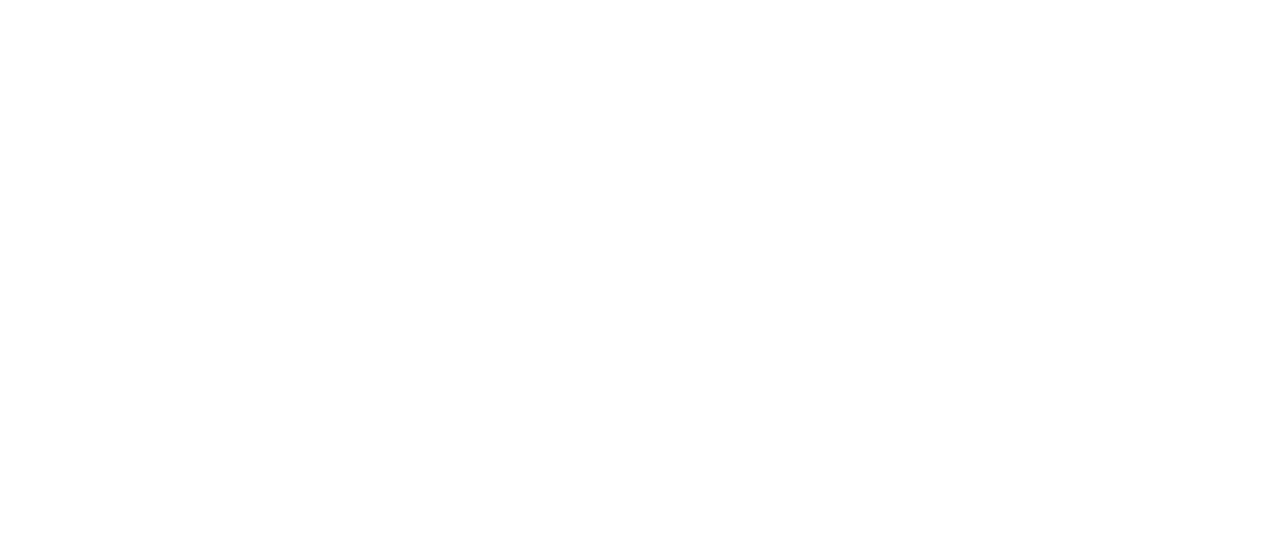 scroll, scrollTop: 0, scrollLeft: 0, axis: both 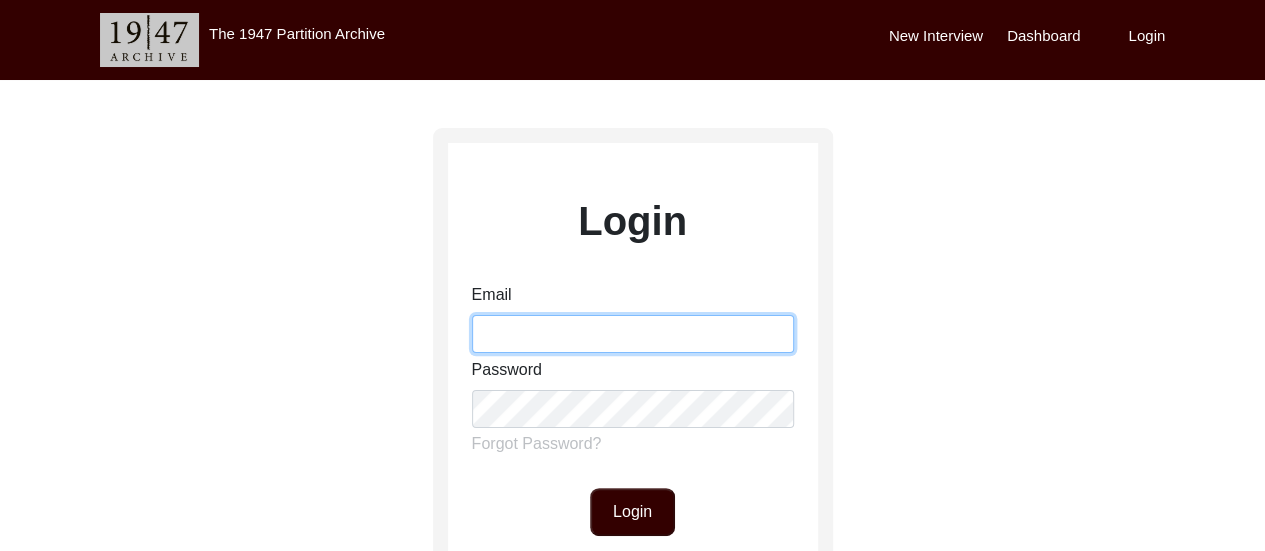 click on "Email" at bounding box center [633, 334] 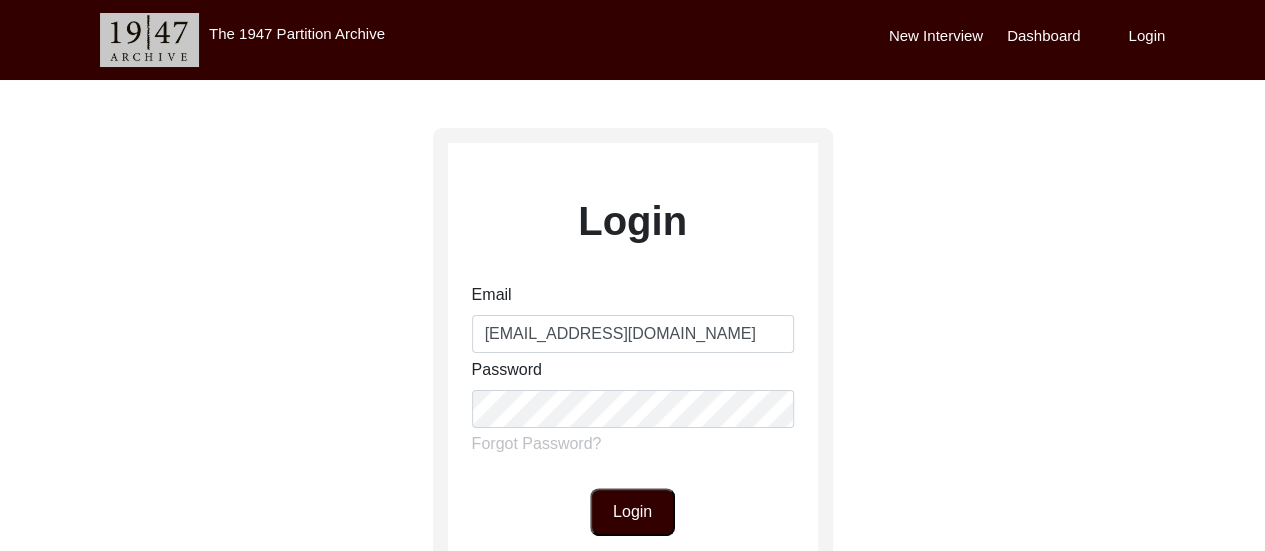 click on "Login" 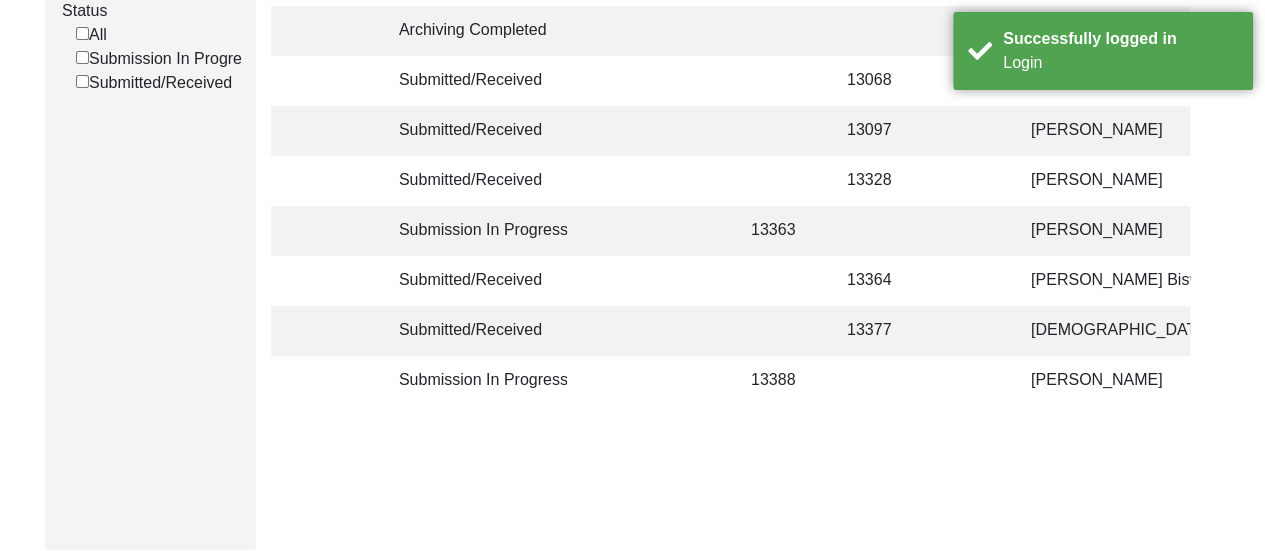 scroll, scrollTop: 360, scrollLeft: 0, axis: vertical 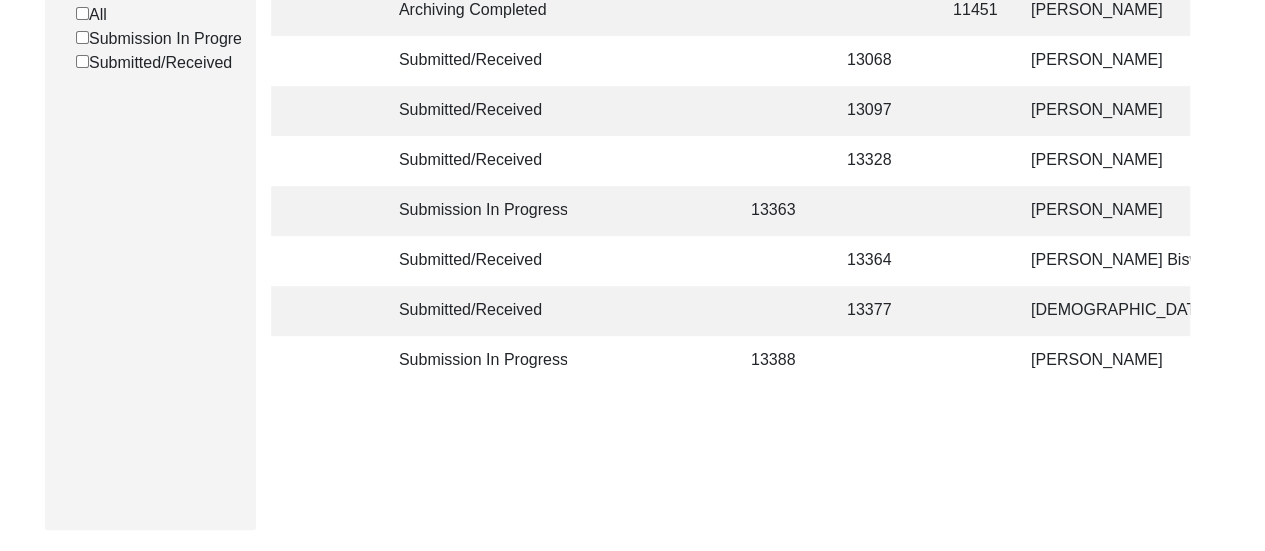 click 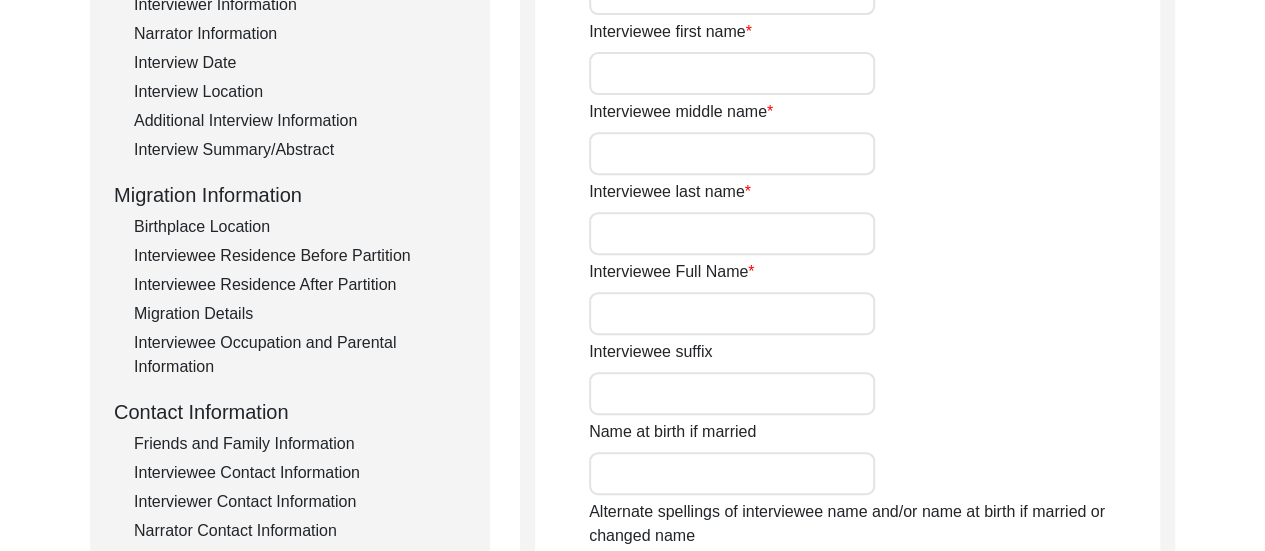 type on "Sadhan" 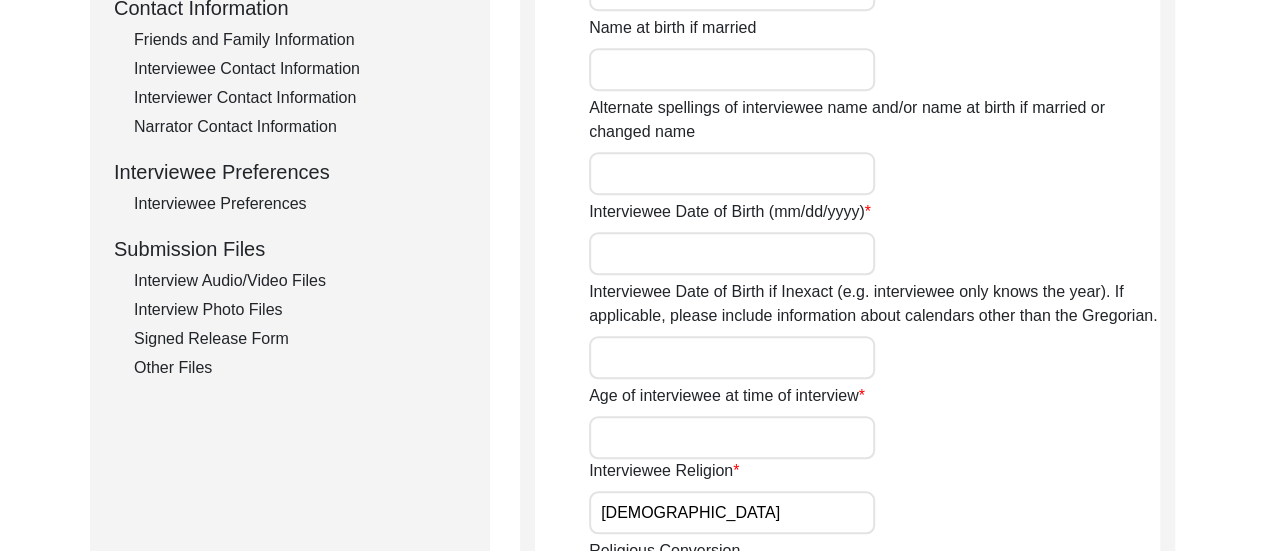 scroll, scrollTop: 760, scrollLeft: 0, axis: vertical 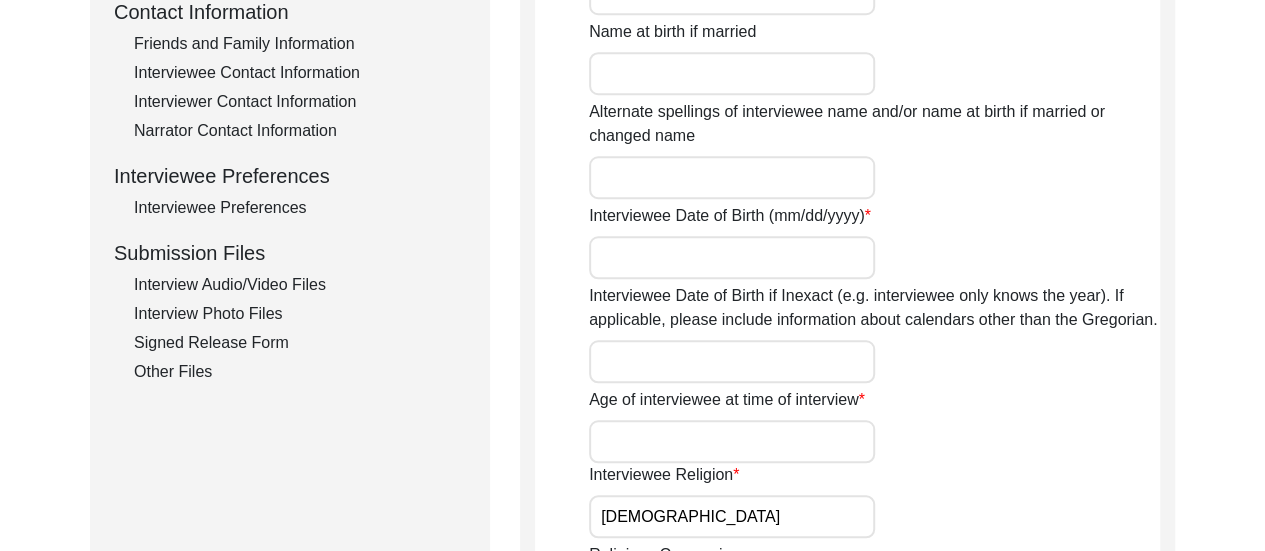 click on "Interviewee Date of Birth (mm/dd/yyyy)" at bounding box center [732, 257] 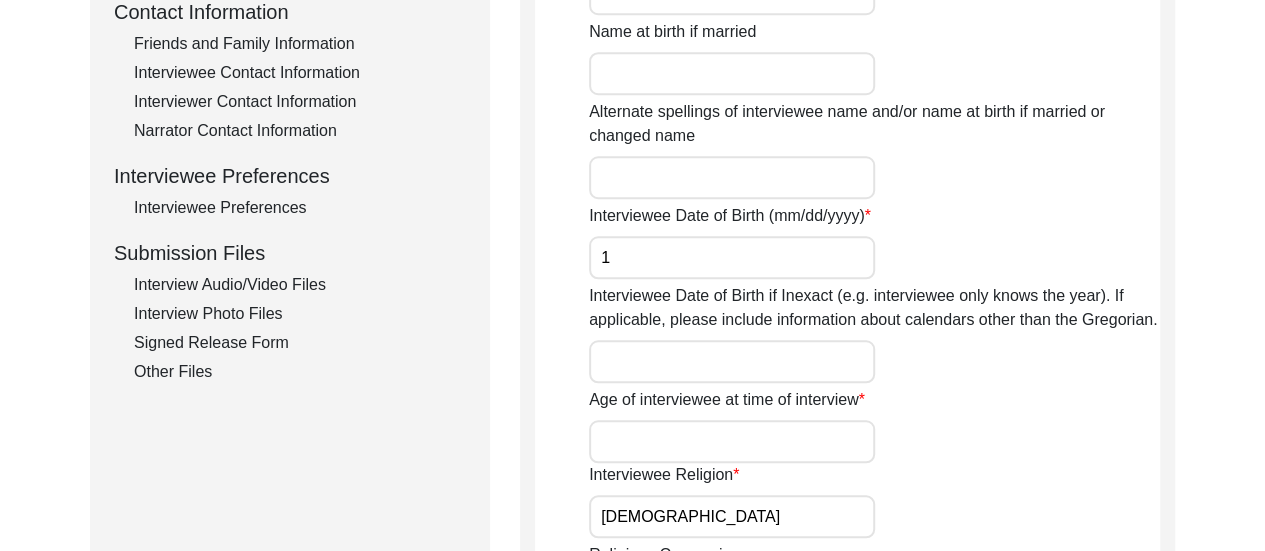 type 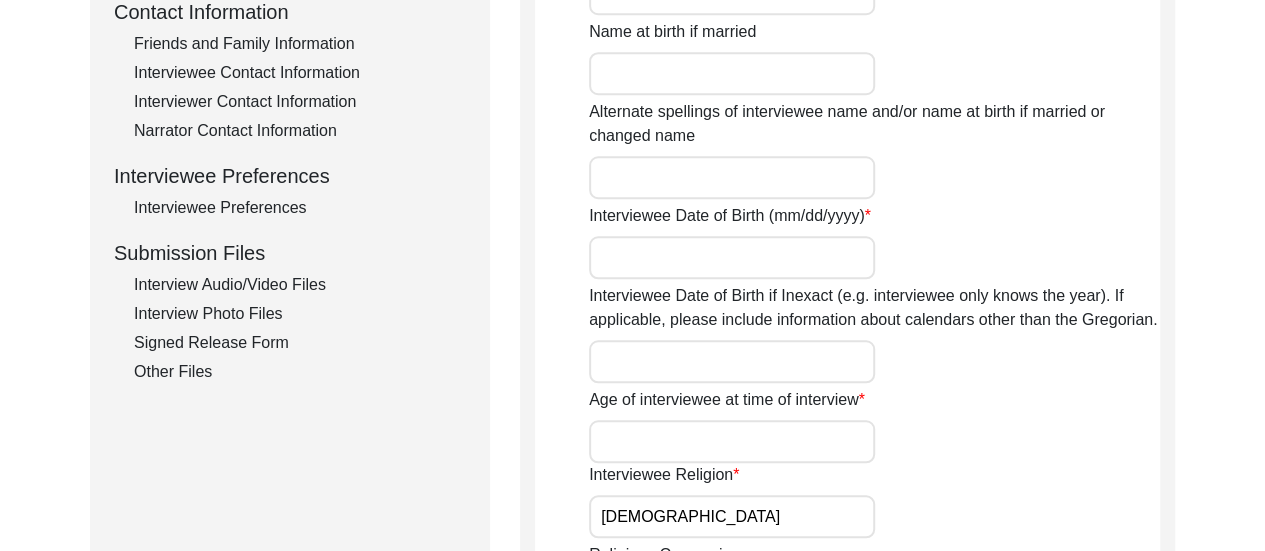 click on "Age of interviewee at time of interview" at bounding box center [732, 441] 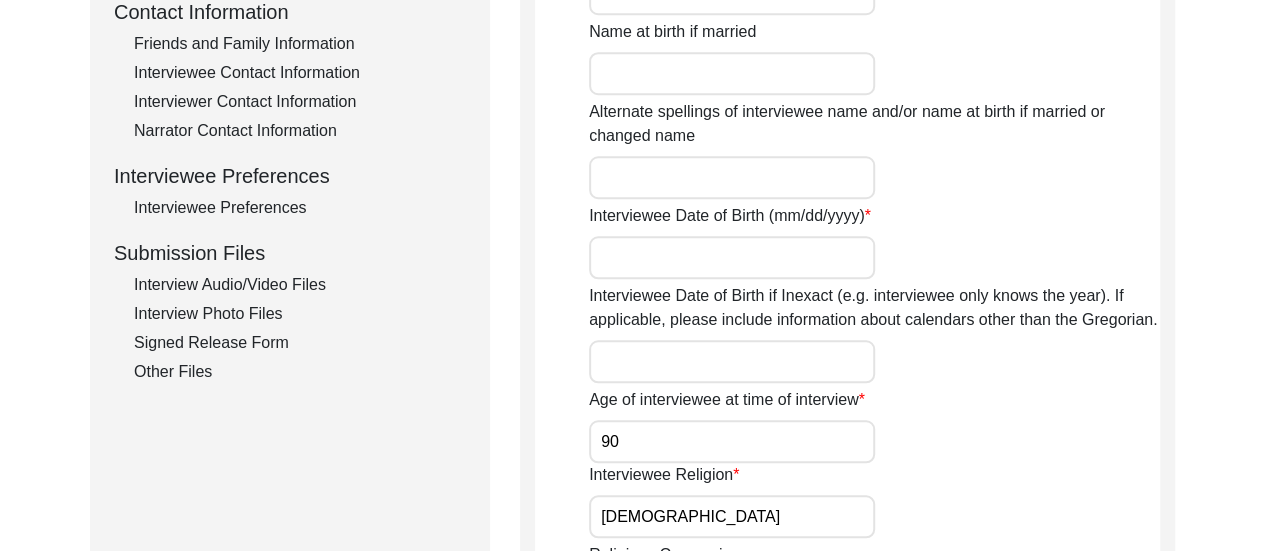 type on "90" 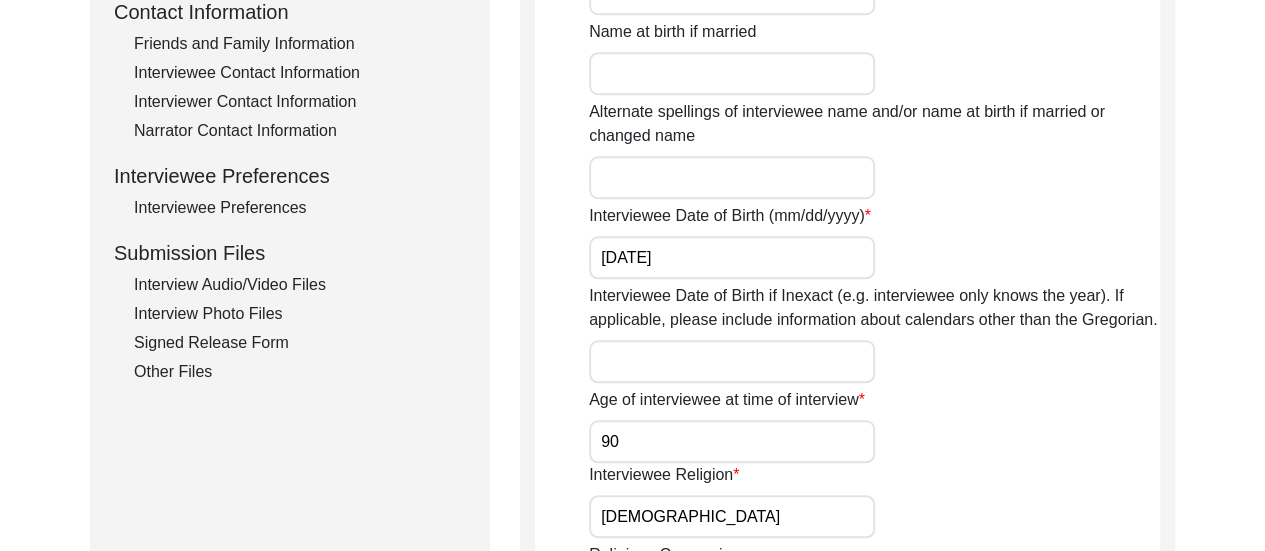 type on "[DATE]" 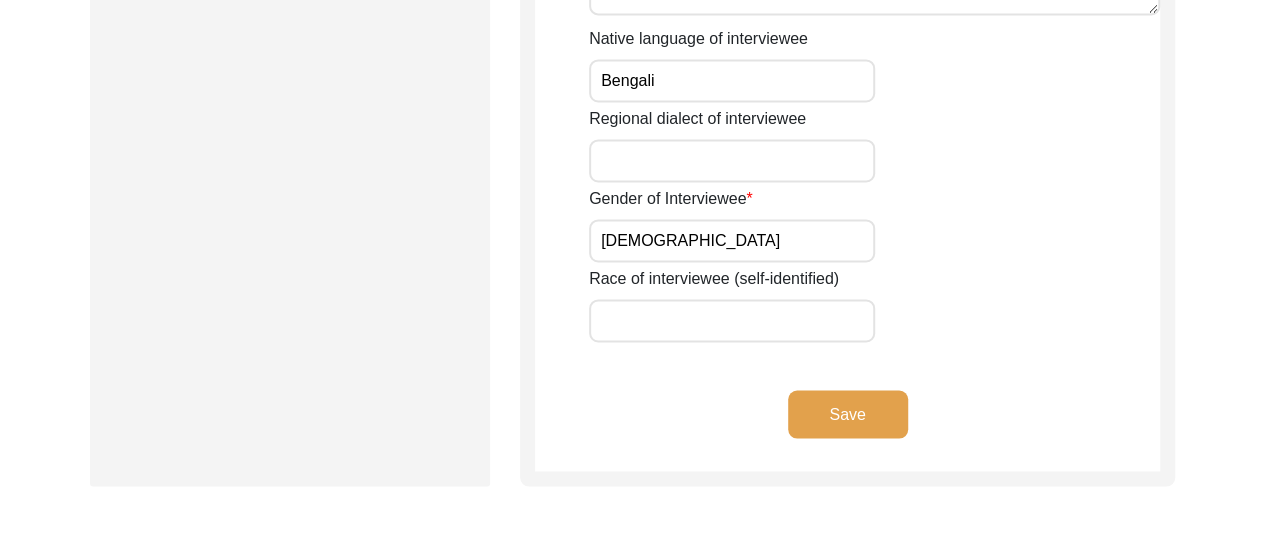 scroll, scrollTop: 1560, scrollLeft: 0, axis: vertical 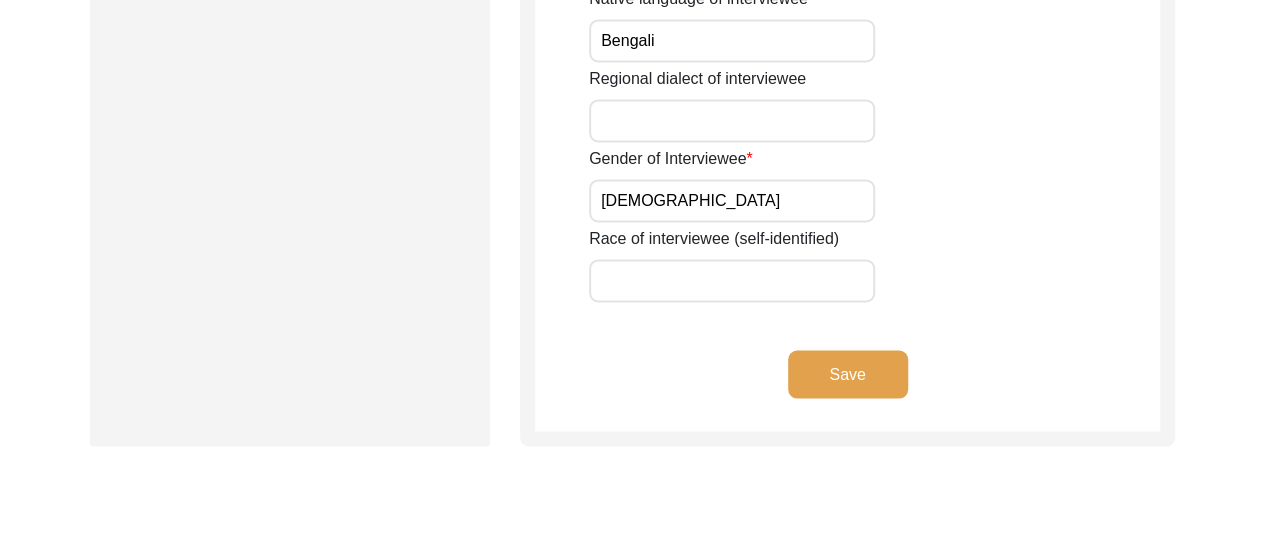 click on "Save" 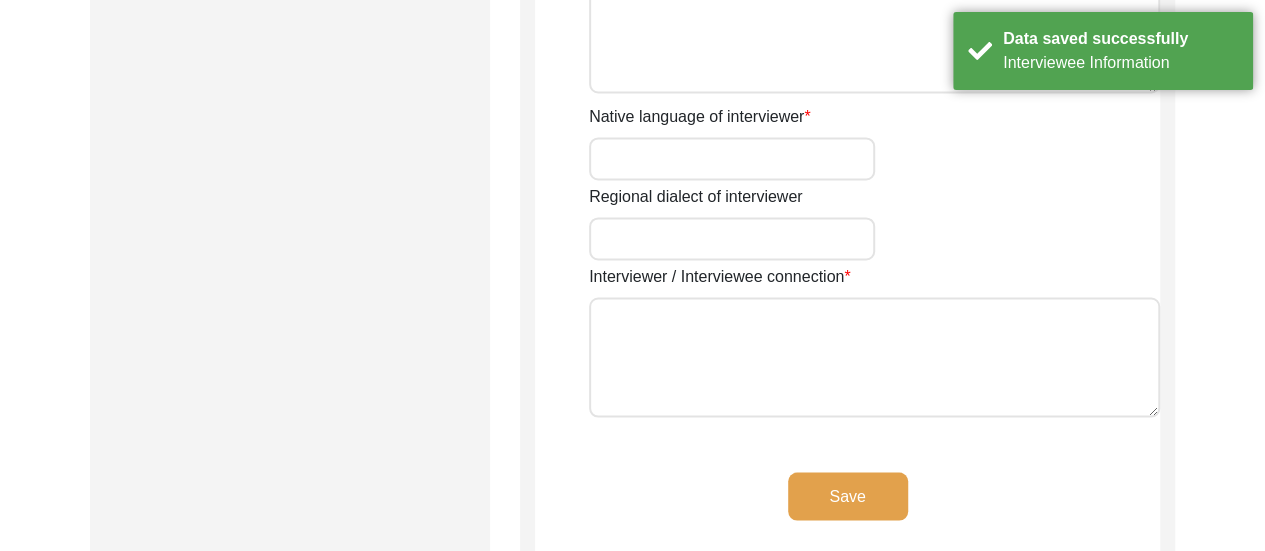 type on "[PERSON_NAME]" 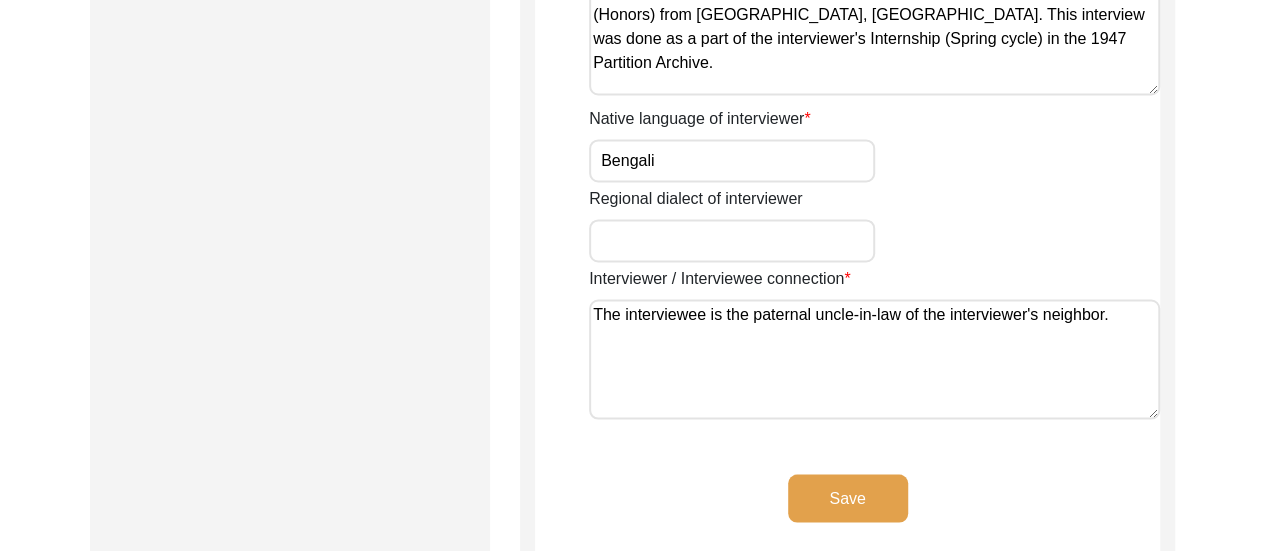 scroll, scrollTop: 1560, scrollLeft: 0, axis: vertical 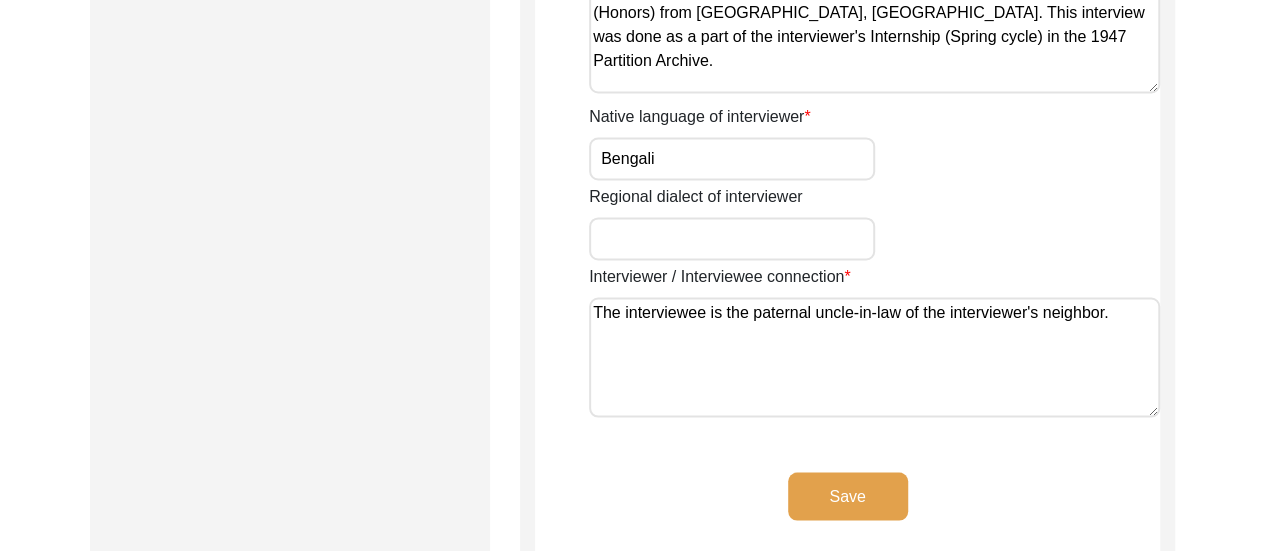 click on "Save" 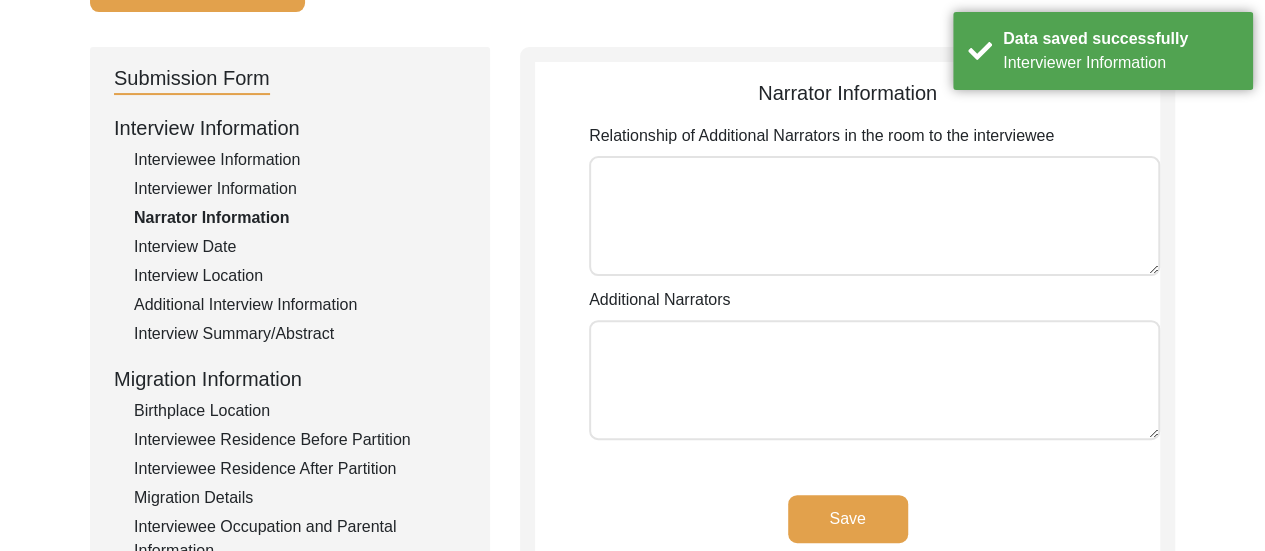scroll, scrollTop: 174, scrollLeft: 0, axis: vertical 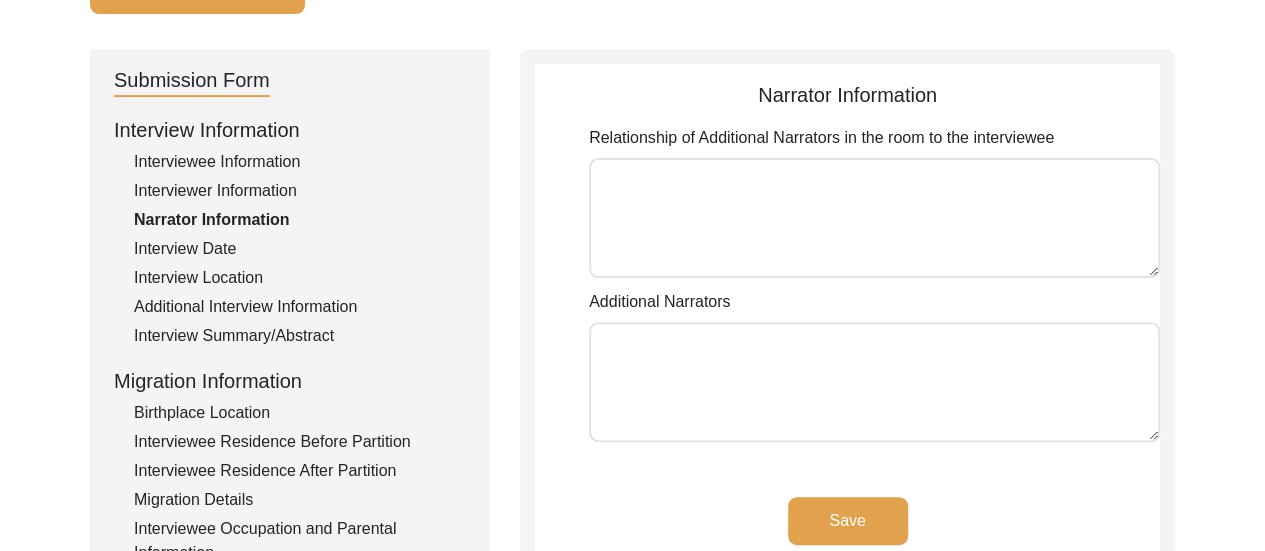 click on "Save" 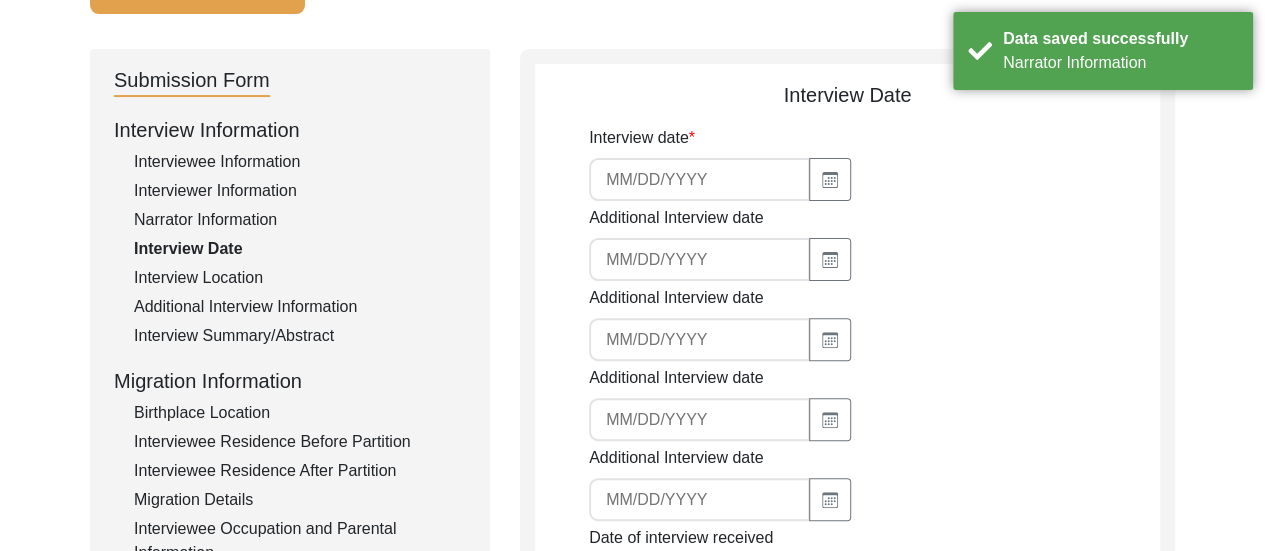 type on "[DATE]" 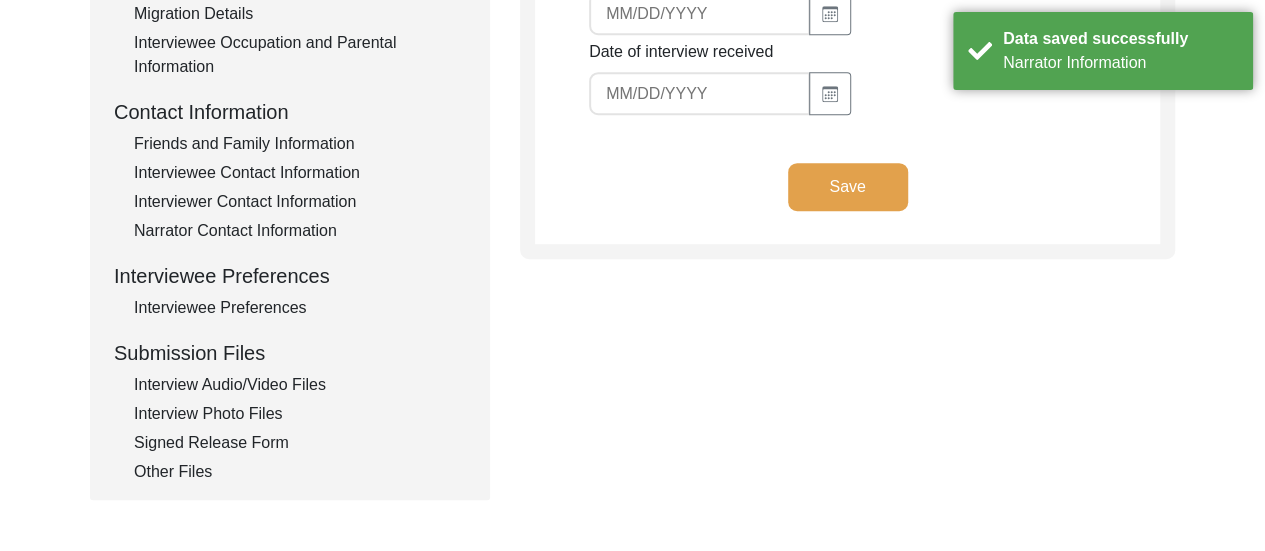 scroll, scrollTop: 694, scrollLeft: 0, axis: vertical 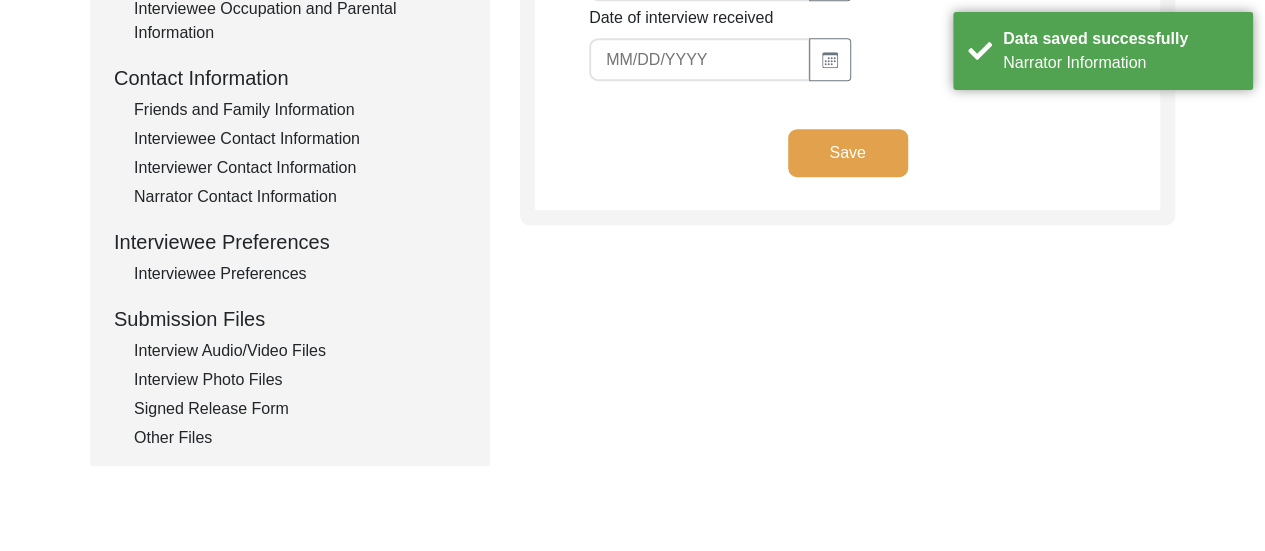 click on "Save" 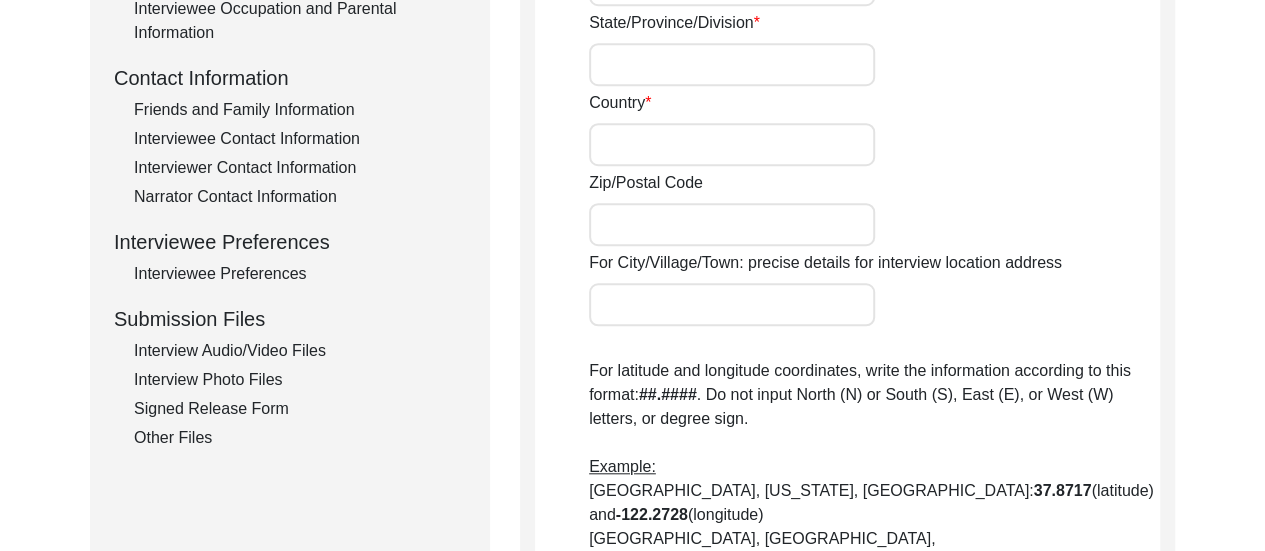 radio on "true" 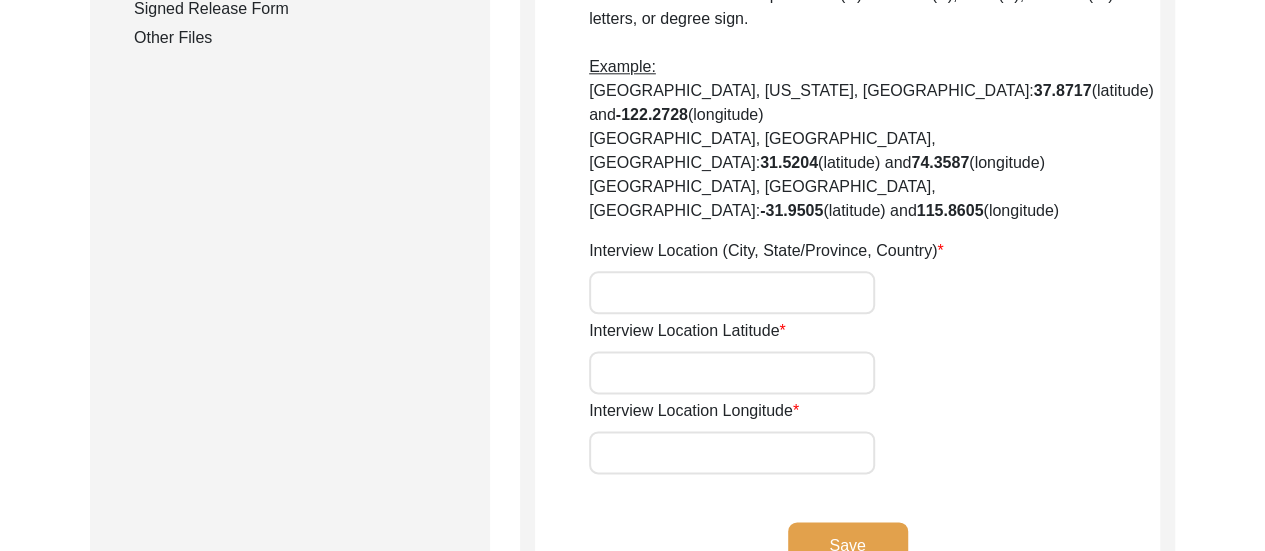 scroll, scrollTop: 1134, scrollLeft: 0, axis: vertical 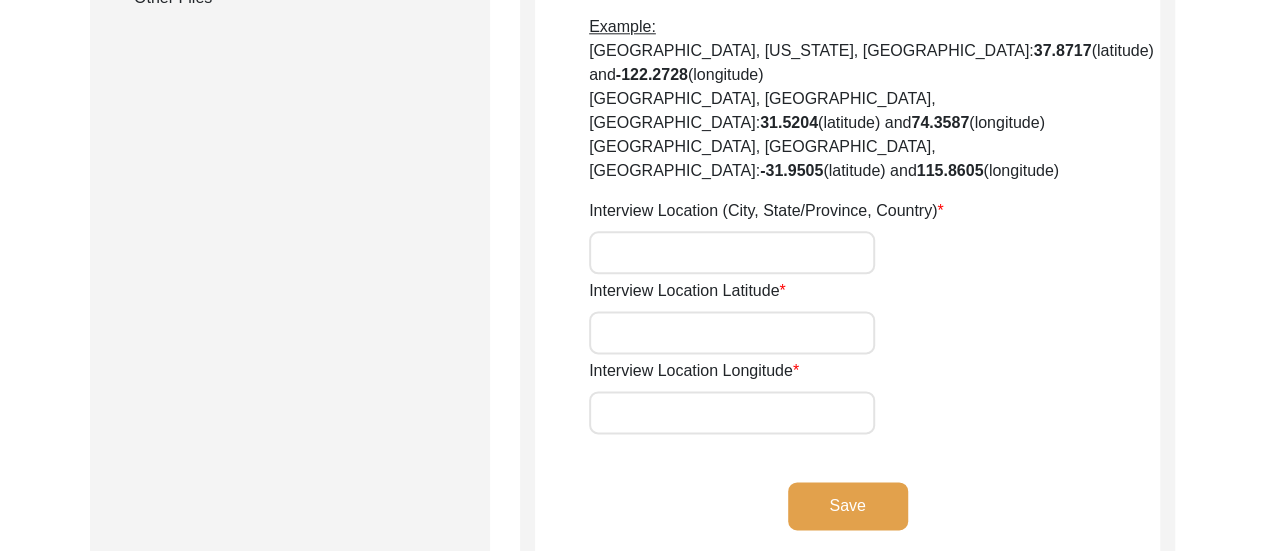 click on "Interview Location (City, State/Province, Country)" at bounding box center (732, 252) 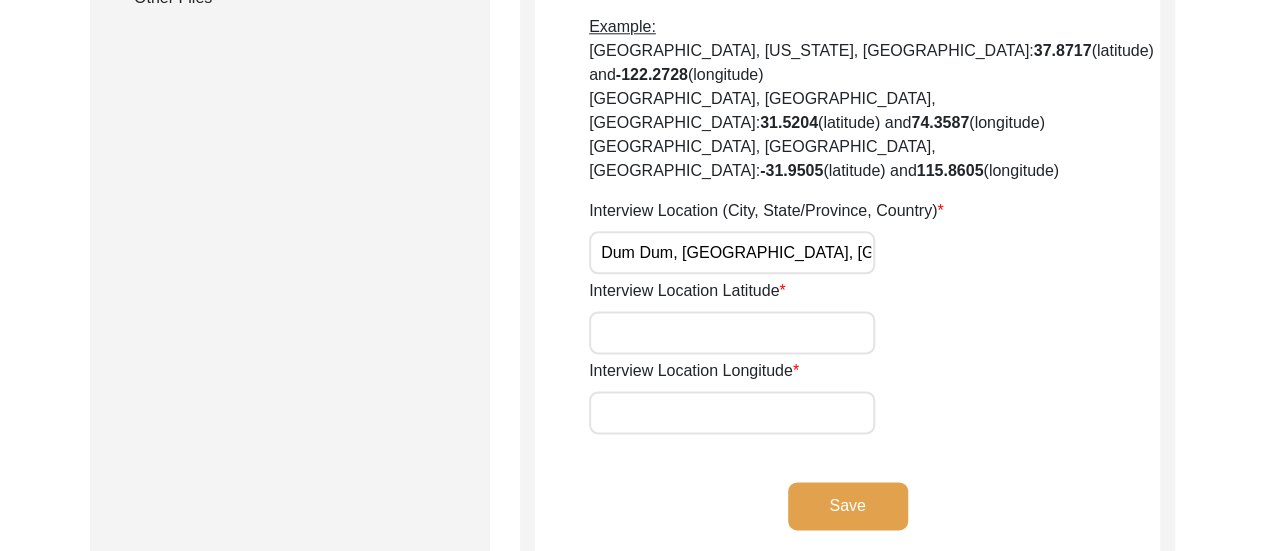 type on "Dum Dum, [GEOGRAPHIC_DATA], [GEOGRAPHIC_DATA]" 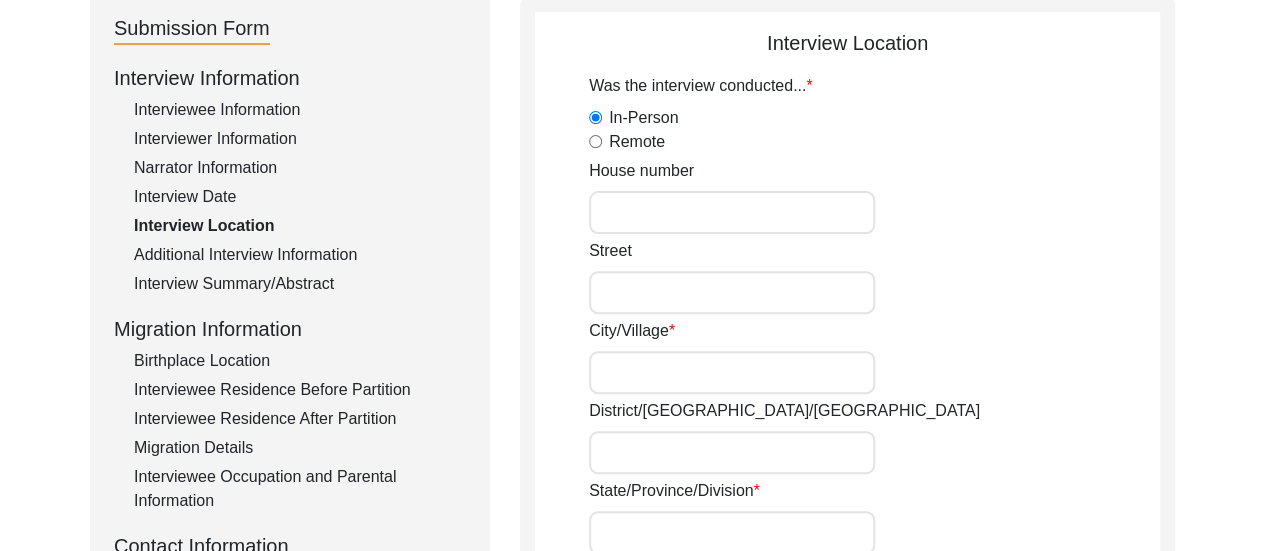 scroll, scrollTop: 214, scrollLeft: 0, axis: vertical 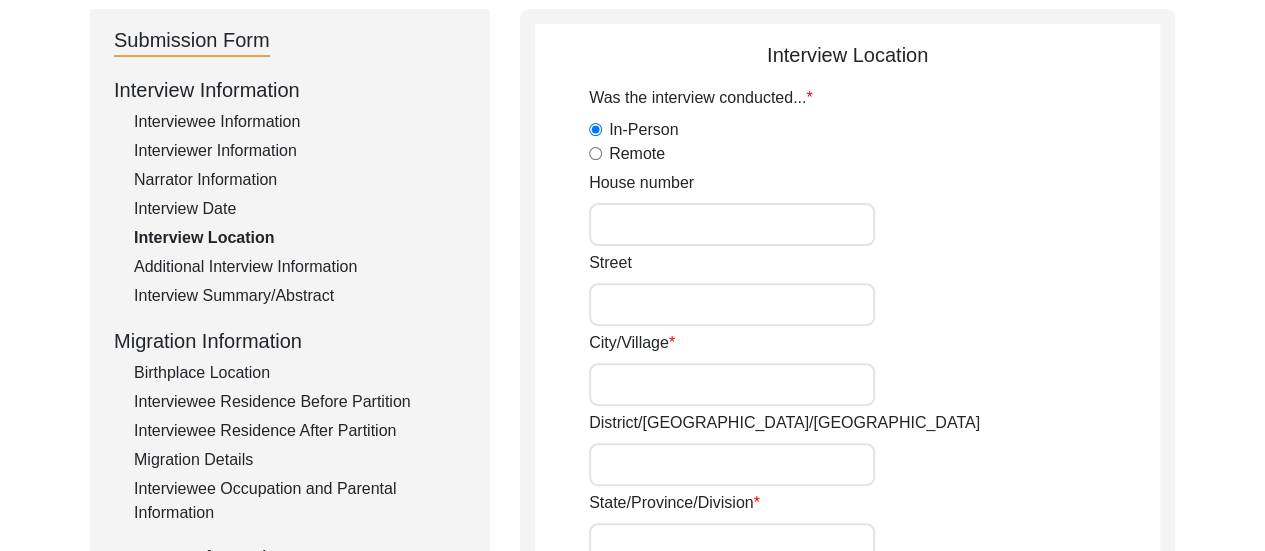 click on "Street" at bounding box center [732, 304] 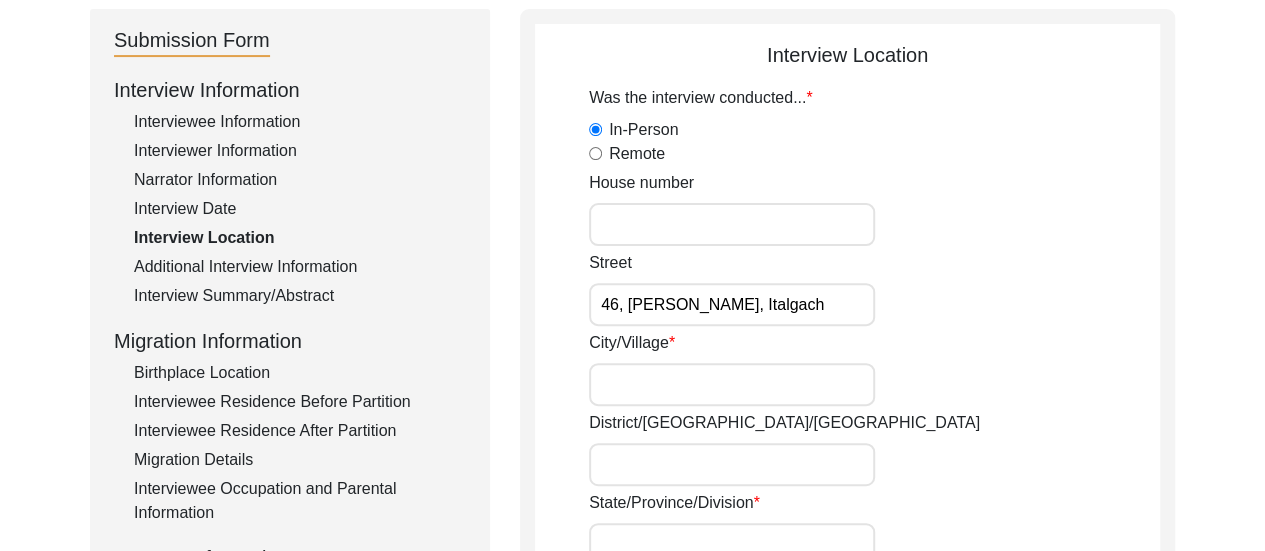 type on "46, [PERSON_NAME], Italgacha" 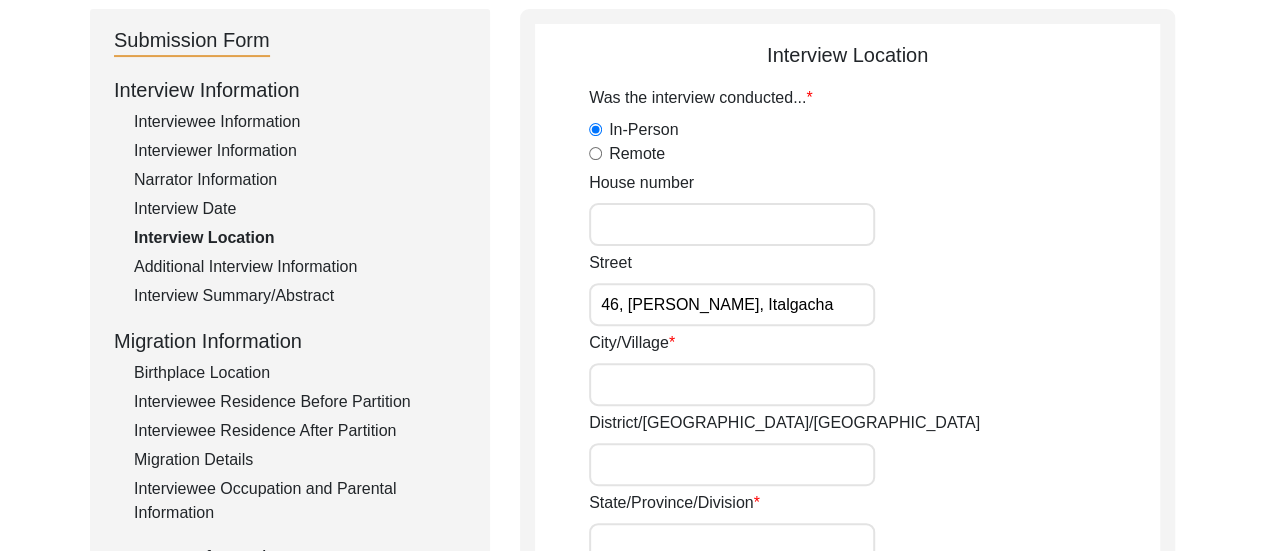 click on "House number" at bounding box center [732, 224] 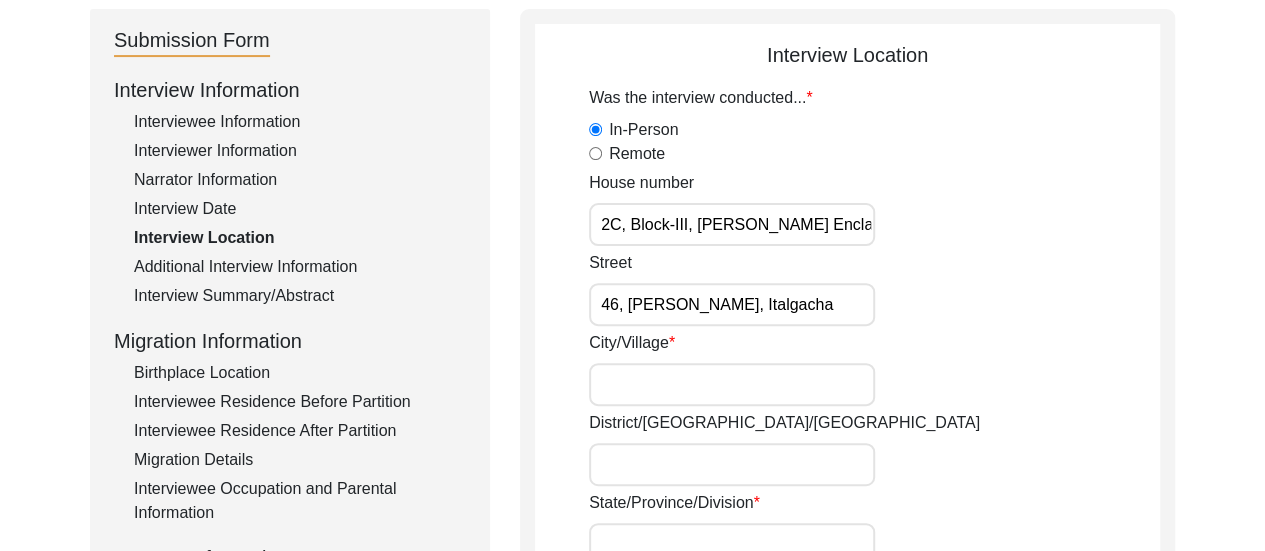 type on "2C, Block-III, [PERSON_NAME] Enclave," 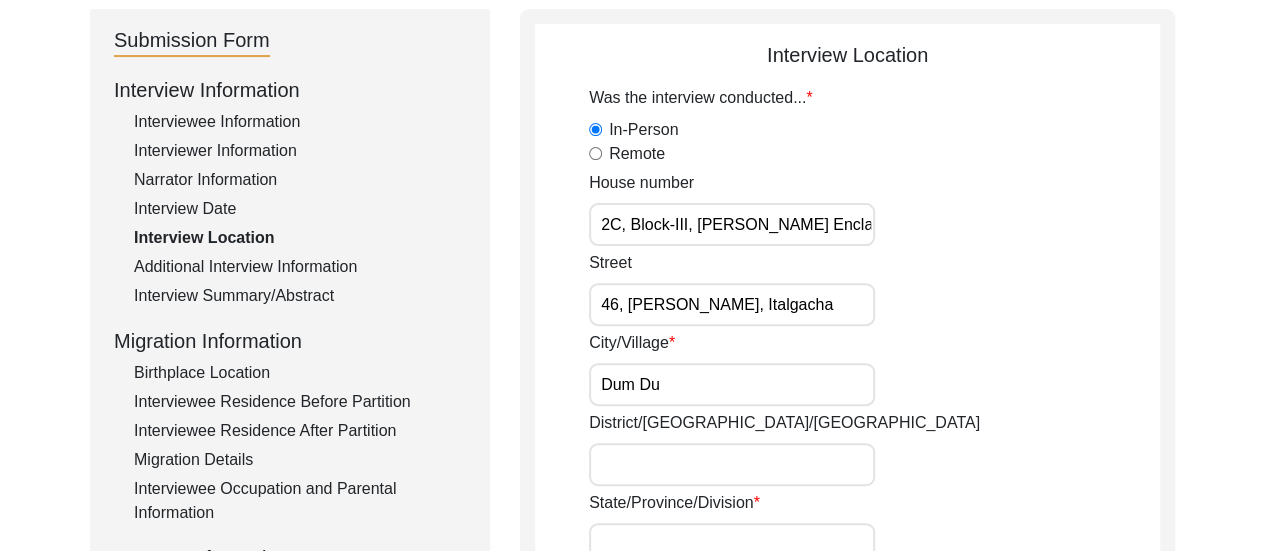 type on "Dum Dum" 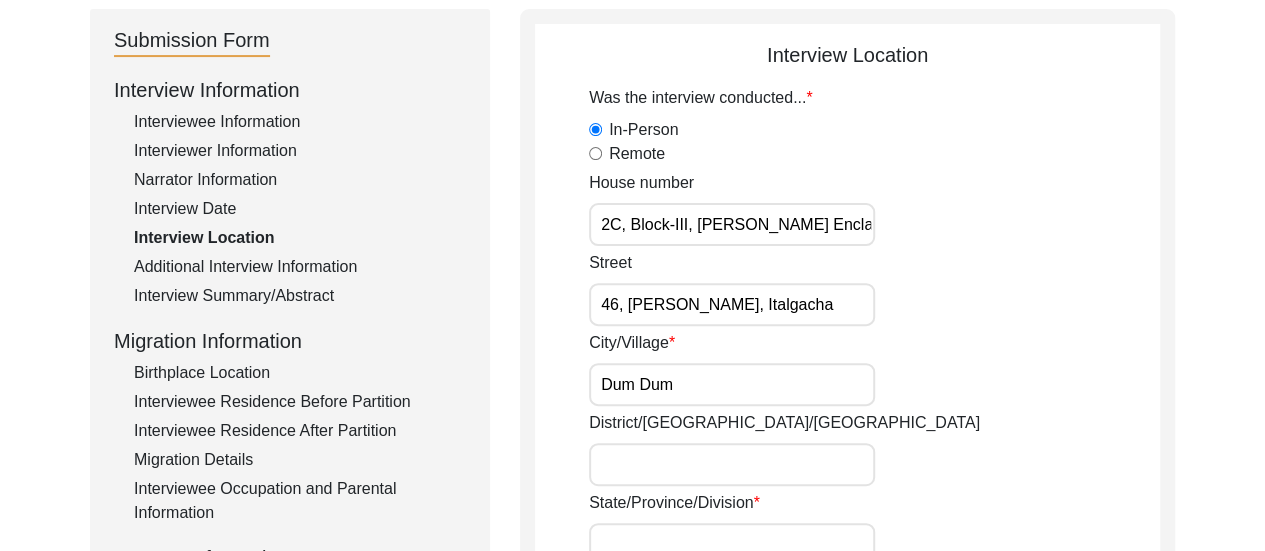 click on "District/[GEOGRAPHIC_DATA]/[GEOGRAPHIC_DATA]" at bounding box center (732, 464) 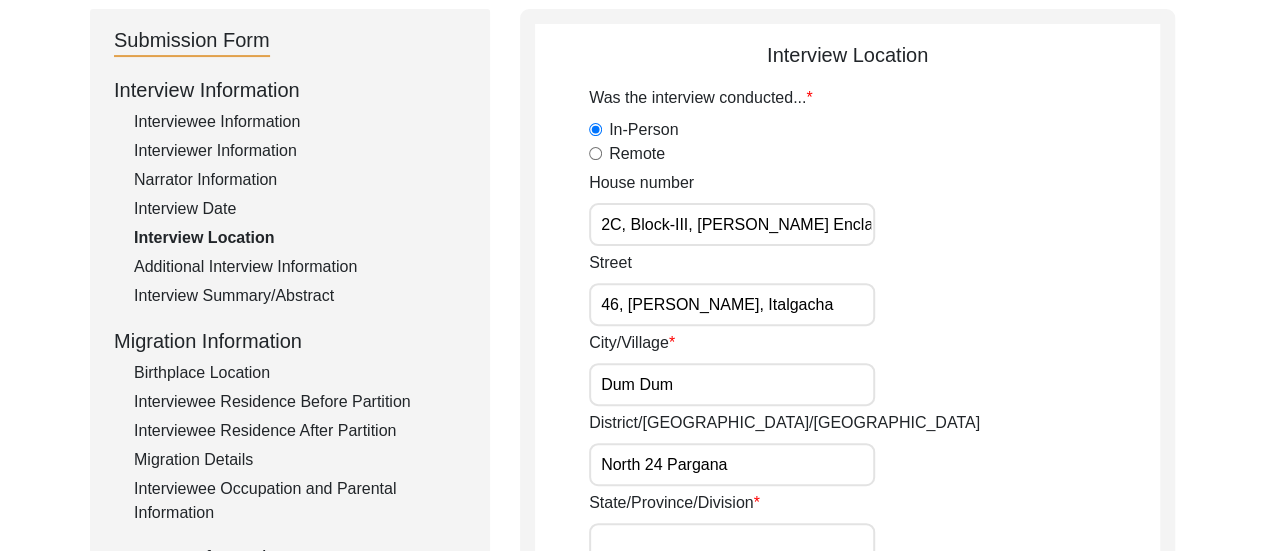 type on "North 24 Parganas" 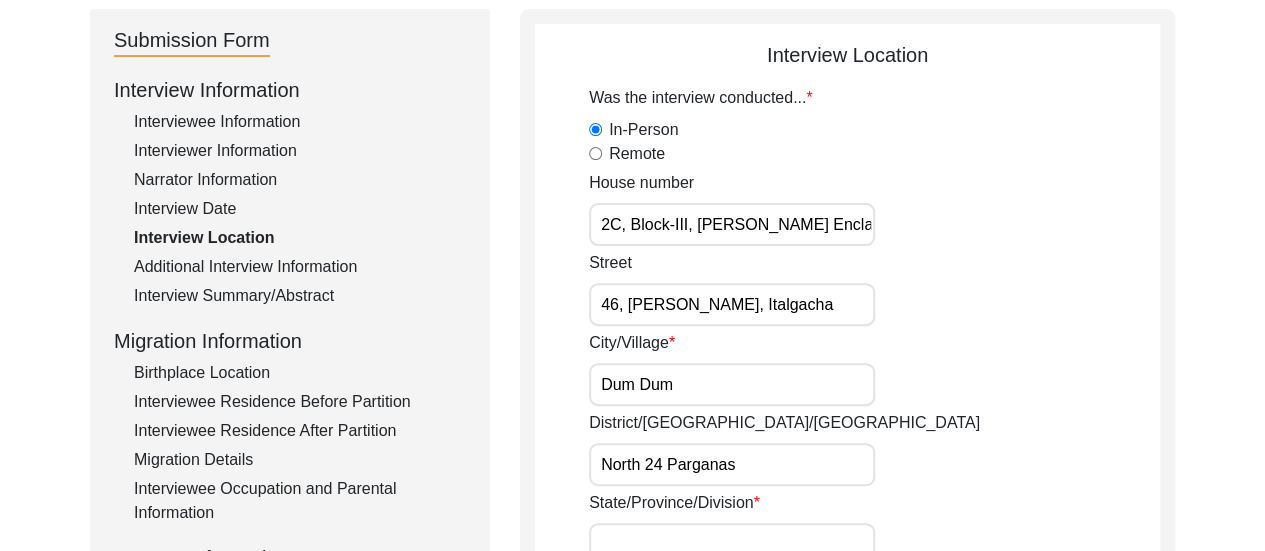 click on "District/[GEOGRAPHIC_DATA]/Jilla North 24 Parganas" 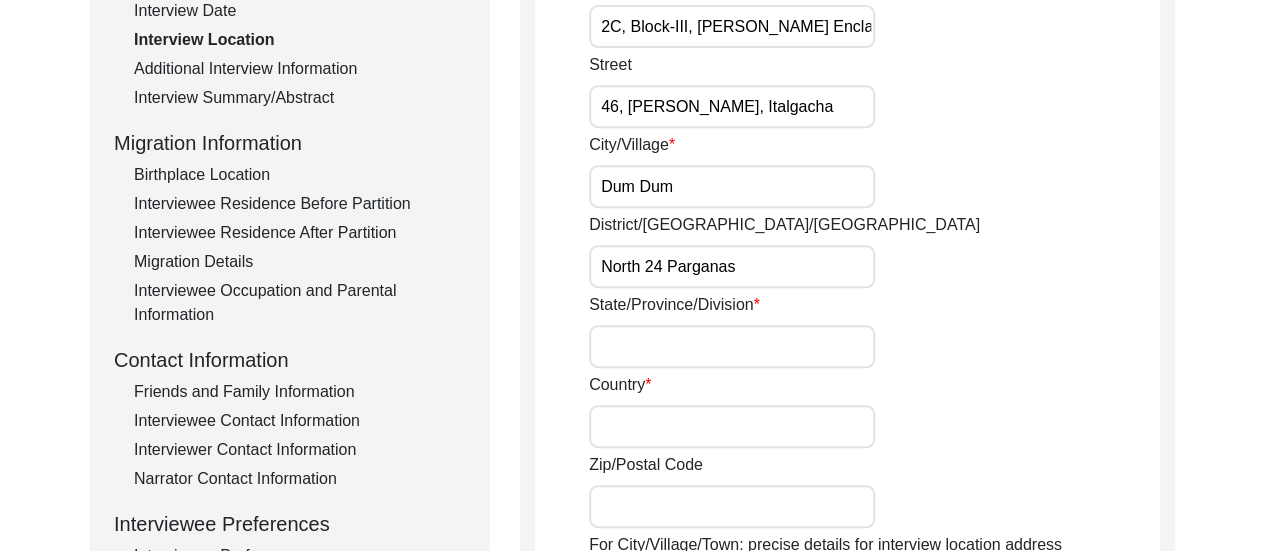 scroll, scrollTop: 494, scrollLeft: 0, axis: vertical 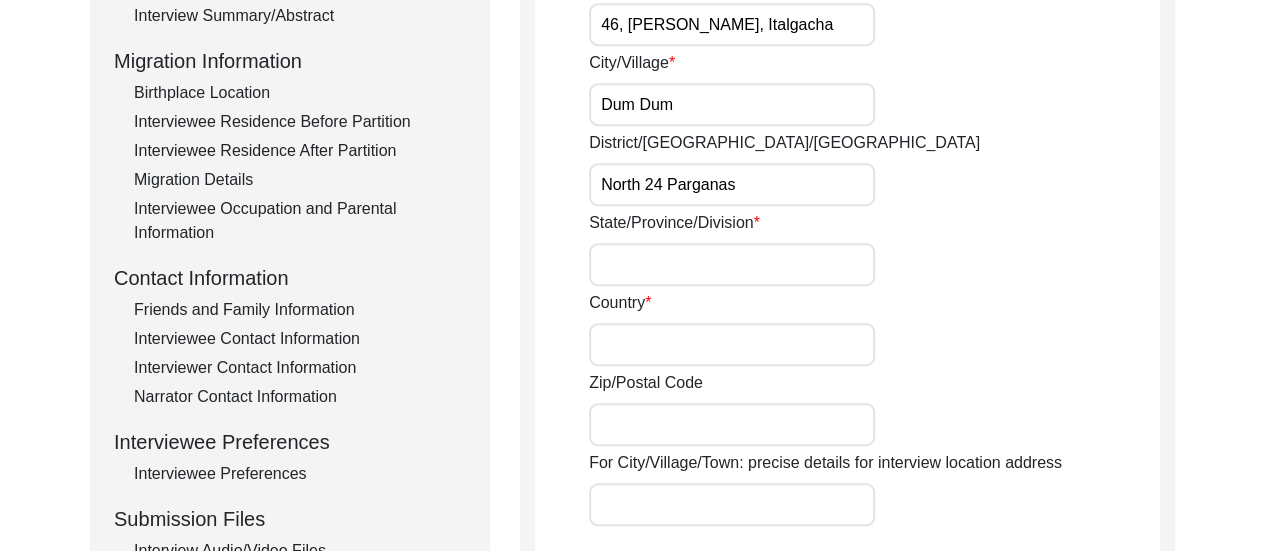 click on "State/Province/Division" at bounding box center (732, 264) 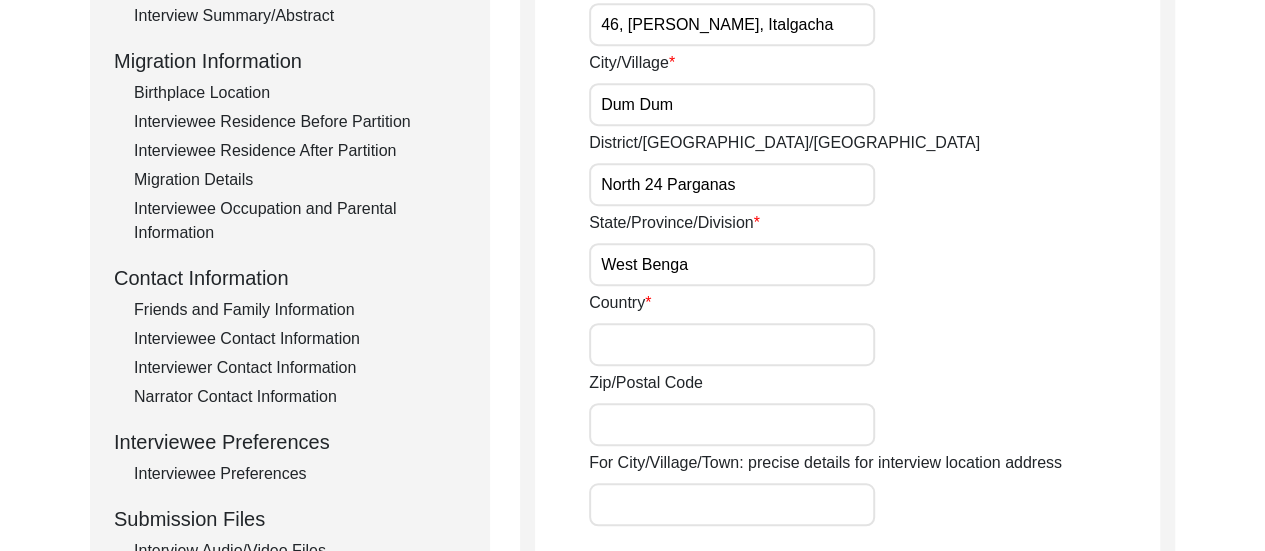 type on "[GEOGRAPHIC_DATA]" 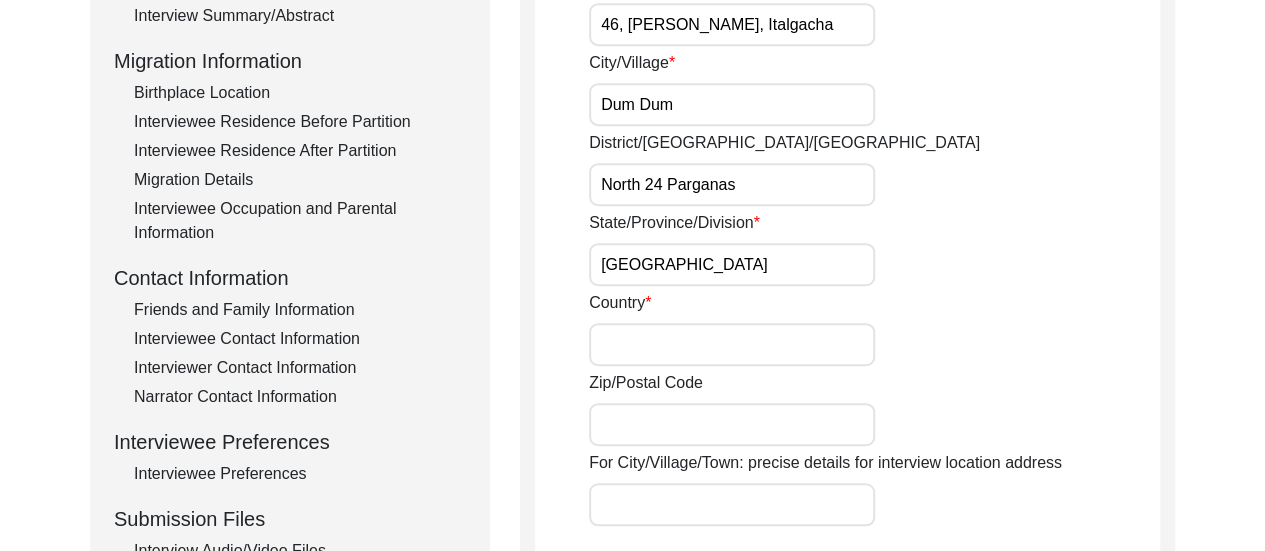 click on "Country" at bounding box center (732, 344) 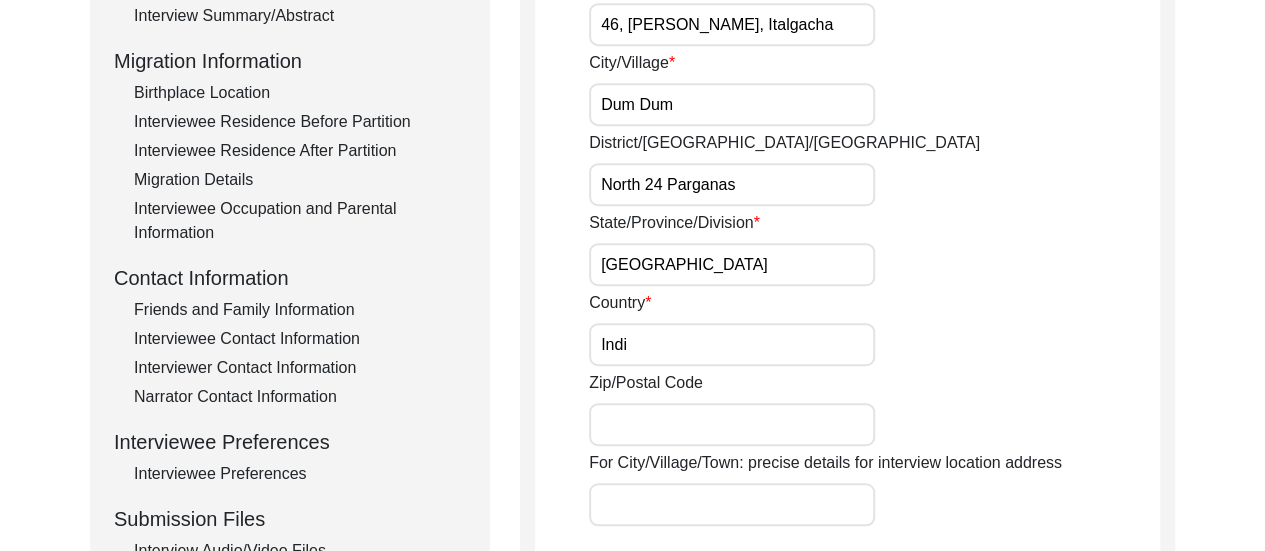 type on "[GEOGRAPHIC_DATA]" 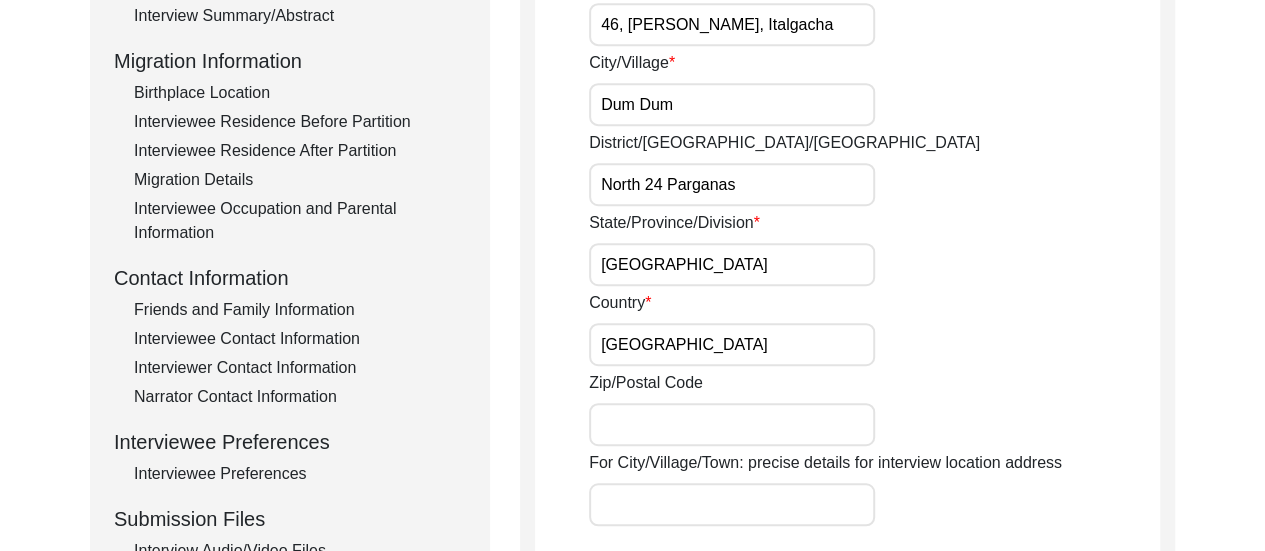 click on "Zip/Postal Code" at bounding box center [732, 424] 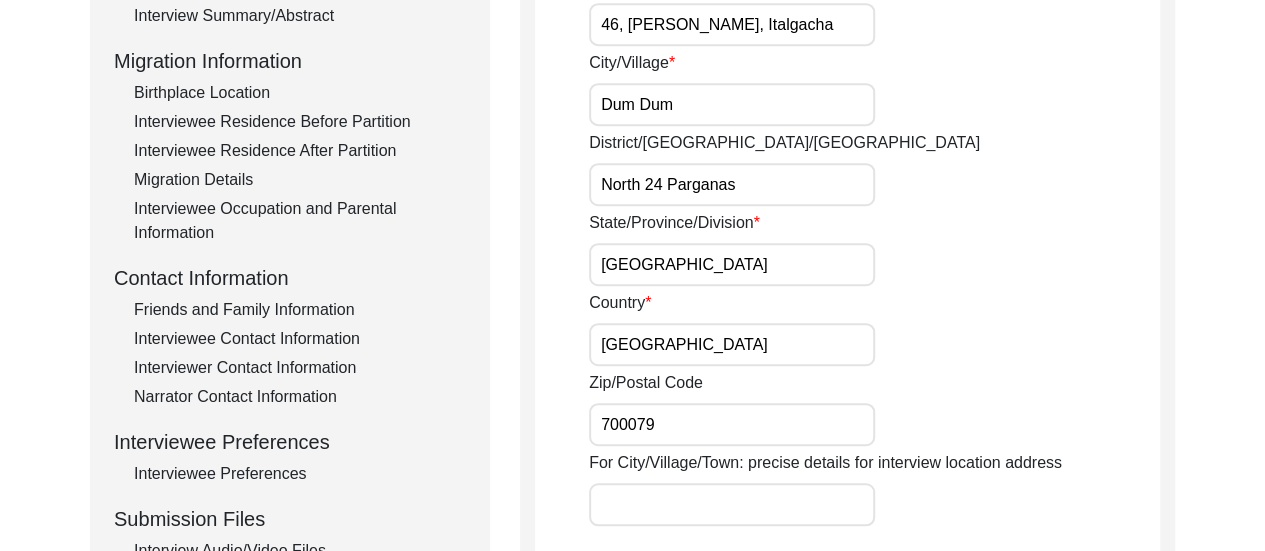 type on "700079" 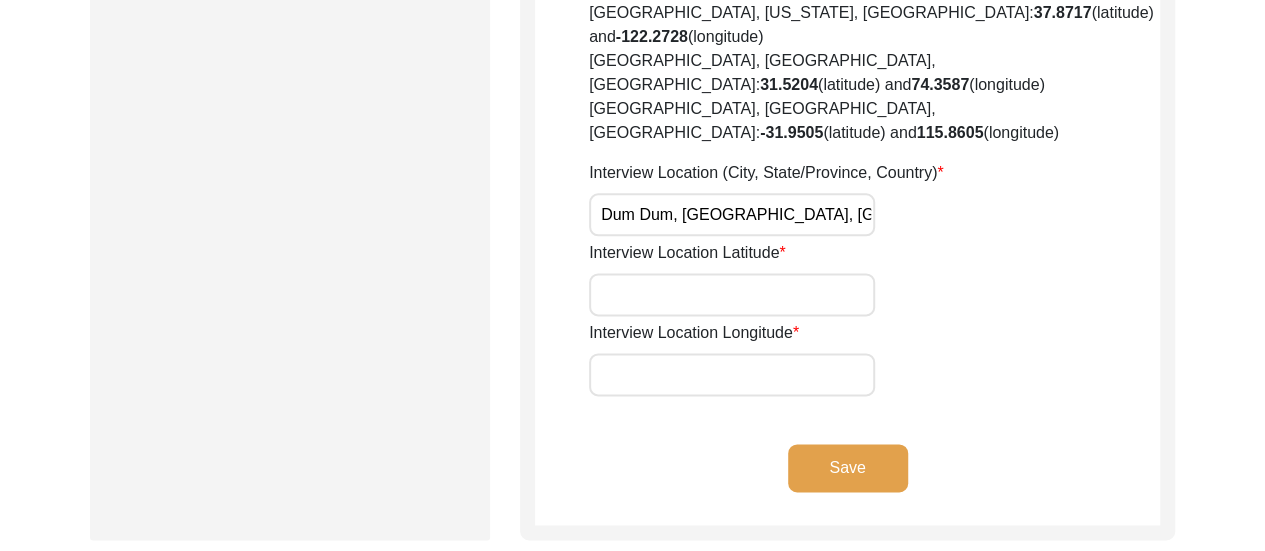 scroll, scrollTop: 1174, scrollLeft: 0, axis: vertical 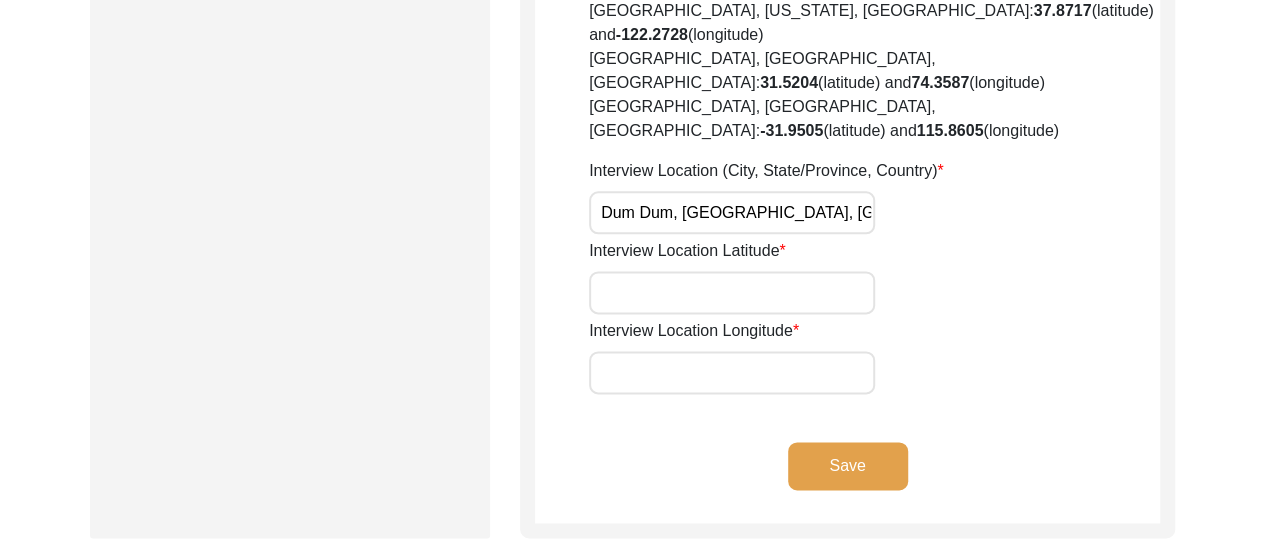 click on "Interview Location Latitude" at bounding box center (732, 292) 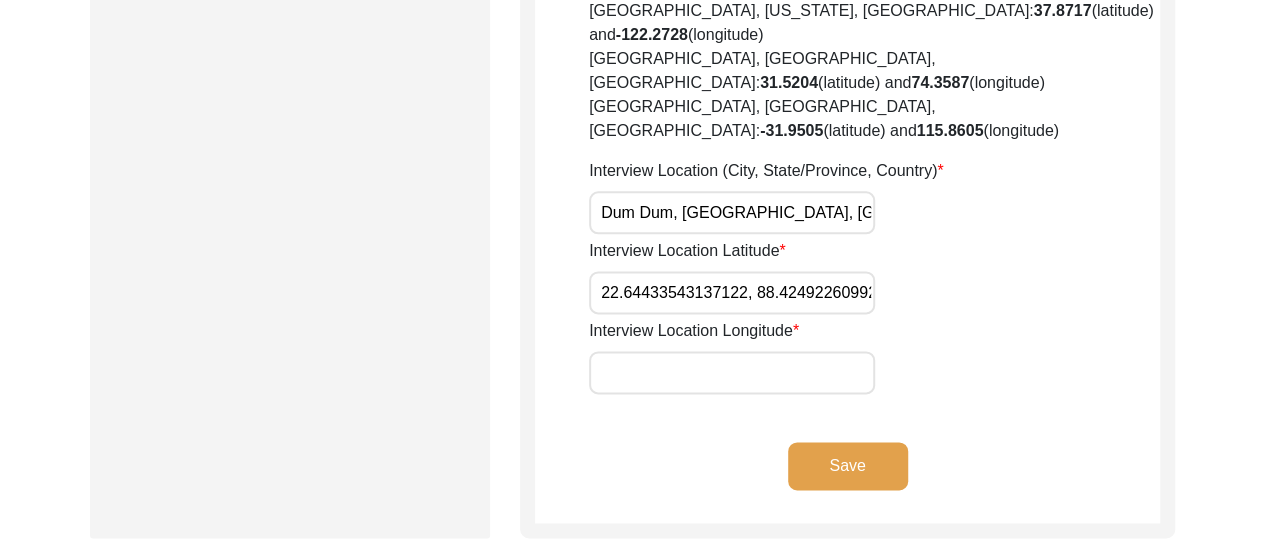 scroll, scrollTop: 0, scrollLeft: 32, axis: horizontal 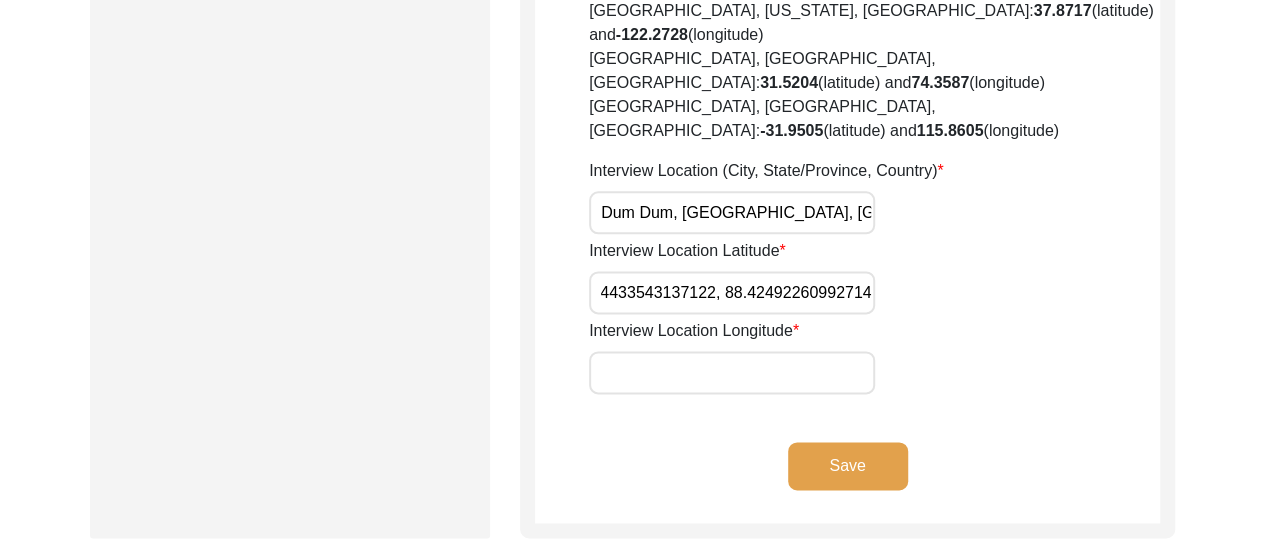 drag, startPoint x: 724, startPoint y: 217, endPoint x: 881, endPoint y: 217, distance: 157 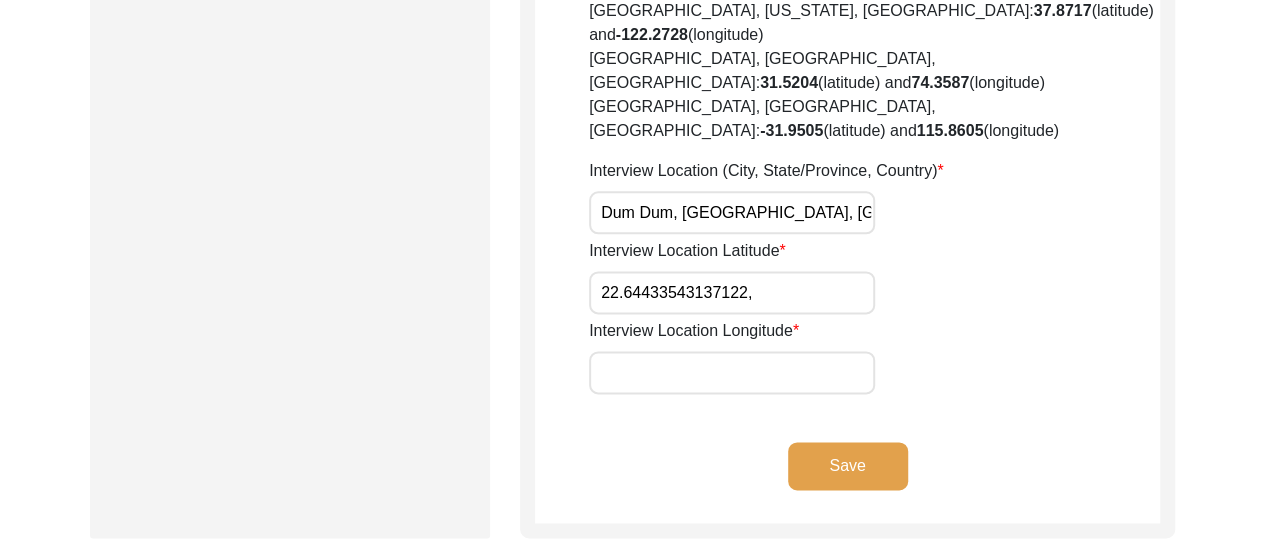scroll, scrollTop: 0, scrollLeft: 0, axis: both 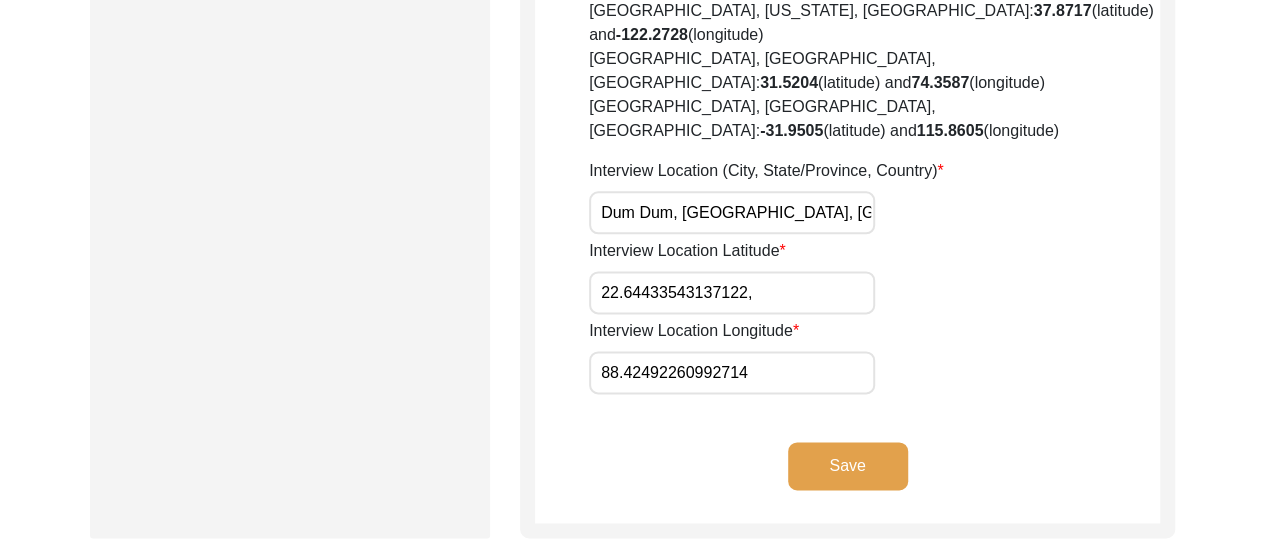 type on "88.42492260992714" 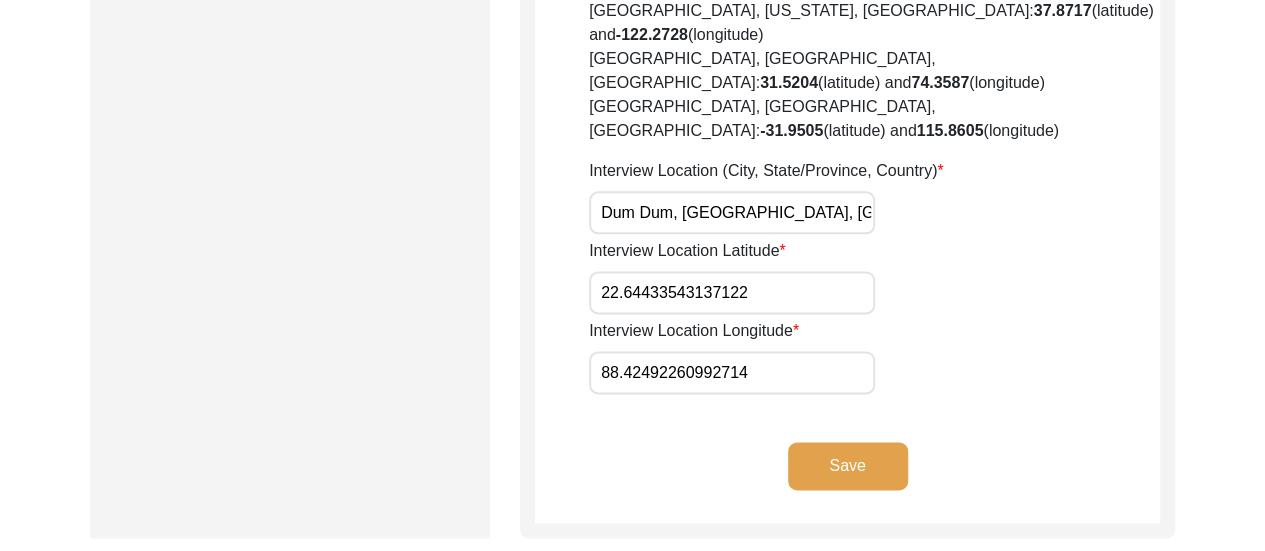 type on "22.64433543137122" 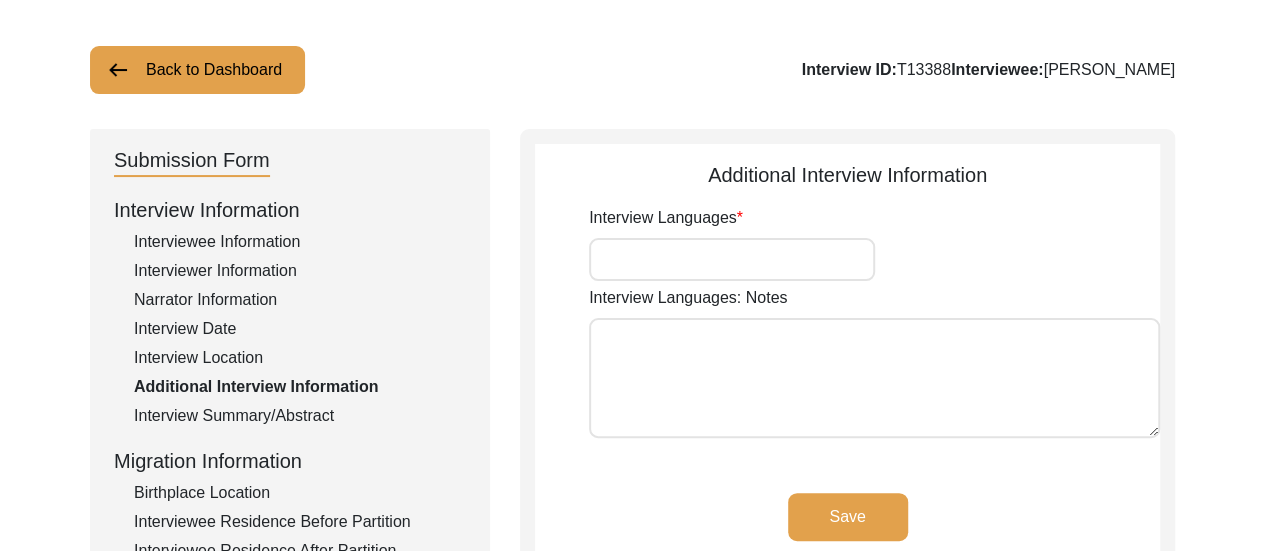 scroll, scrollTop: 54, scrollLeft: 0, axis: vertical 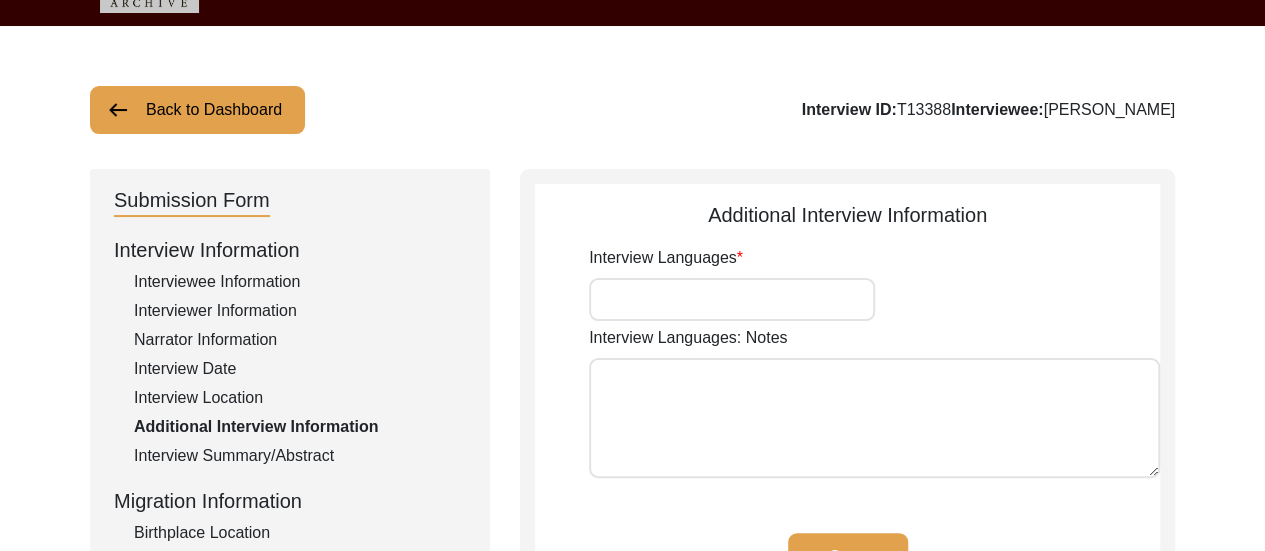 click on "Interview Languages" at bounding box center [732, 299] 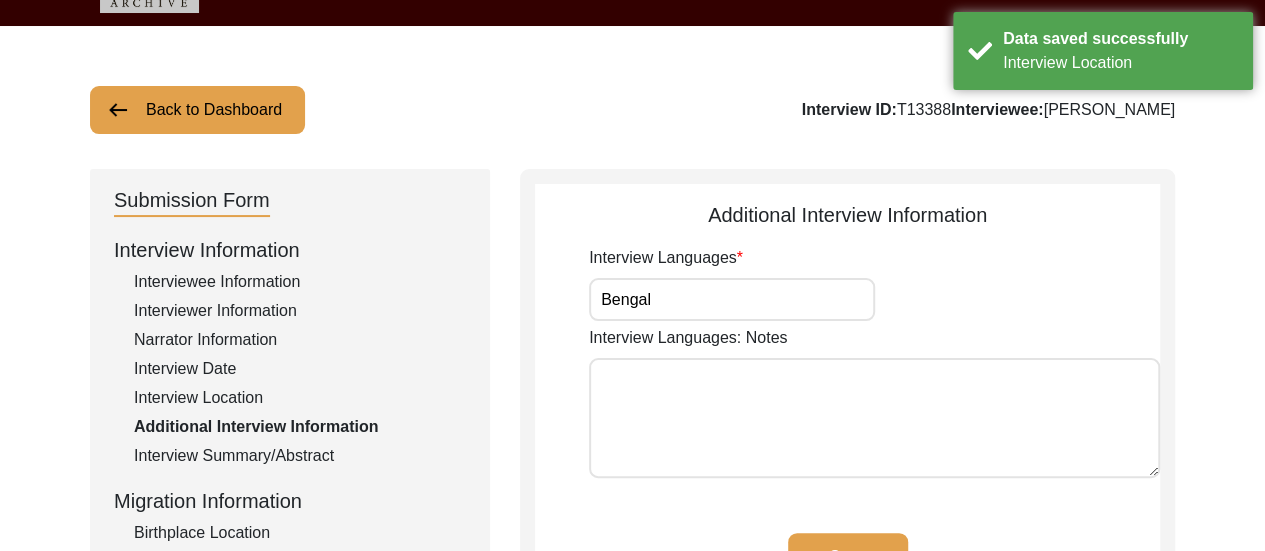 type on "Bengali" 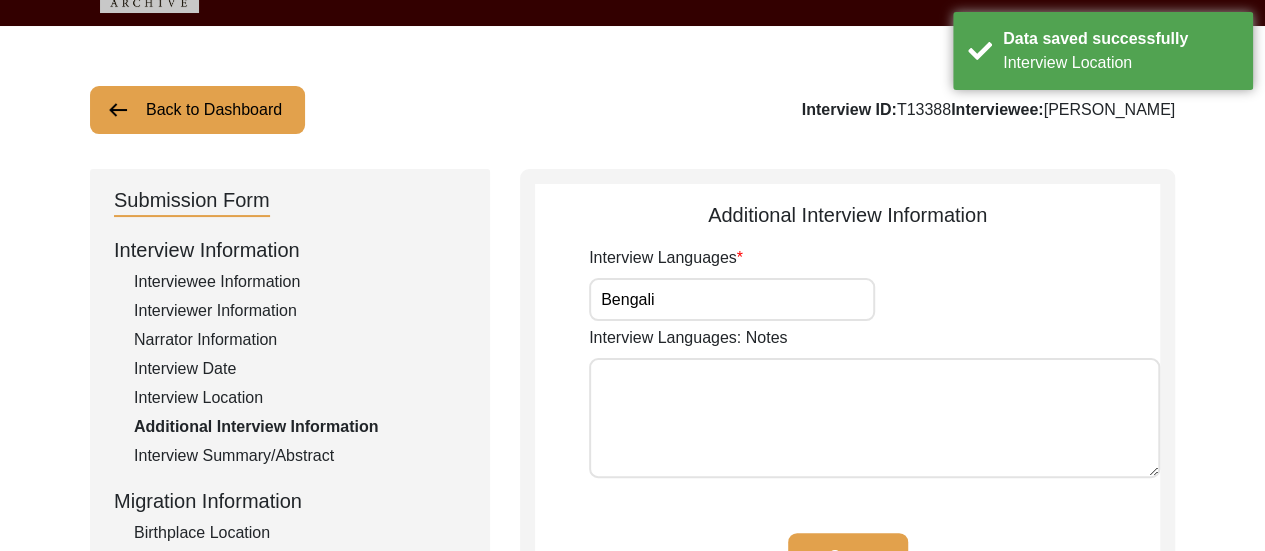 click on "Interview Languages: Notes" at bounding box center (874, 418) 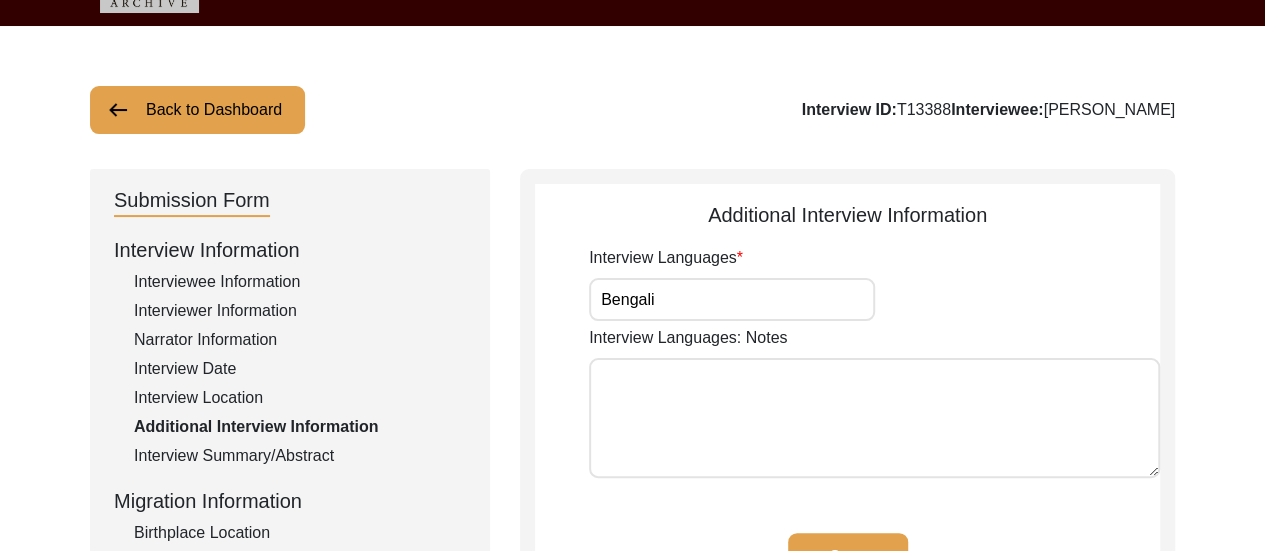 click on "Save" 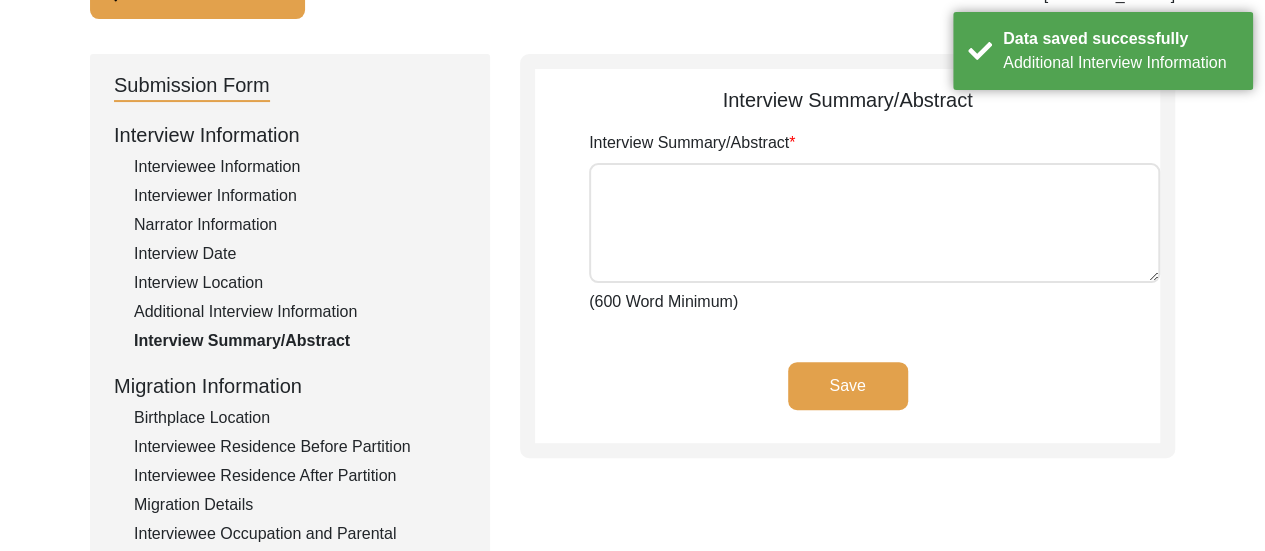 scroll, scrollTop: 174, scrollLeft: 0, axis: vertical 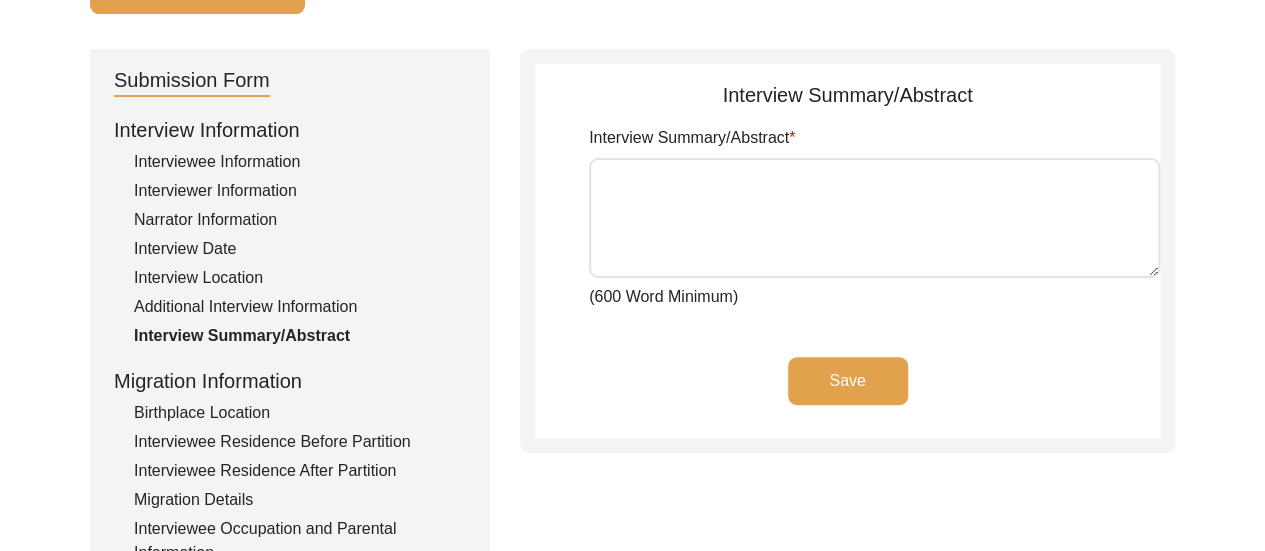 click on "Birthplace Location" 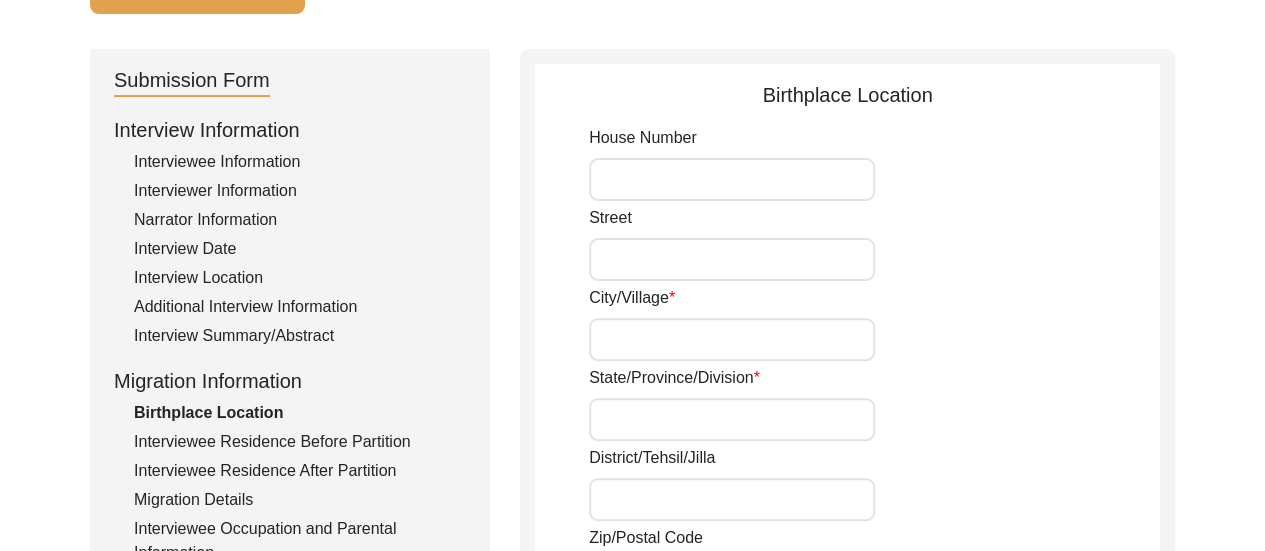 click on "City/Village" at bounding box center [732, 339] 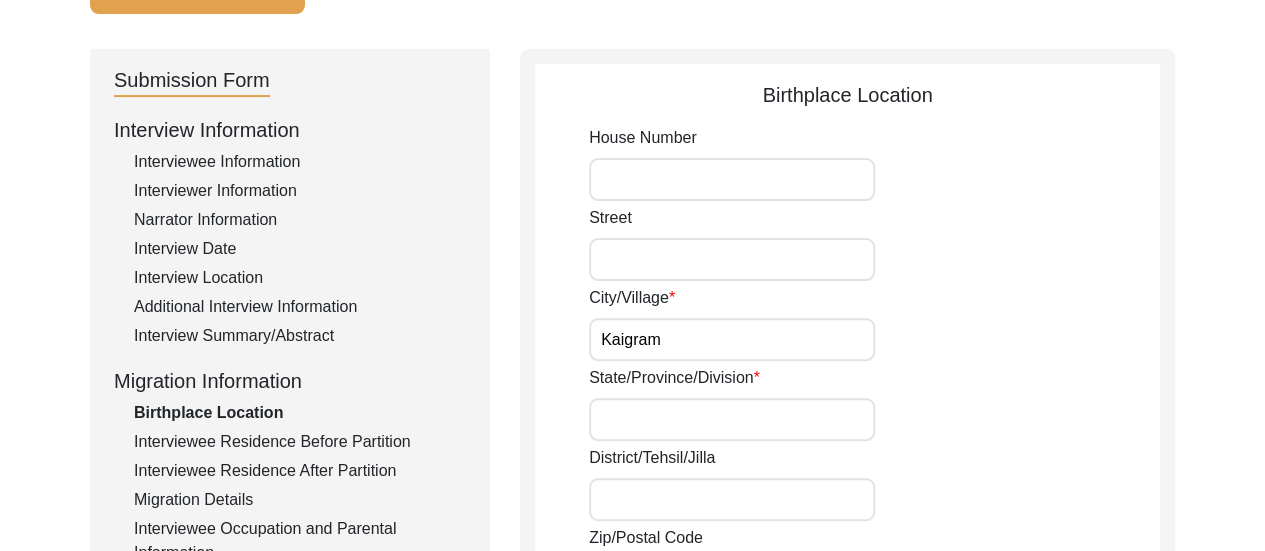 type on "Kaigram" 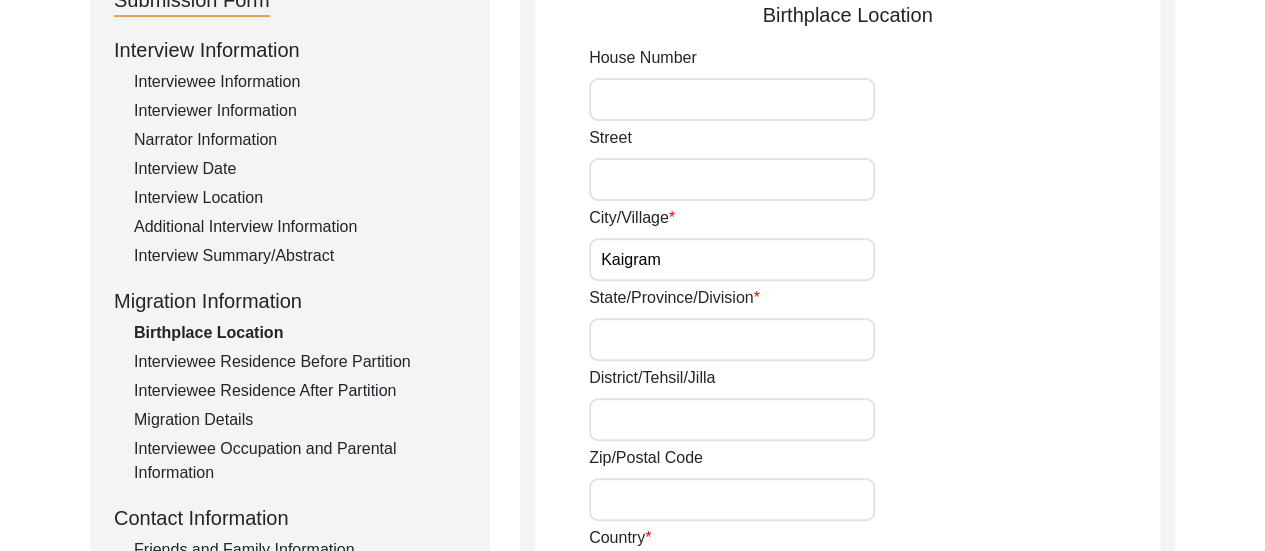 scroll, scrollTop: 294, scrollLeft: 0, axis: vertical 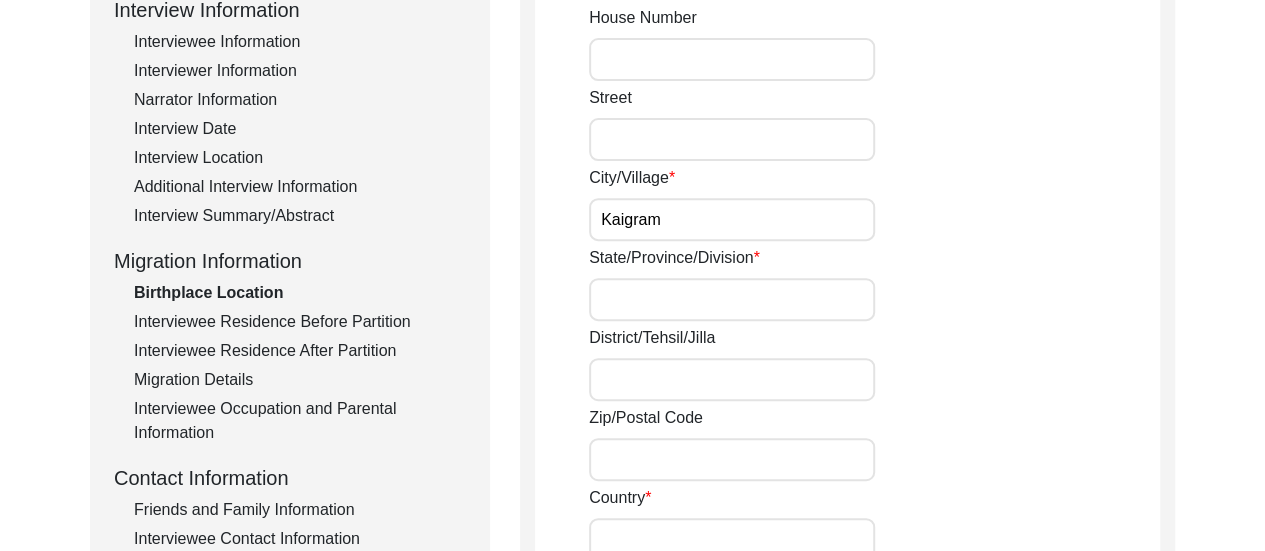 click on "State/Province/Division" at bounding box center [732, 299] 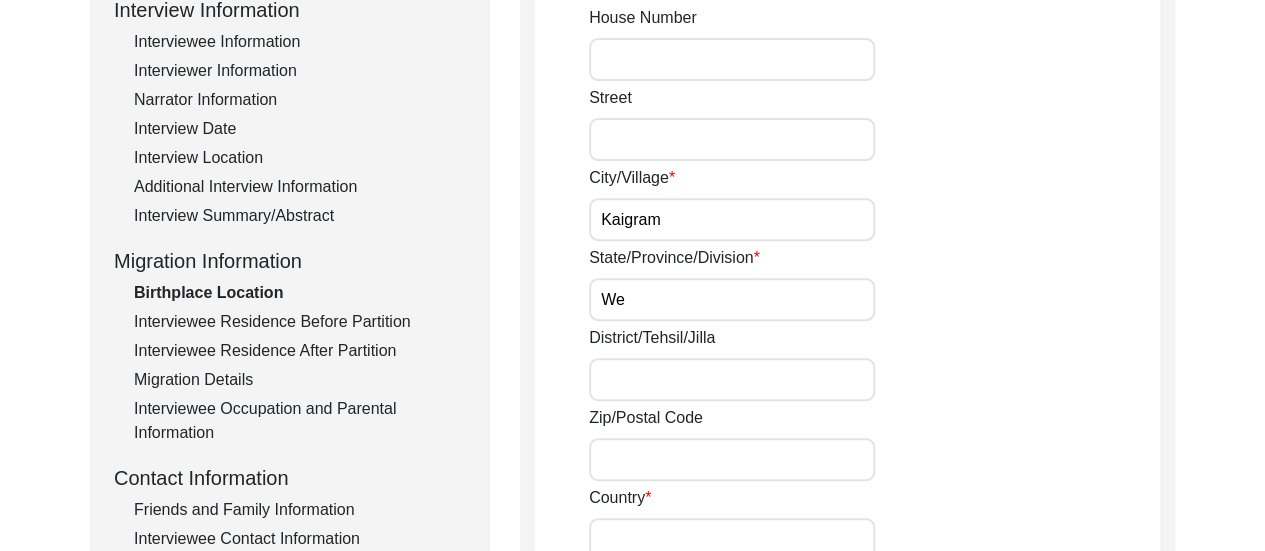 type on "W" 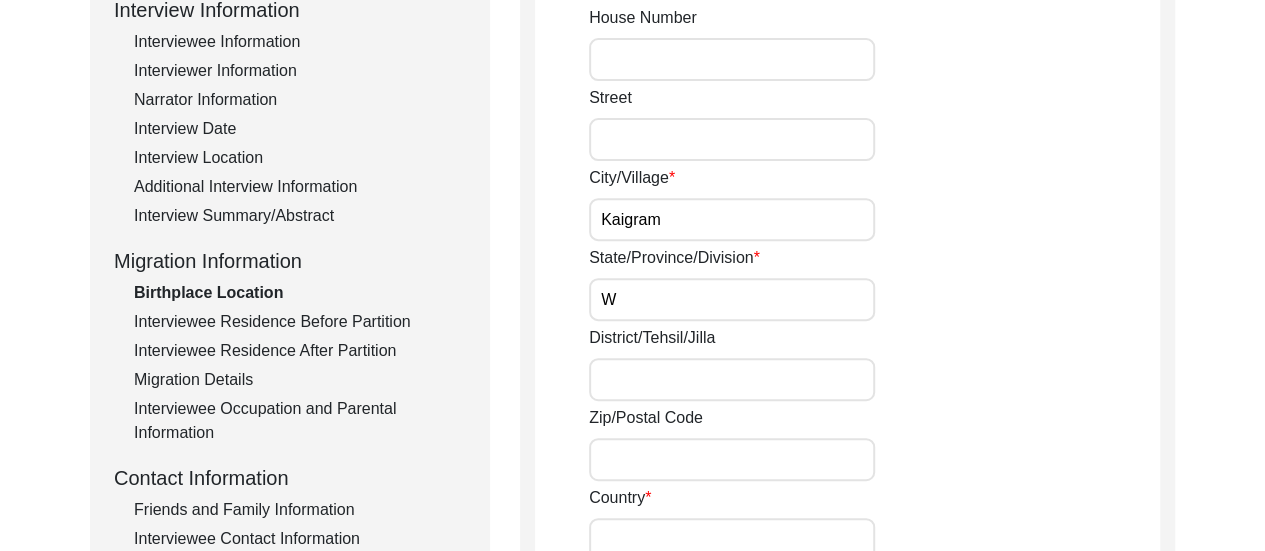 type 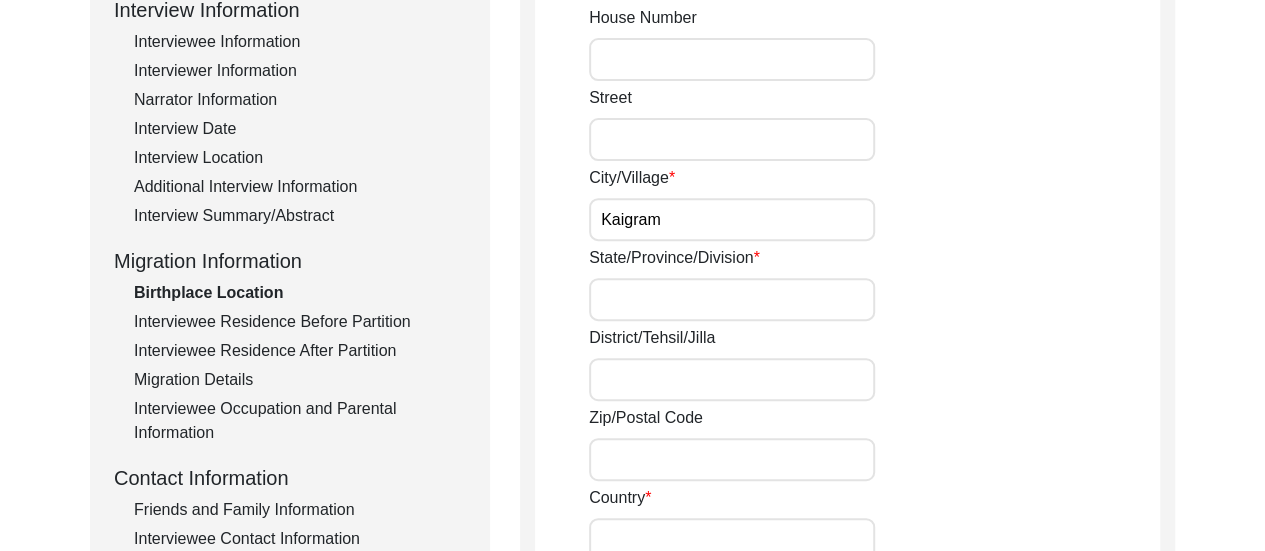 click on "District/Tehsil/Jilla" 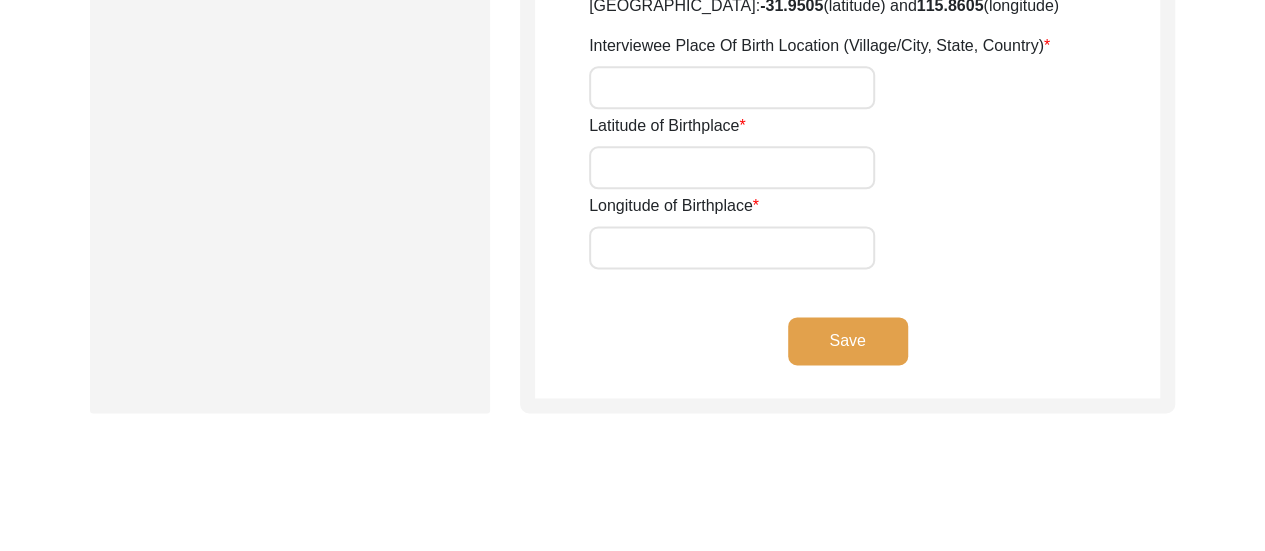 scroll, scrollTop: 1174, scrollLeft: 0, axis: vertical 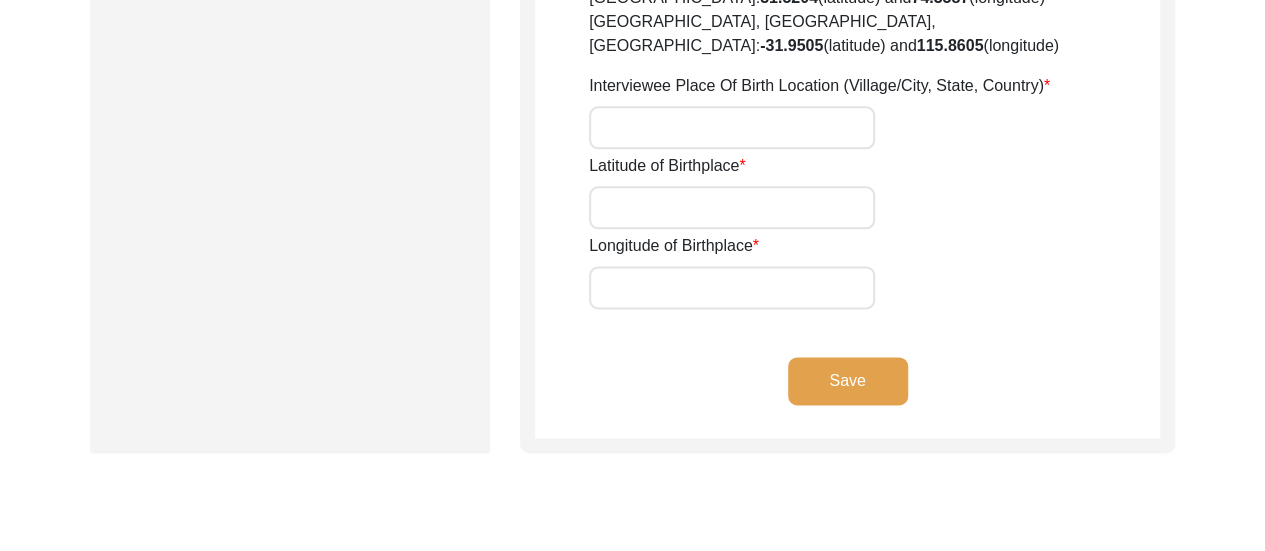 click on "Latitude of Birthplace" at bounding box center [732, 207] 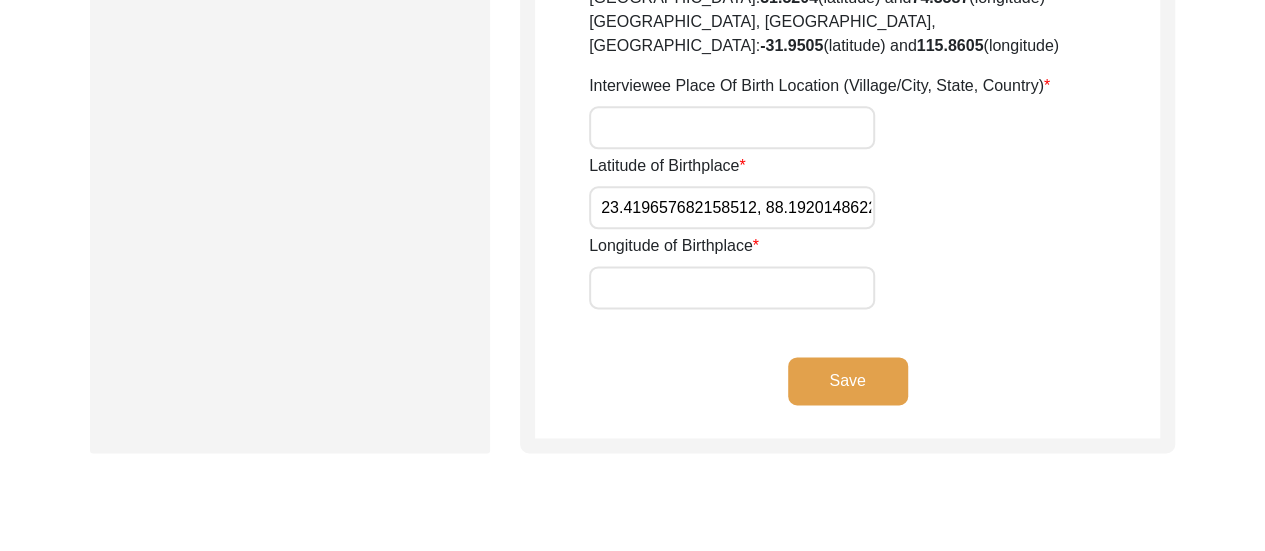 scroll, scrollTop: 0, scrollLeft: 41, axis: horizontal 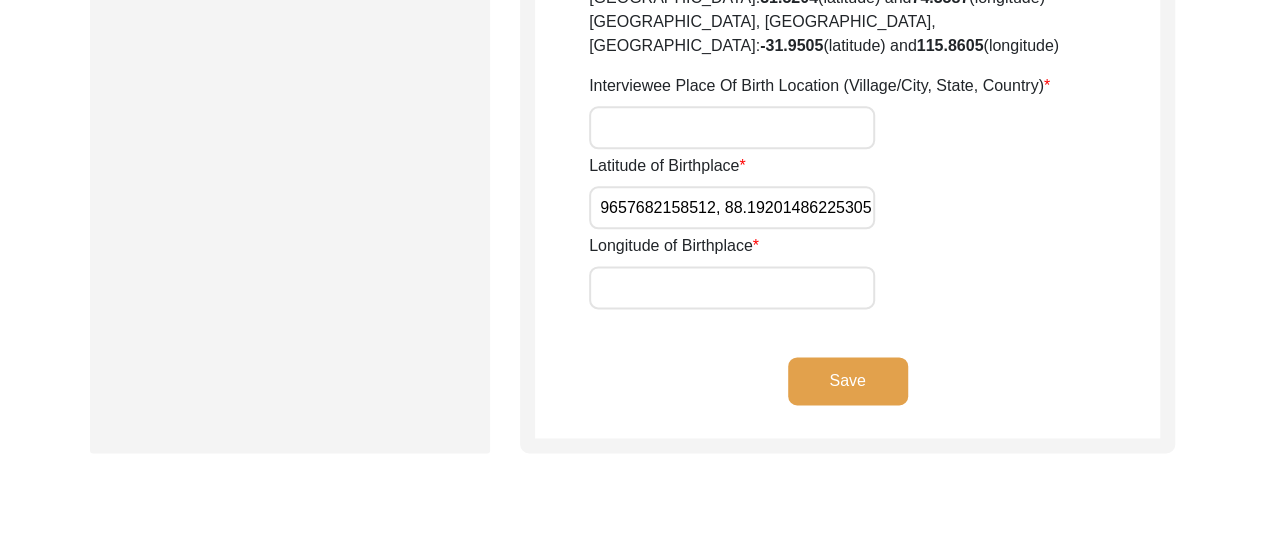 drag, startPoint x: 722, startPoint y: 131, endPoint x: 979, endPoint y: 123, distance: 257.12448 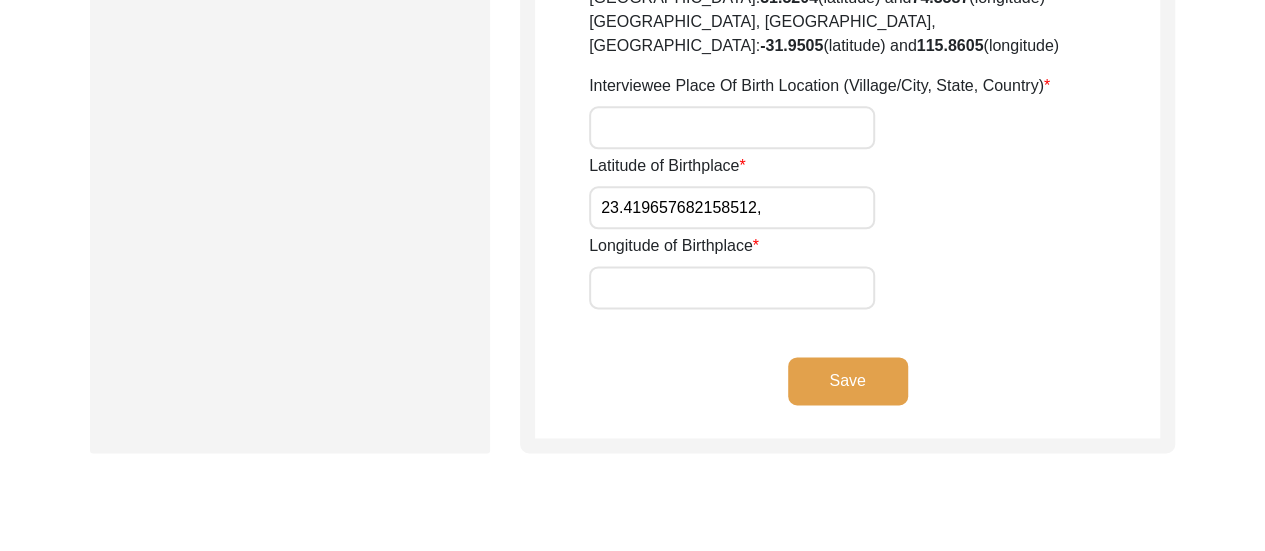 scroll, scrollTop: 0, scrollLeft: 0, axis: both 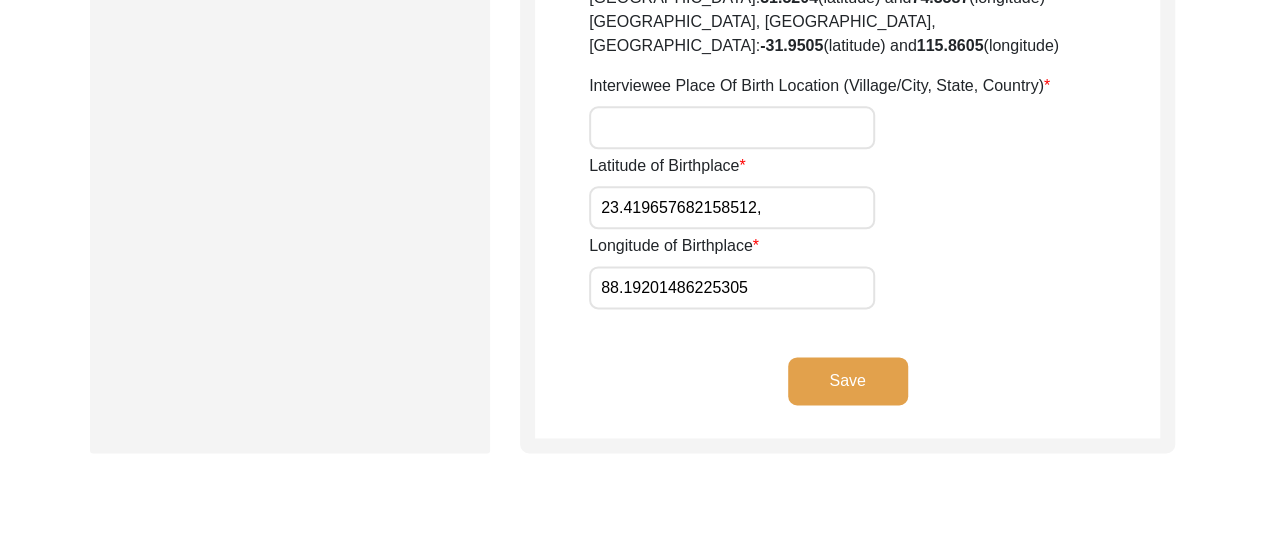 type on "88.19201486225305" 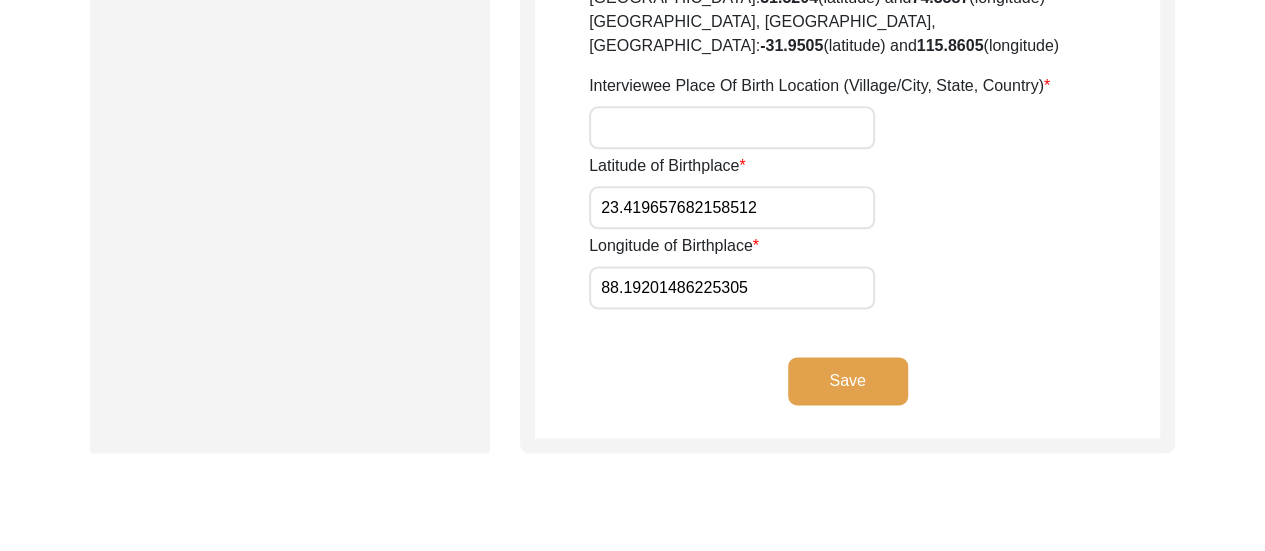 type on "23.419657682158512" 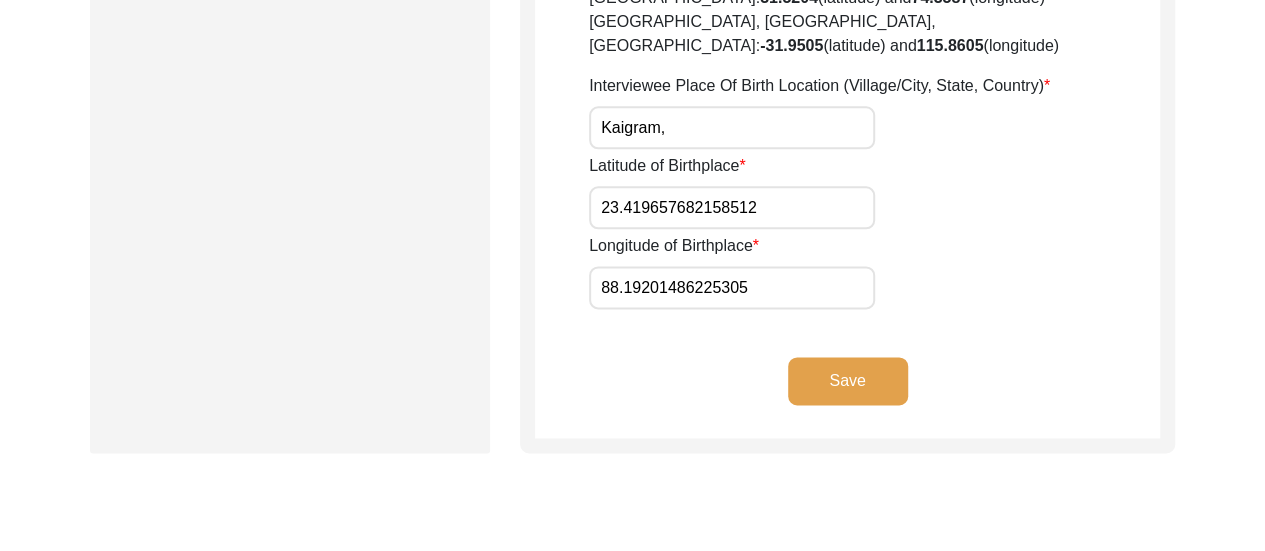 paste on "Presidency of [GEOGRAPHIC_DATA][PERSON_NAME] in [GEOGRAPHIC_DATA]" 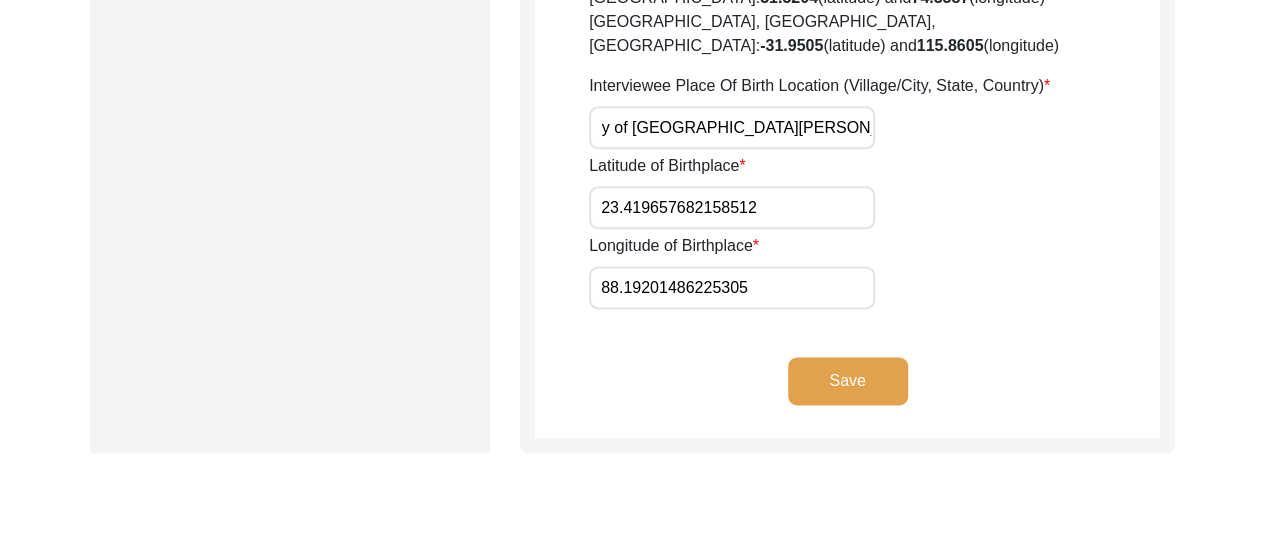 scroll, scrollTop: 0, scrollLeft: 148, axis: horizontal 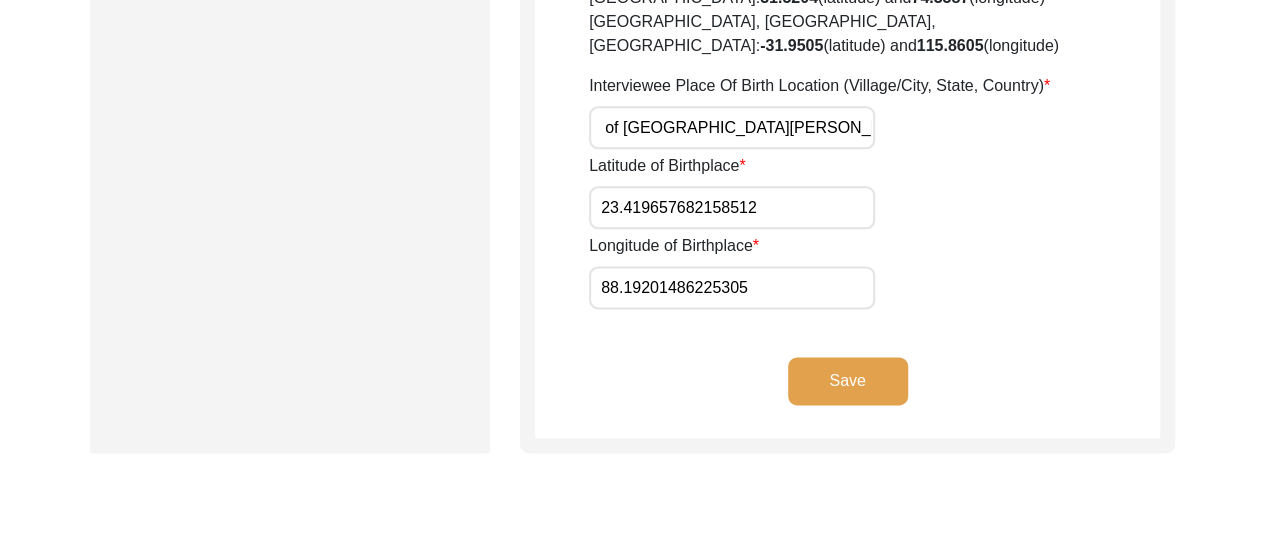 click on "Kaigram, Presidency of [GEOGRAPHIC_DATA][PERSON_NAME] in [GEOGRAPHIC_DATA], [GEOGRAPHIC_DATA]" at bounding box center [732, 127] 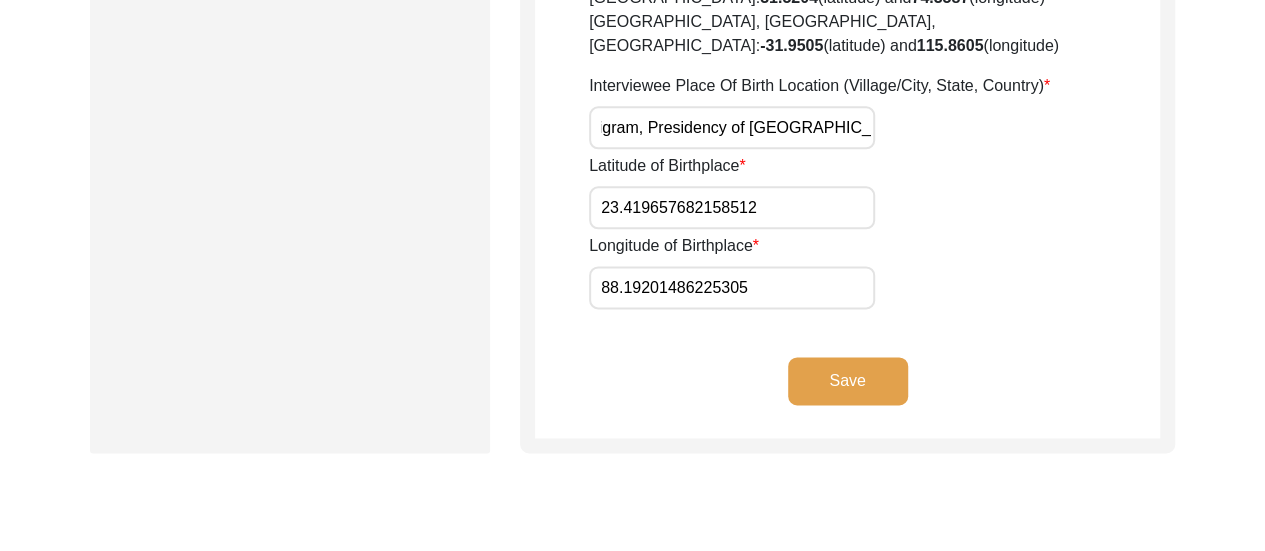 scroll, scrollTop: 0, scrollLeft: 0, axis: both 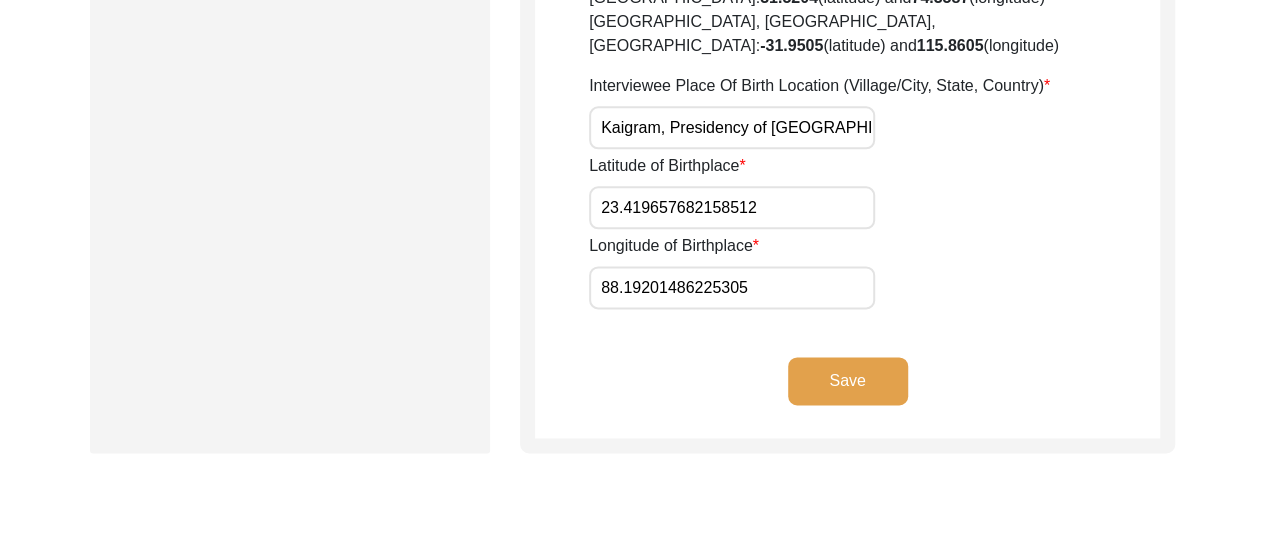 type on "Kaigram, Presidency of [GEOGRAPHIC_DATA][PERSON_NAME] in [GEOGRAPHIC_DATA], [GEOGRAPHIC_DATA]" 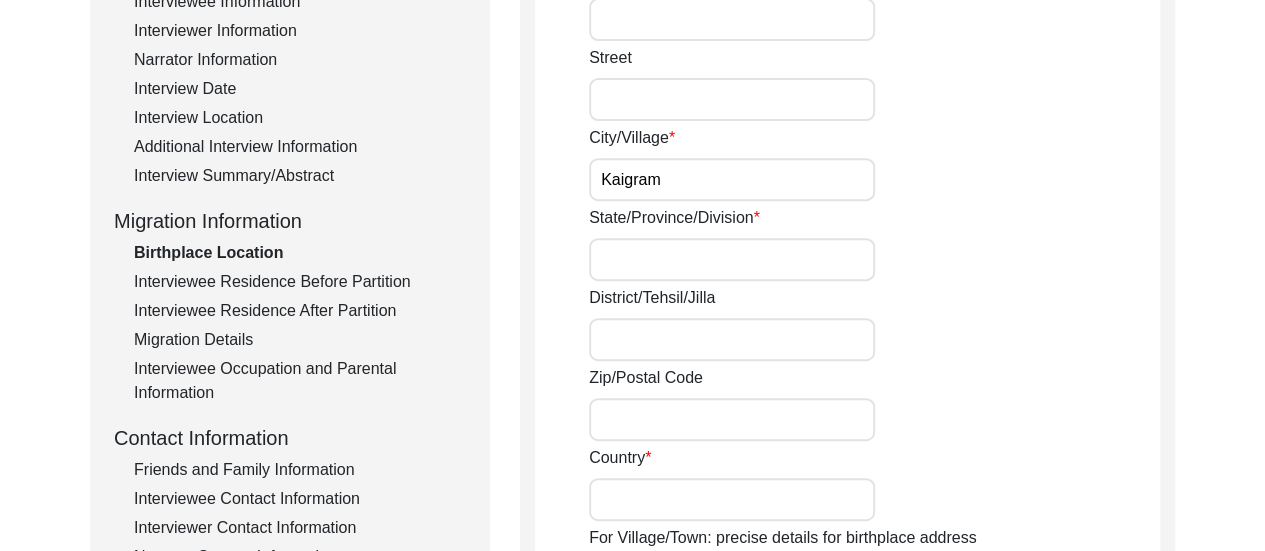 scroll, scrollTop: 294, scrollLeft: 0, axis: vertical 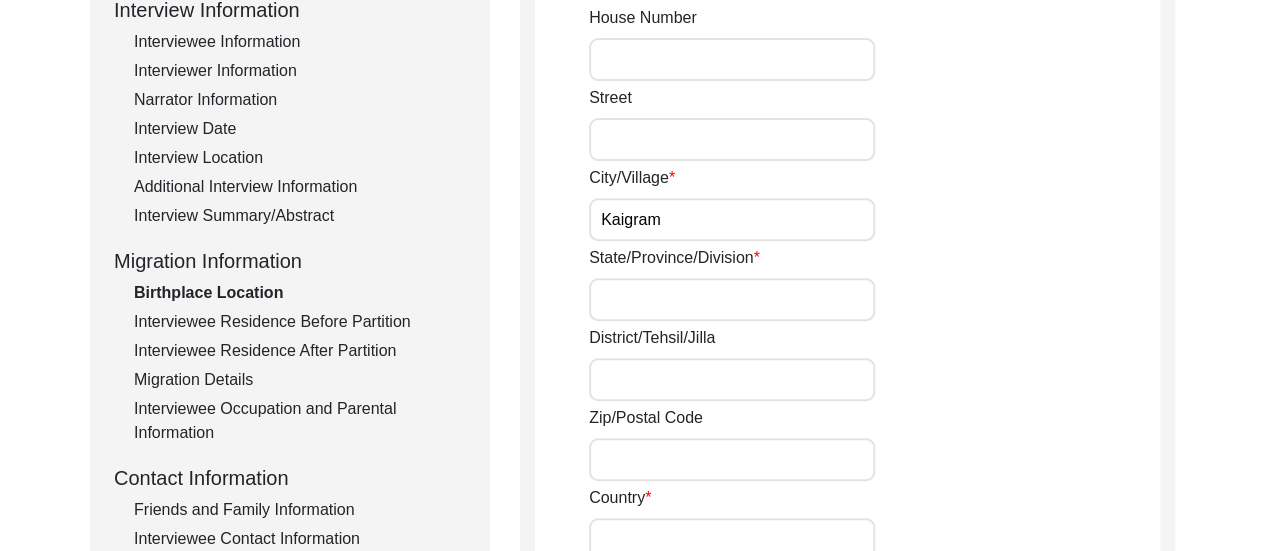 click on "State/Province/Division" at bounding box center [732, 299] 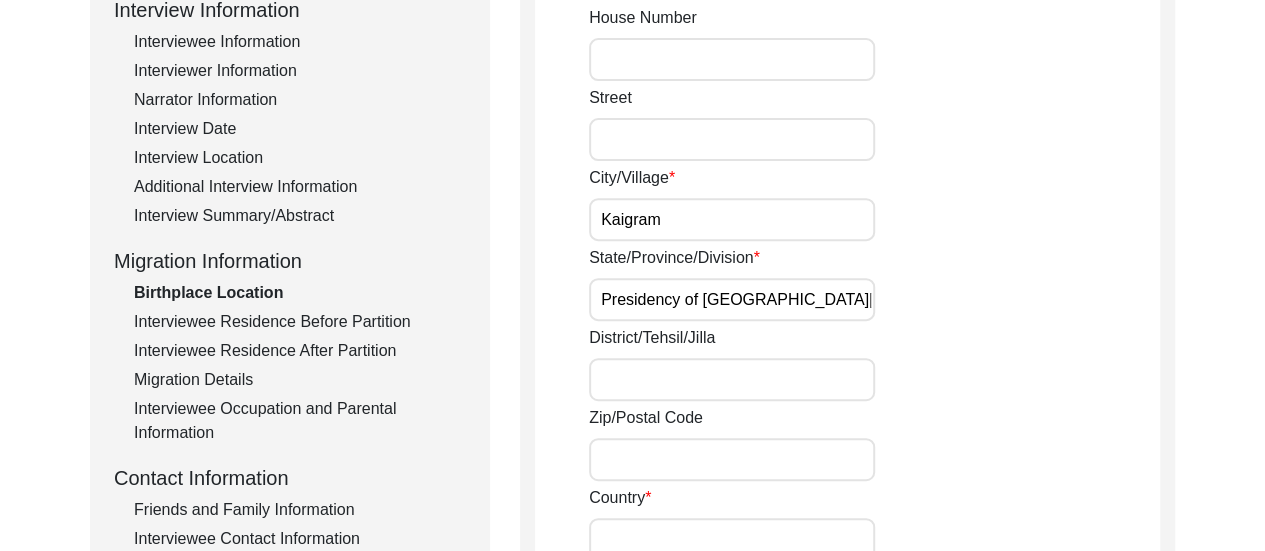 type on "Presidency of [GEOGRAPHIC_DATA][PERSON_NAME] in [GEOGRAPHIC_DATA]" 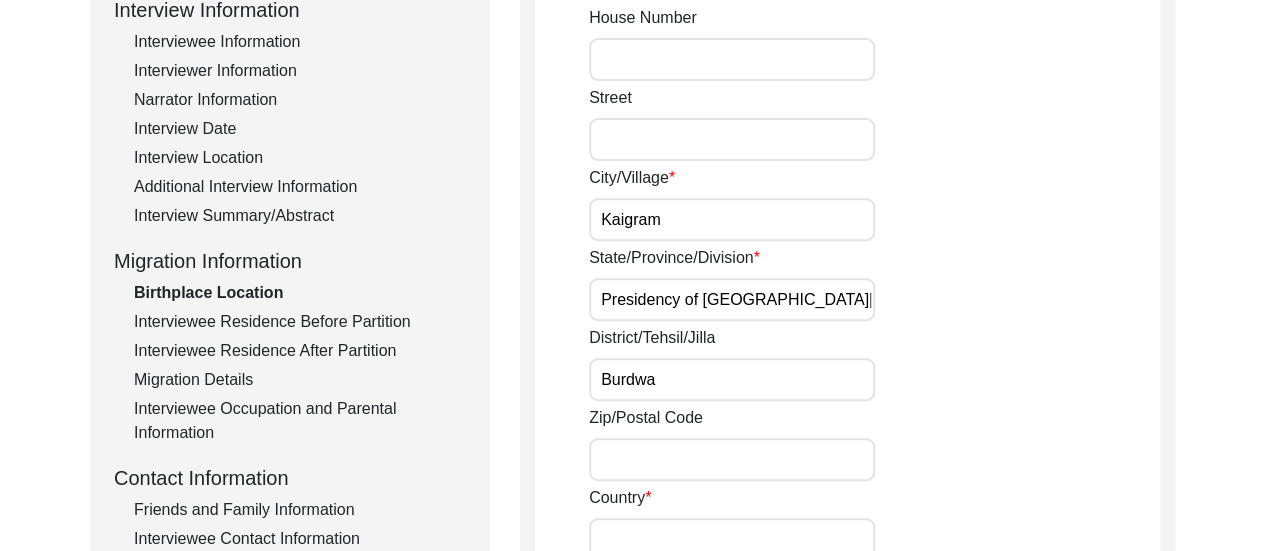 type on "Burdwan" 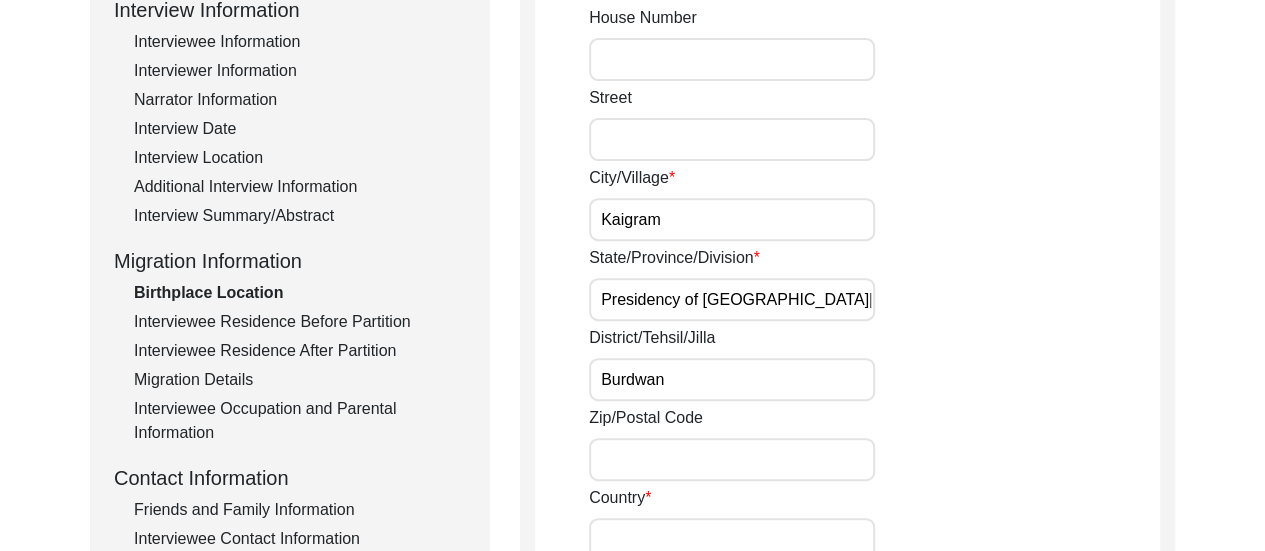 click on "City/[GEOGRAPHIC_DATA]" 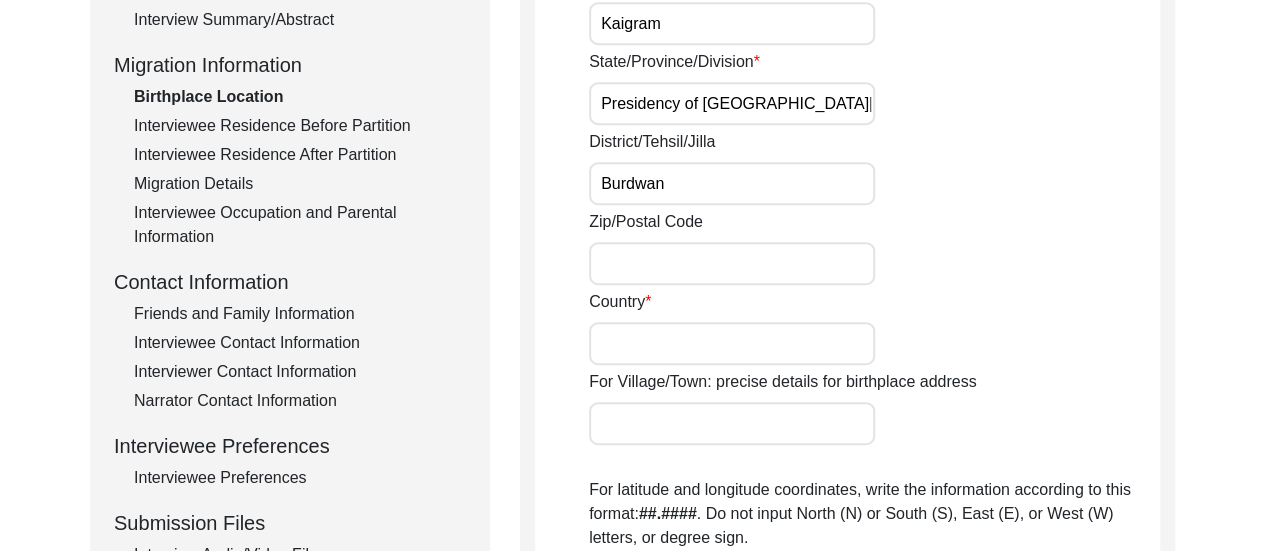 scroll, scrollTop: 574, scrollLeft: 0, axis: vertical 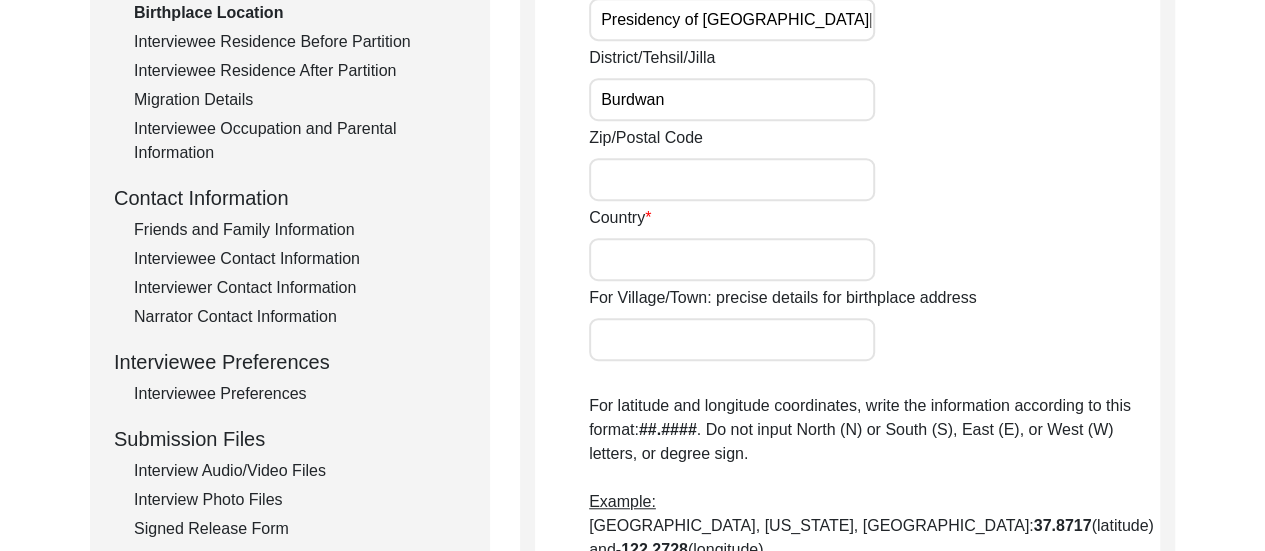 click on "Country" at bounding box center (732, 259) 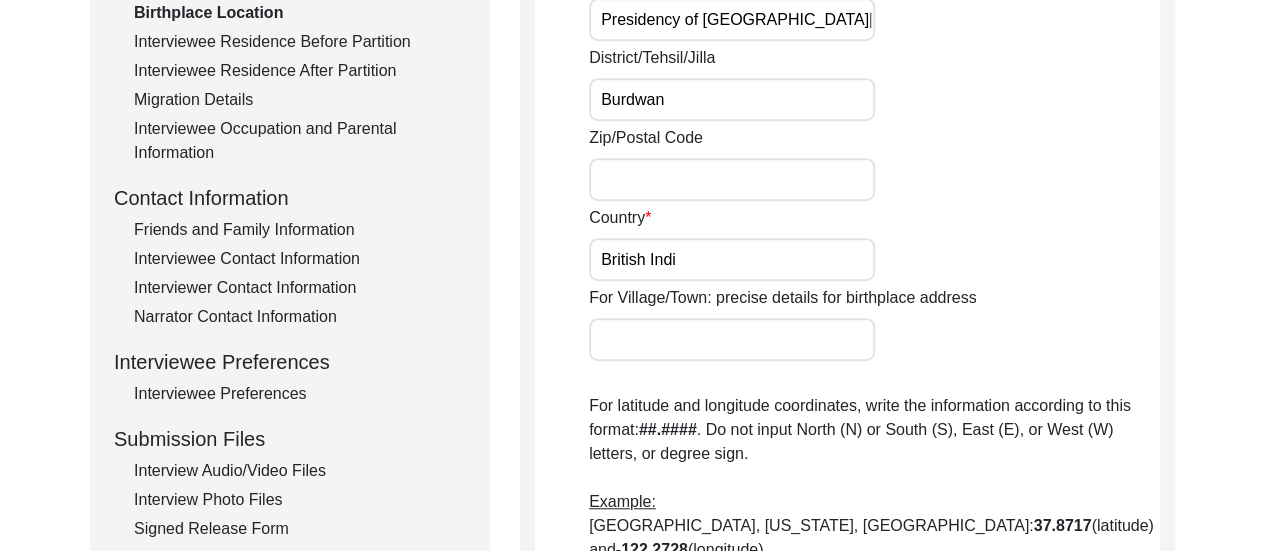 type on "[GEOGRAPHIC_DATA]" 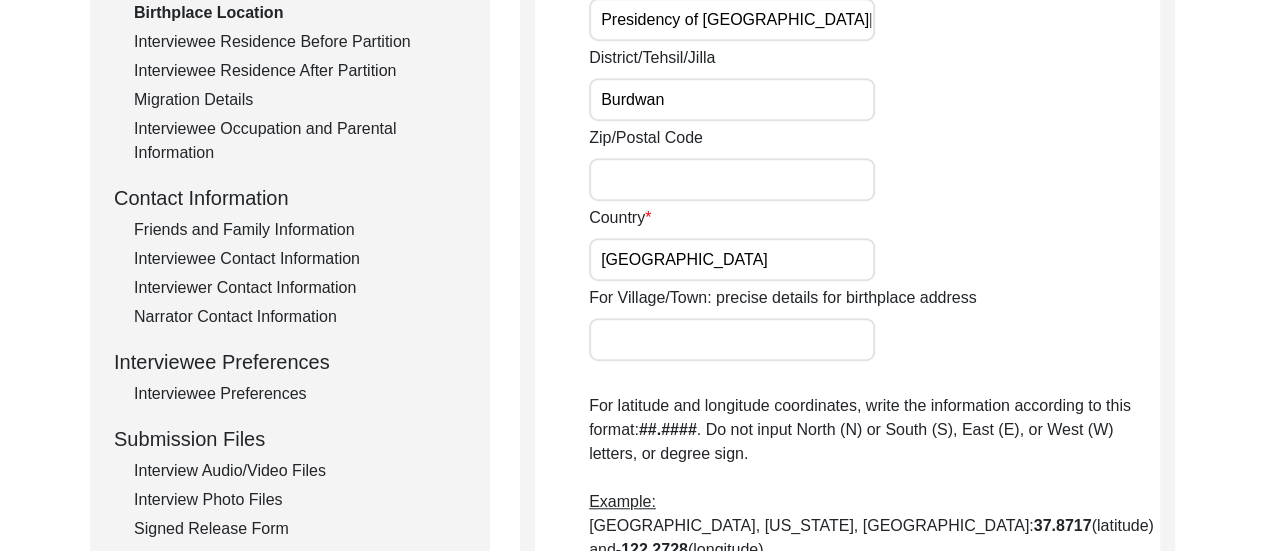click on "Zip/Postal Code" at bounding box center [732, 179] 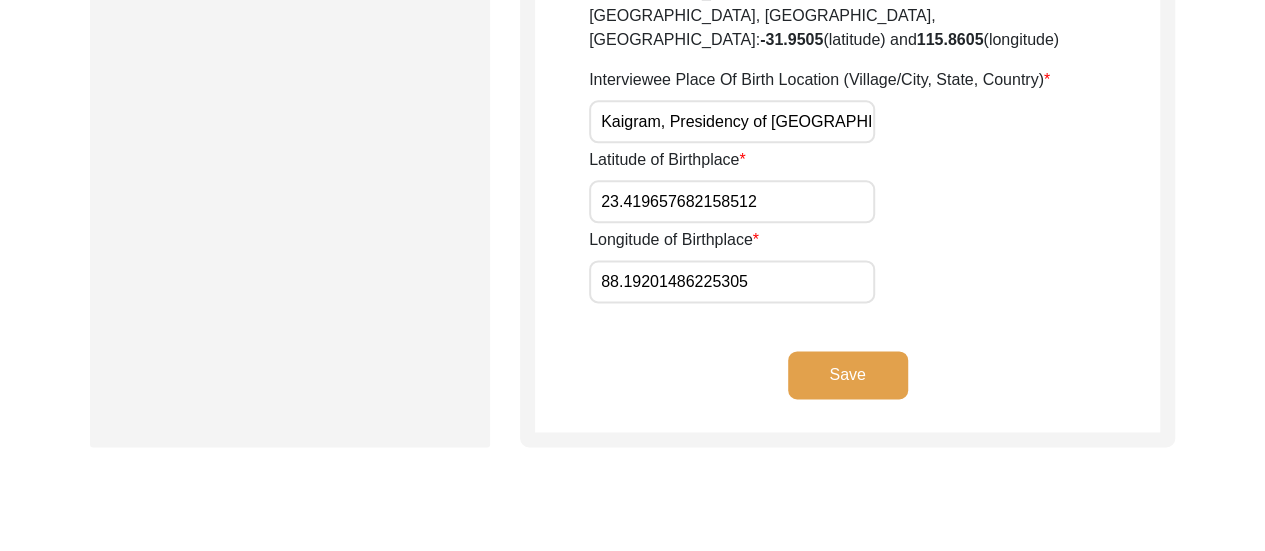 scroll, scrollTop: 1214, scrollLeft: 0, axis: vertical 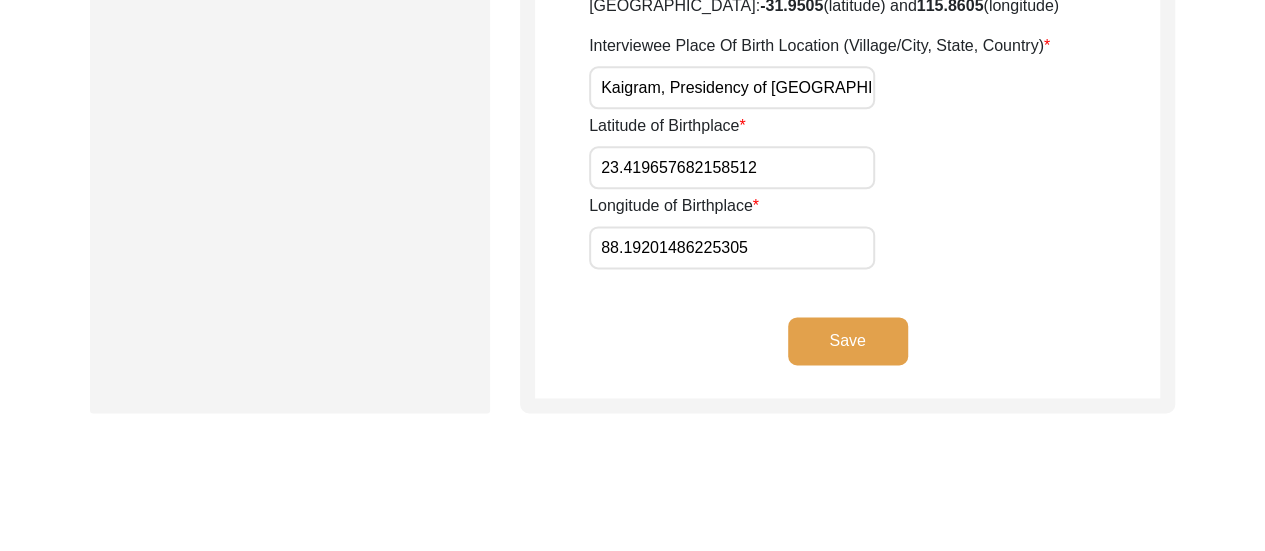 click on "Save" 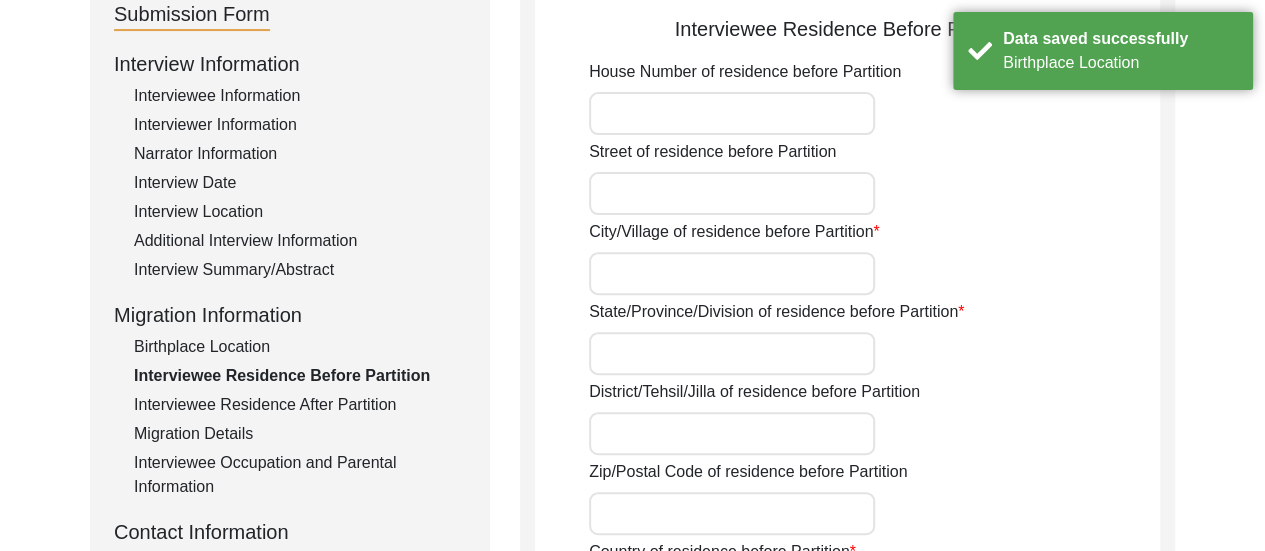 scroll, scrollTop: 214, scrollLeft: 0, axis: vertical 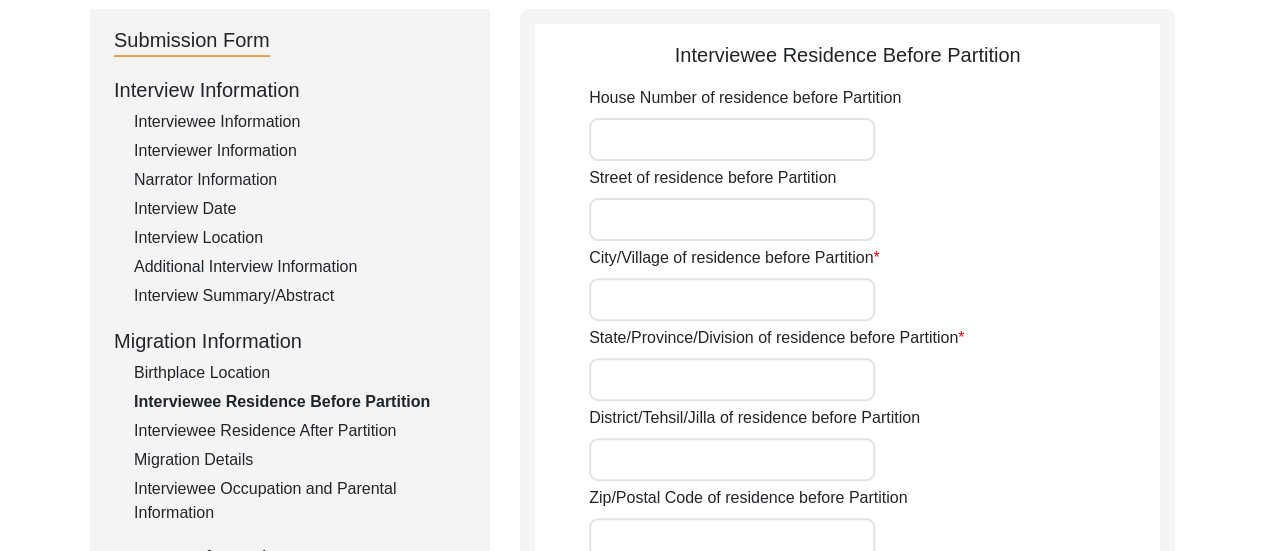 click on "City/Village of residence before Partition" at bounding box center [732, 299] 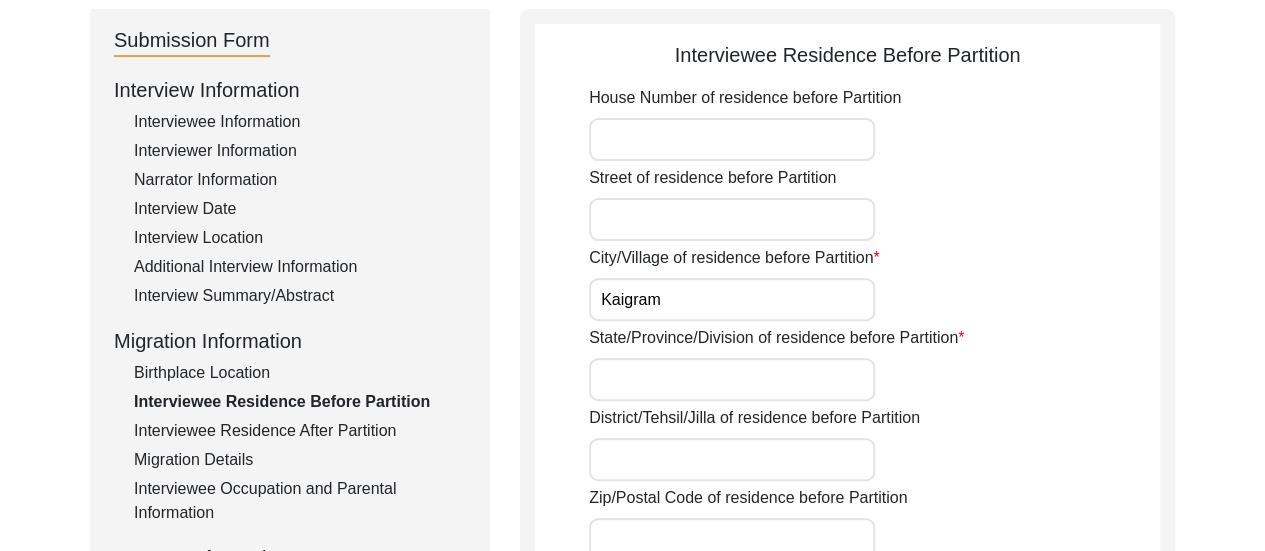 type on "Kaigram" 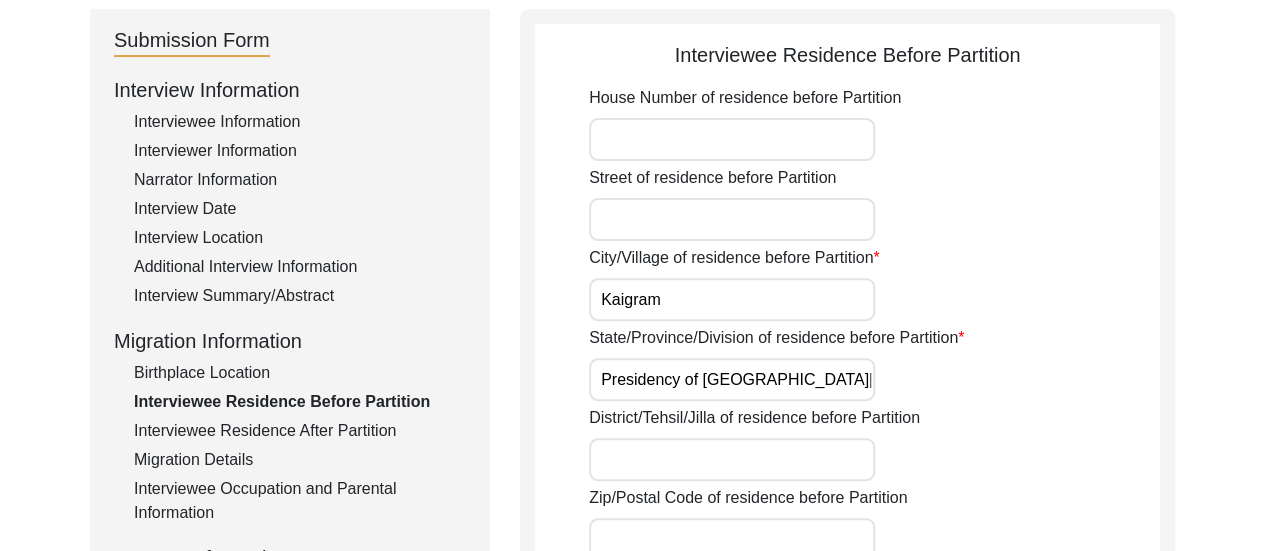 type on "Presidency of [GEOGRAPHIC_DATA][PERSON_NAME] in [GEOGRAPHIC_DATA]" 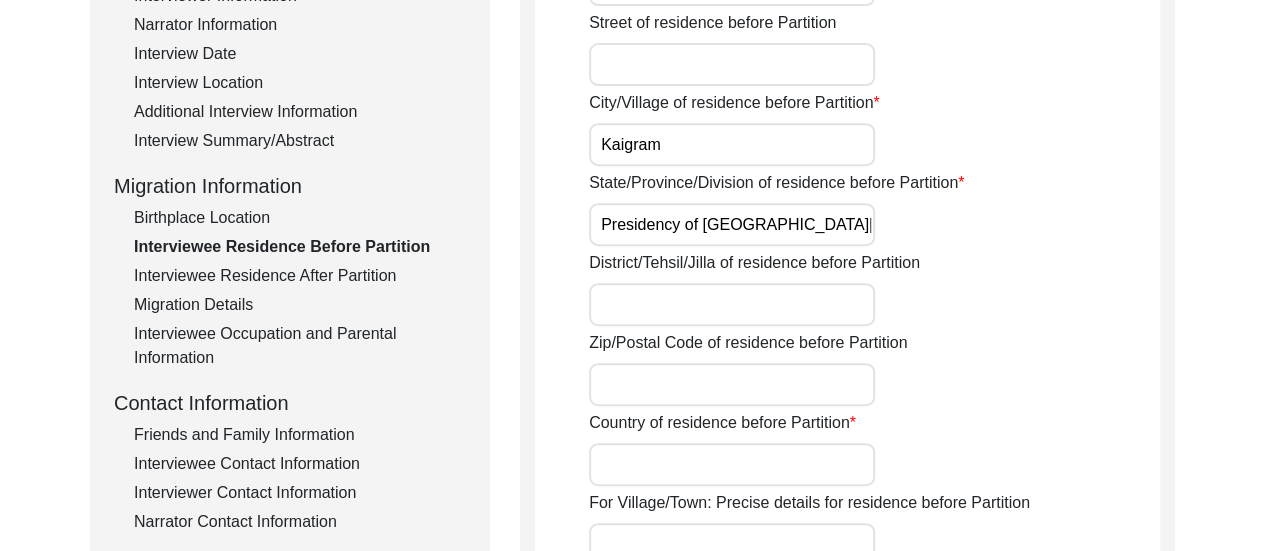 scroll, scrollTop: 414, scrollLeft: 0, axis: vertical 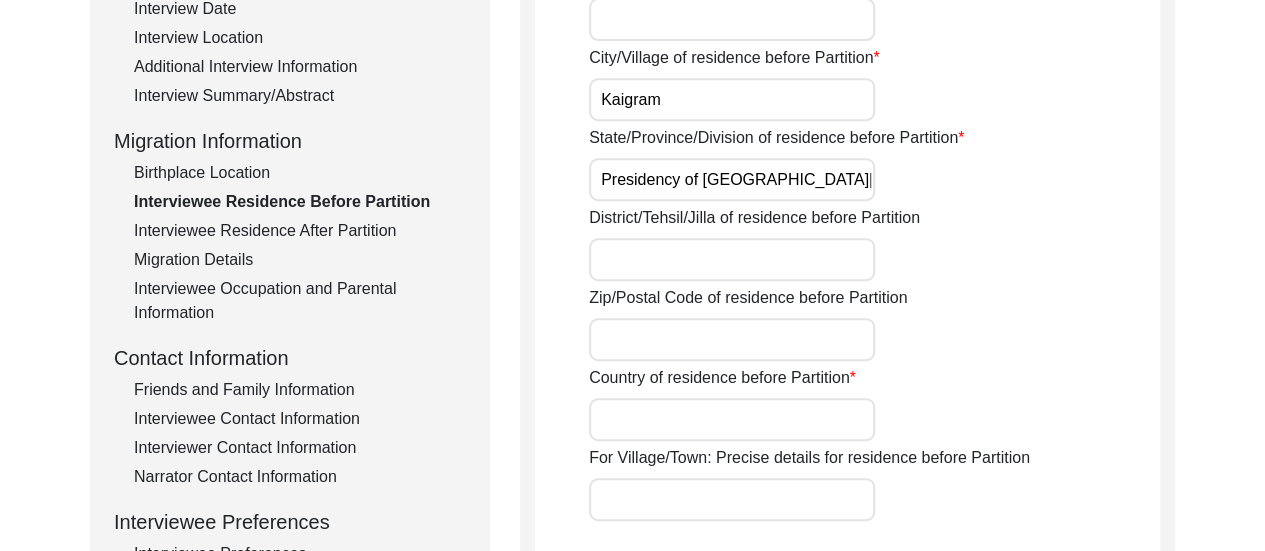 click on "District/Tehsil/Jilla of residence before Partition" at bounding box center [732, 259] 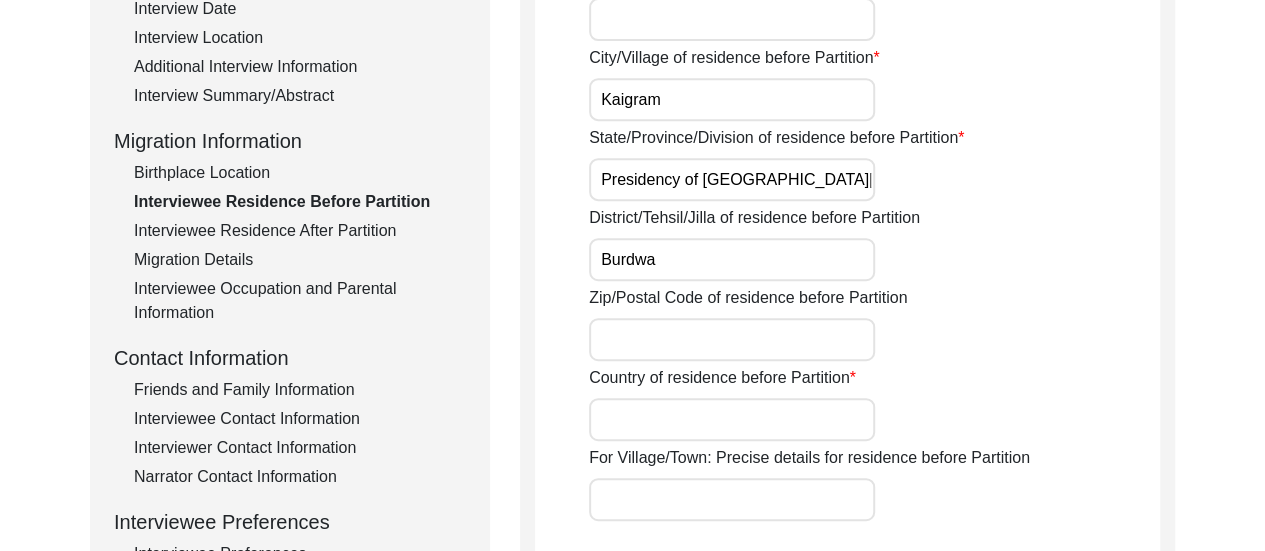 type on "Burdwan" 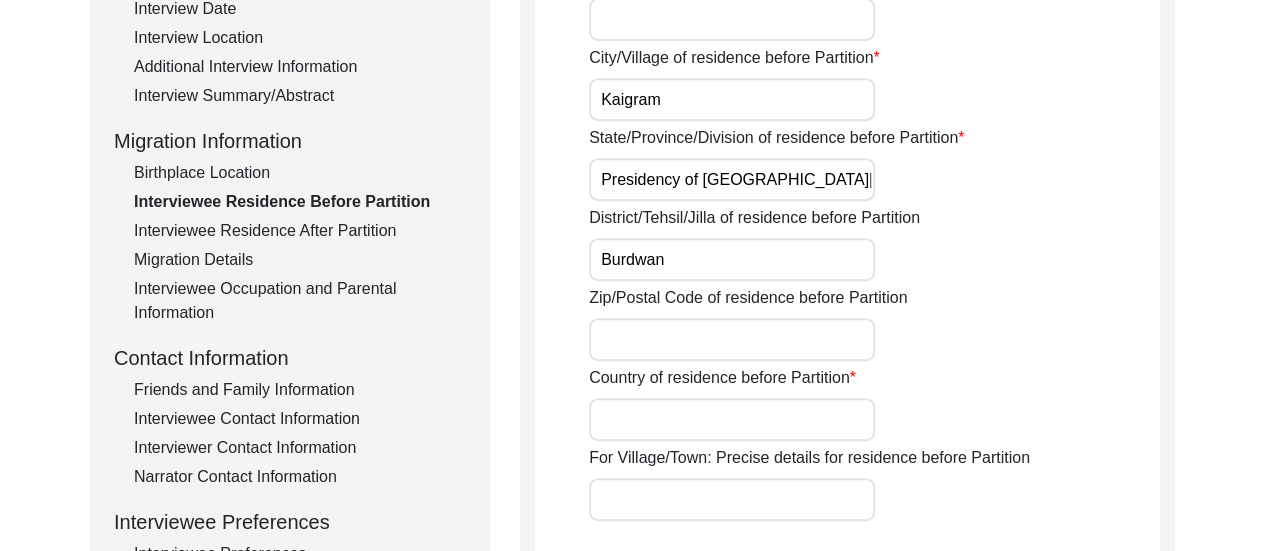 click on "Country of residence before Partition" at bounding box center [732, 419] 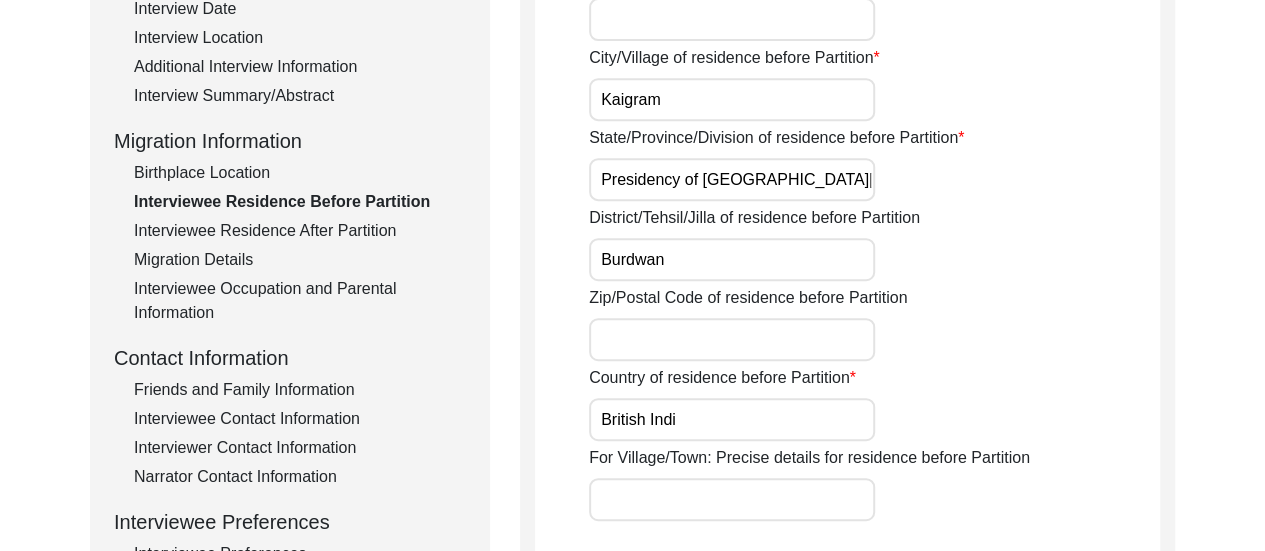 type on "[GEOGRAPHIC_DATA]" 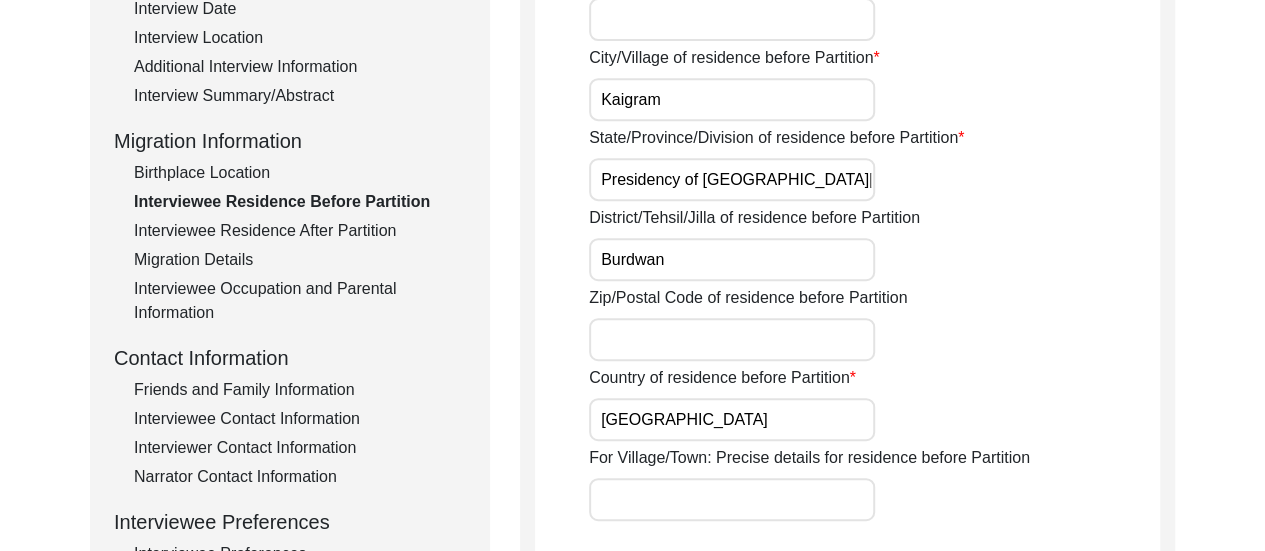 click on "Zip/Postal Code of residence before Partition" 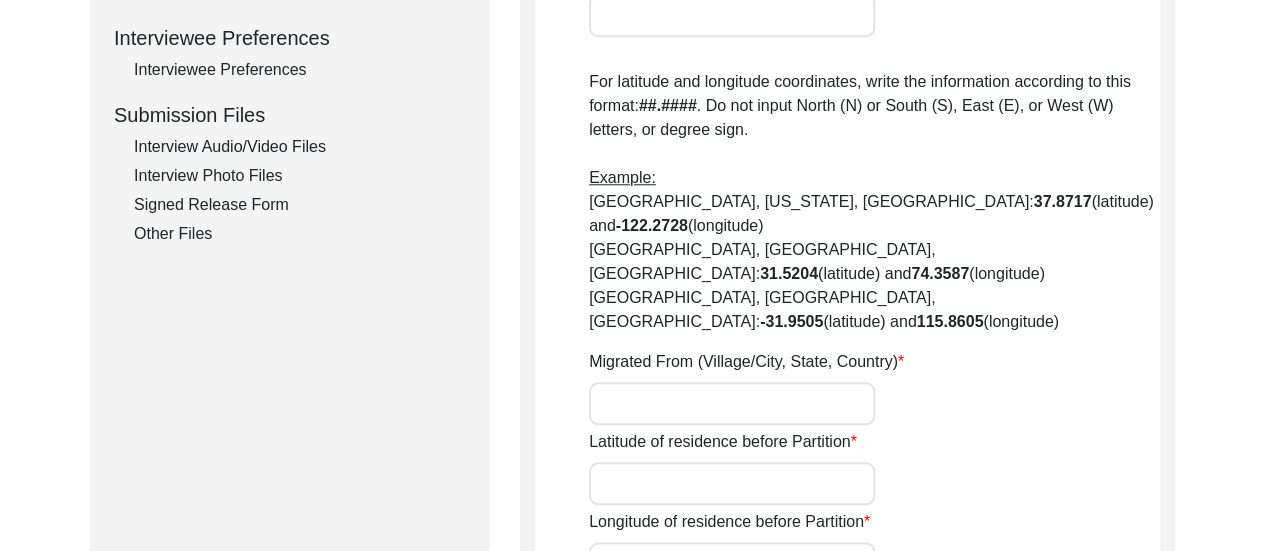 scroll, scrollTop: 934, scrollLeft: 0, axis: vertical 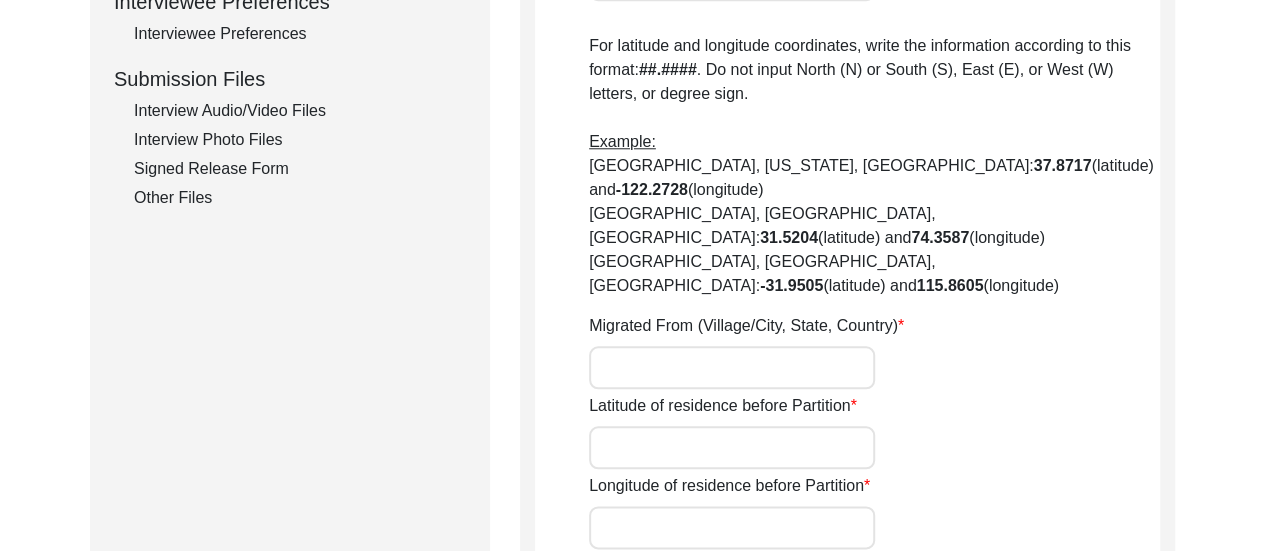 click on "Migrated From (Village/City, State, Country)" at bounding box center [732, 367] 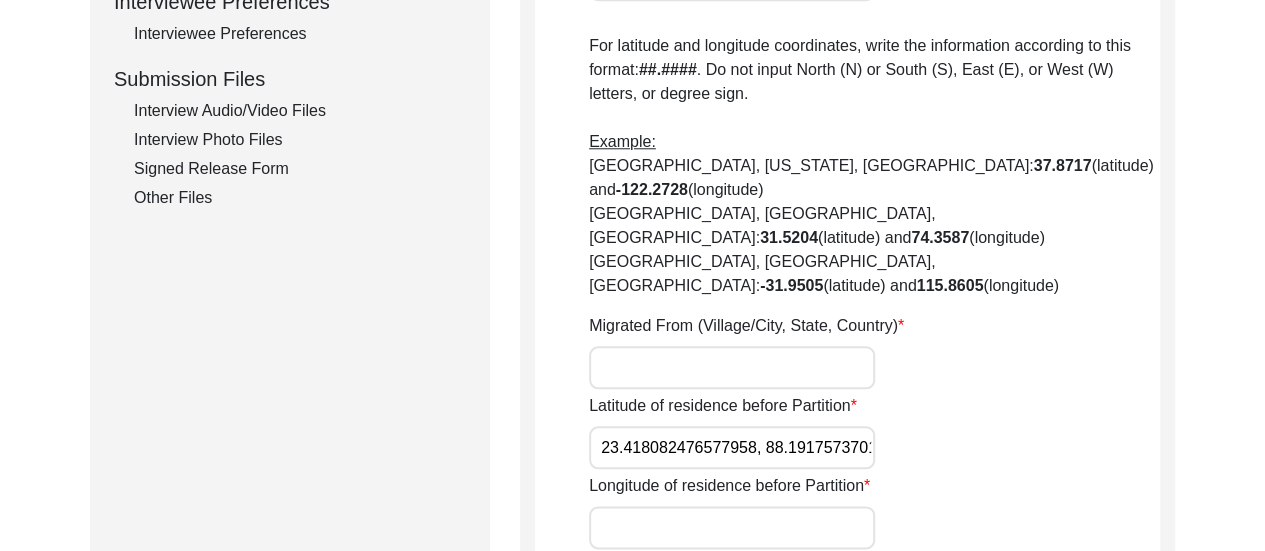 scroll, scrollTop: 0, scrollLeft: 41, axis: horizontal 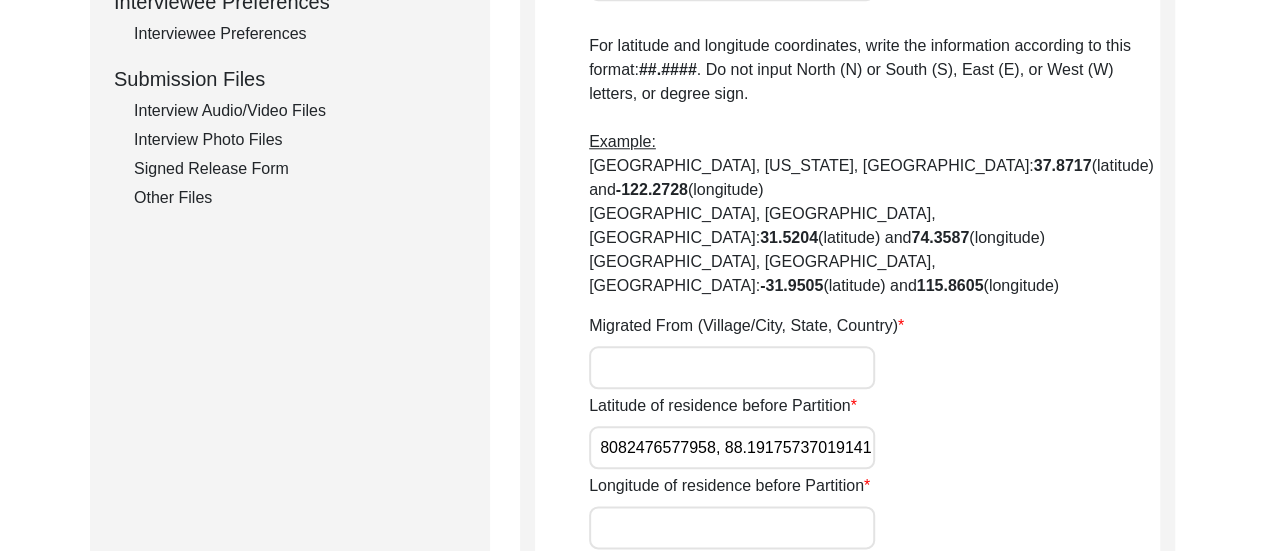 drag, startPoint x: 724, startPoint y: 374, endPoint x: 914, endPoint y: 379, distance: 190.06578 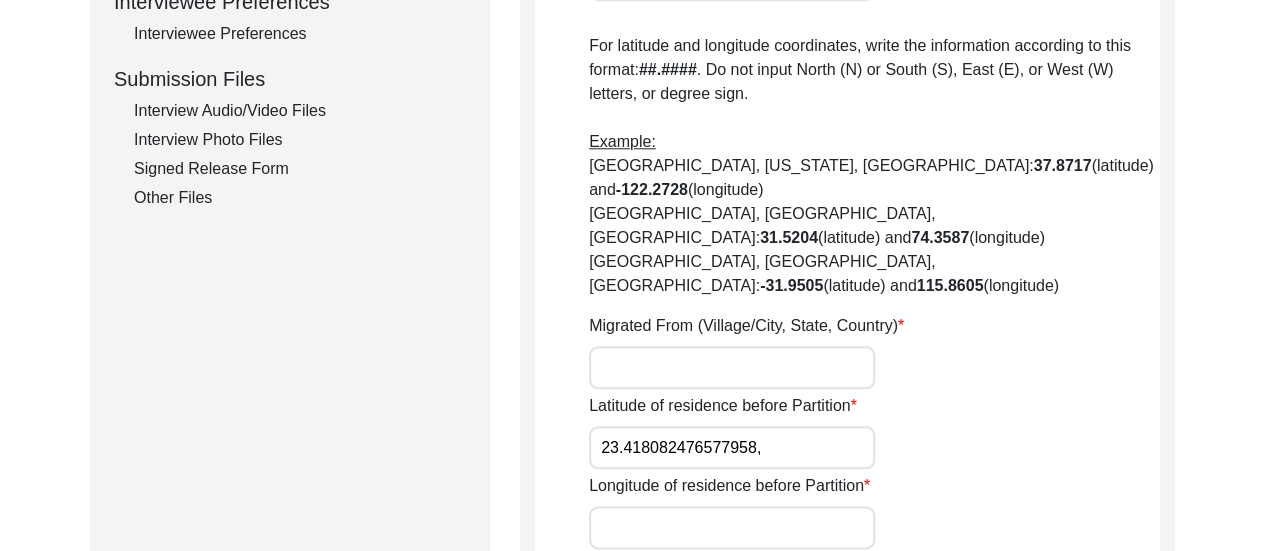 scroll, scrollTop: 0, scrollLeft: 0, axis: both 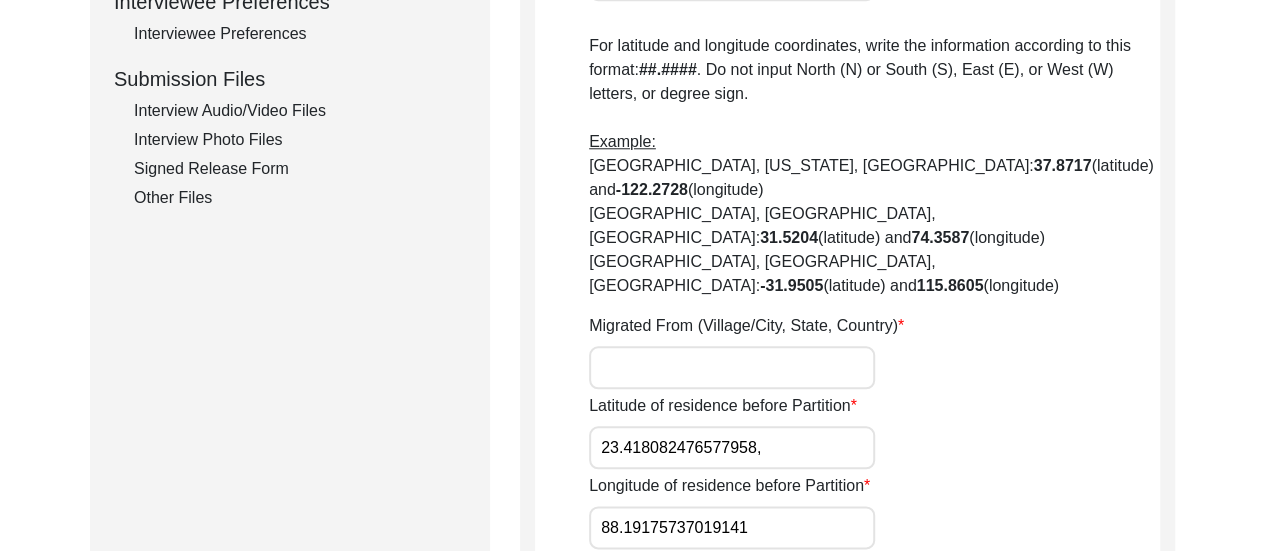 type on "88.19175737019141" 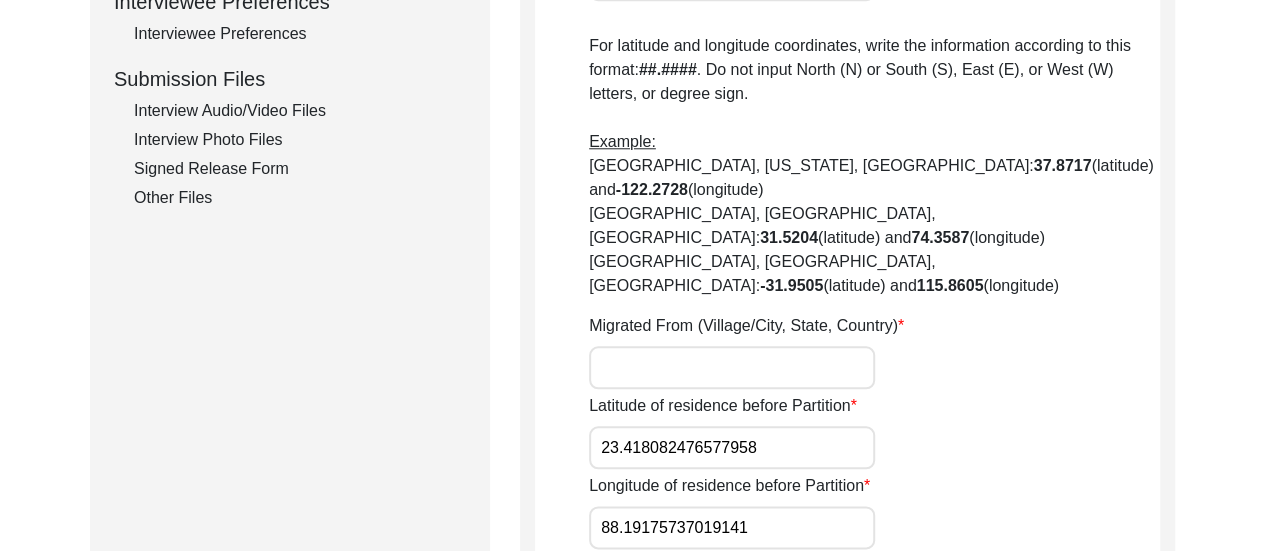 type on "23.418082476577958" 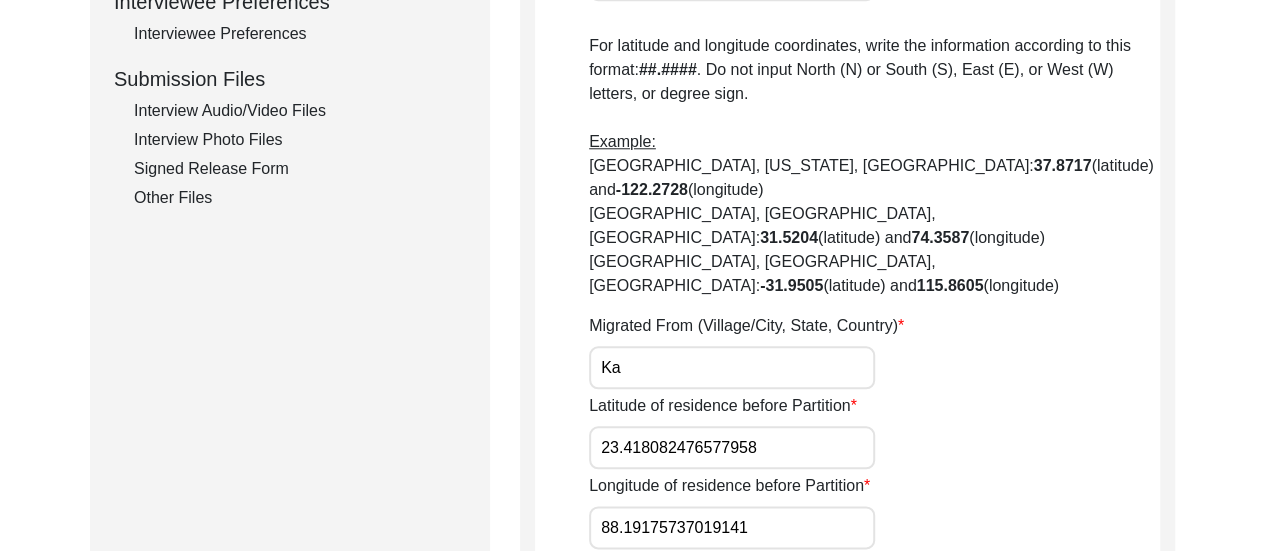 type on "K" 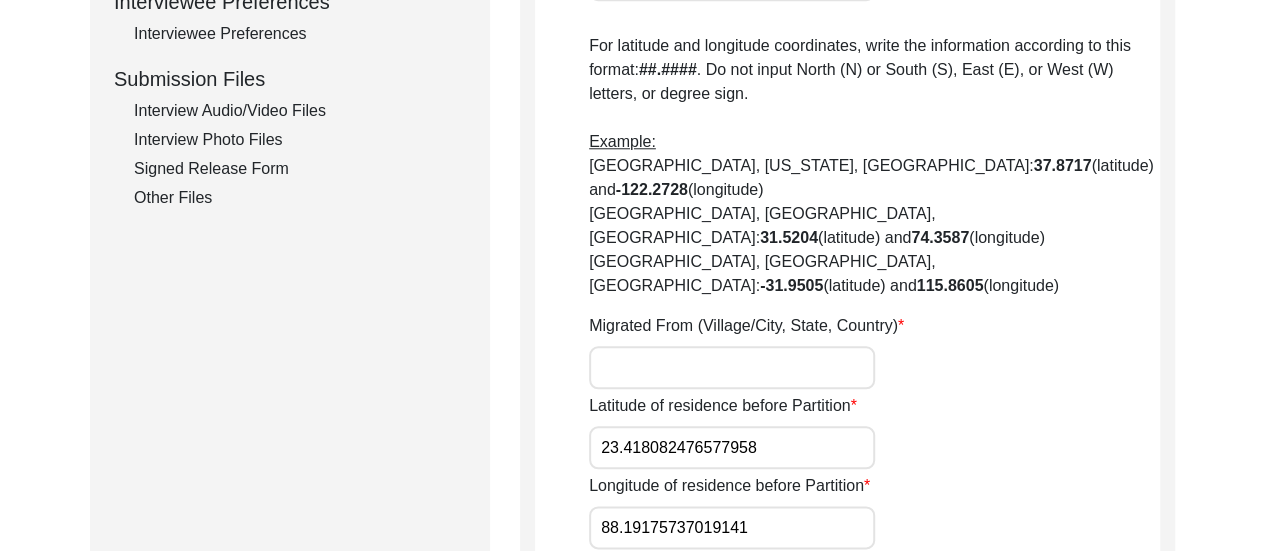 click on "Migrated From (Village/City, State, Country)" at bounding box center [732, 367] 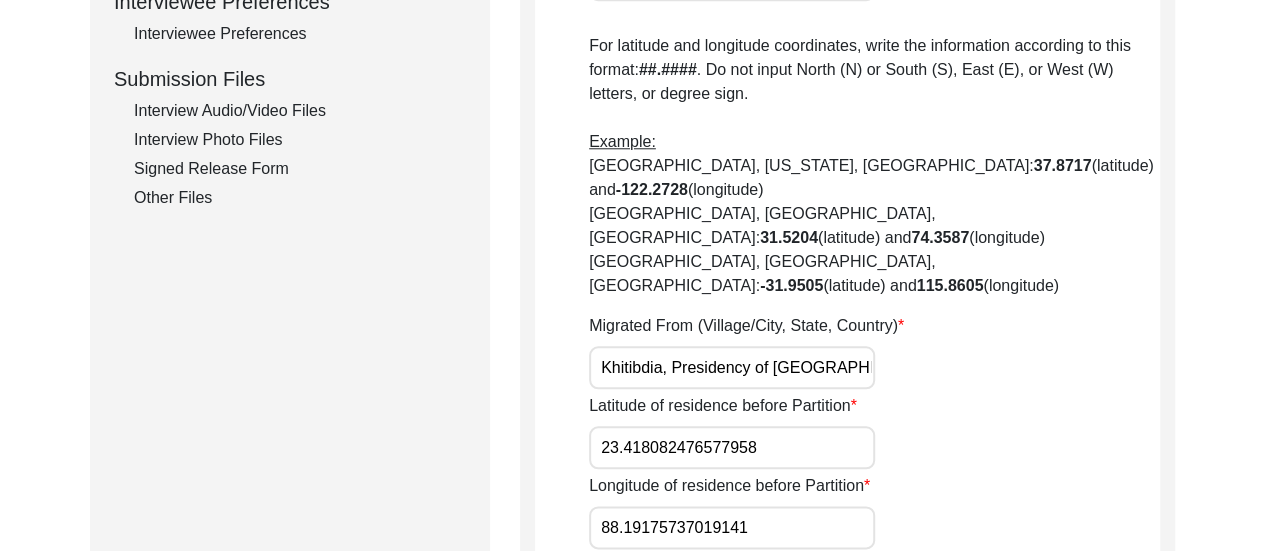 click on "Khitibdia, Presidency of [GEOGRAPHIC_DATA][PERSON_NAME] in [GEOGRAPHIC_DATA], [GEOGRAPHIC_DATA]" at bounding box center [732, 367] 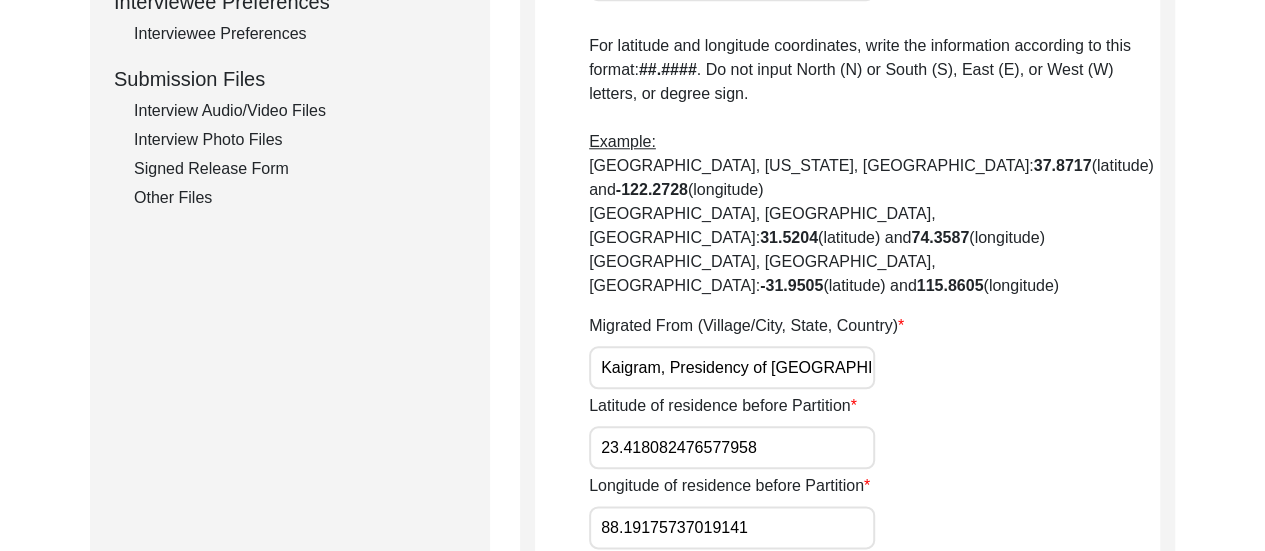 click on "Kaigram, Presidency of [GEOGRAPHIC_DATA][PERSON_NAME] in [GEOGRAPHIC_DATA], [GEOGRAPHIC_DATA]" at bounding box center (732, 367) 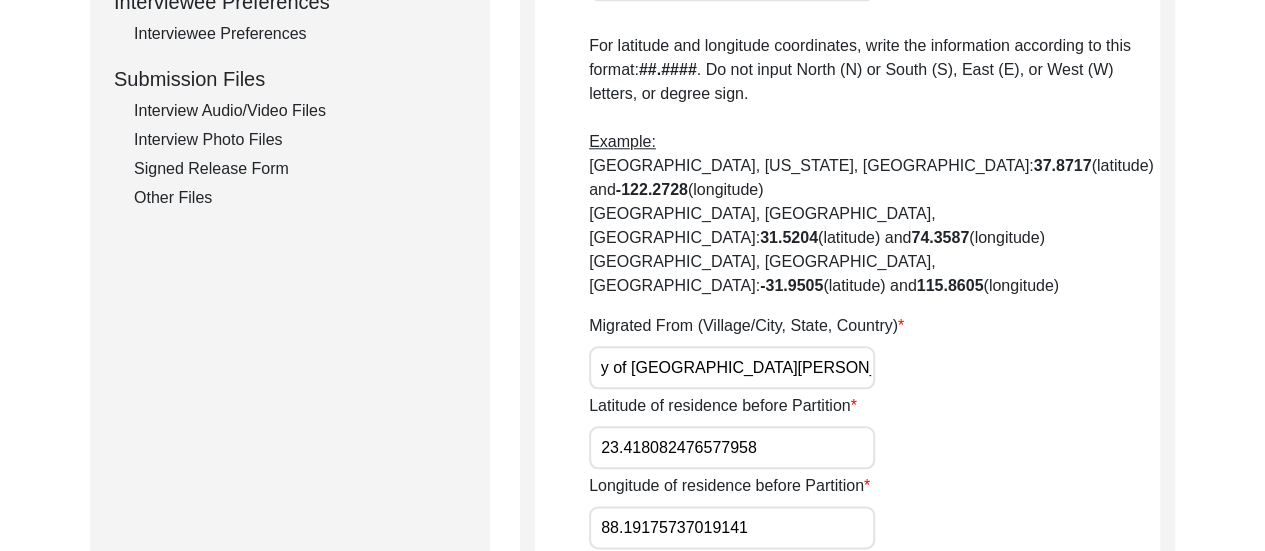scroll, scrollTop: 0, scrollLeft: 148, axis: horizontal 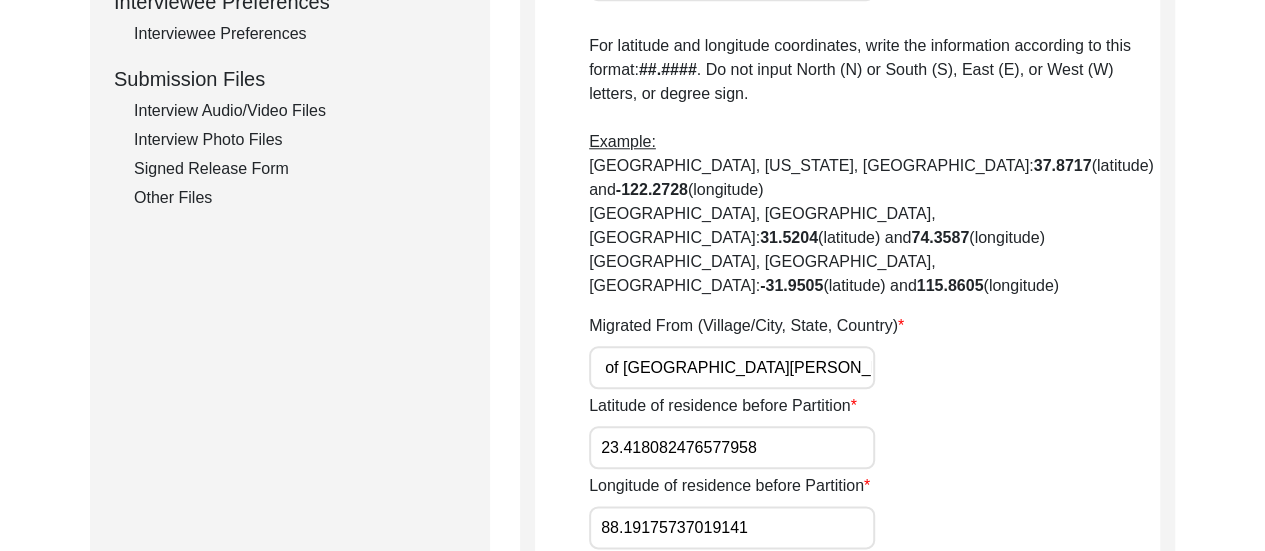 type on "Kaigram, Presidency of [GEOGRAPHIC_DATA][PERSON_NAME] in [GEOGRAPHIC_DATA], [GEOGRAPHIC_DATA]" 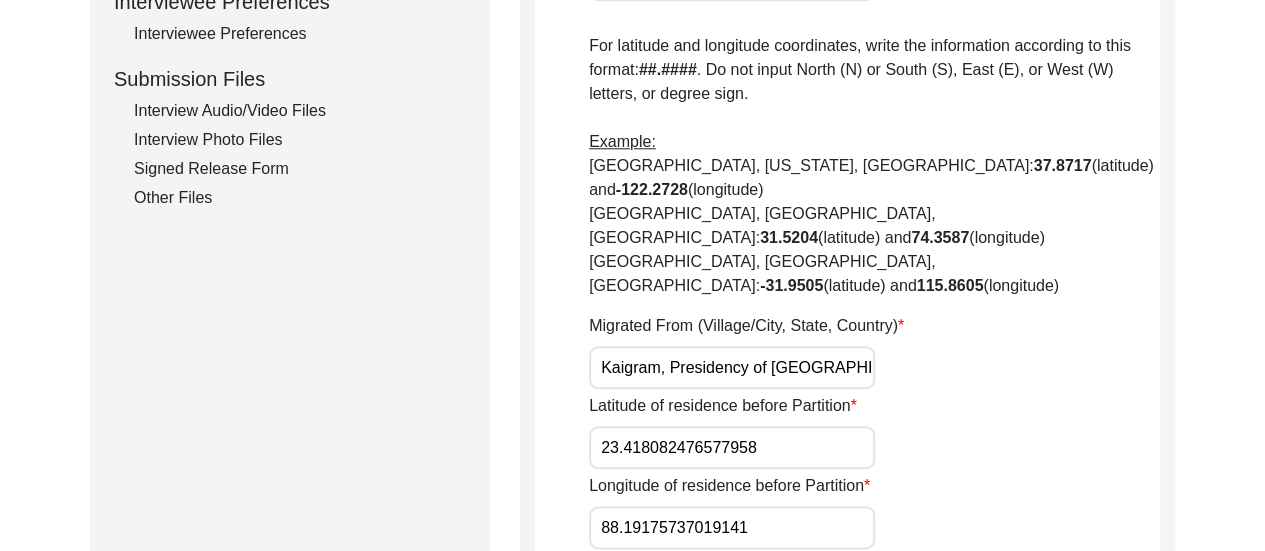 click on "Save" 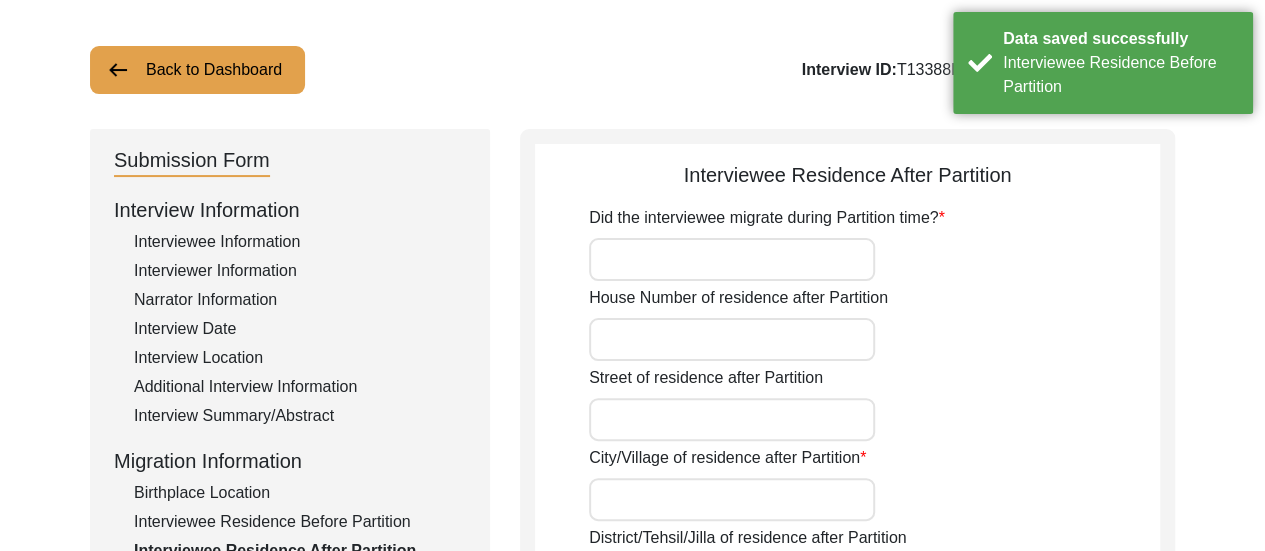scroll, scrollTop: 134, scrollLeft: 0, axis: vertical 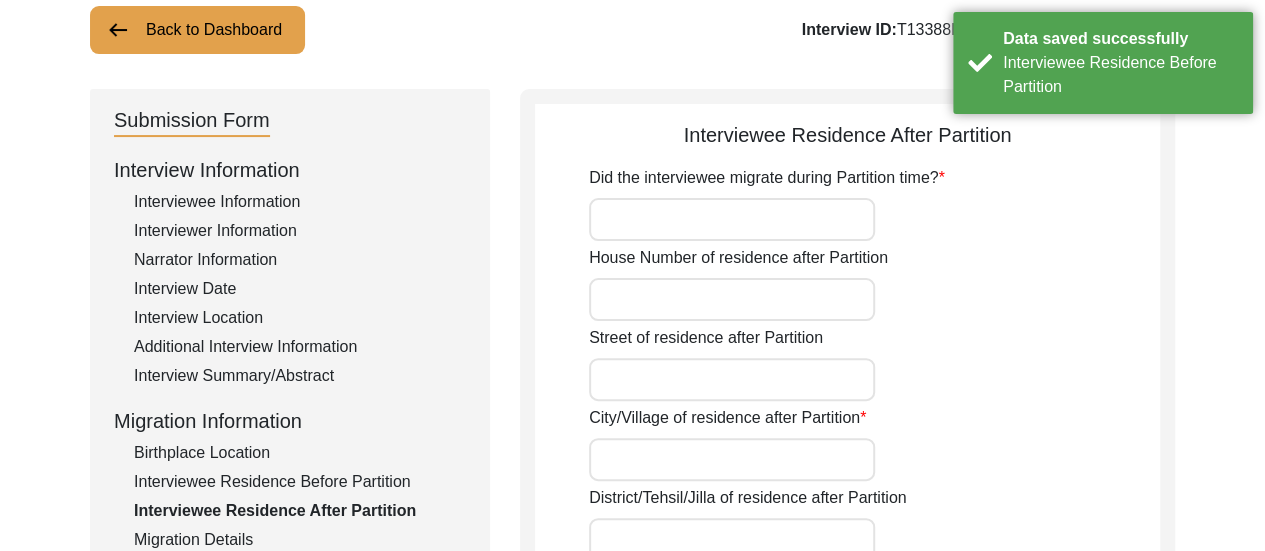click on "Did the interviewee migrate during Partition time?" at bounding box center (732, 219) 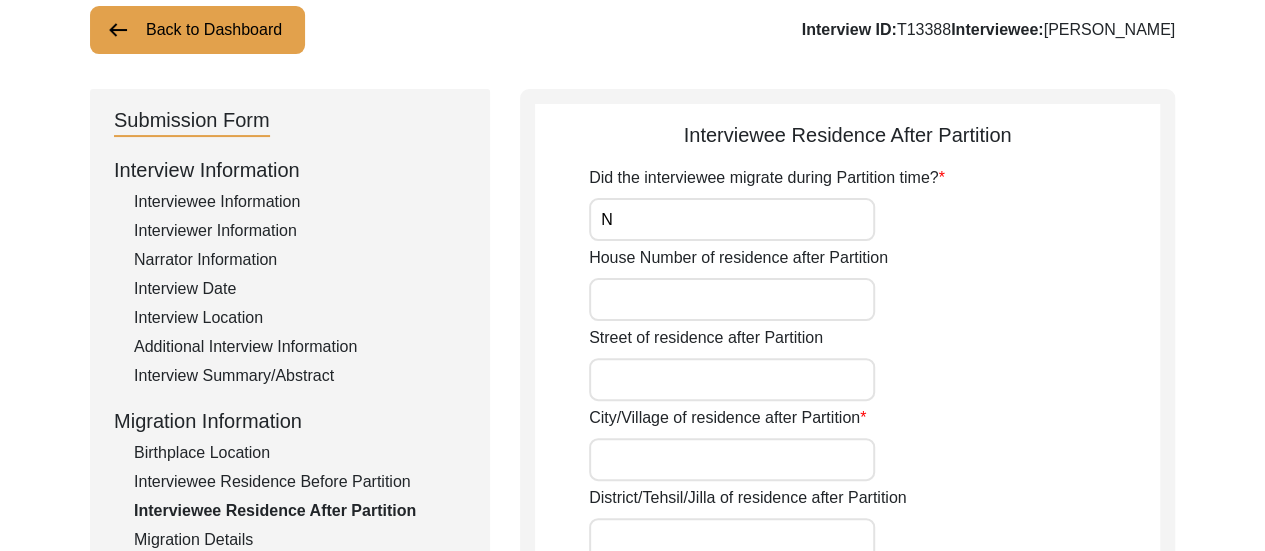 type on "No" 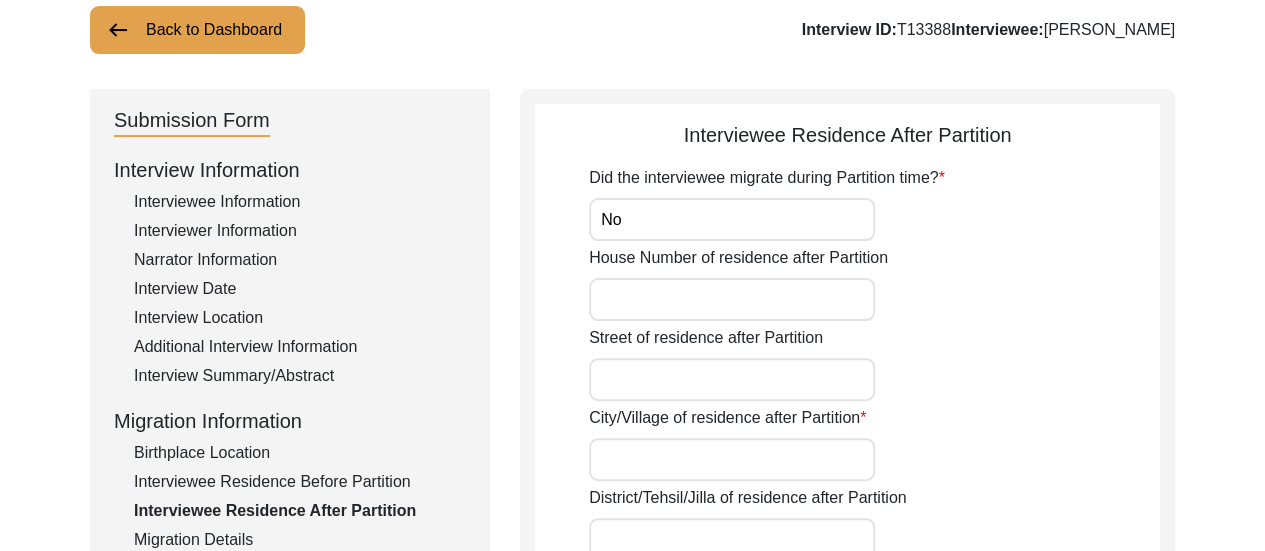 click on "City/Village of residence after Partition" at bounding box center (732, 459) 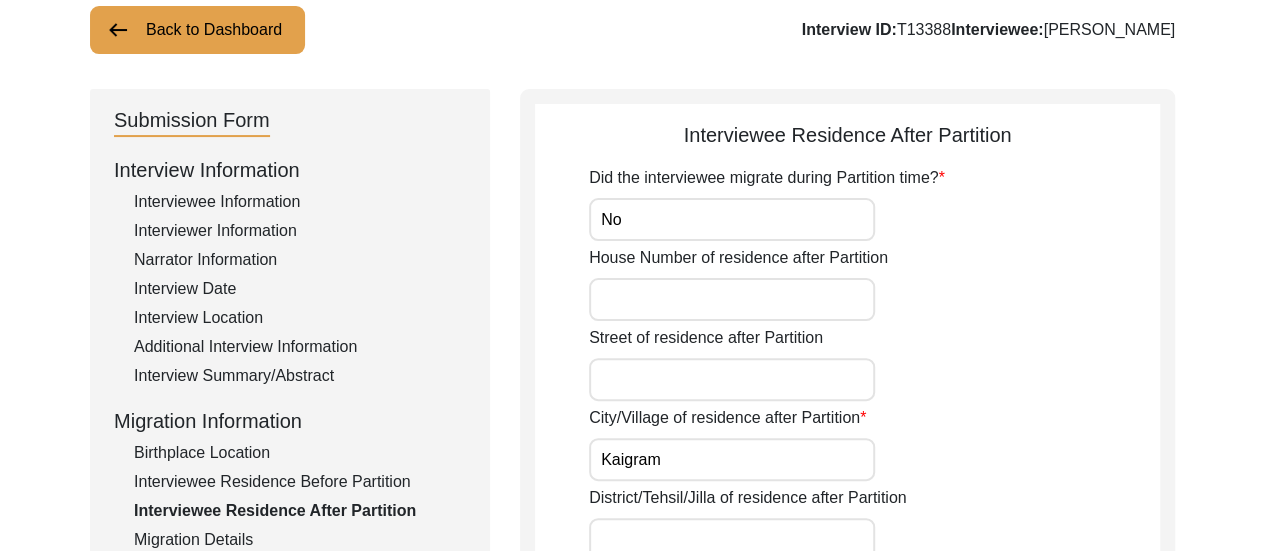 type on "Kaigram" 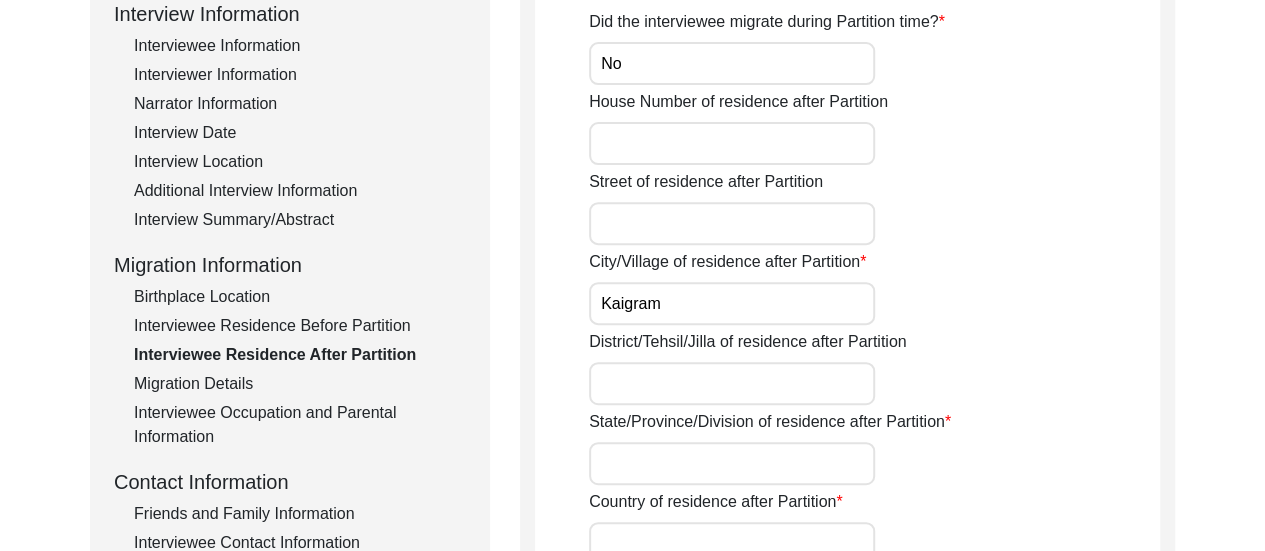 scroll, scrollTop: 414, scrollLeft: 0, axis: vertical 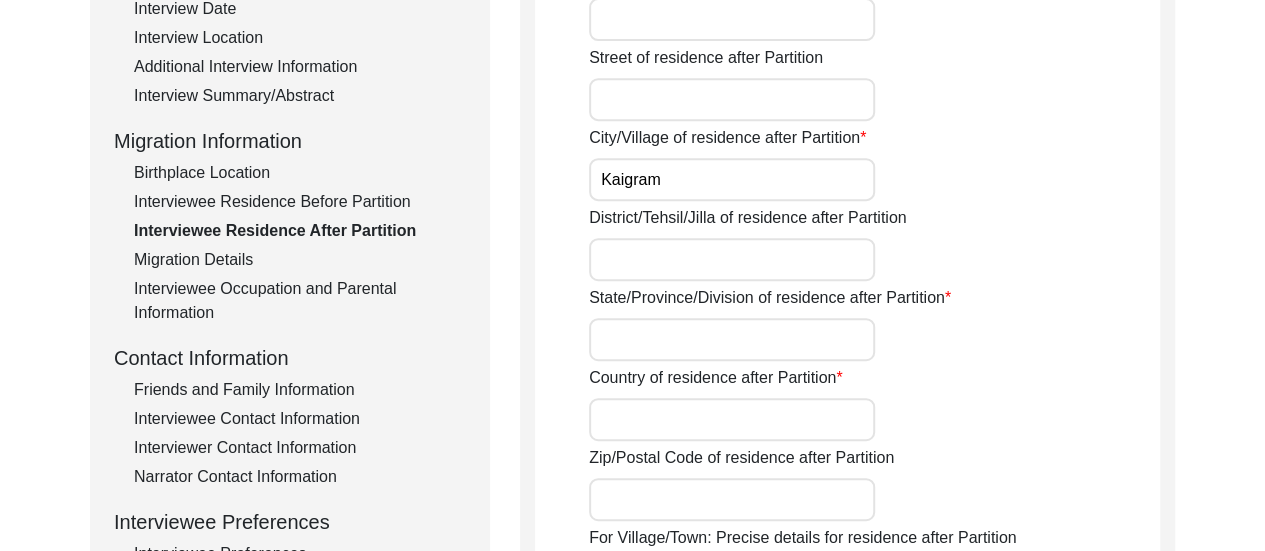 click on "District/Tehsil/Jilla of residence after Partition" at bounding box center (732, 259) 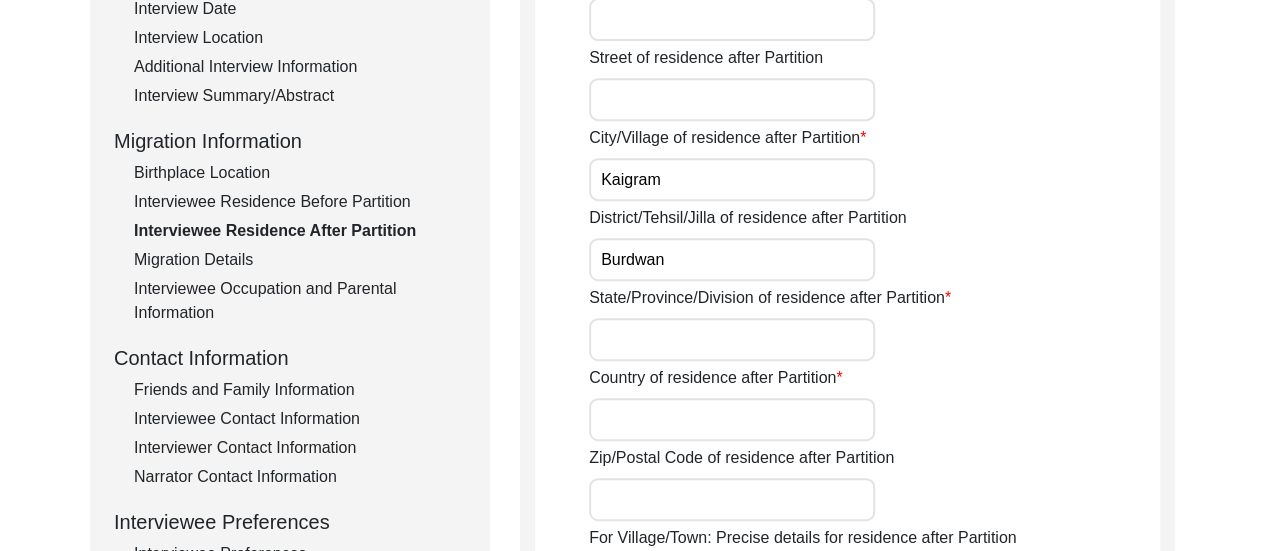 type on "Burdwan" 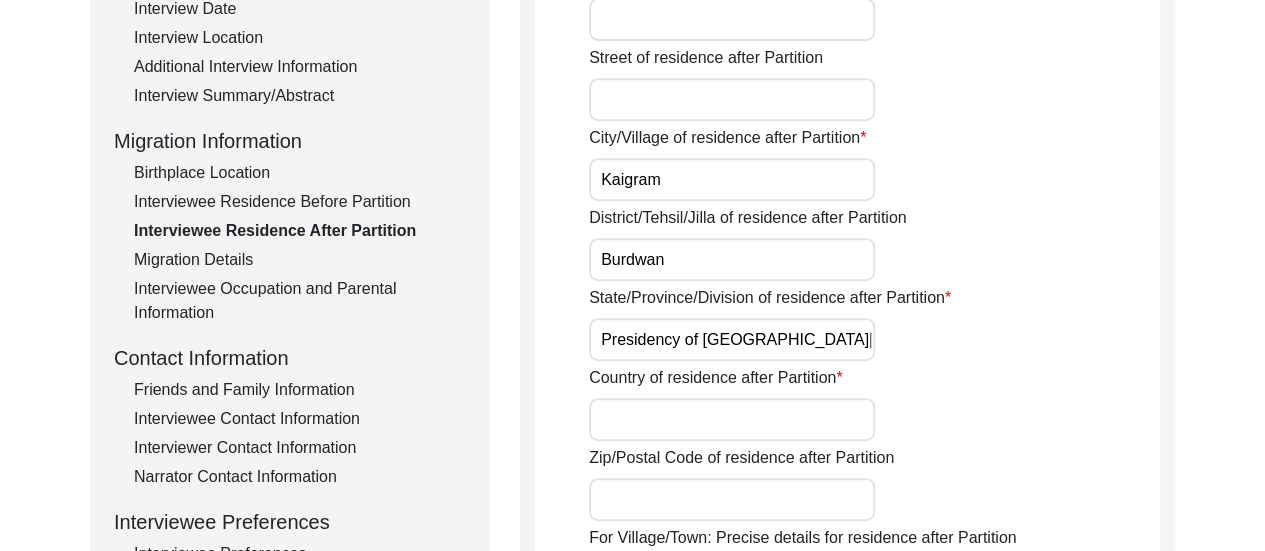 click on "Country of residence after Partition" at bounding box center [732, 419] 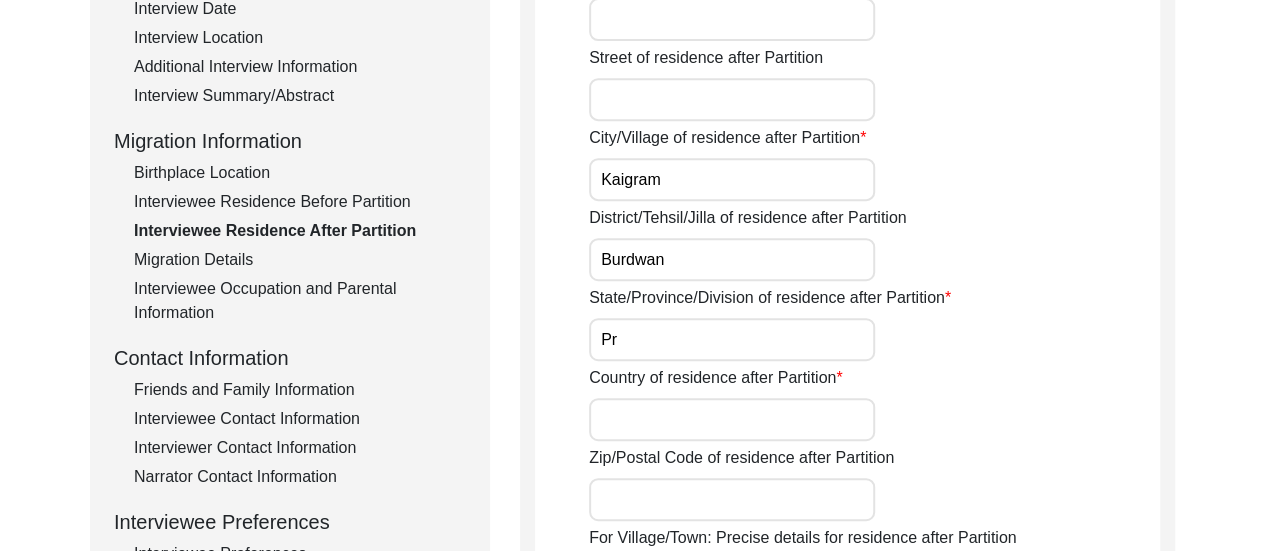 type on "P" 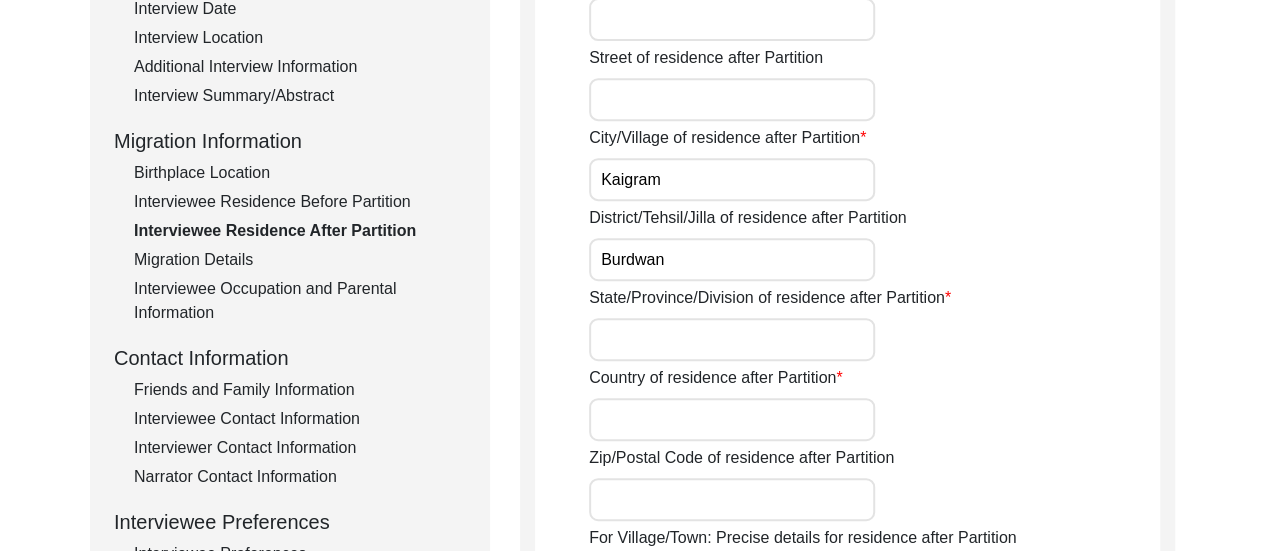 type 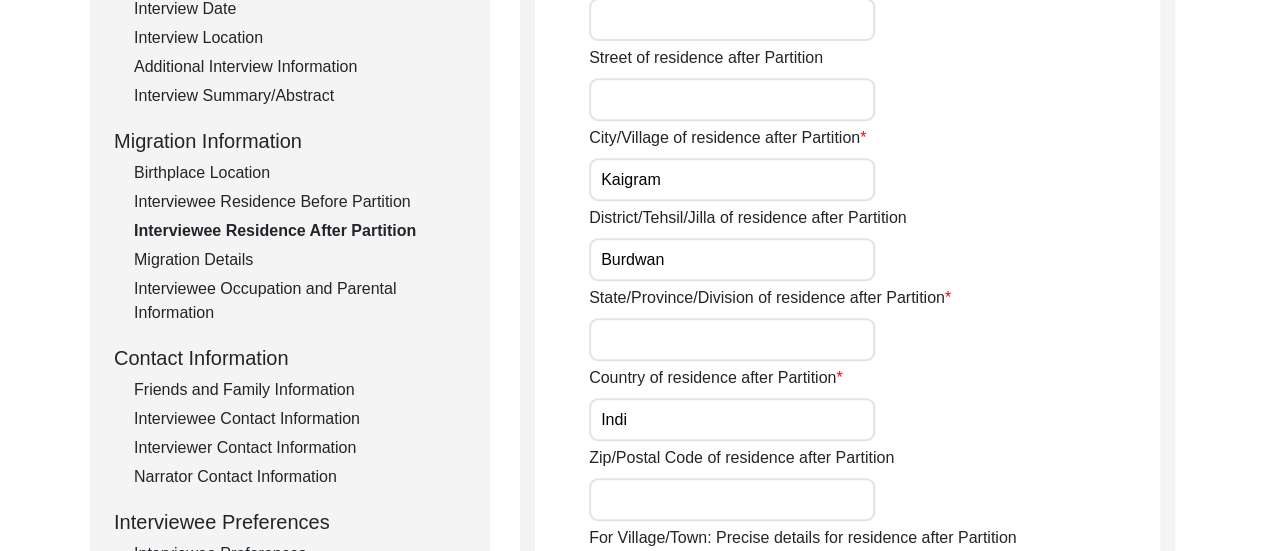 type on "[GEOGRAPHIC_DATA]" 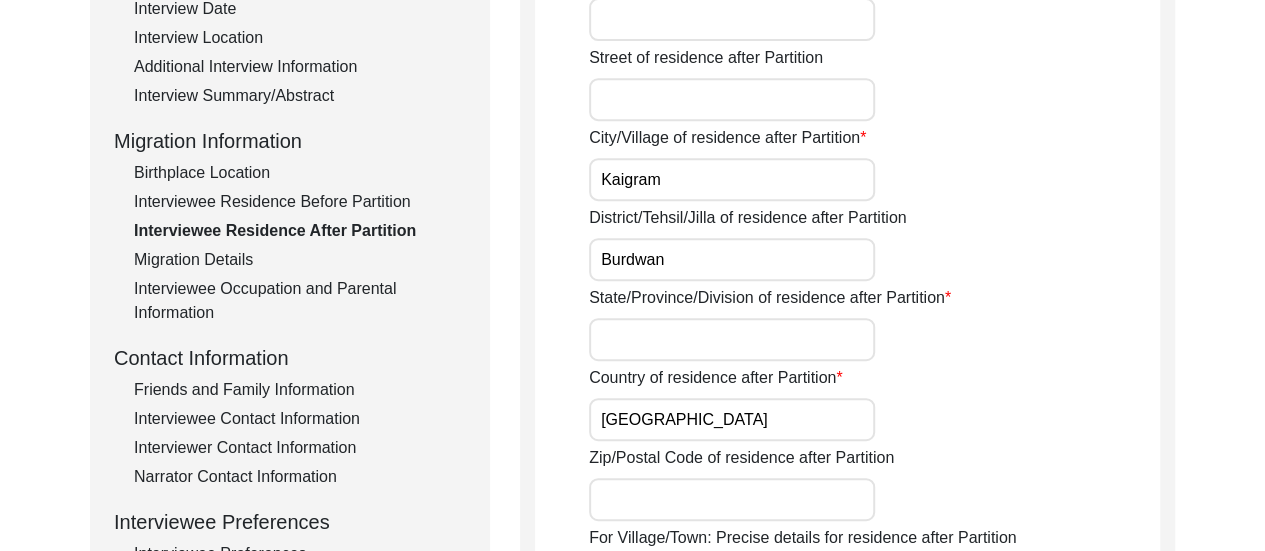 click on "State/Province/Division of residence after Partition" at bounding box center [732, 339] 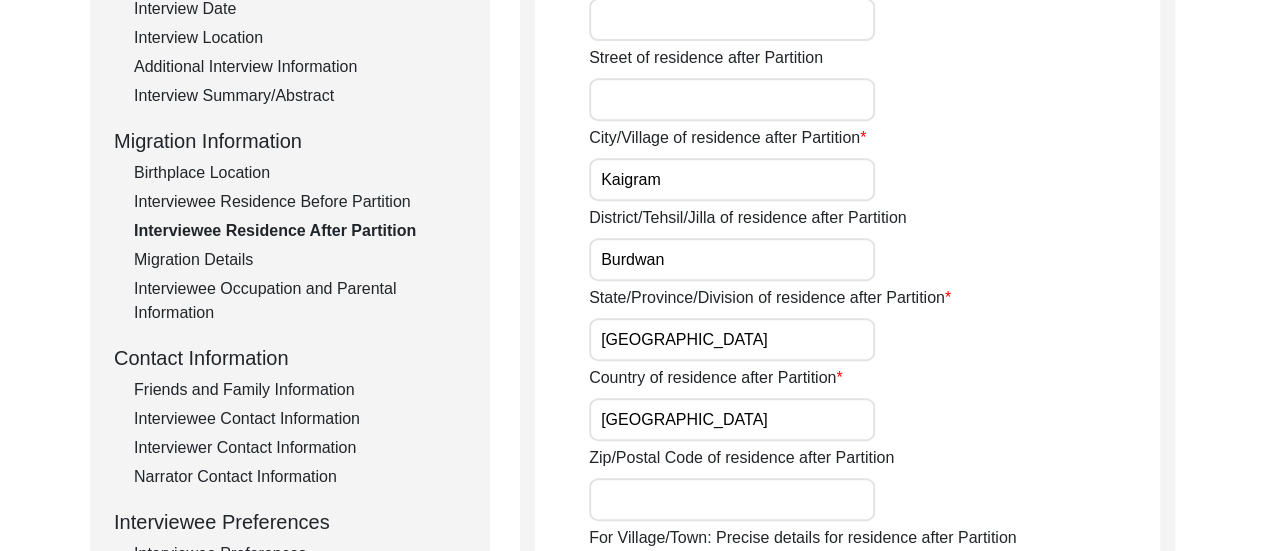 type on "[GEOGRAPHIC_DATA]" 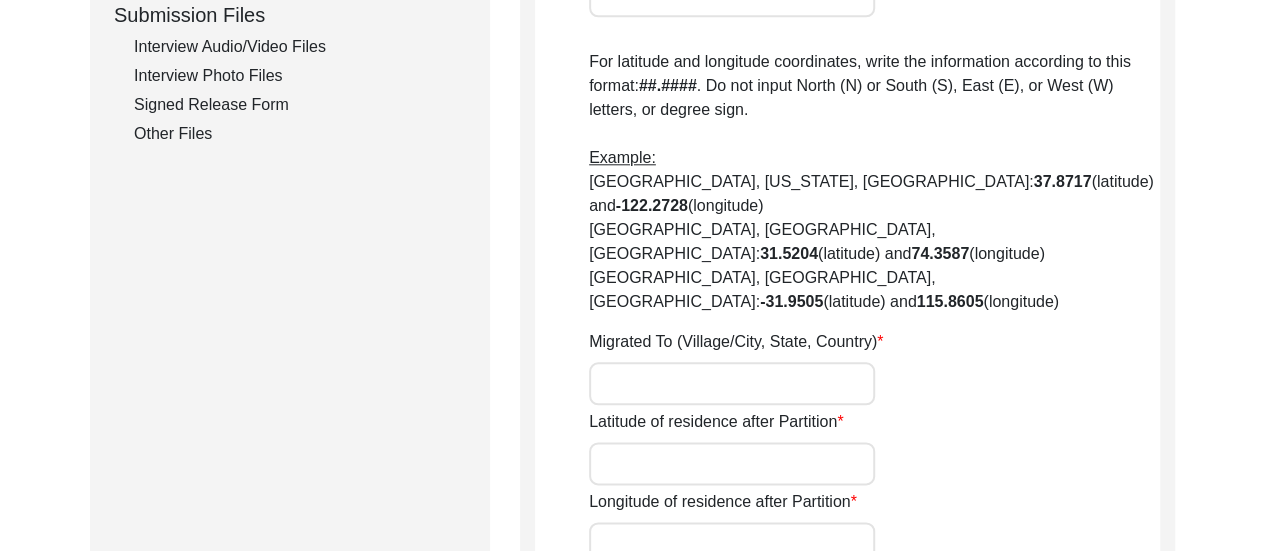 scroll, scrollTop: 1054, scrollLeft: 0, axis: vertical 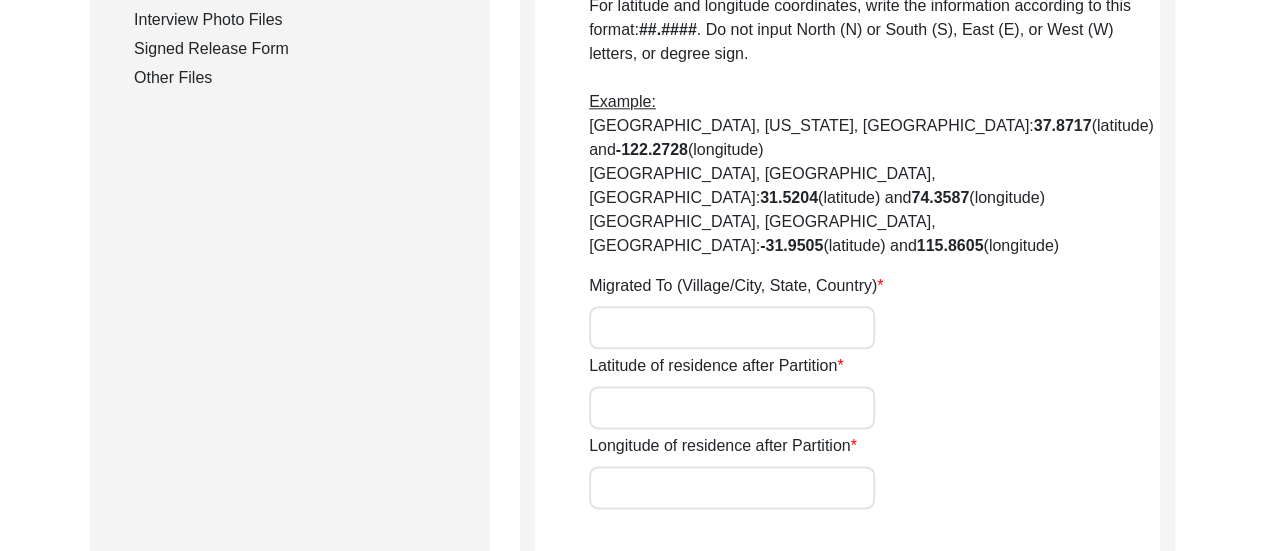 click on "Migrated To (Village/City, State, Country)" at bounding box center (732, 327) 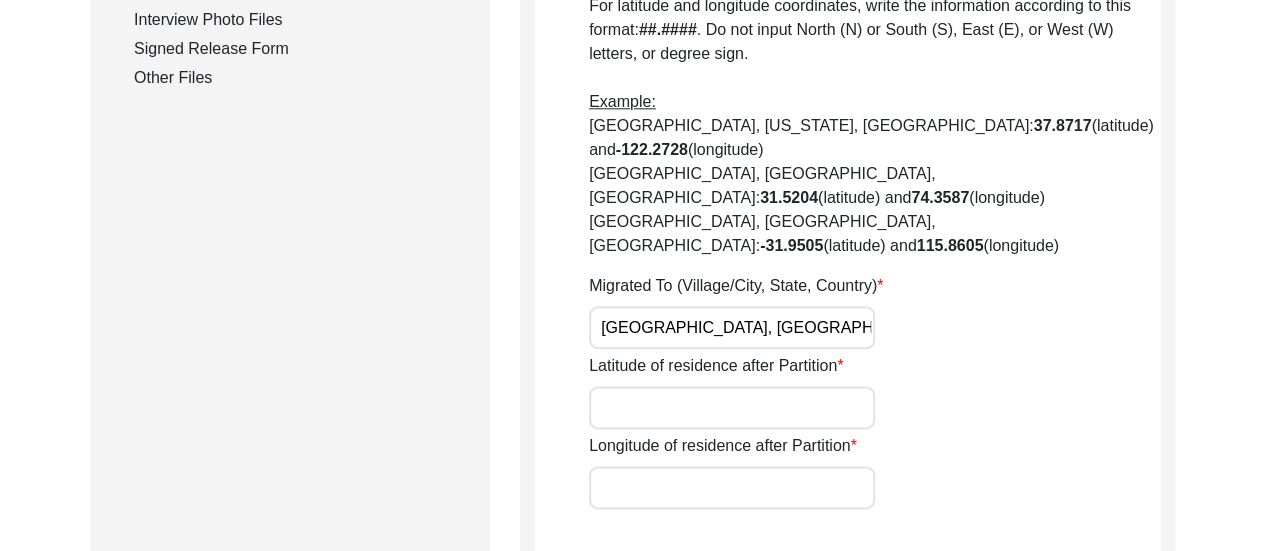 type on "[GEOGRAPHIC_DATA], [GEOGRAPHIC_DATA], [GEOGRAPHIC_DATA]" 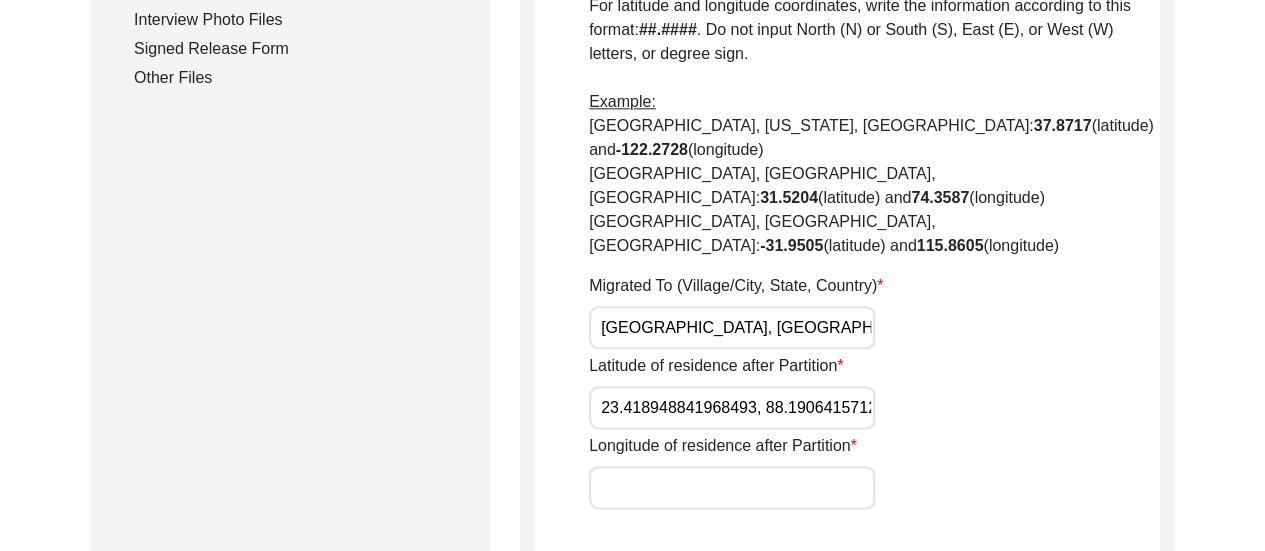 scroll, scrollTop: 0, scrollLeft: 41, axis: horizontal 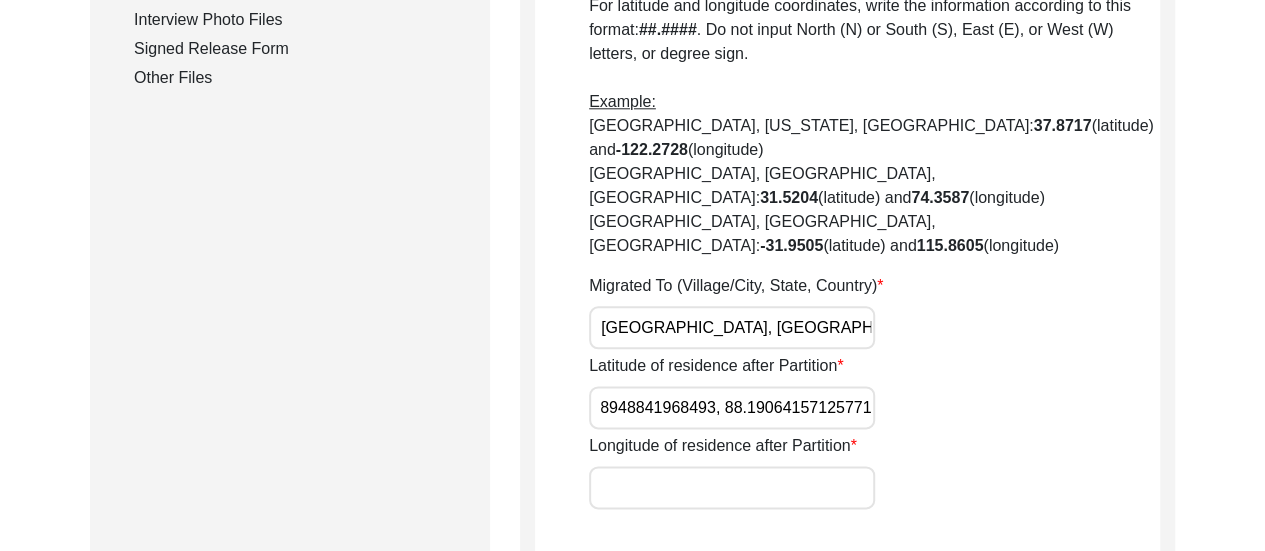 drag, startPoint x: 724, startPoint y: 340, endPoint x: 915, endPoint y: 344, distance: 191.04189 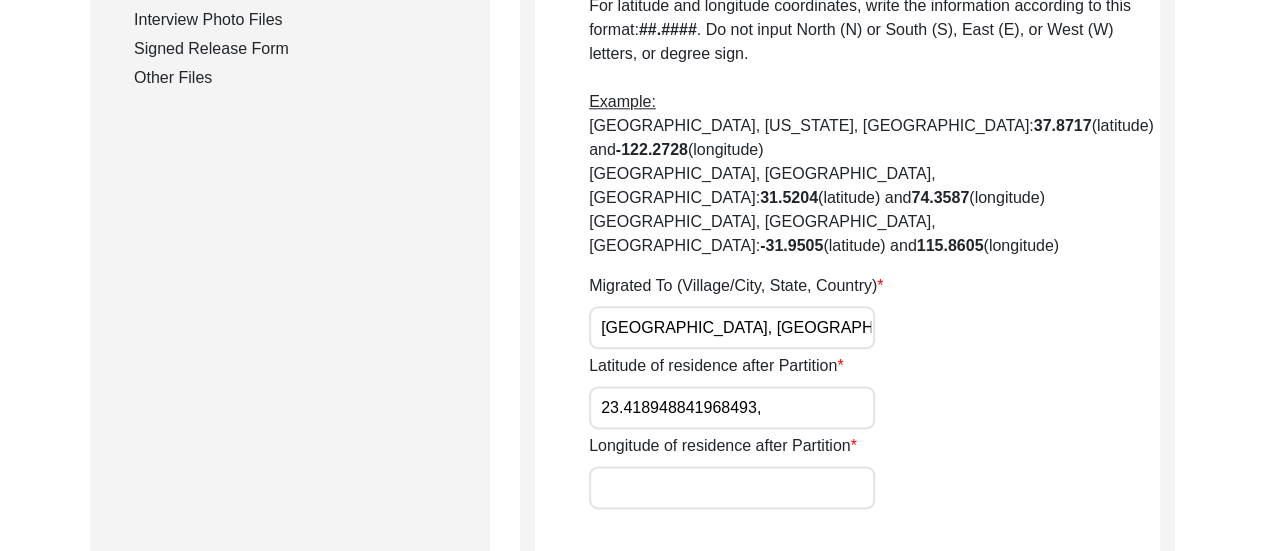 scroll, scrollTop: 0, scrollLeft: 0, axis: both 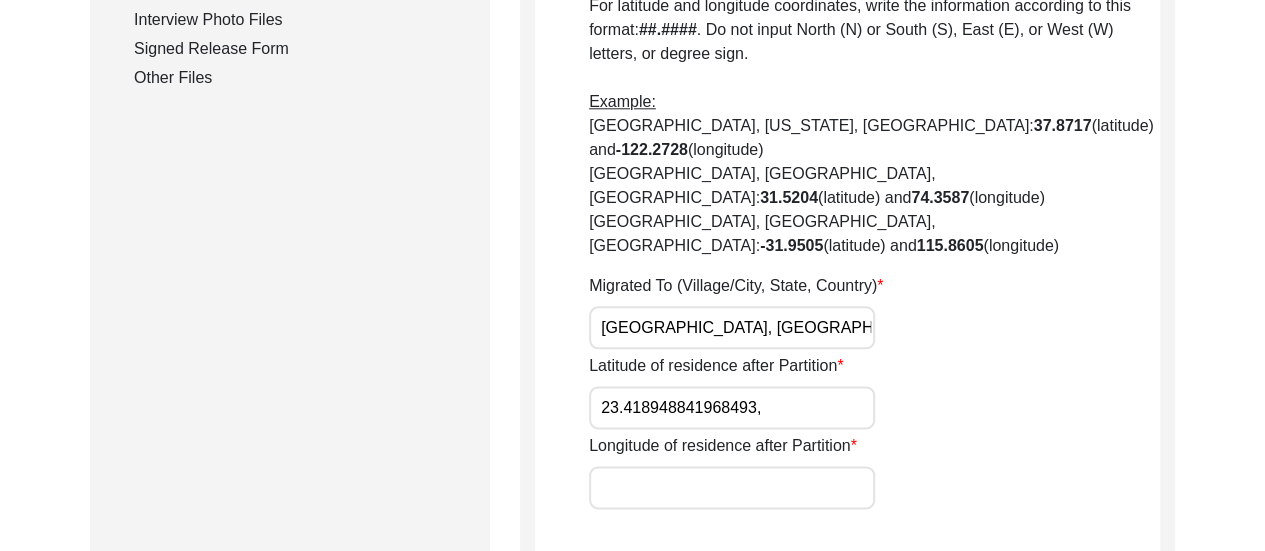 type on "23.418948841968493," 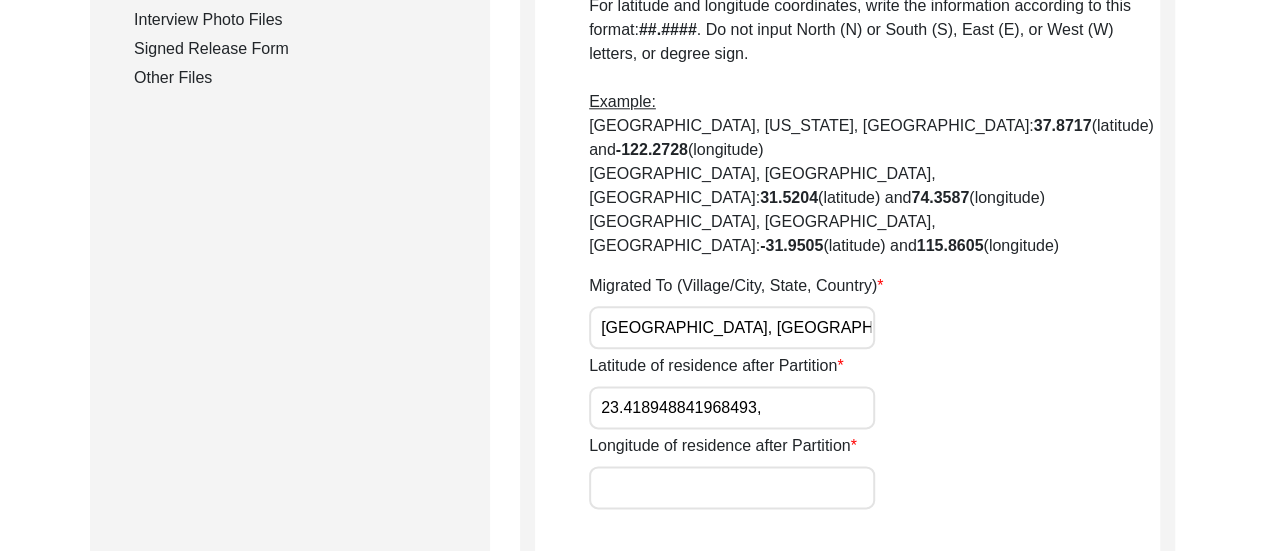 paste on "88.19064157125771" 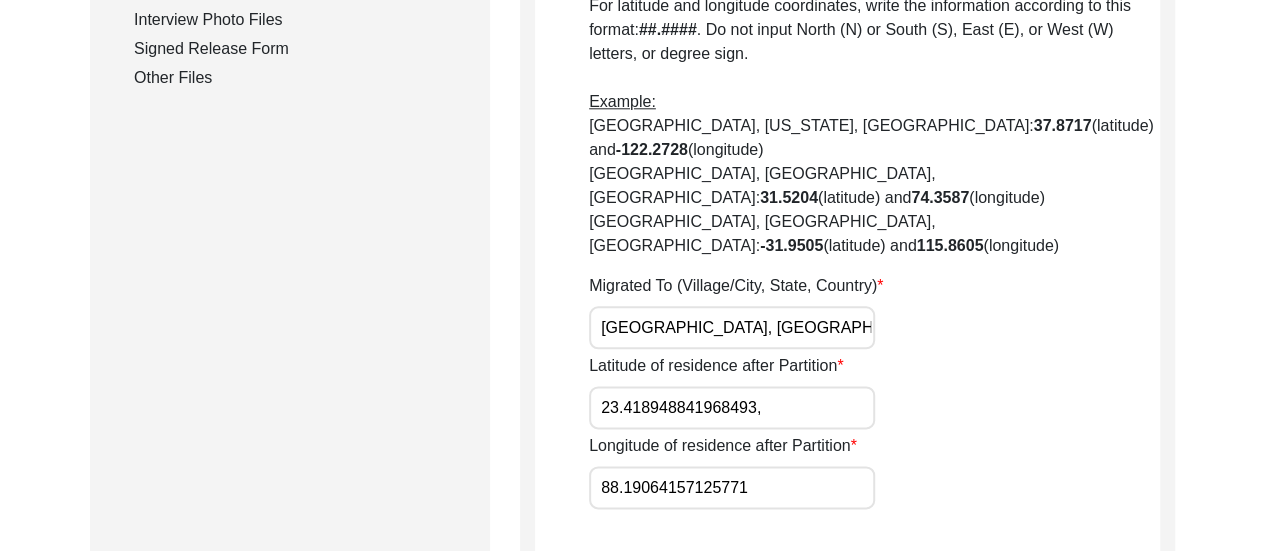 type on "88.19064157125771" 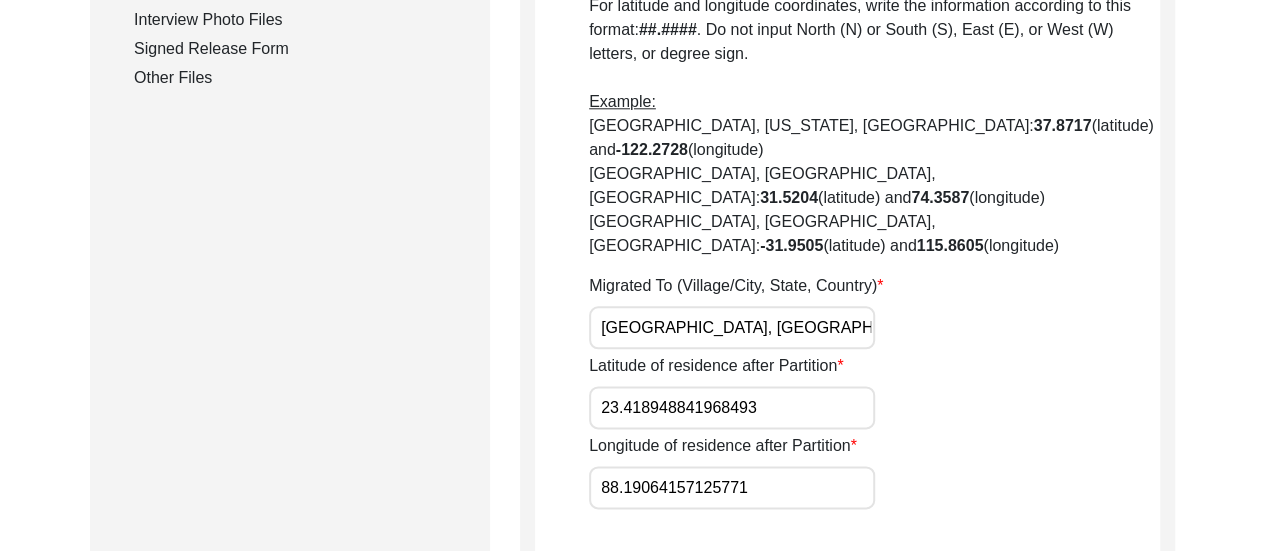 type on "23.418948841968493" 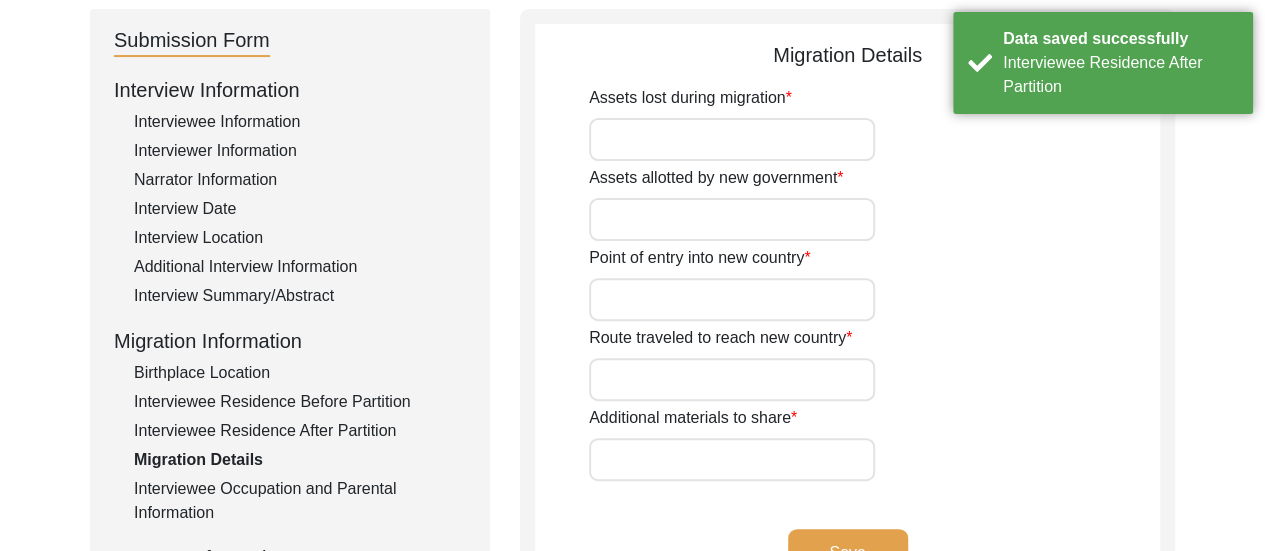 scroll, scrollTop: 174, scrollLeft: 0, axis: vertical 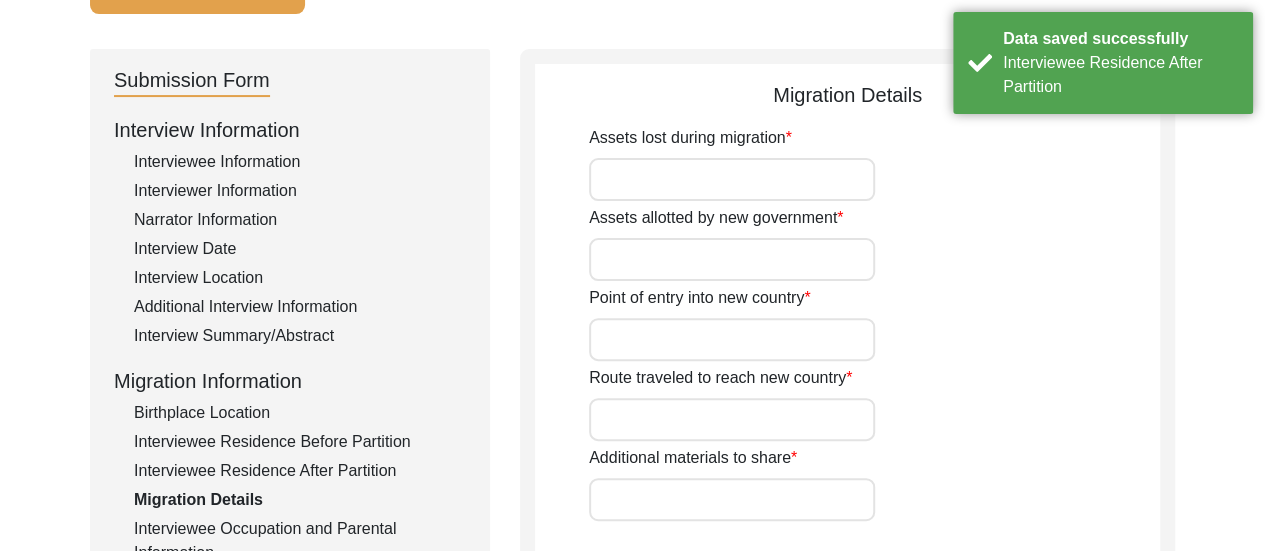 click on "Assets lost during migration" at bounding box center [732, 179] 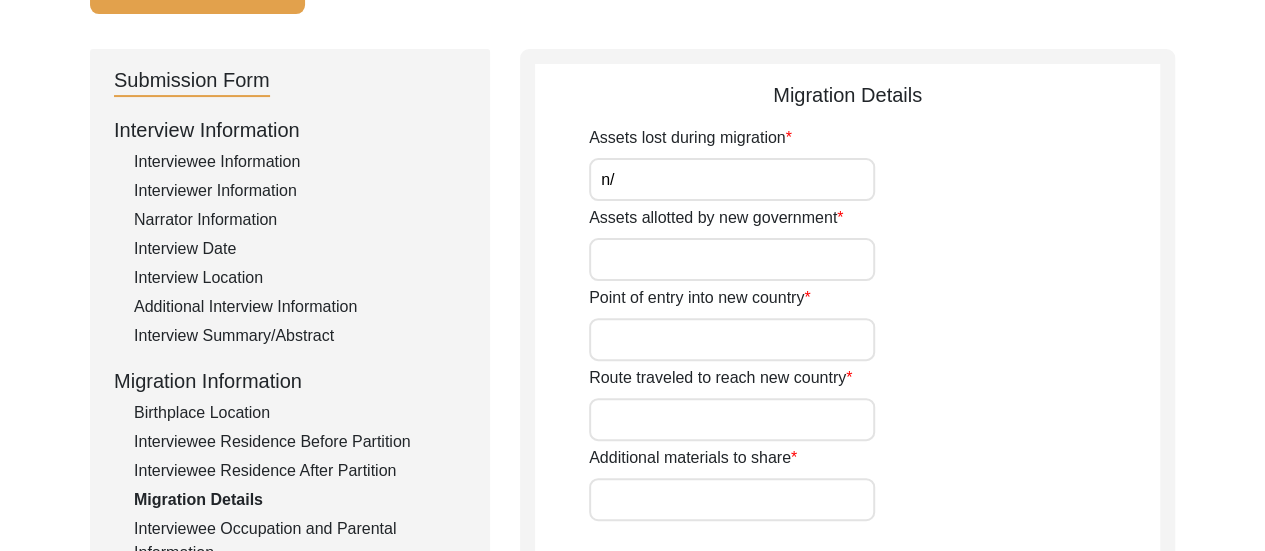 type on "n/a" 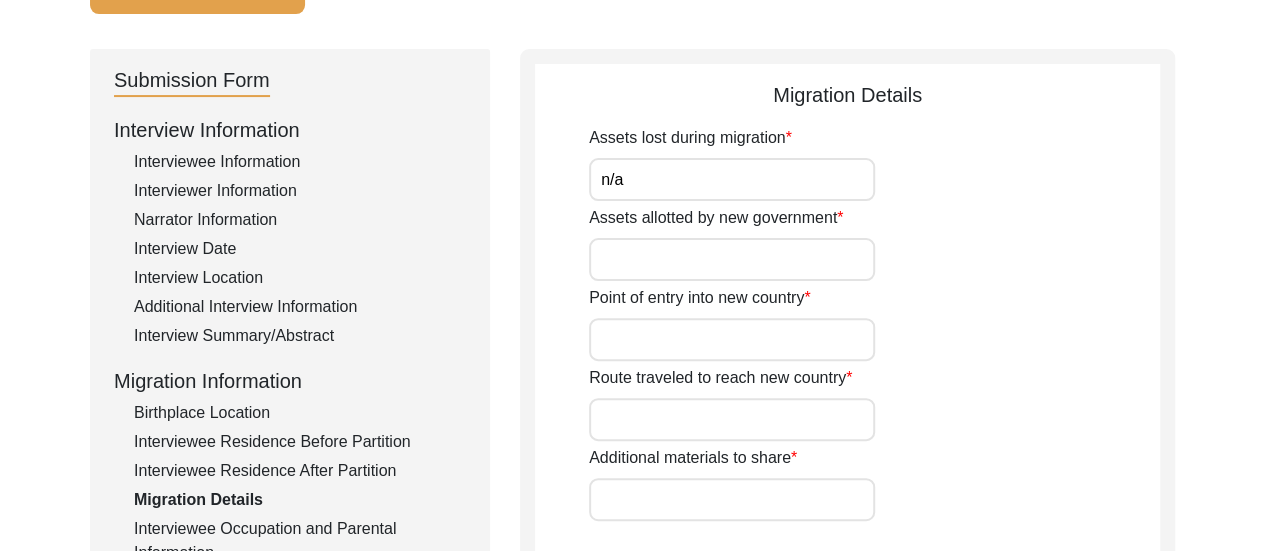 click on "Assets allotted by new government" at bounding box center (732, 259) 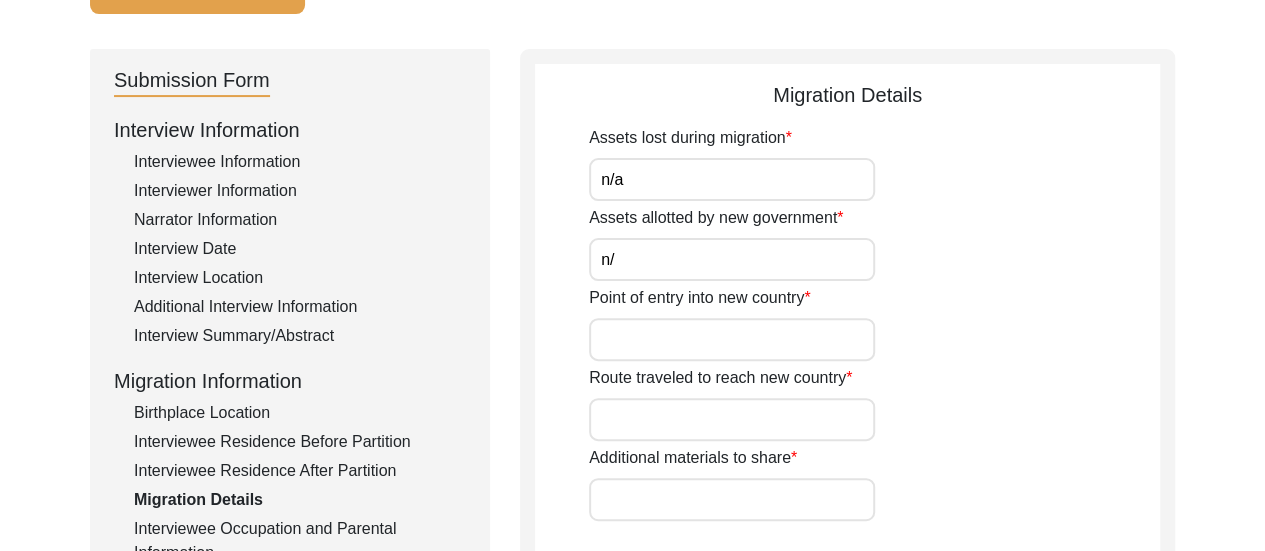 type on "n/a" 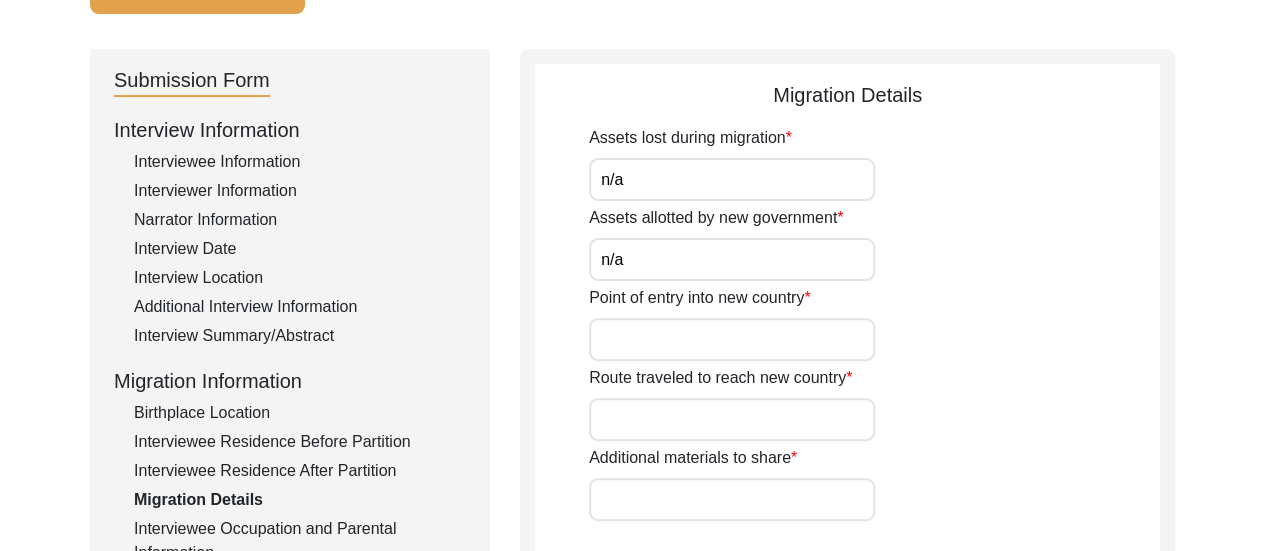 click on "Point of entry into new country" at bounding box center (732, 339) 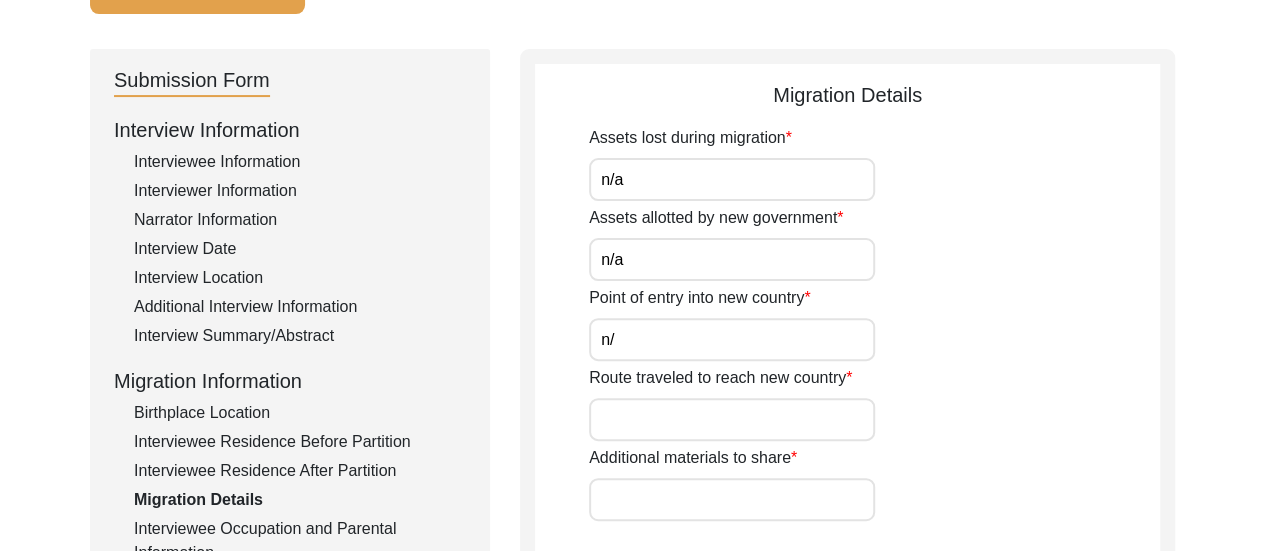 type on "n/a" 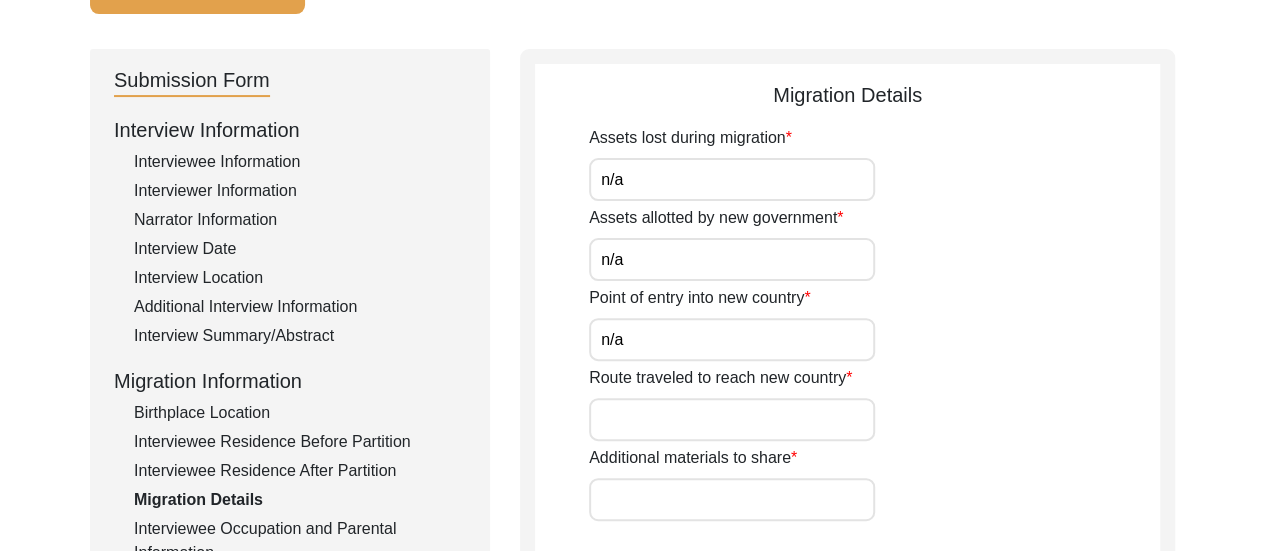 click on "Route traveled to reach new country" at bounding box center [732, 419] 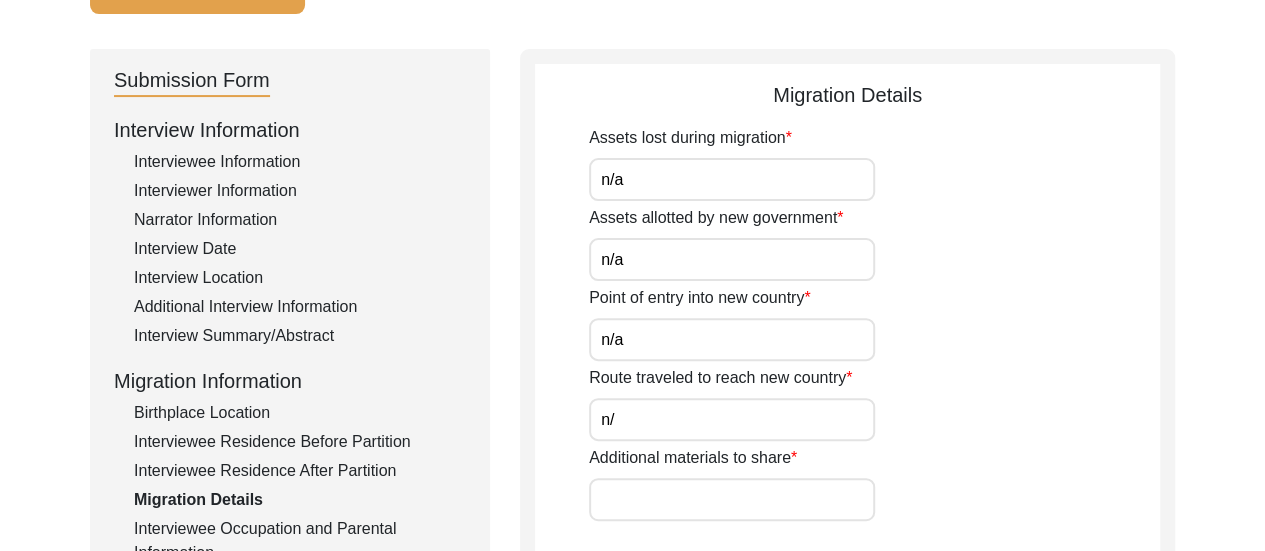 type on "n/a" 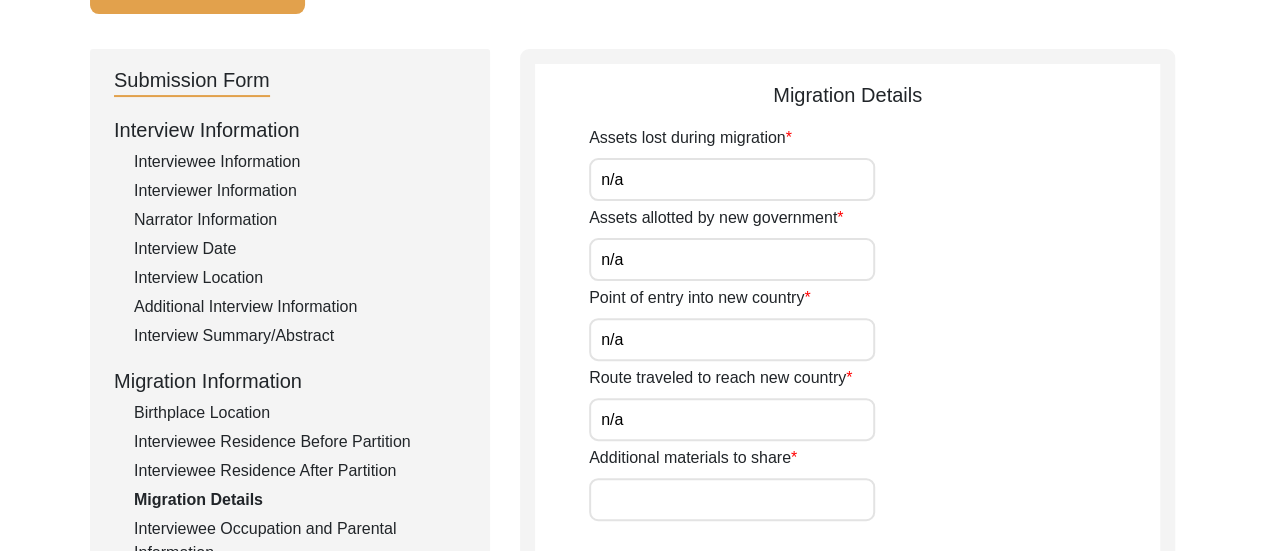 click on "Additional materials to share" at bounding box center (732, 499) 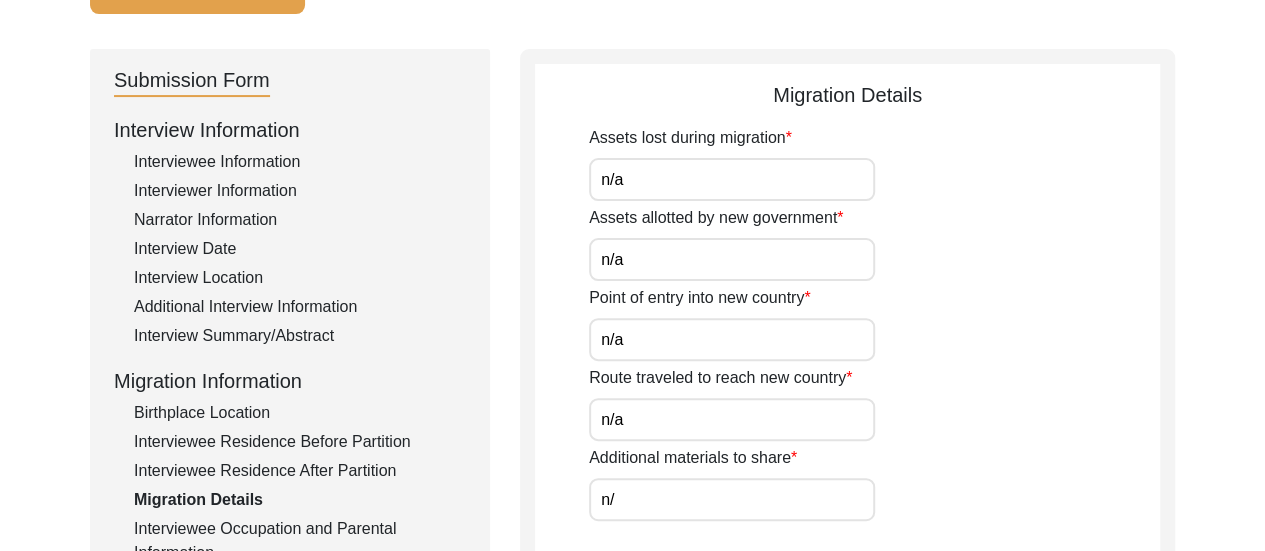type on "n/a" 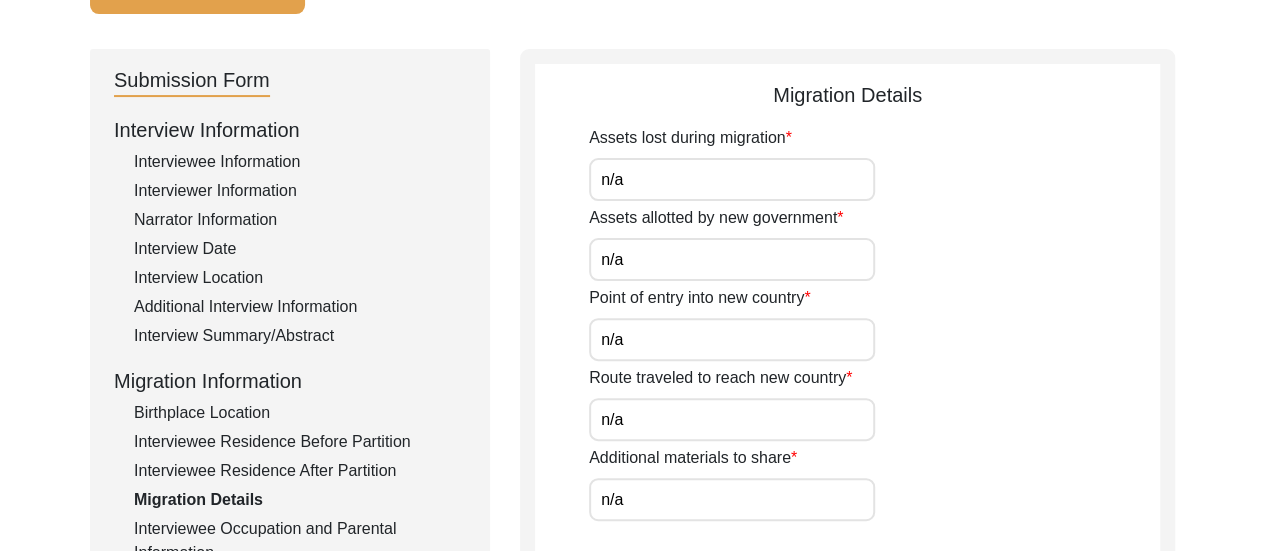 click on "Additional materials to share n/a" 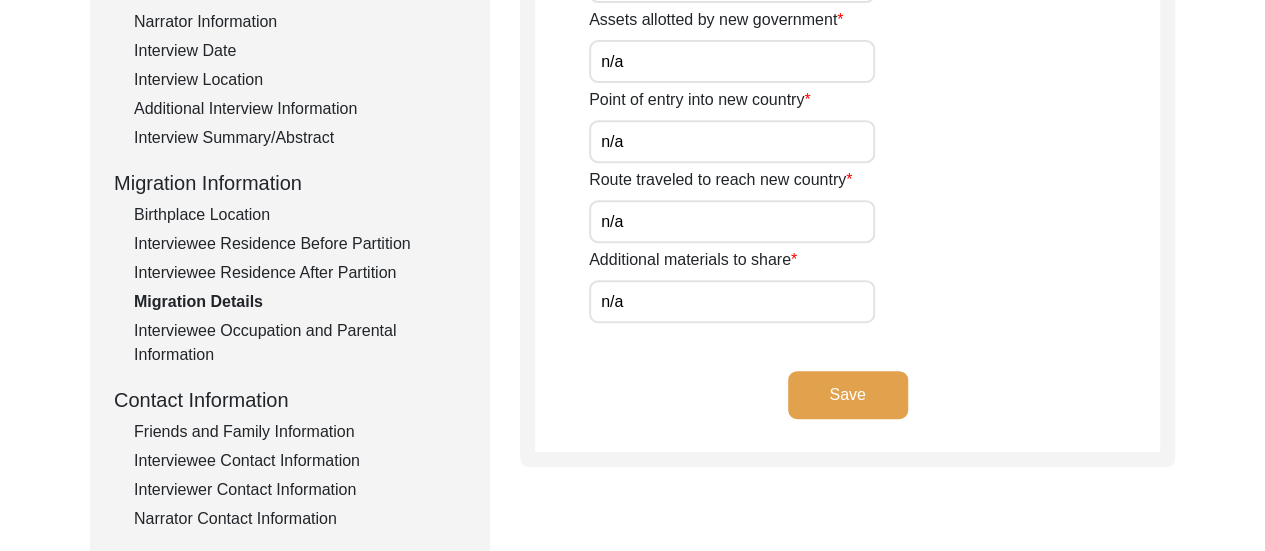 scroll, scrollTop: 374, scrollLeft: 0, axis: vertical 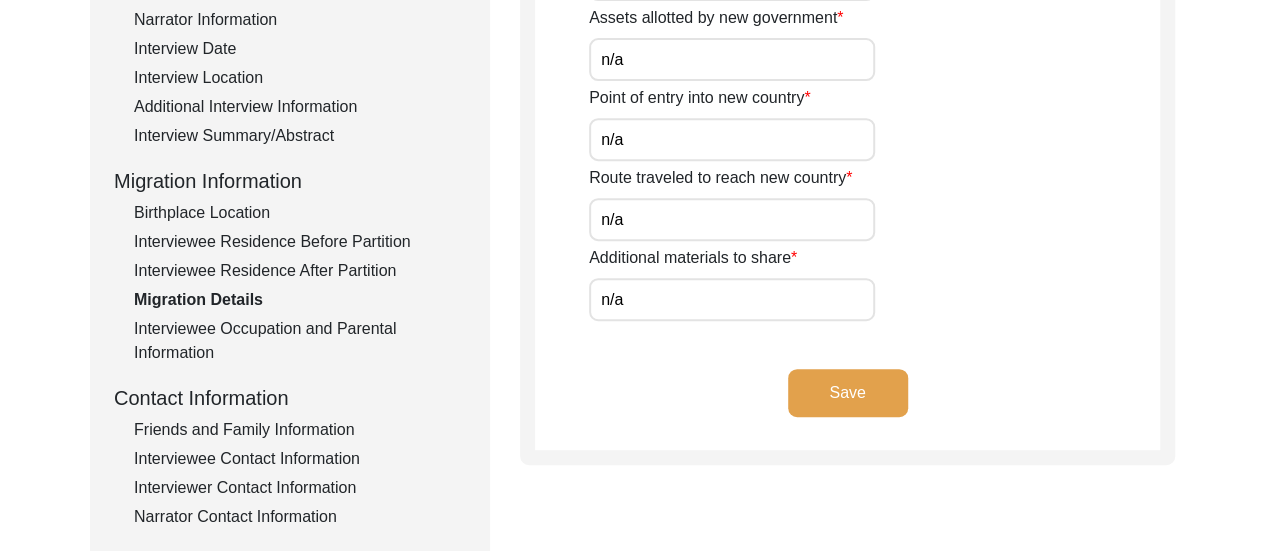 click on "Save" 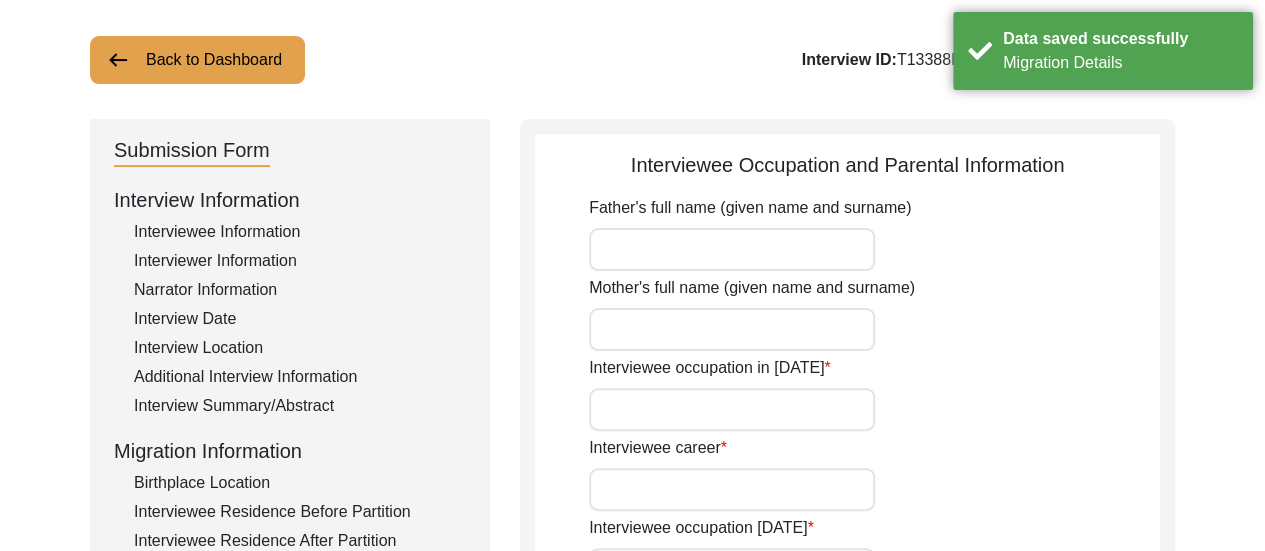 scroll, scrollTop: 134, scrollLeft: 0, axis: vertical 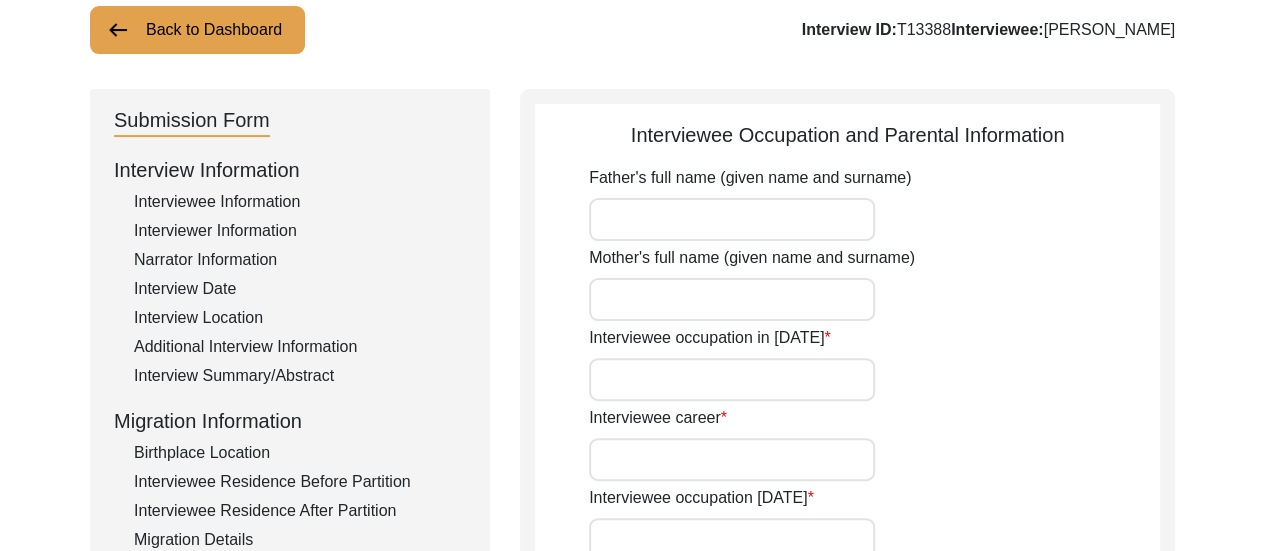click on "Father's full name (given name and surname)" at bounding box center [732, 219] 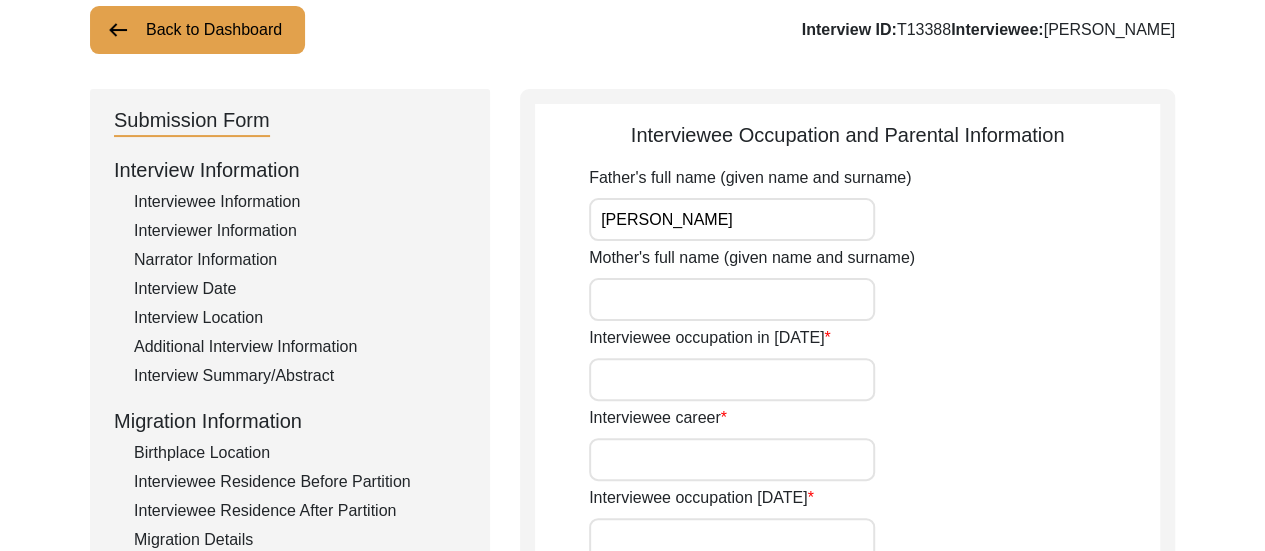 type on "[PERSON_NAME]" 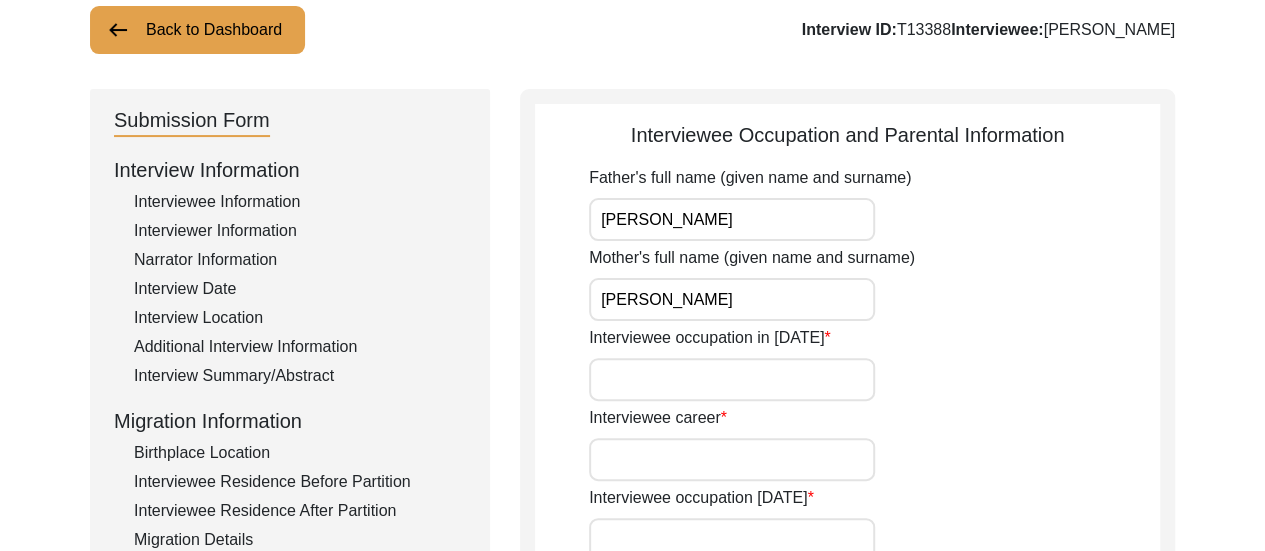 type on "[PERSON_NAME]" 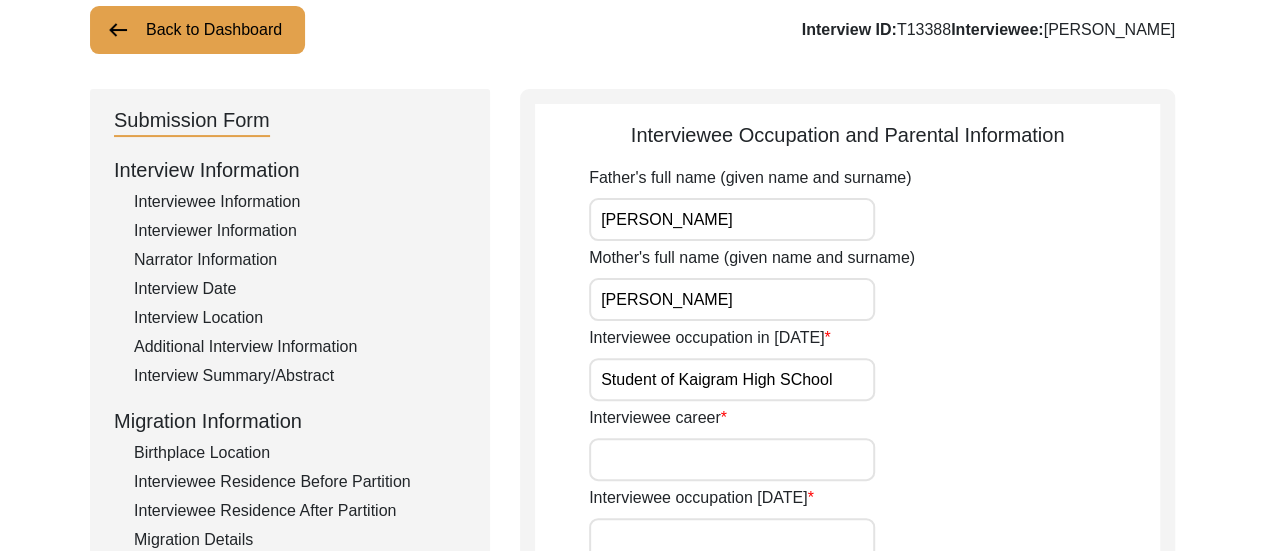 click on "Student of Kaigram High SChool" at bounding box center [732, 379] 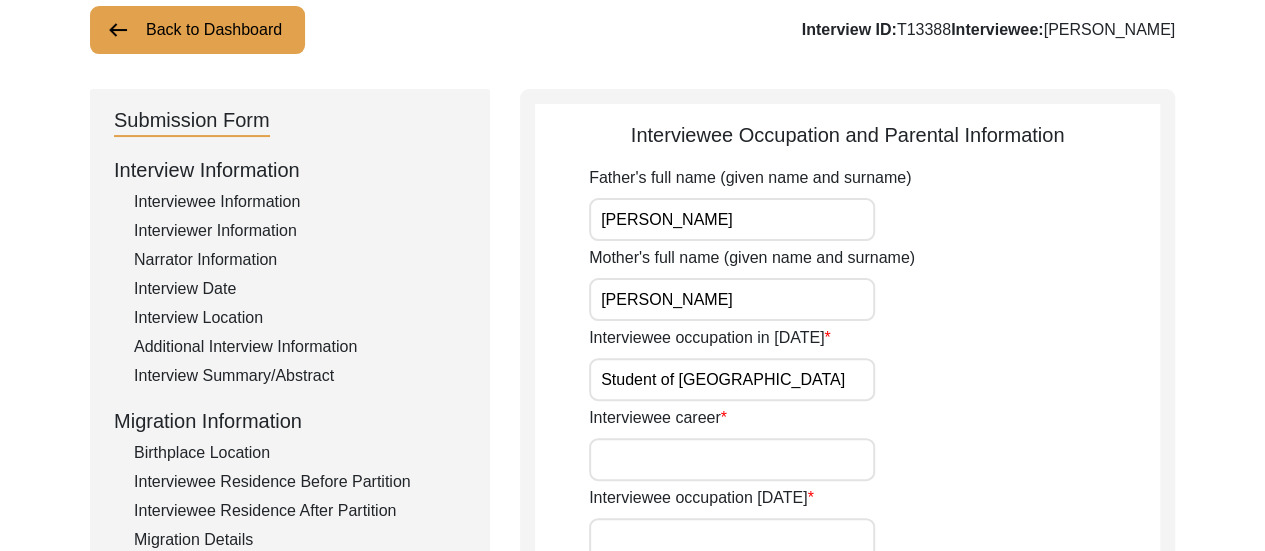 type on "Student of [GEOGRAPHIC_DATA]" 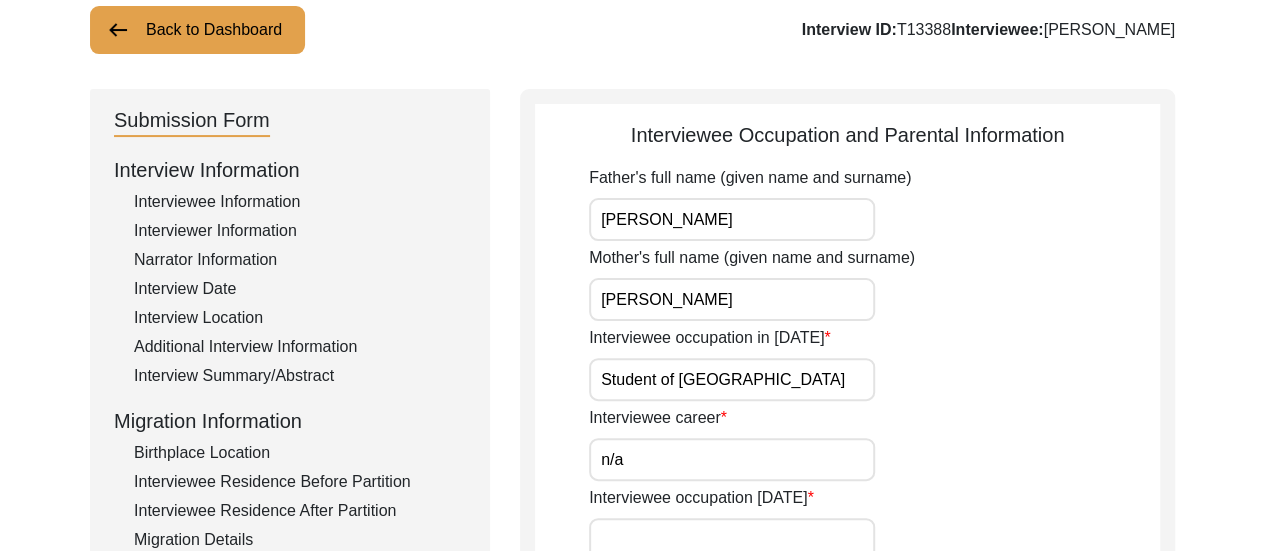 type on "n/a" 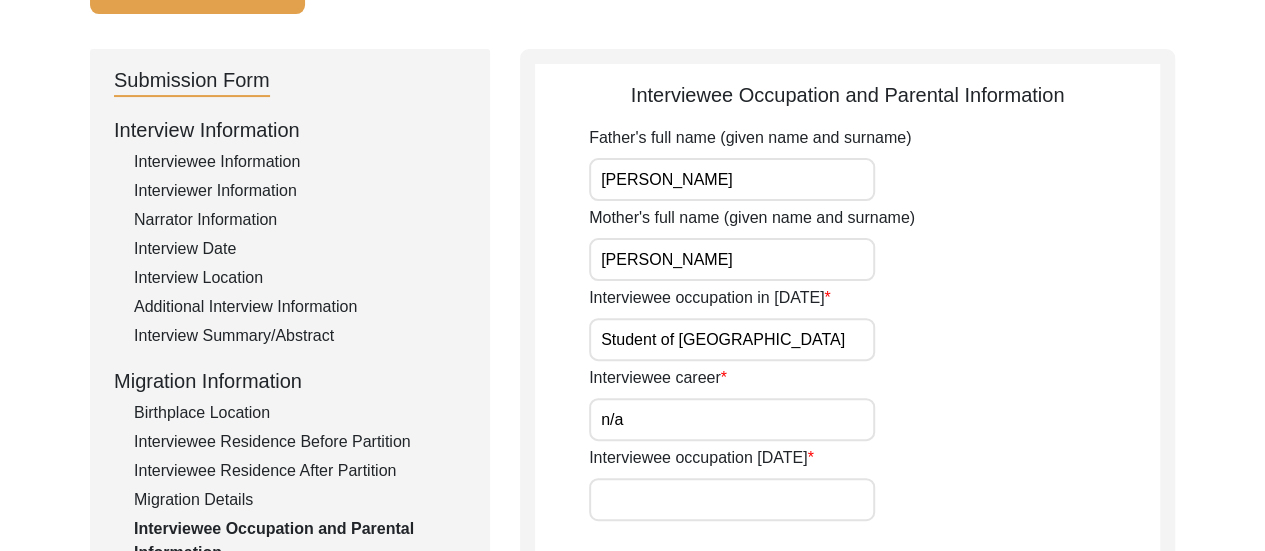 click on "Interviewee career n/a" 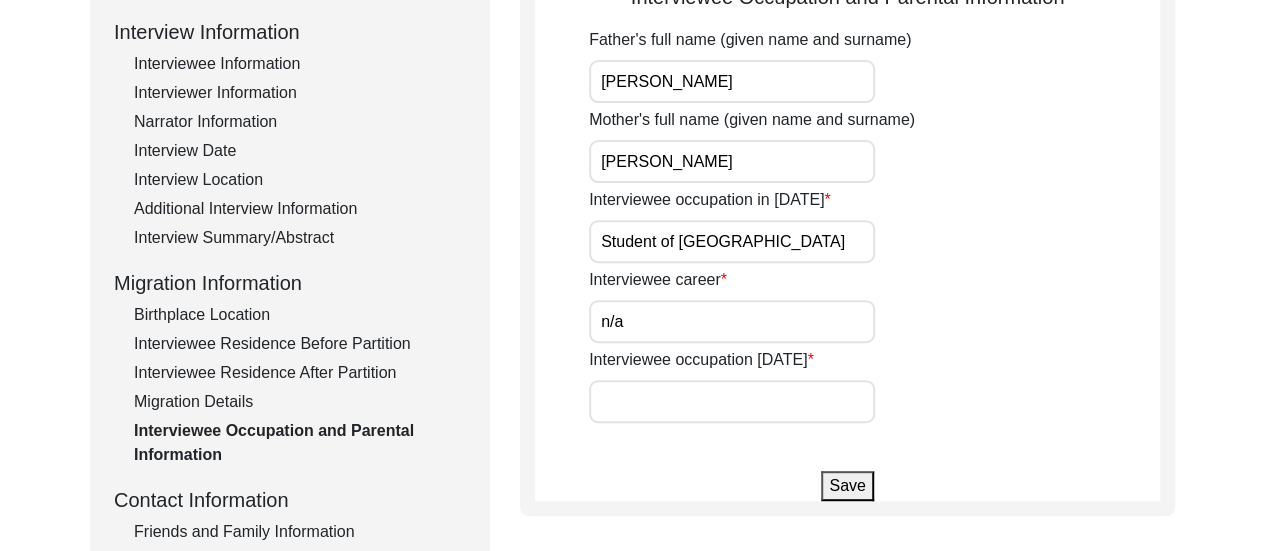 scroll, scrollTop: 334, scrollLeft: 0, axis: vertical 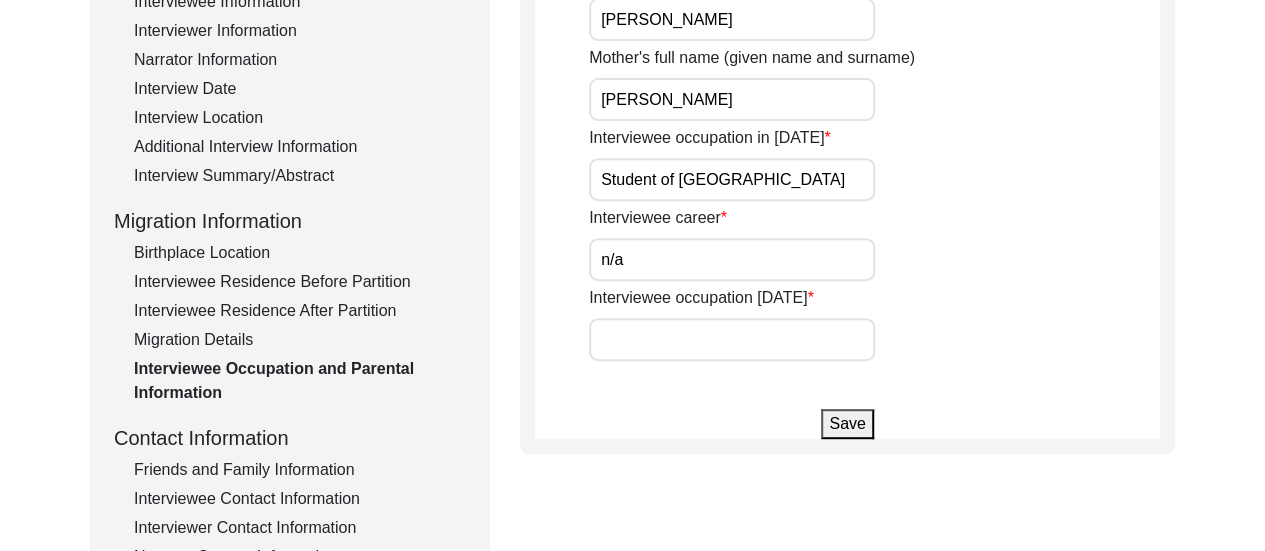 click on "Interviewee occupation [DATE]" at bounding box center (732, 339) 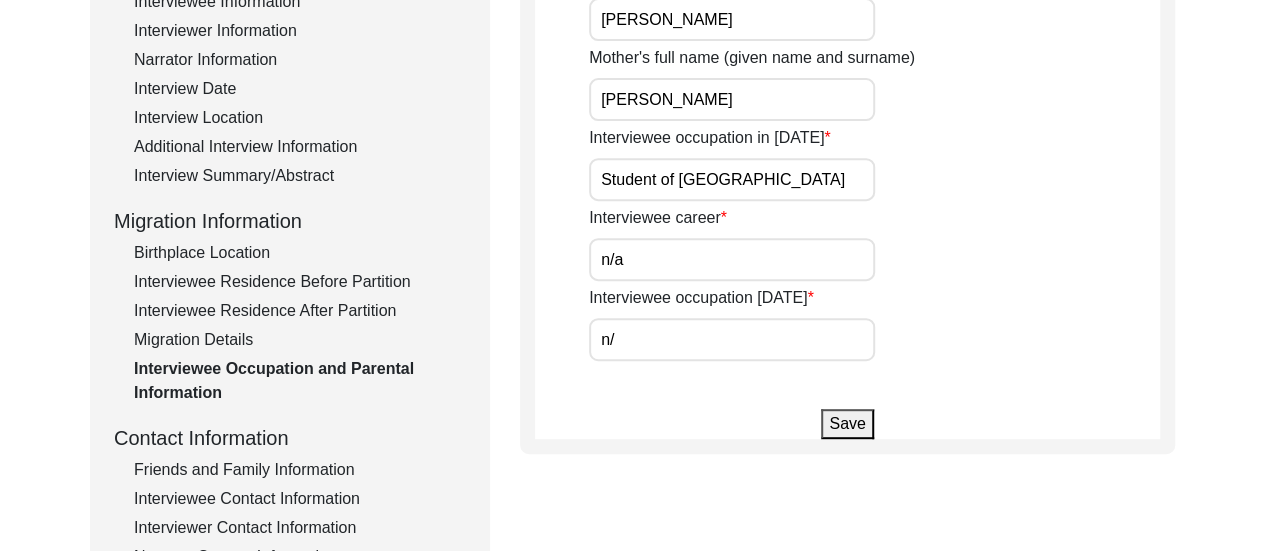 type on "n/a" 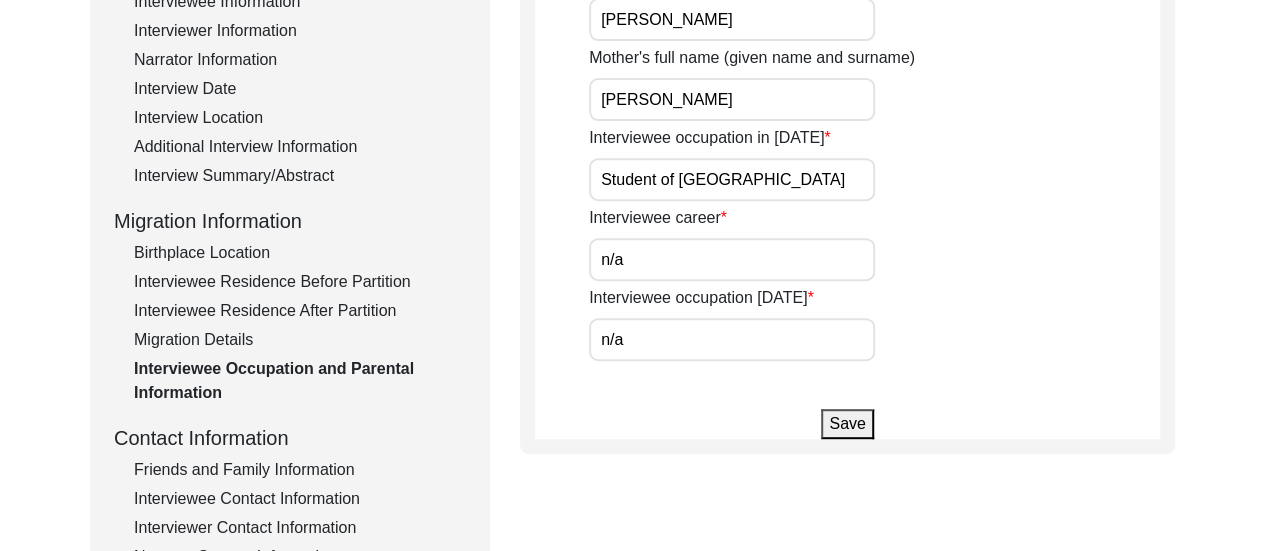click on "Save" 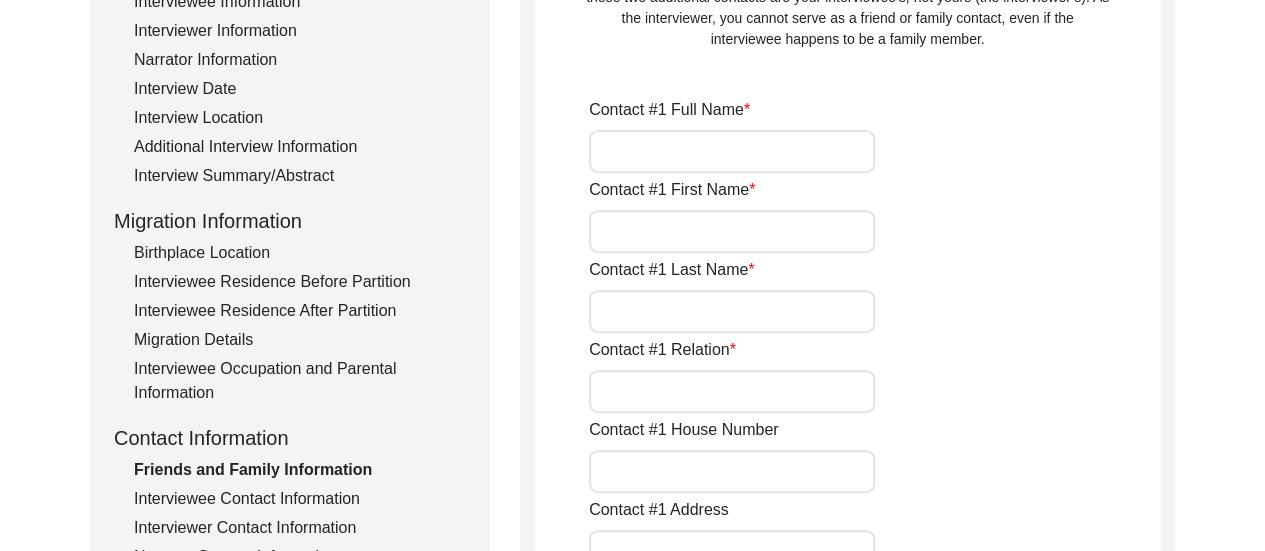 click on "Contact #1 Full Name" at bounding box center [732, 151] 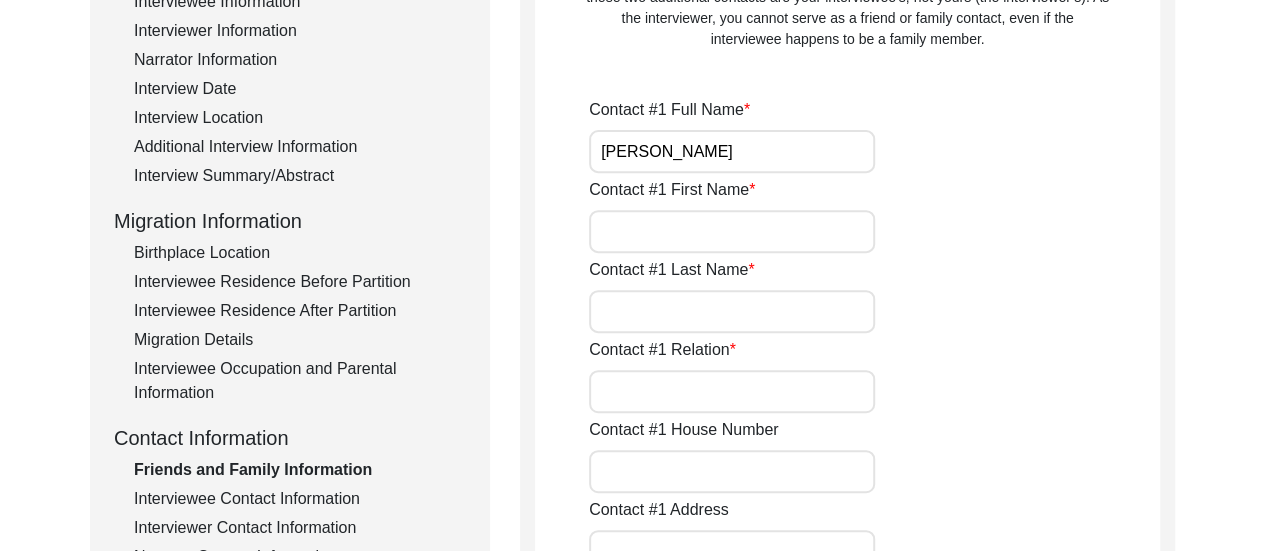 type on "[PERSON_NAME]" 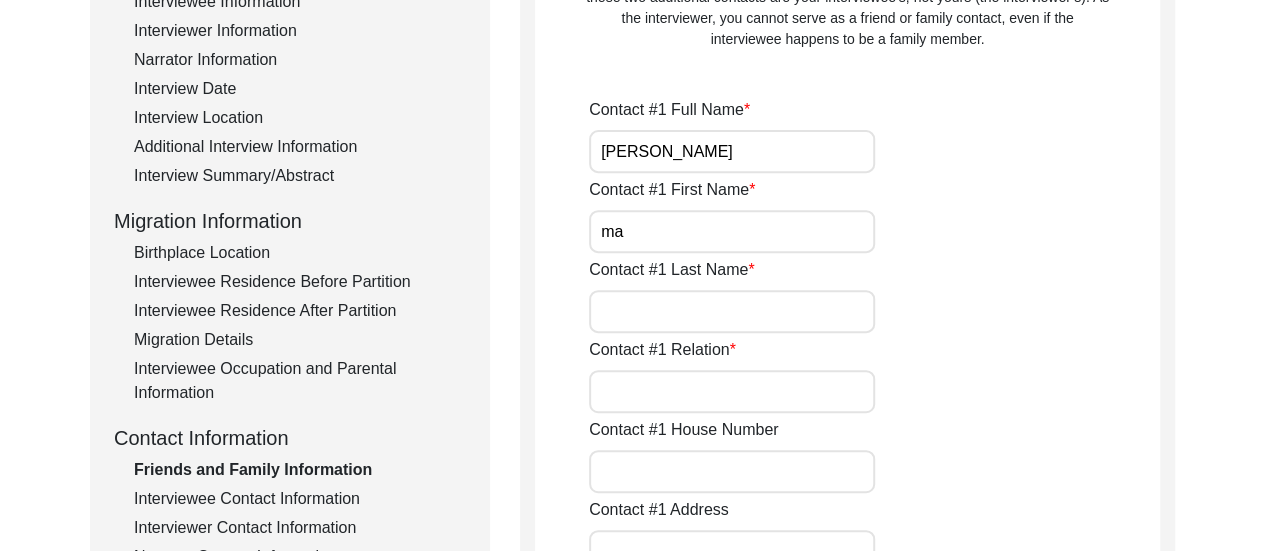 type on "m" 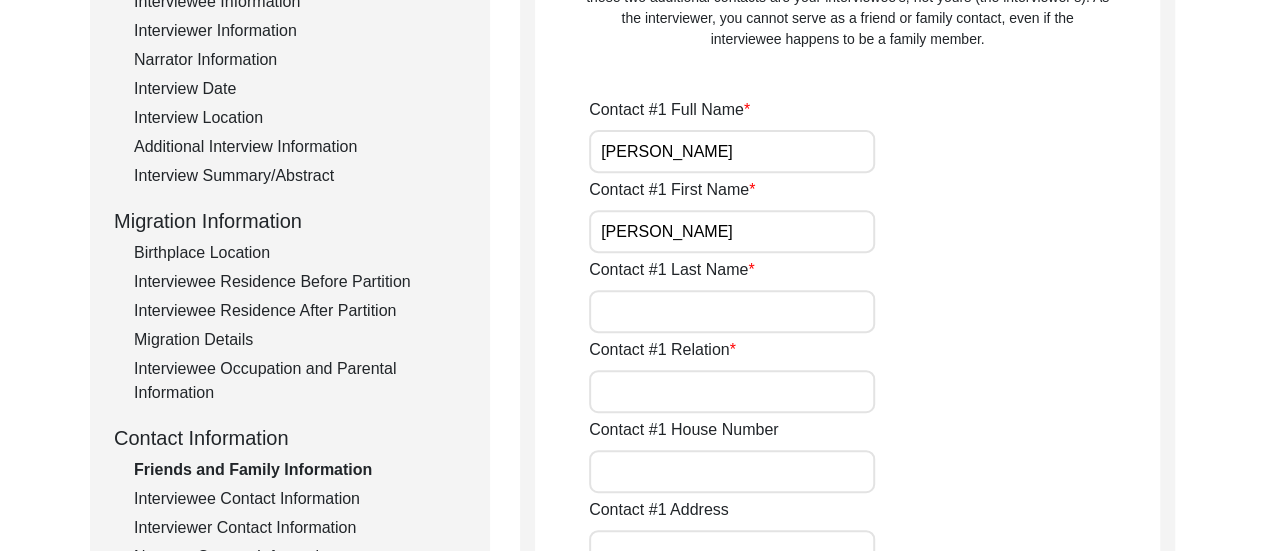 type on "[PERSON_NAME]" 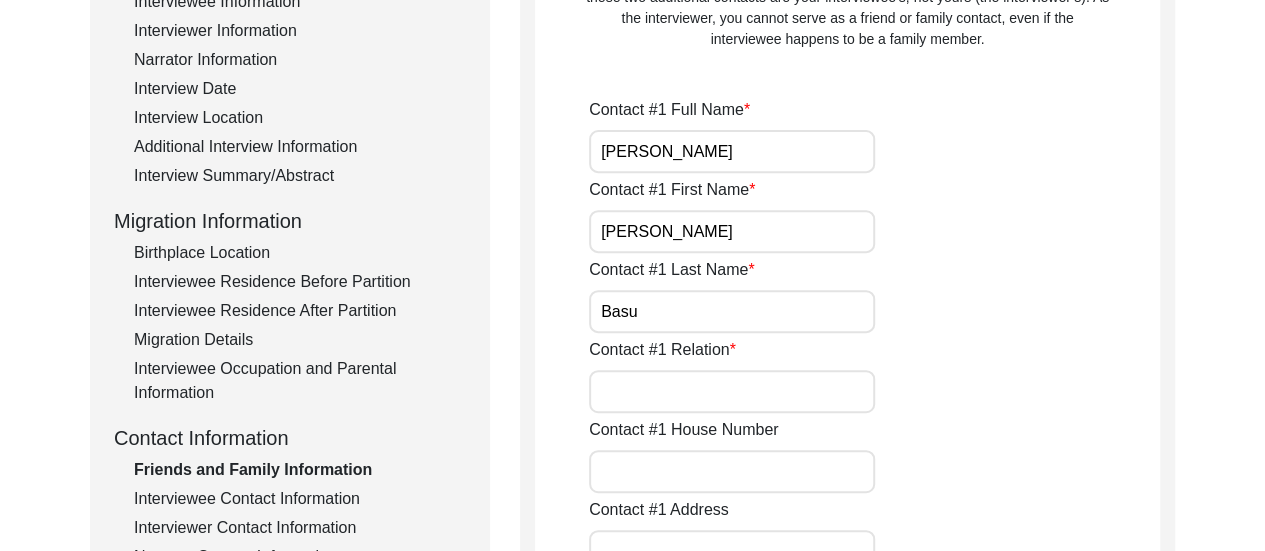 type on "Basu" 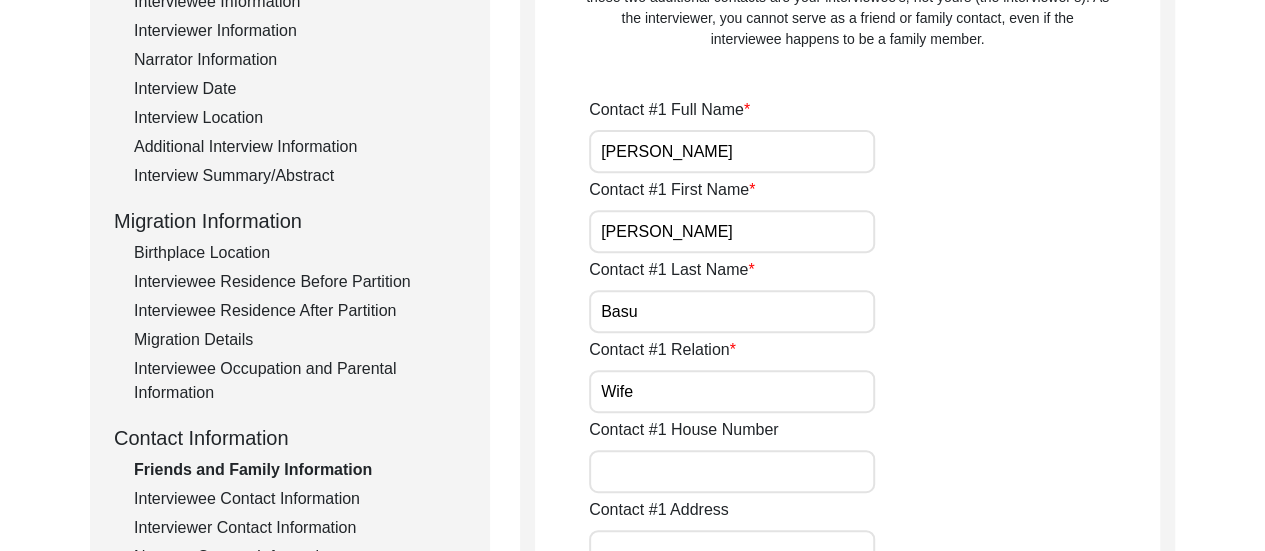 type on "Wife" 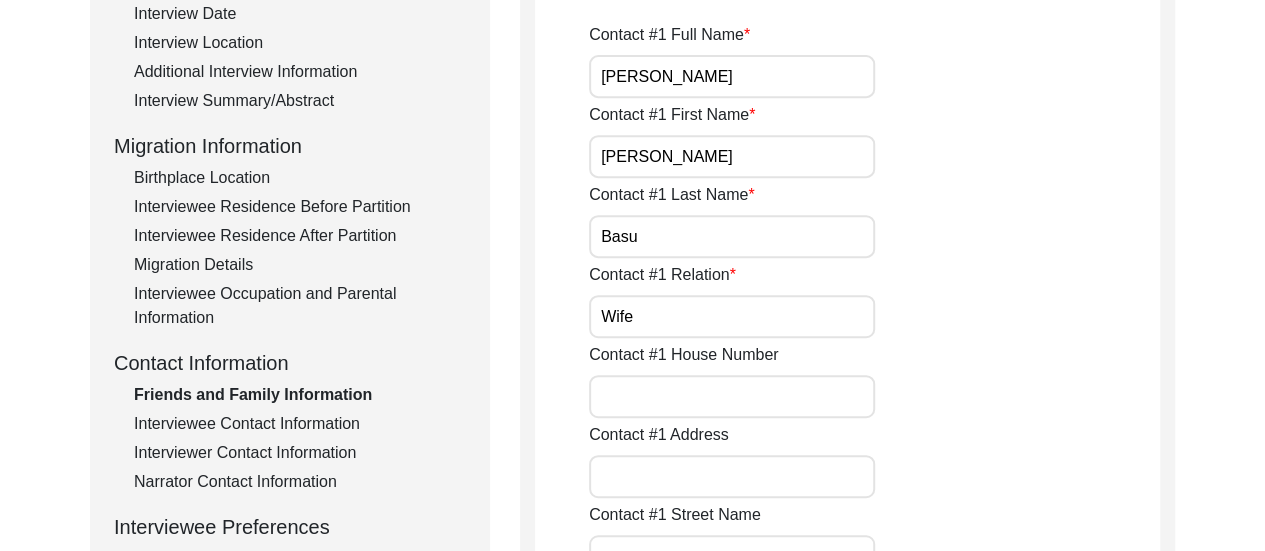 scroll, scrollTop: 414, scrollLeft: 0, axis: vertical 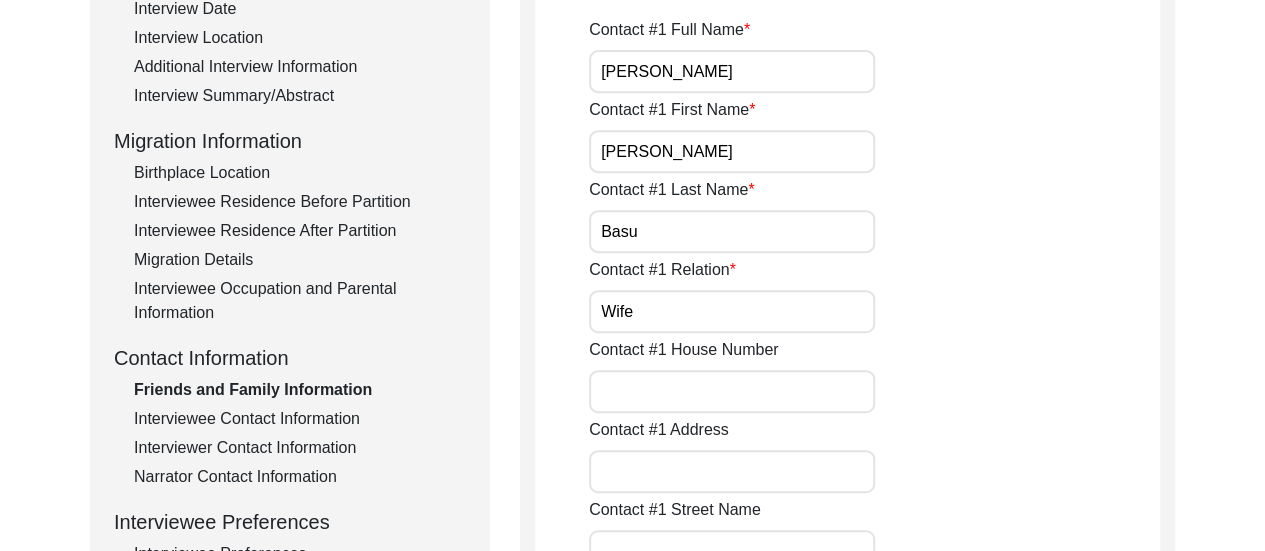 click on "Contact #1 House Number" at bounding box center (732, 391) 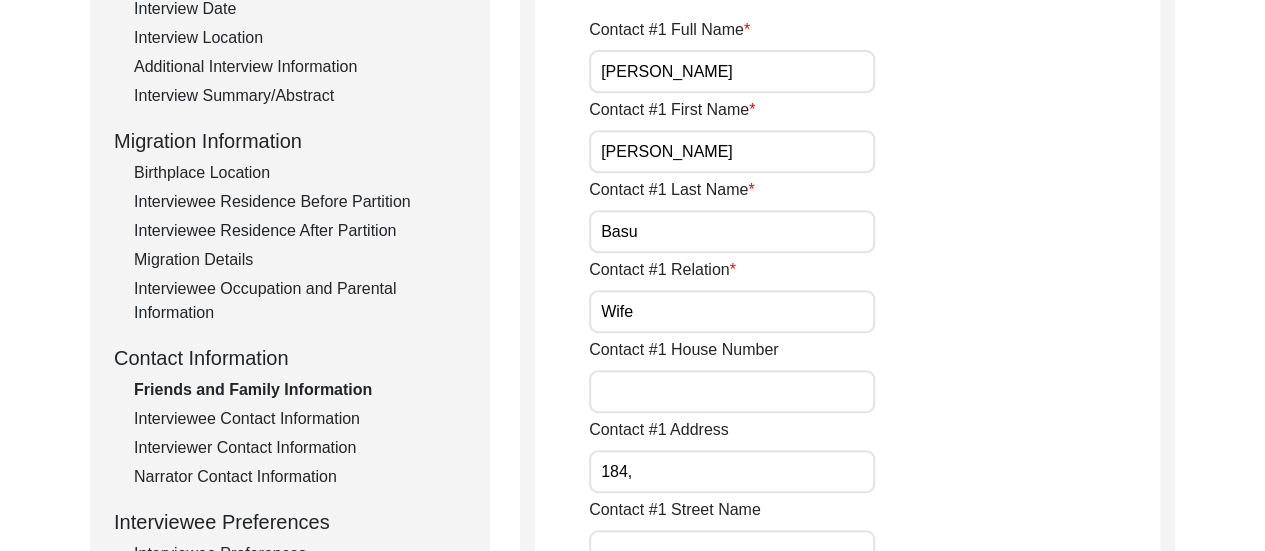 click on "Contact #1 Address 184," 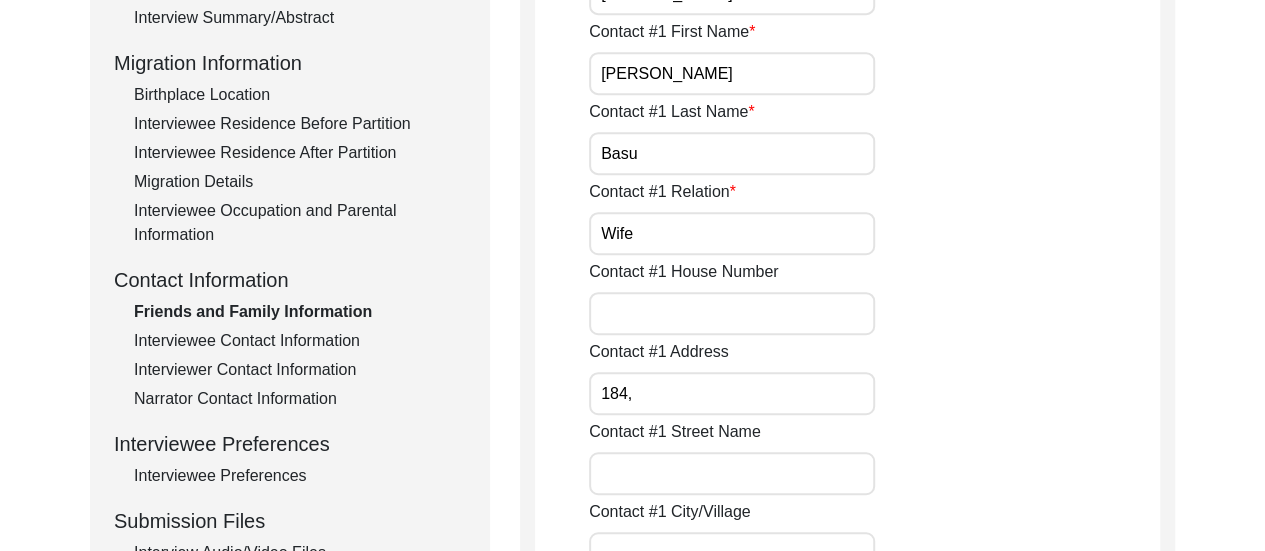 scroll, scrollTop: 494, scrollLeft: 0, axis: vertical 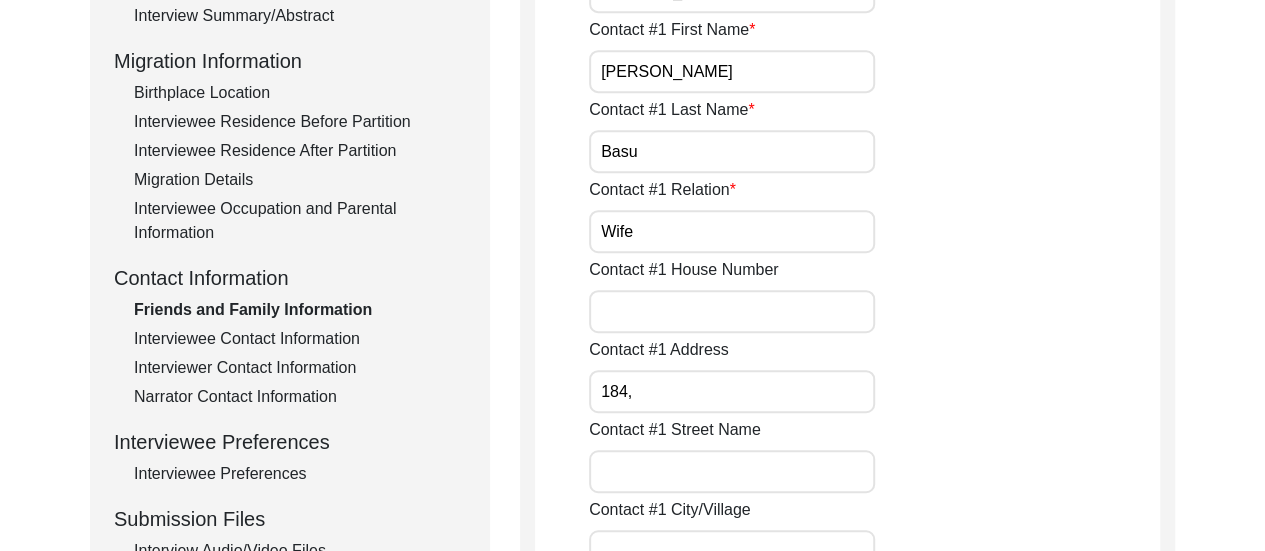 click on "184," at bounding box center [732, 391] 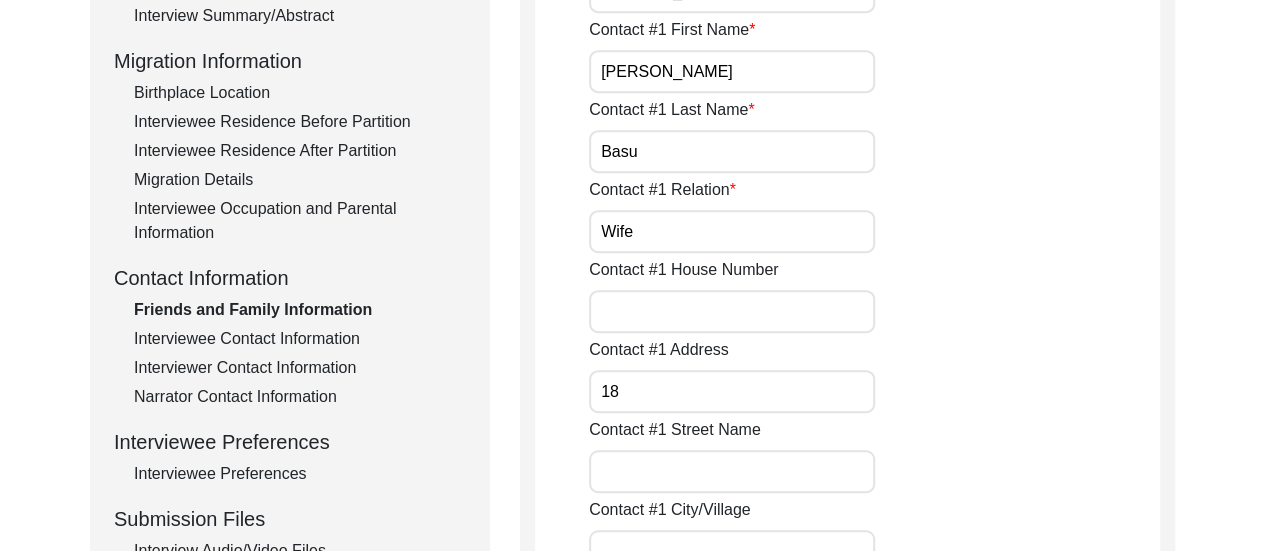 type on "1" 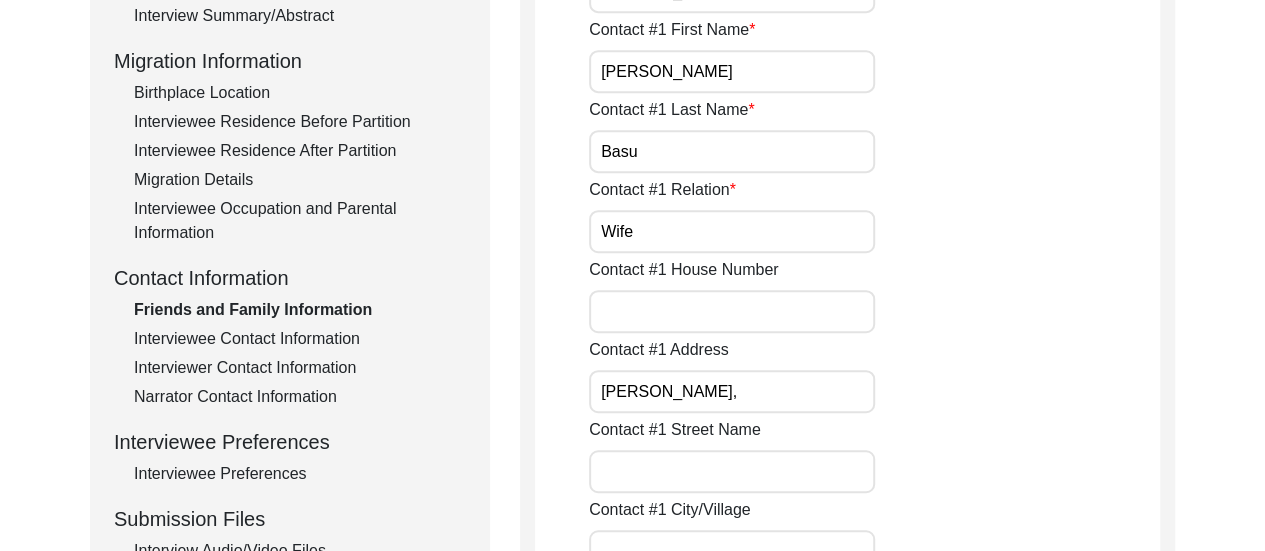 type on "[PERSON_NAME]," 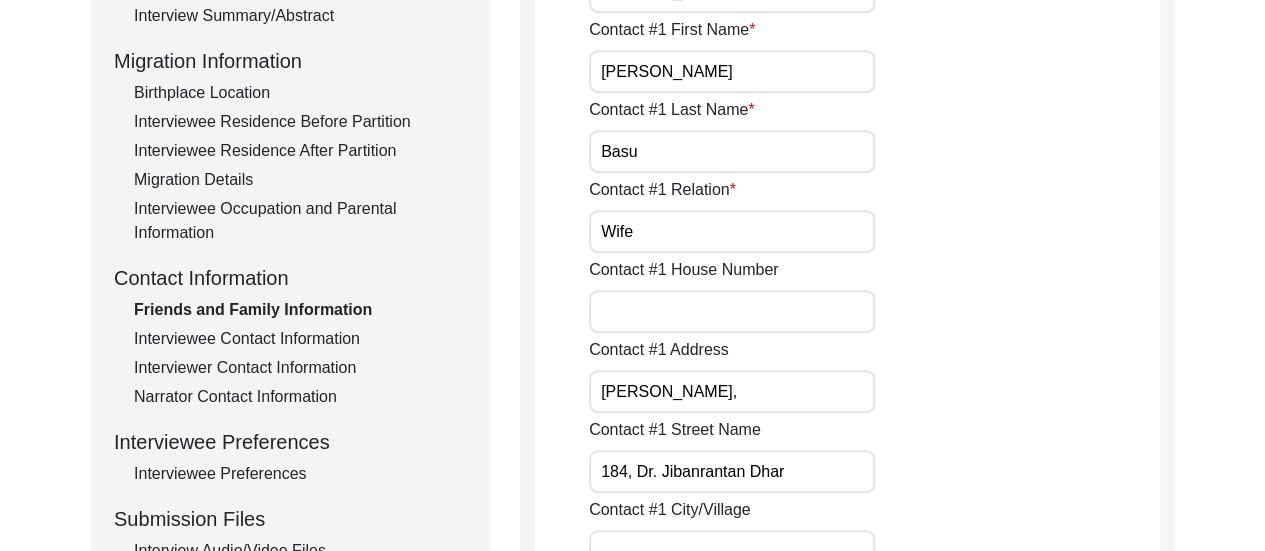 click on "184, Dr. Jibanrantan Dhar" at bounding box center [732, 471] 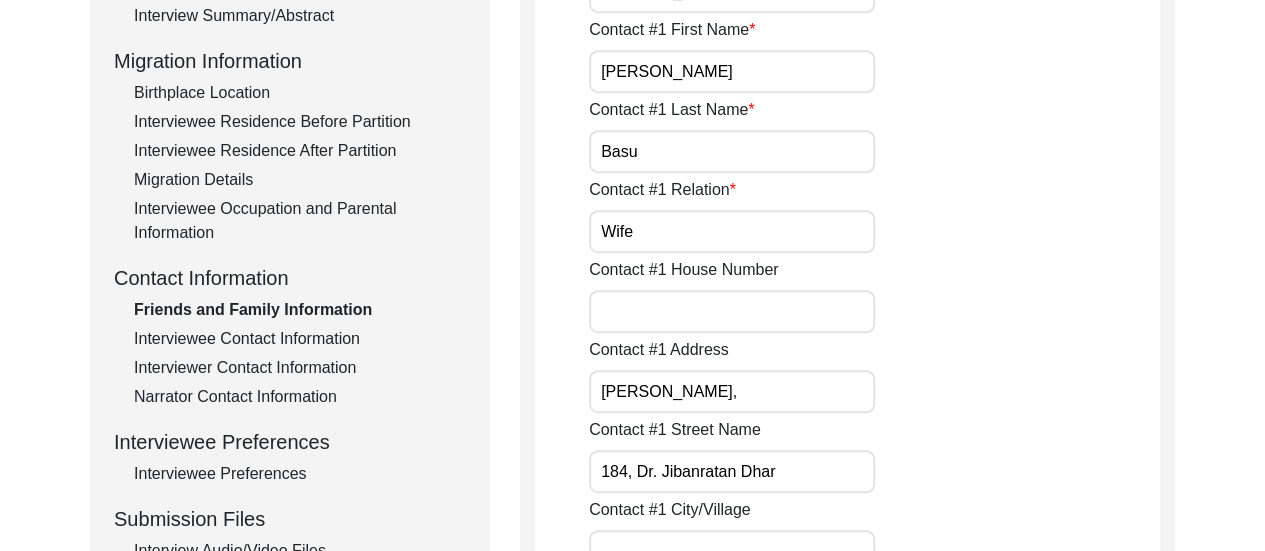 click on "184, Dr. Jibanratan Dhar" at bounding box center [732, 471] 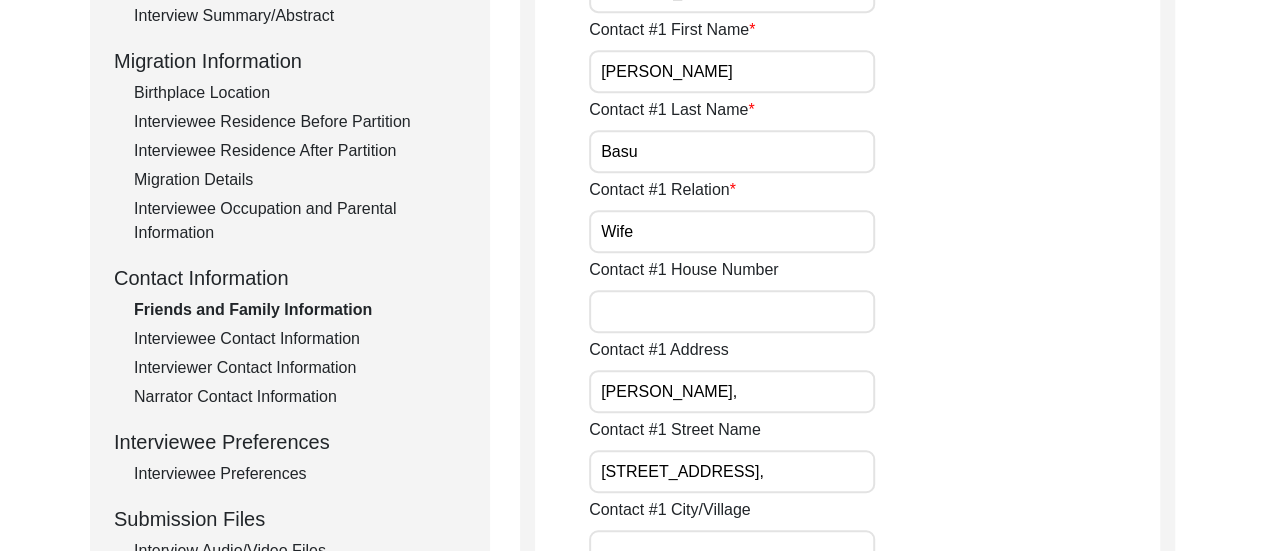 click on "Contact #1 Street Name [STREET_ADDRESS]," 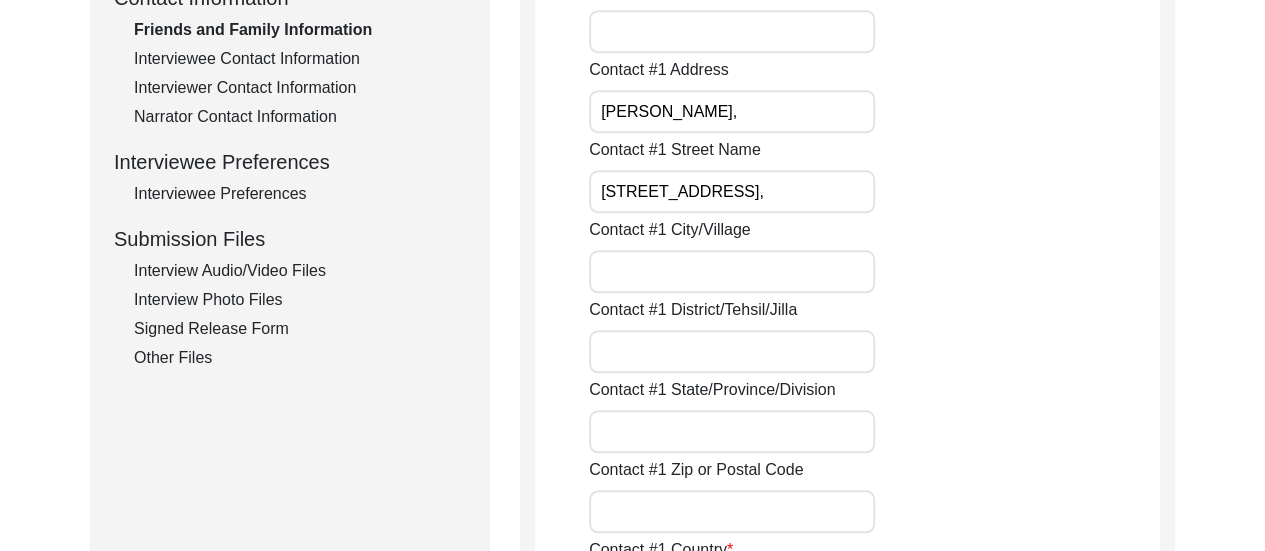 scroll, scrollTop: 814, scrollLeft: 0, axis: vertical 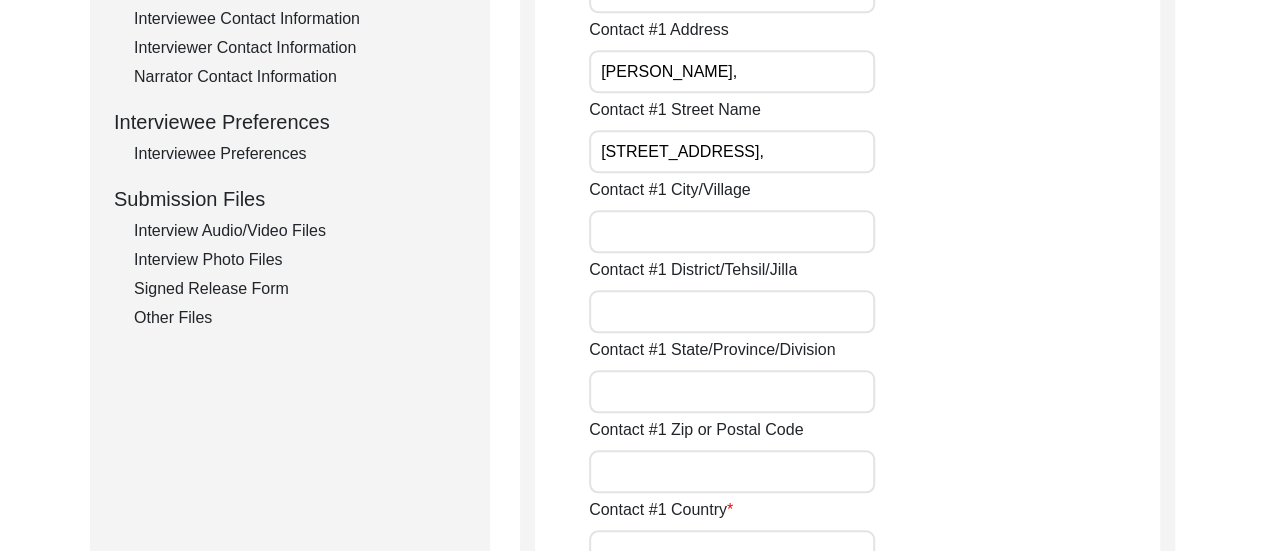 click on "[STREET_ADDRESS]," at bounding box center [732, 151] 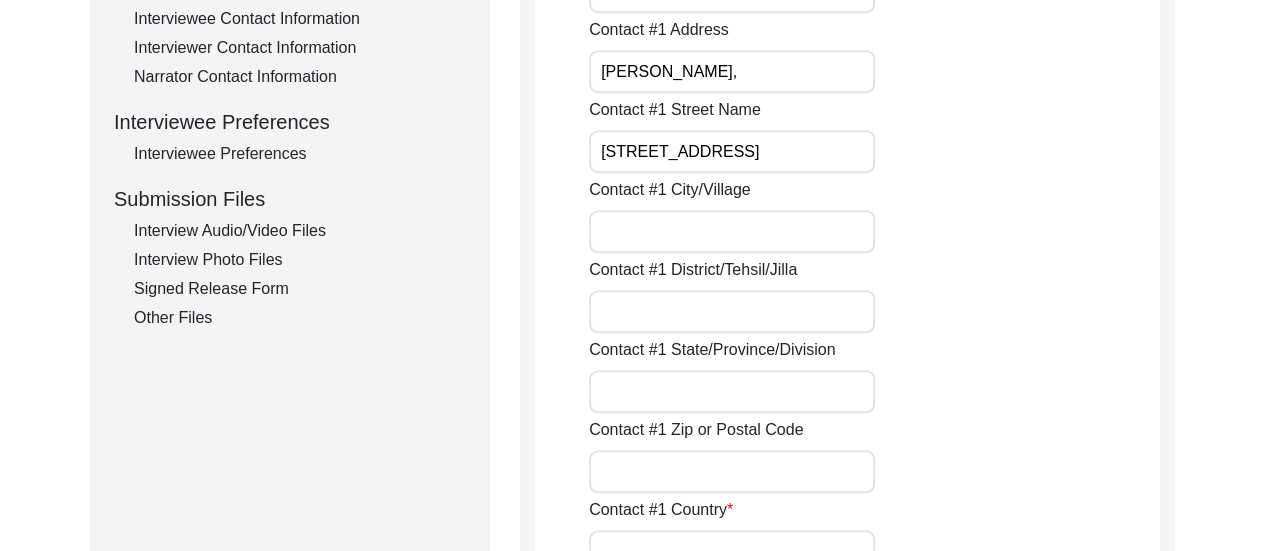 scroll, scrollTop: 0, scrollLeft: 55, axis: horizontal 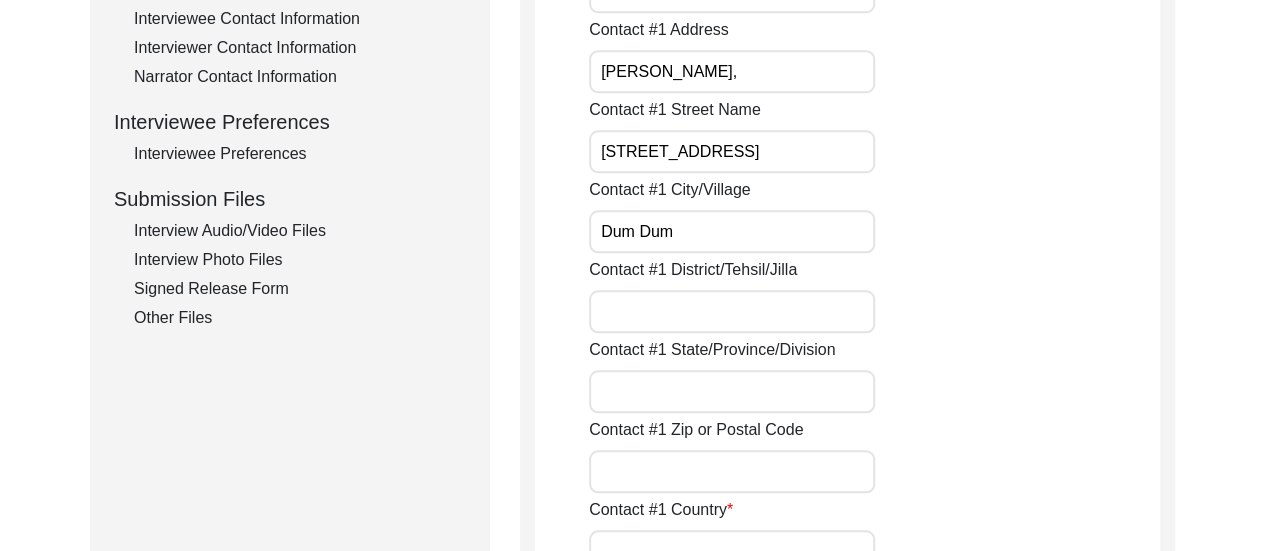 type on "Dum Dum" 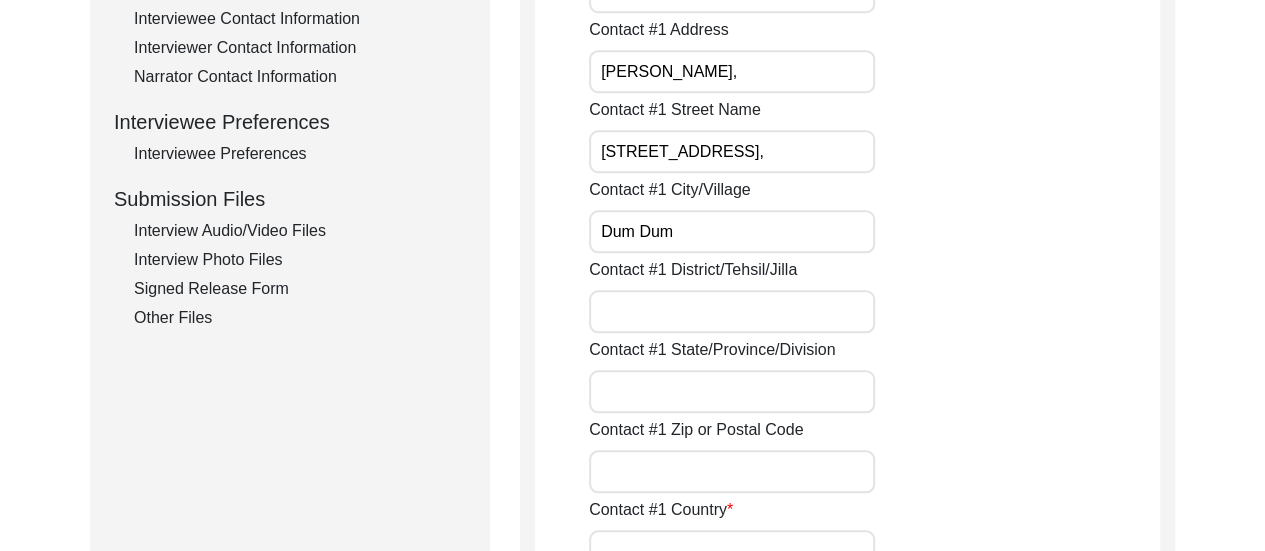 scroll, scrollTop: 0, scrollLeft: 59, axis: horizontal 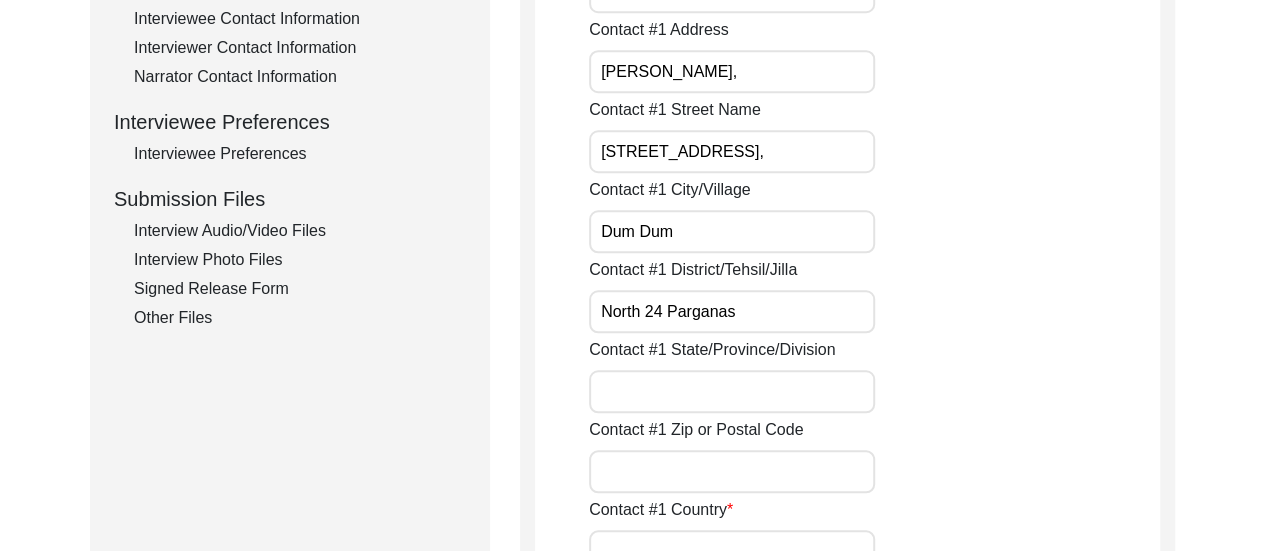 click on "North 24 Parganas" at bounding box center [732, 311] 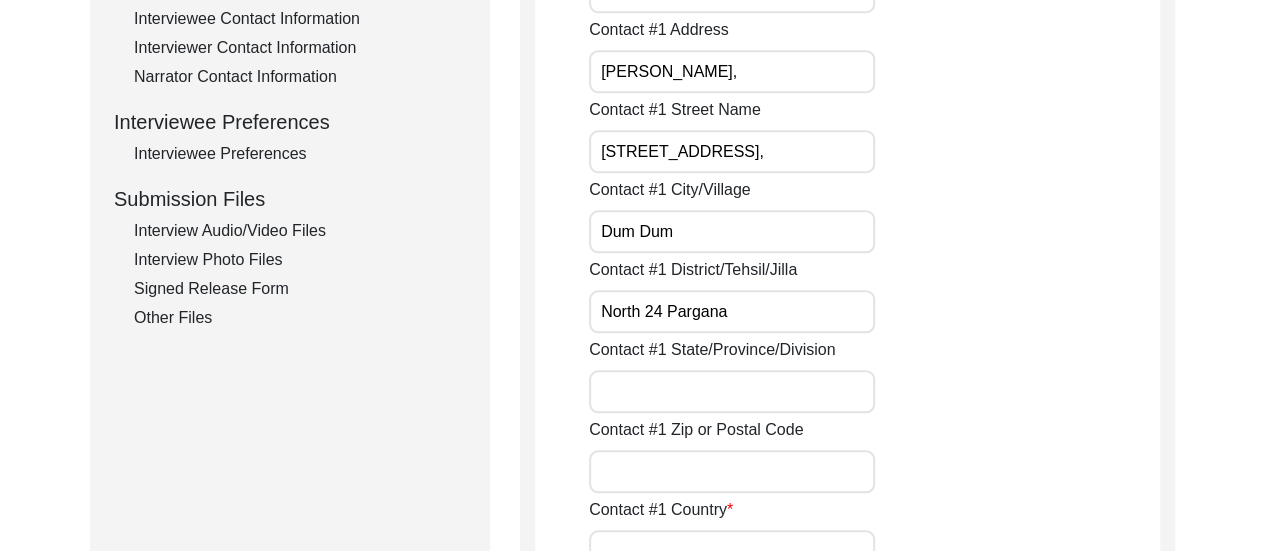 type on "North 24 Parganas" 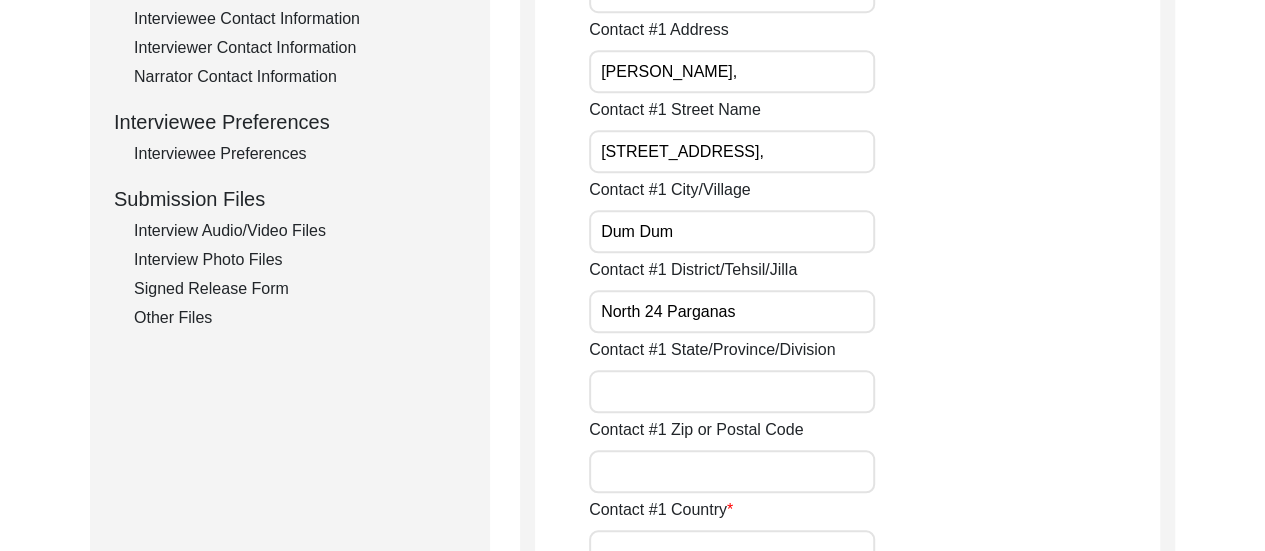 click on "Contact #1 State/Province/Division" at bounding box center (732, 391) 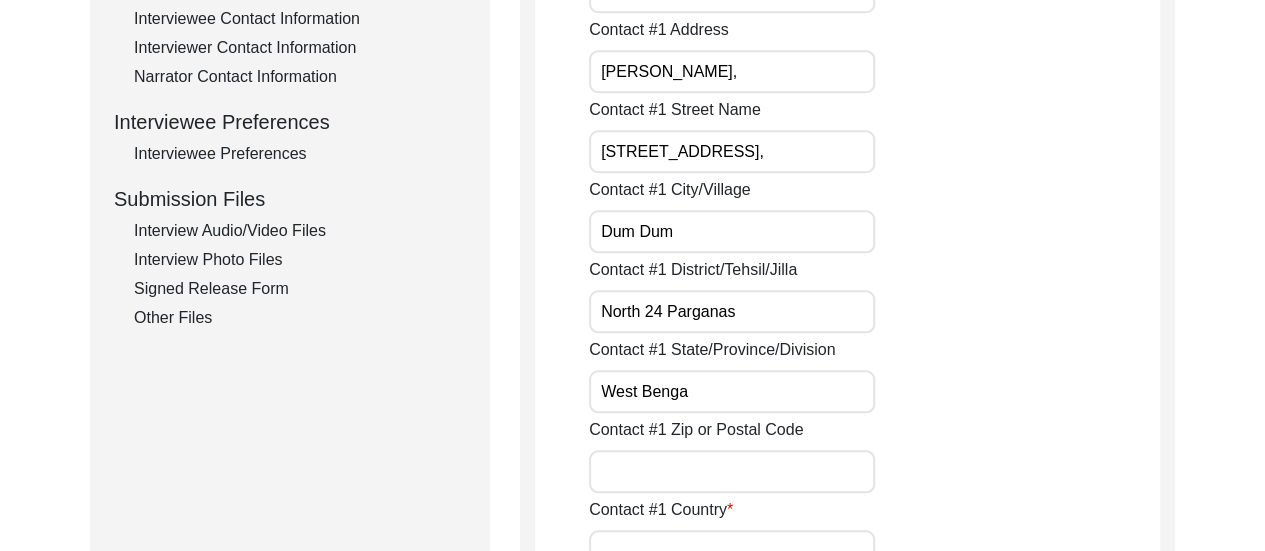 type on "[GEOGRAPHIC_DATA]" 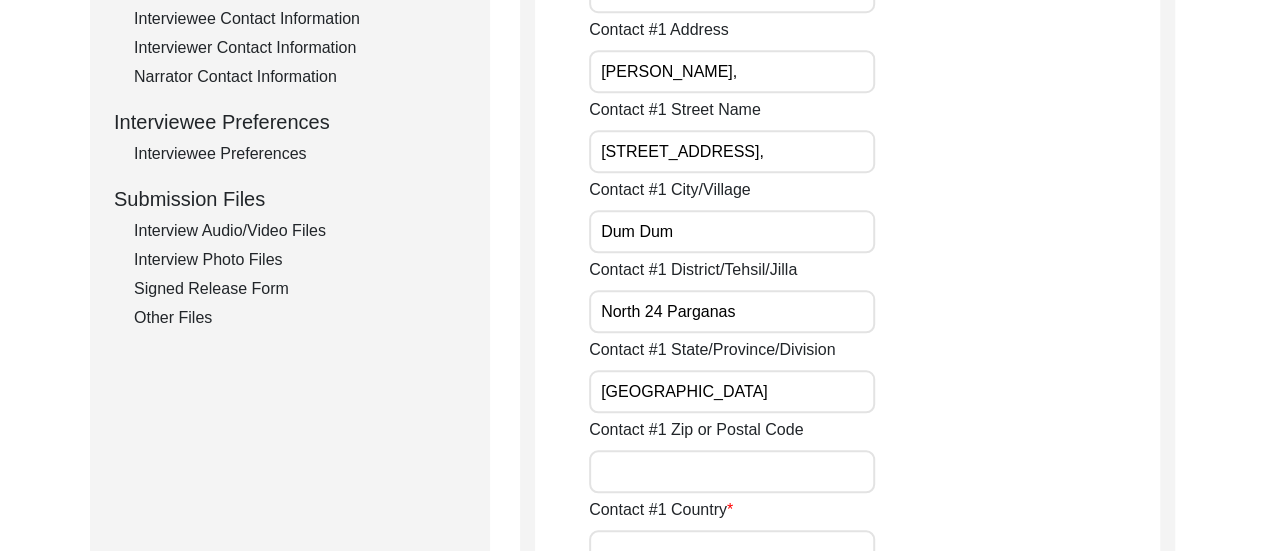 click on "Contact #1 Zip or Postal Code" at bounding box center [732, 471] 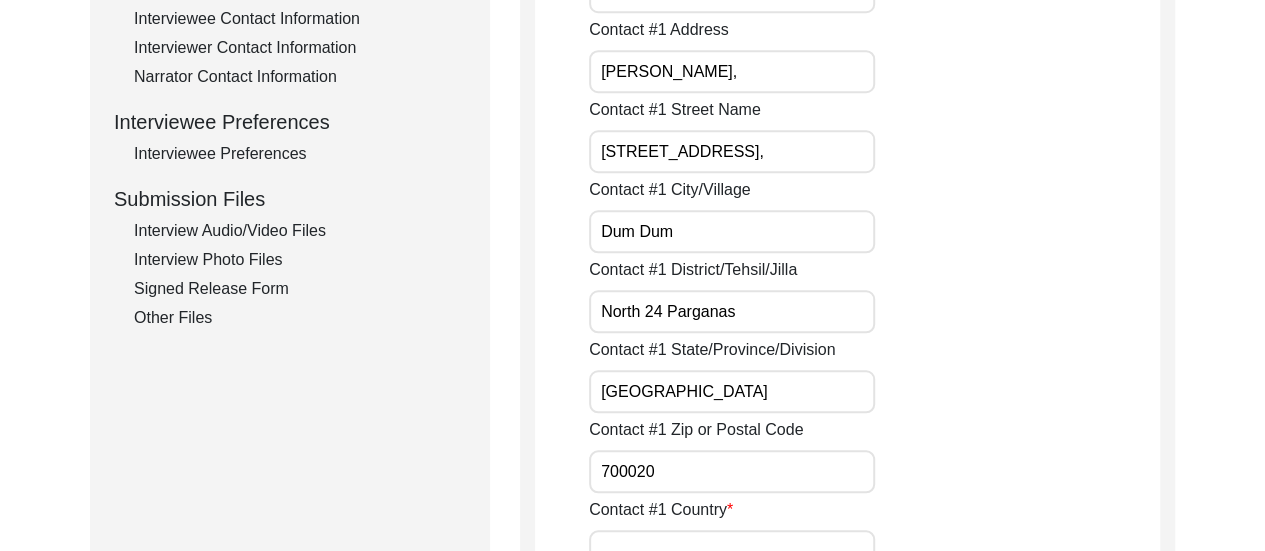 type on "700020" 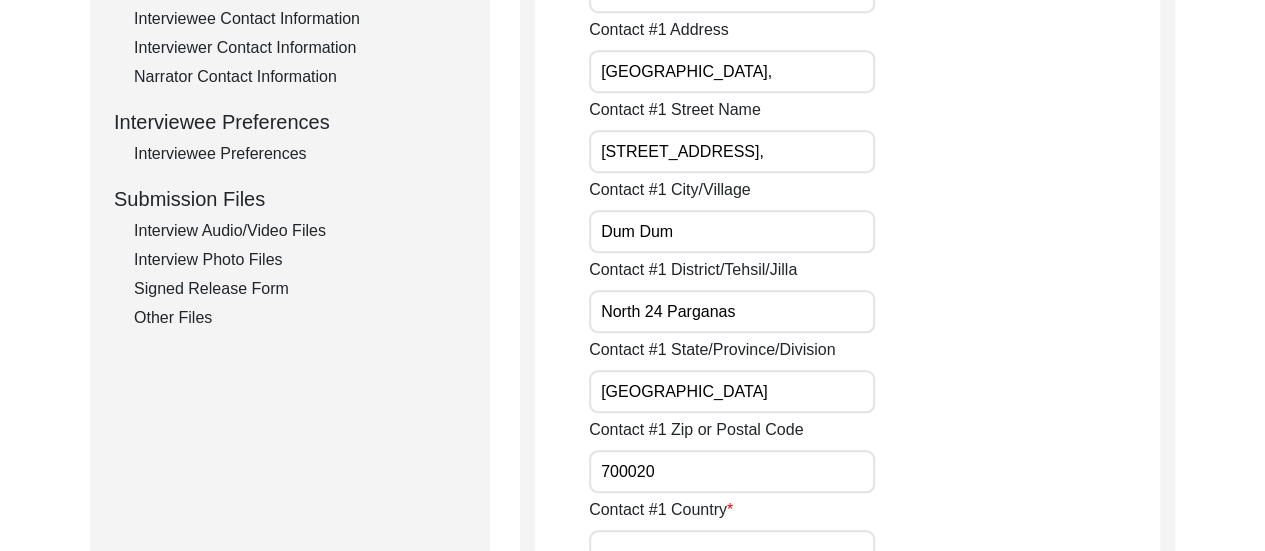 type on "[GEOGRAPHIC_DATA]," 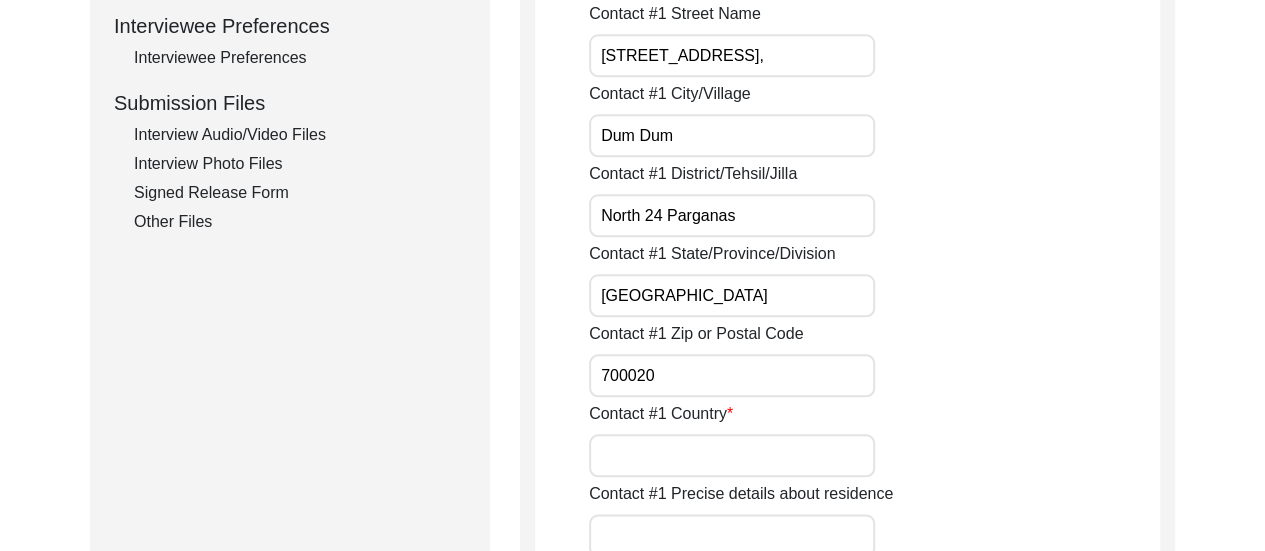 scroll, scrollTop: 974, scrollLeft: 0, axis: vertical 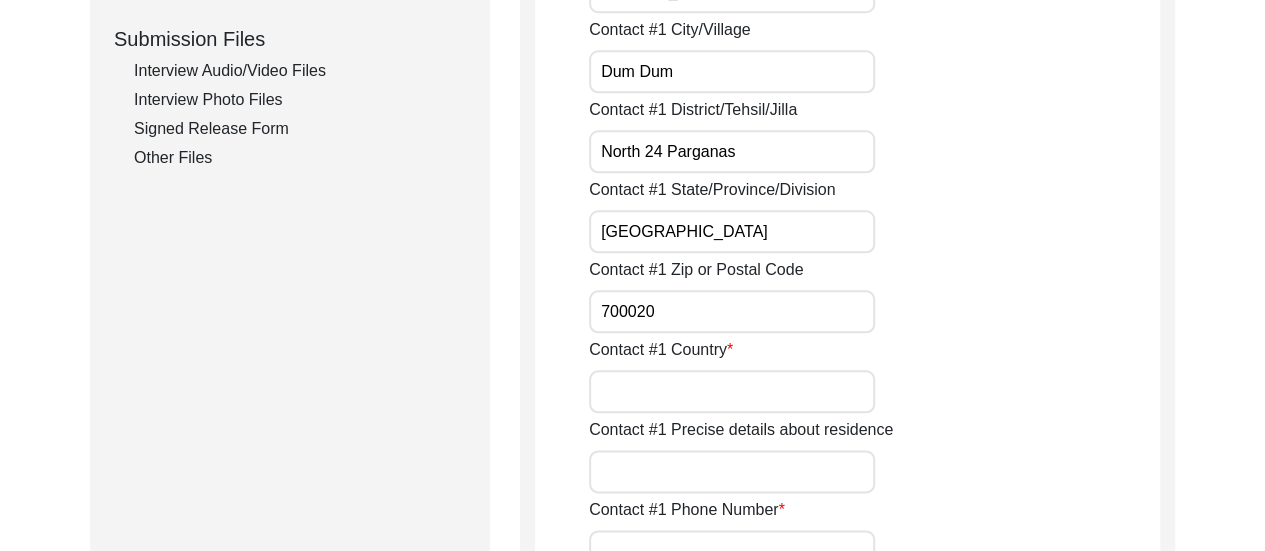 click on "Contact #1 Country" at bounding box center (732, 391) 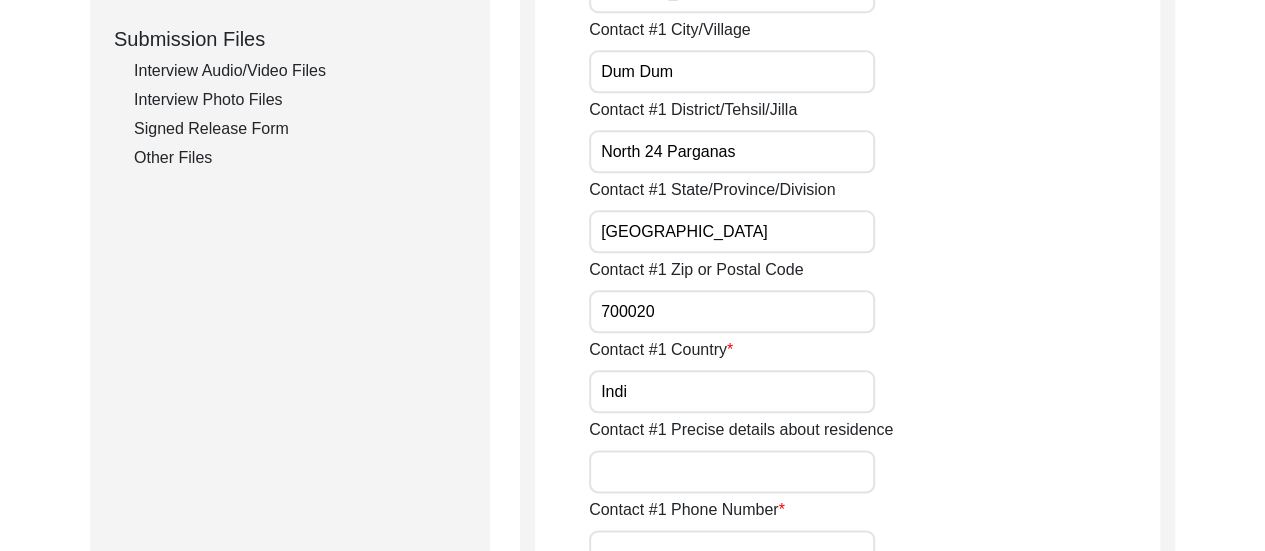 type on "[GEOGRAPHIC_DATA]" 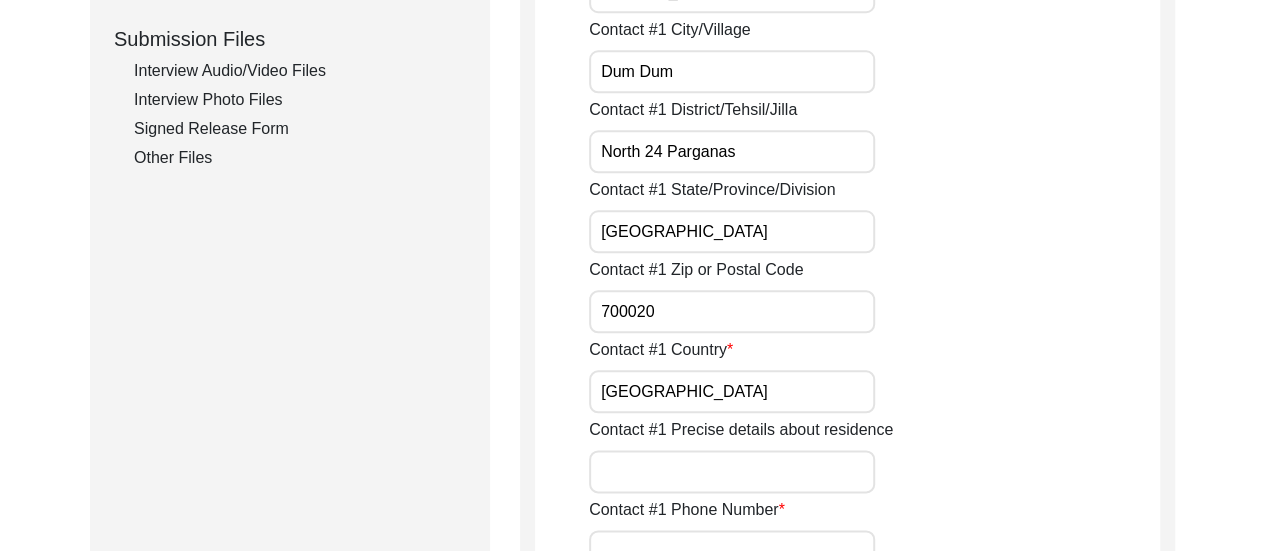 click on "Contact #1 Country [GEOGRAPHIC_DATA]" 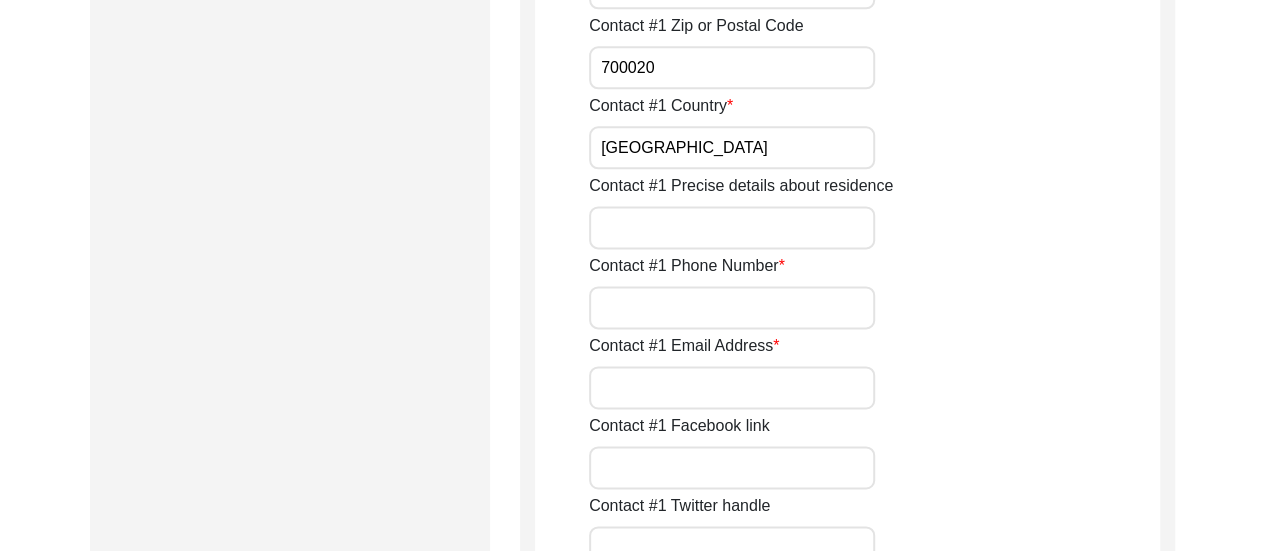 scroll, scrollTop: 1254, scrollLeft: 0, axis: vertical 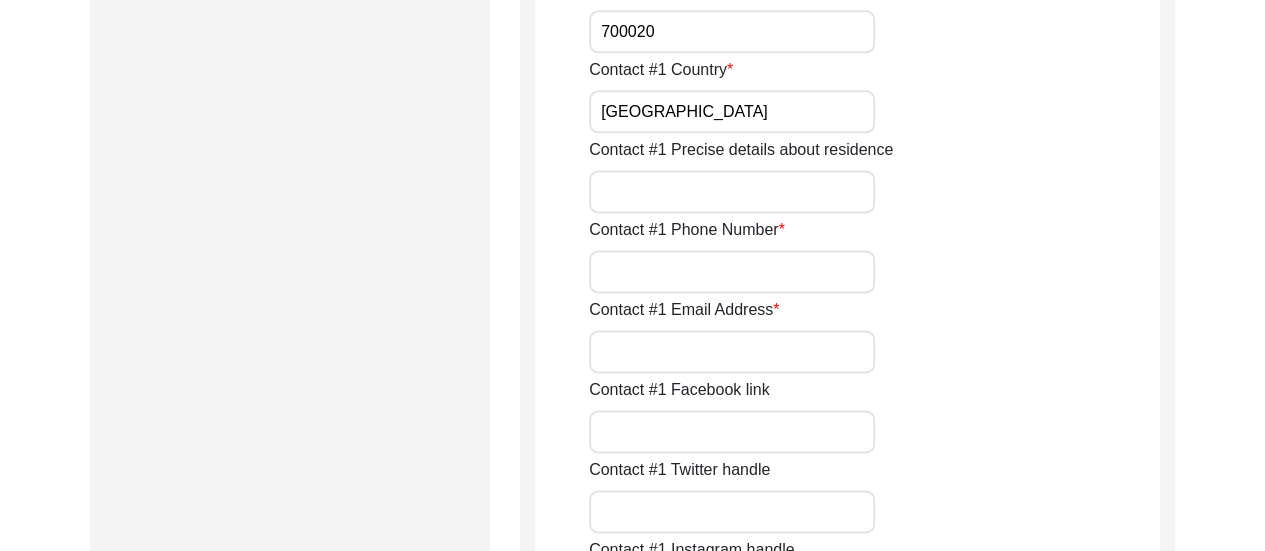 click on "Contact #1 Phone Number" at bounding box center (732, 271) 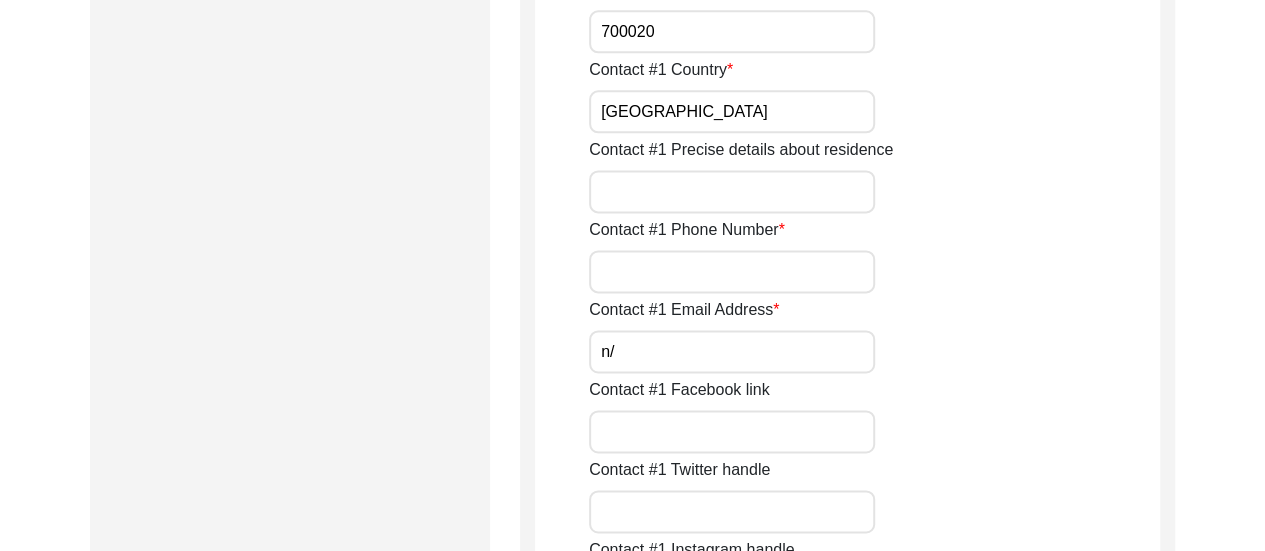 type on "n" 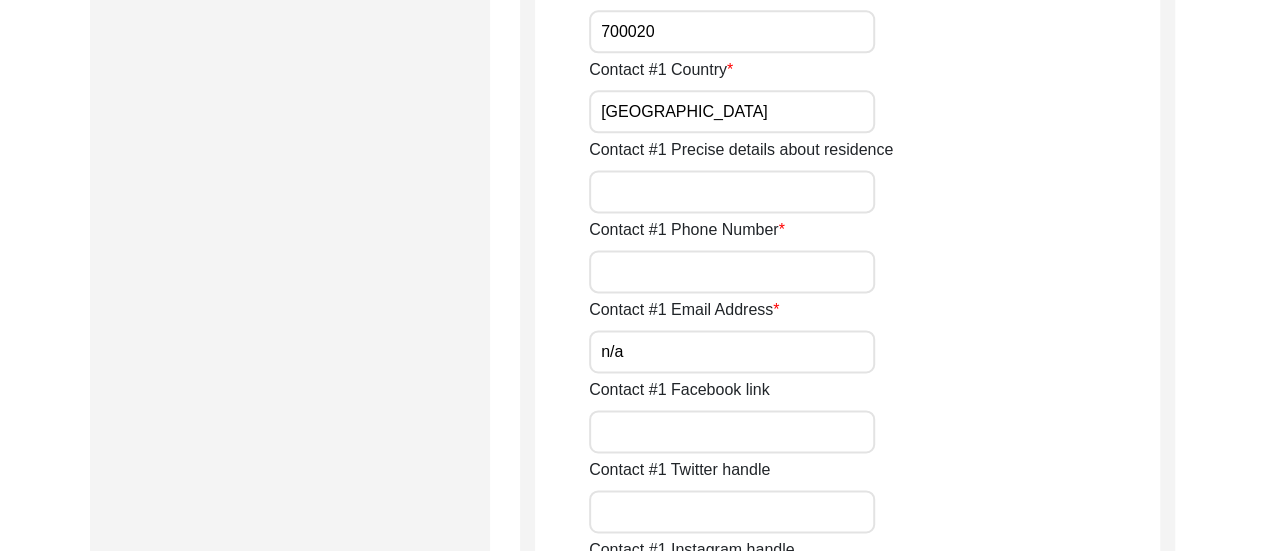 click on "Contact #1 Phone Number" at bounding box center [732, 271] 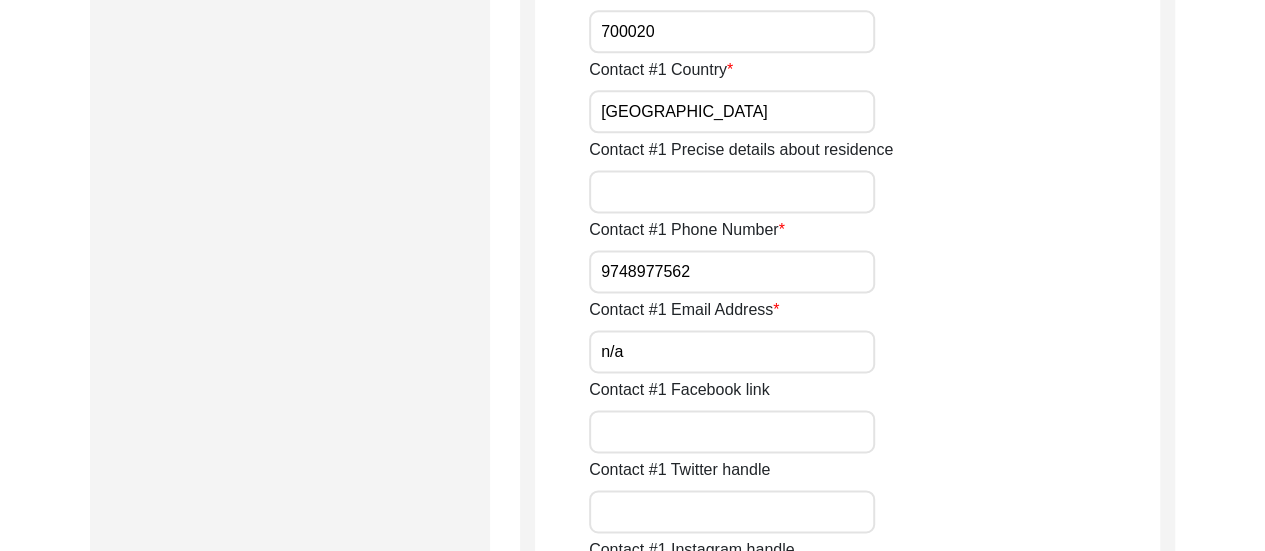 type on "9748977562" 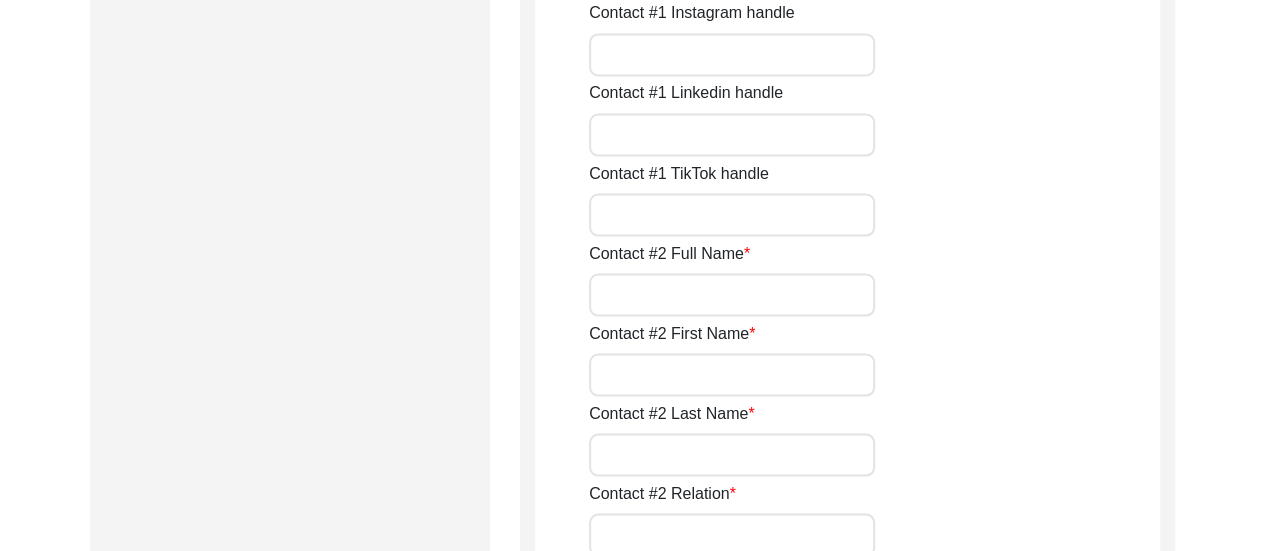 scroll, scrollTop: 1854, scrollLeft: 0, axis: vertical 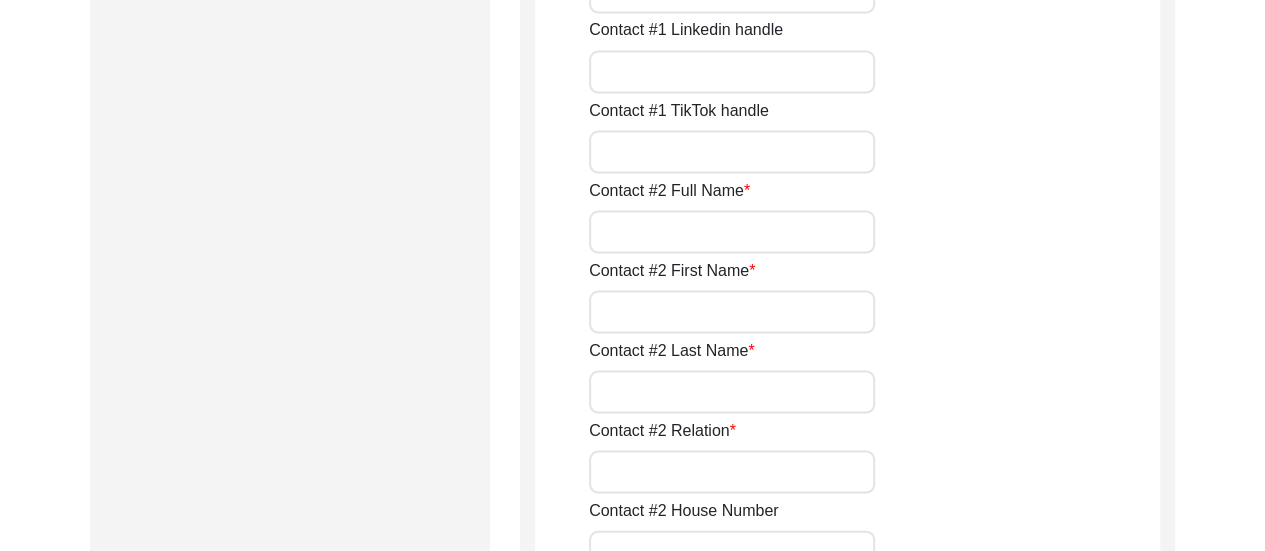 click on "Contact #2 Full Name" at bounding box center [732, 231] 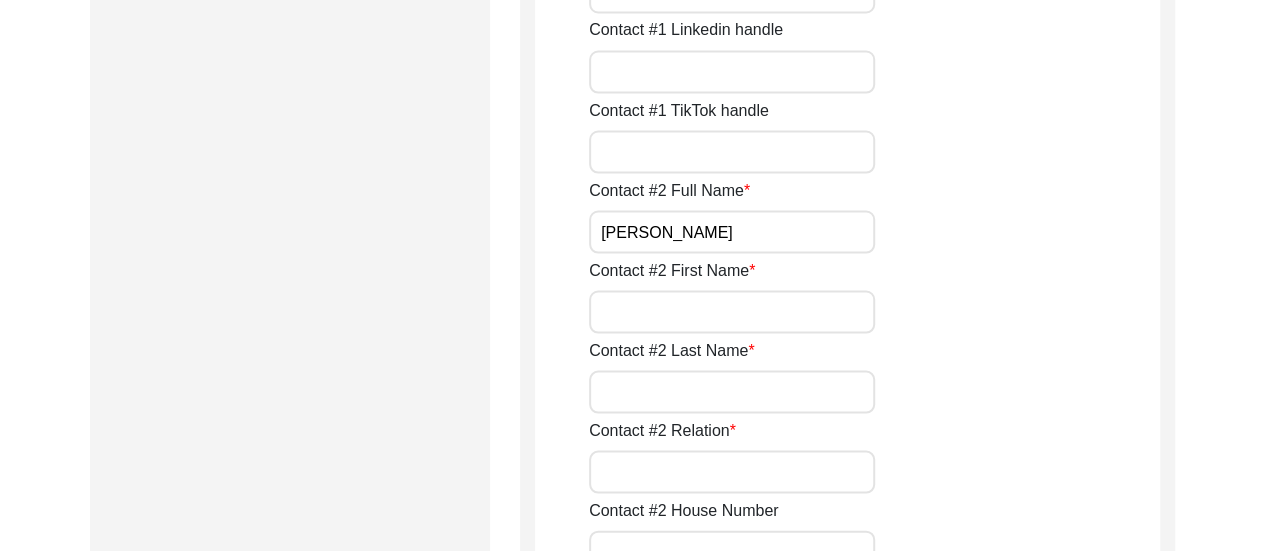type on "[PERSON_NAME]" 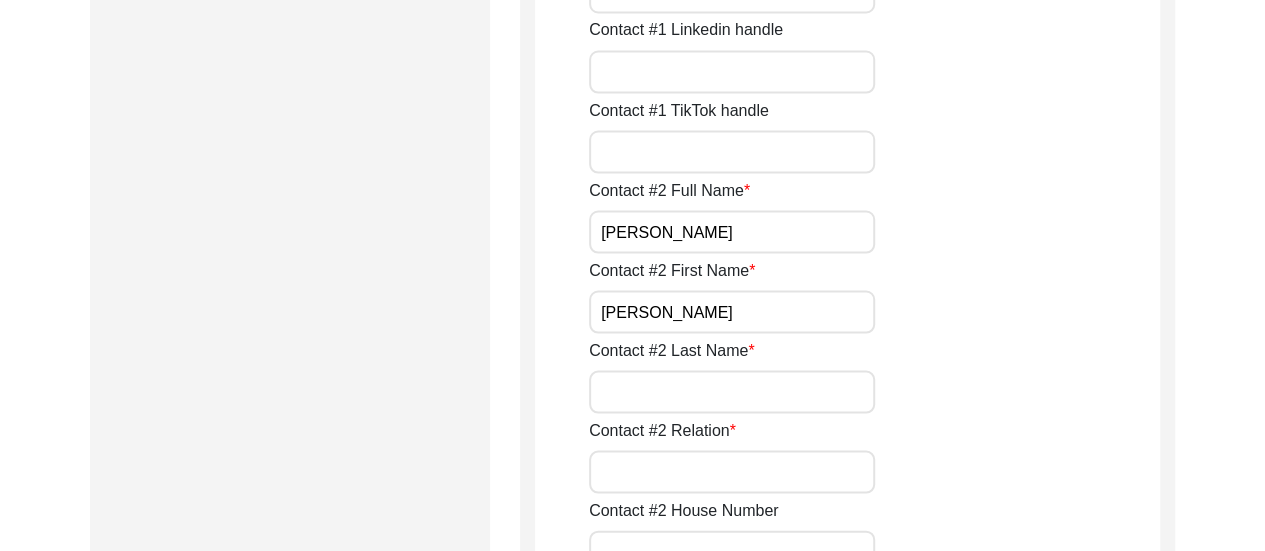 type on "[PERSON_NAME]" 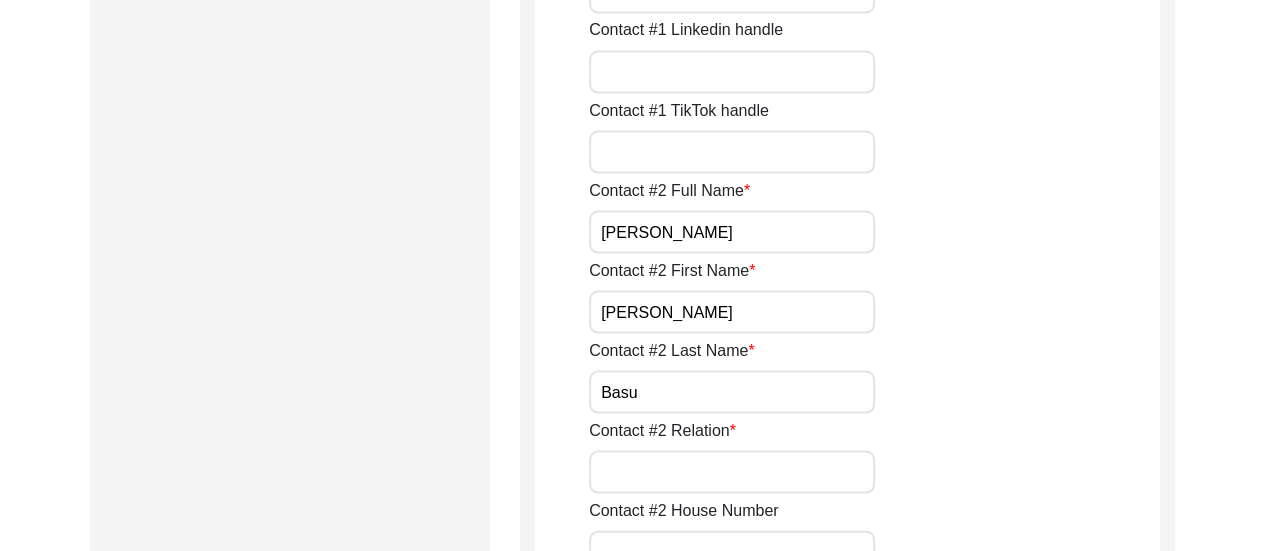 type on "Basu" 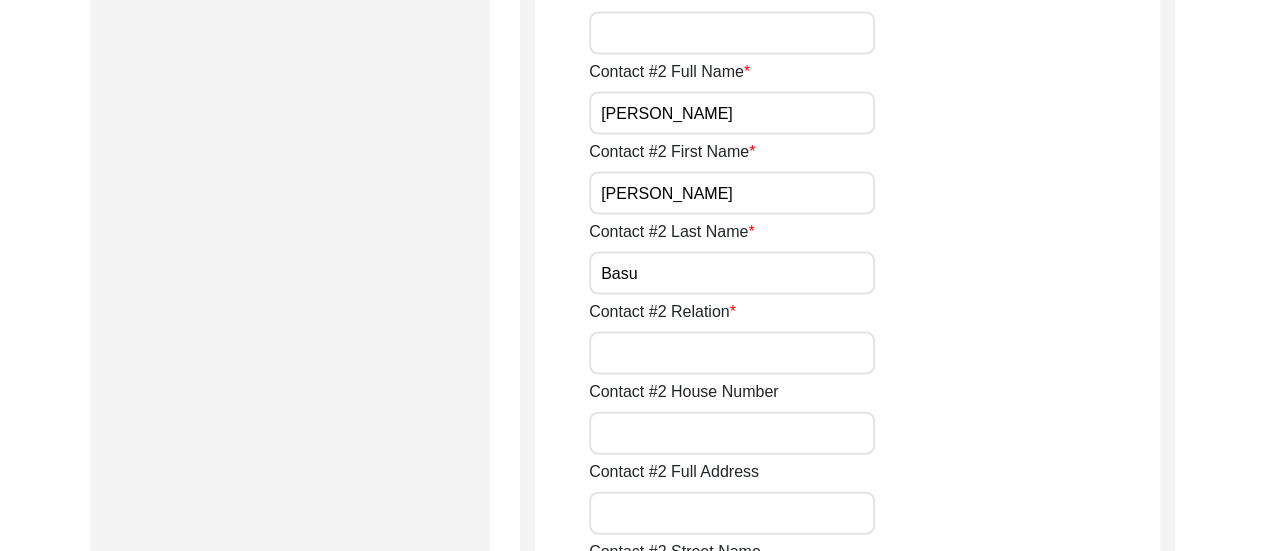 scroll, scrollTop: 1974, scrollLeft: 0, axis: vertical 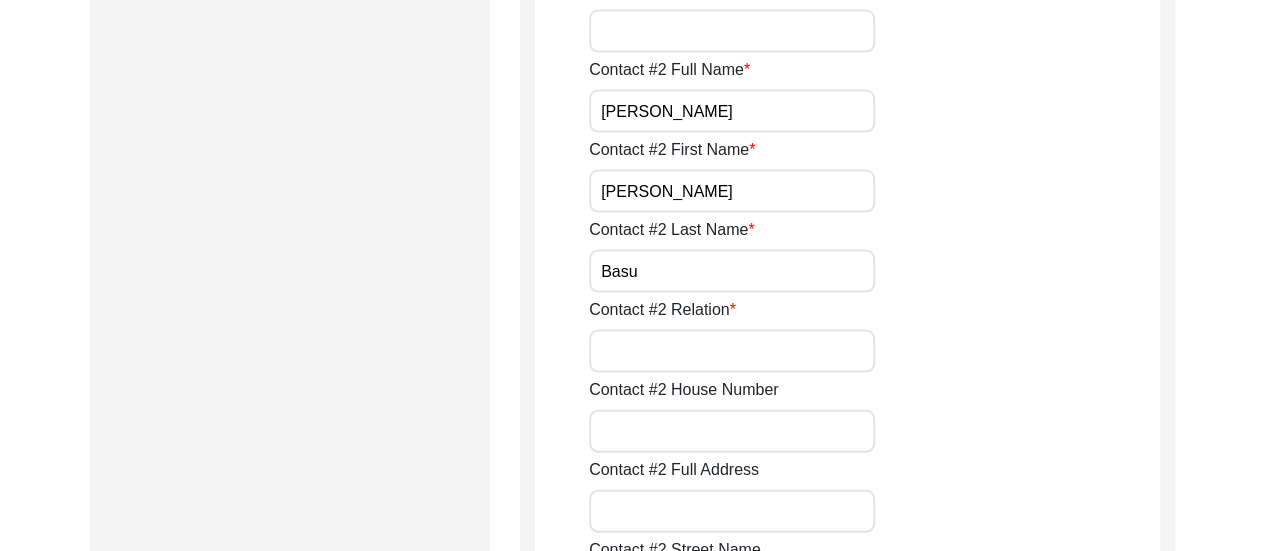 click on "Contact #2 Relation" at bounding box center (732, 351) 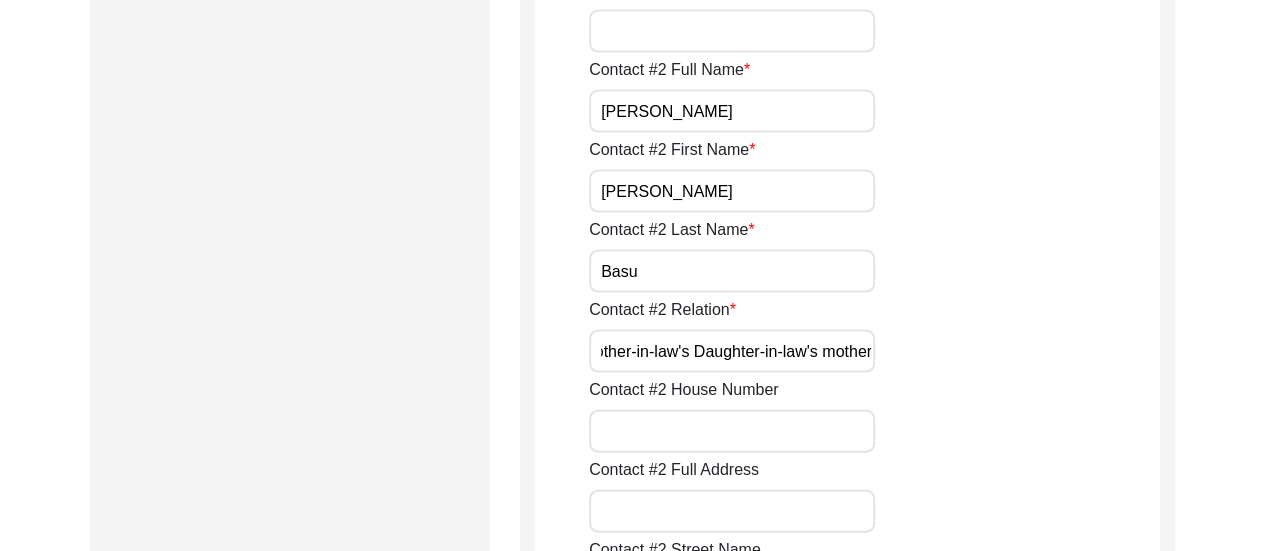 scroll, scrollTop: 0, scrollLeft: 96, axis: horizontal 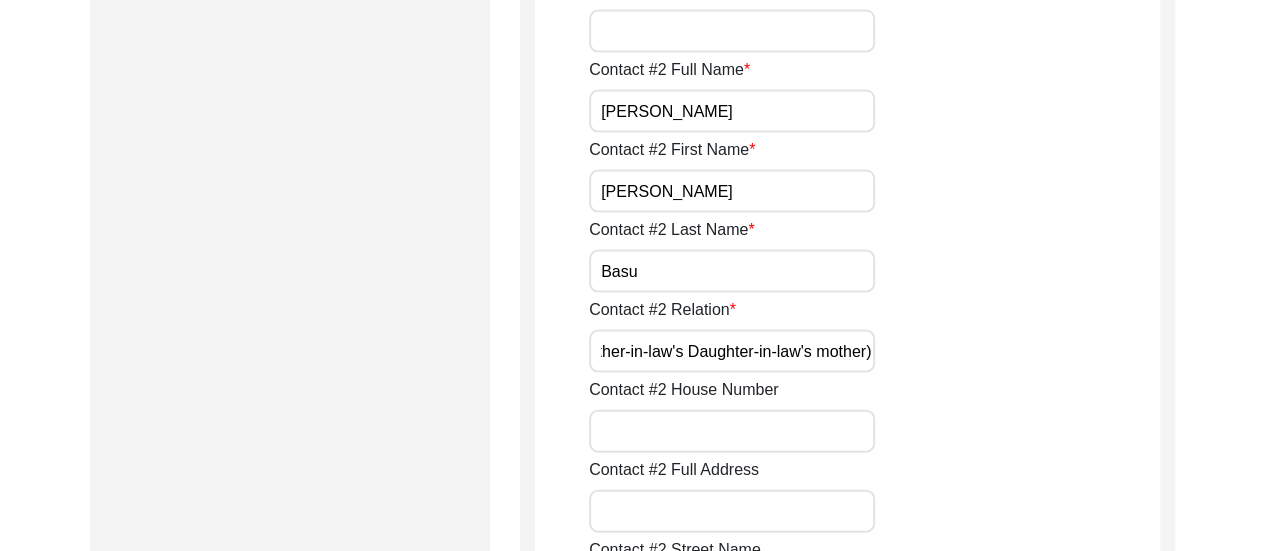 type on "Relative (Brother-in-law's Daughter-in-law's mother)" 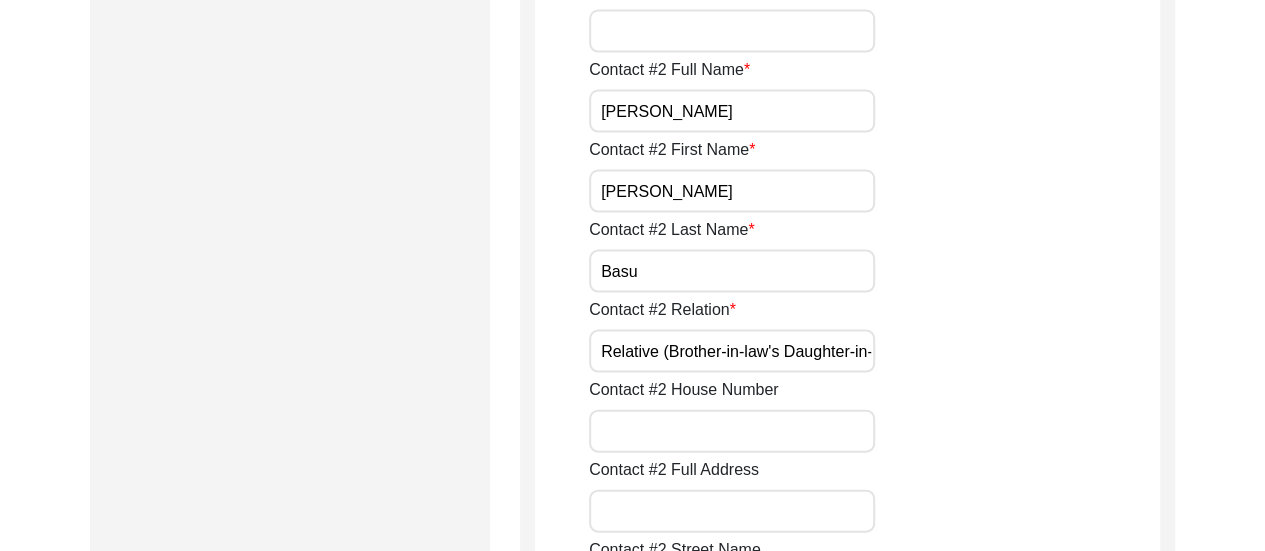 click on "Contact #2 House Number" 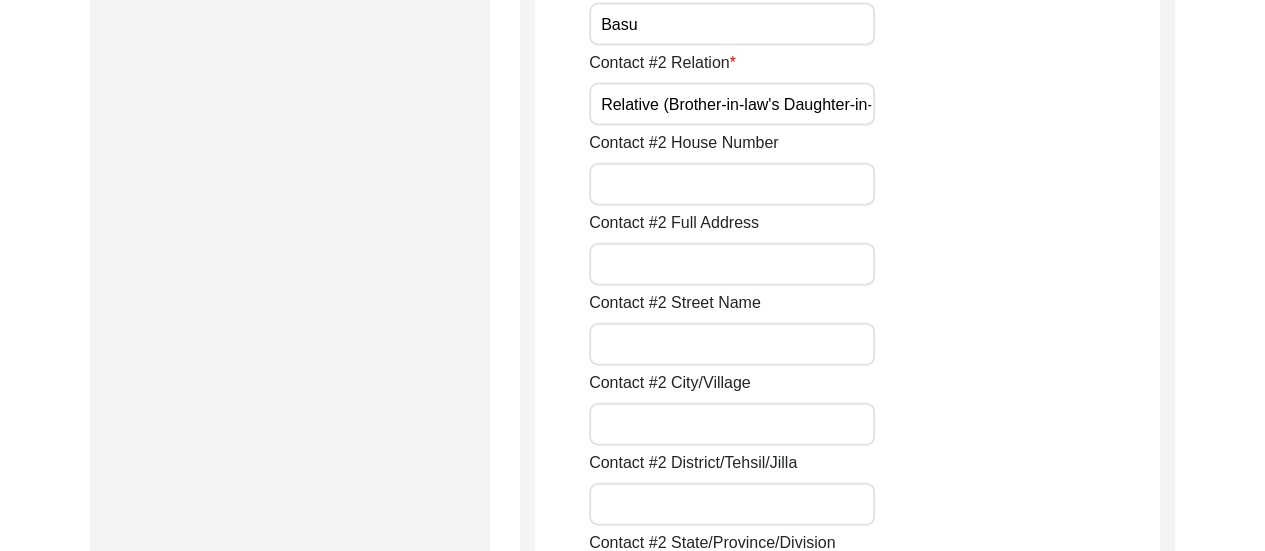 scroll, scrollTop: 2254, scrollLeft: 0, axis: vertical 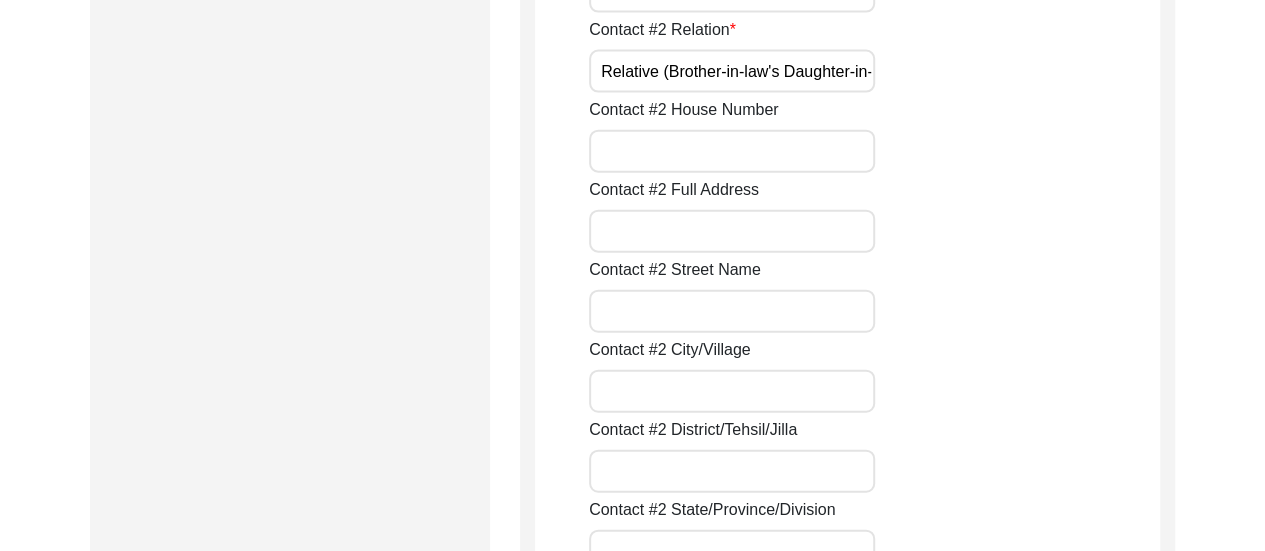 click on "Contact #2 House Number" at bounding box center (732, 151) 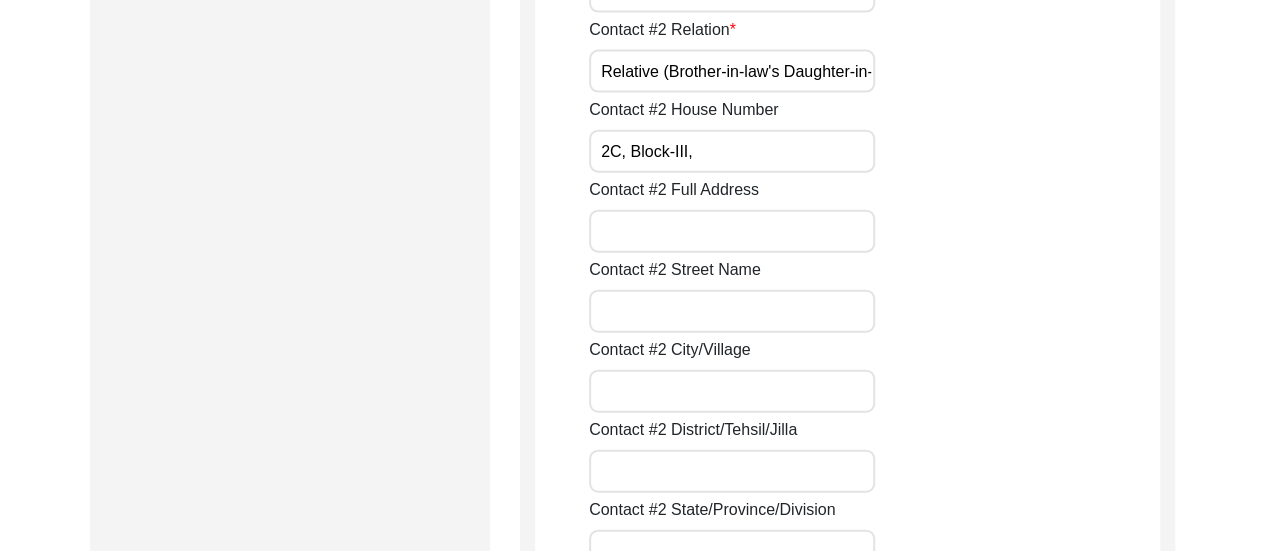 click on "Contact #2 Full Address" at bounding box center [732, 231] 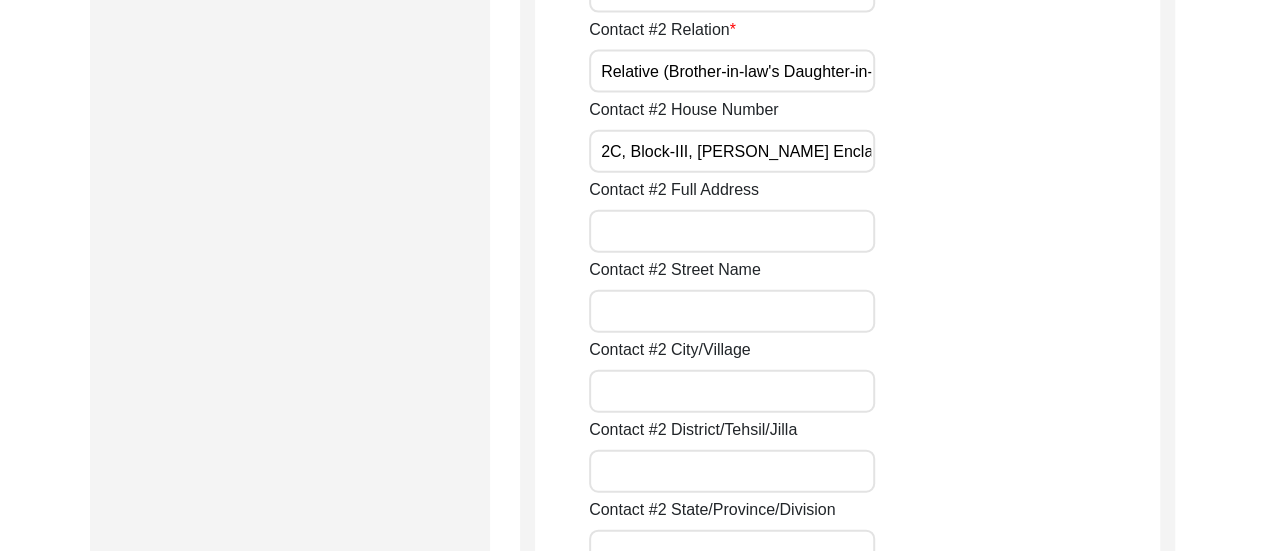 type on "2C, Block-III, [PERSON_NAME] Enclave," 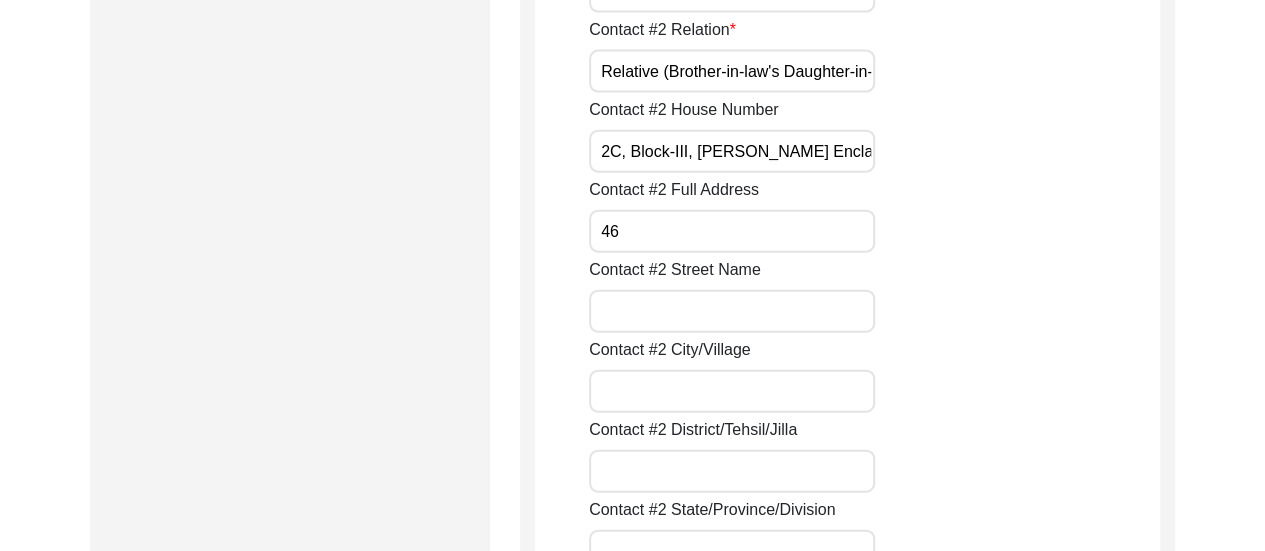 type on "4" 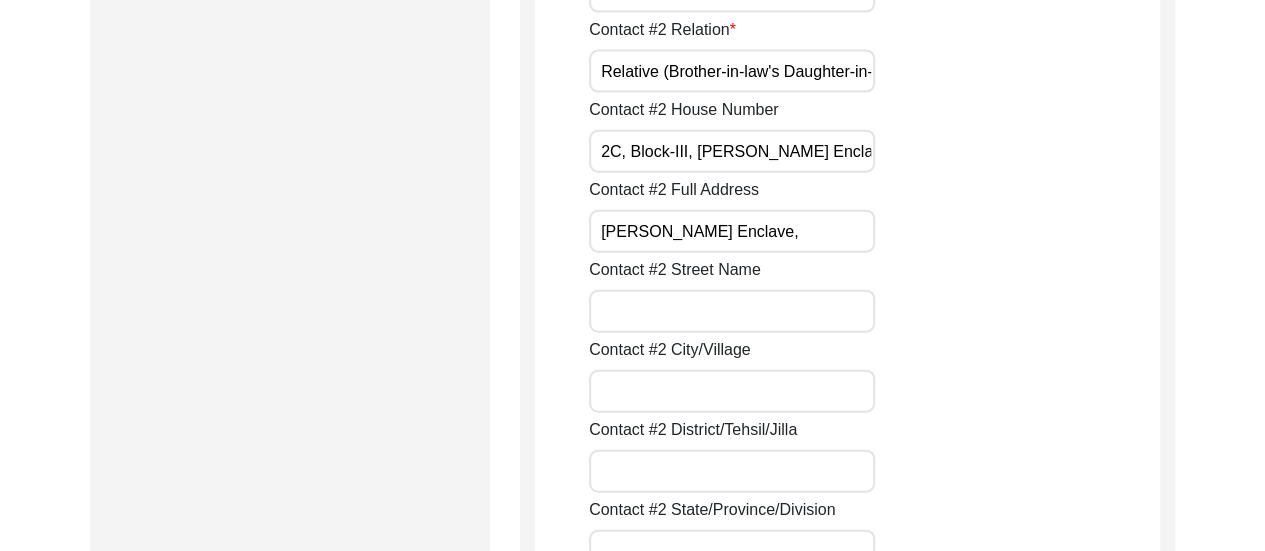 type on "[PERSON_NAME] Enclave," 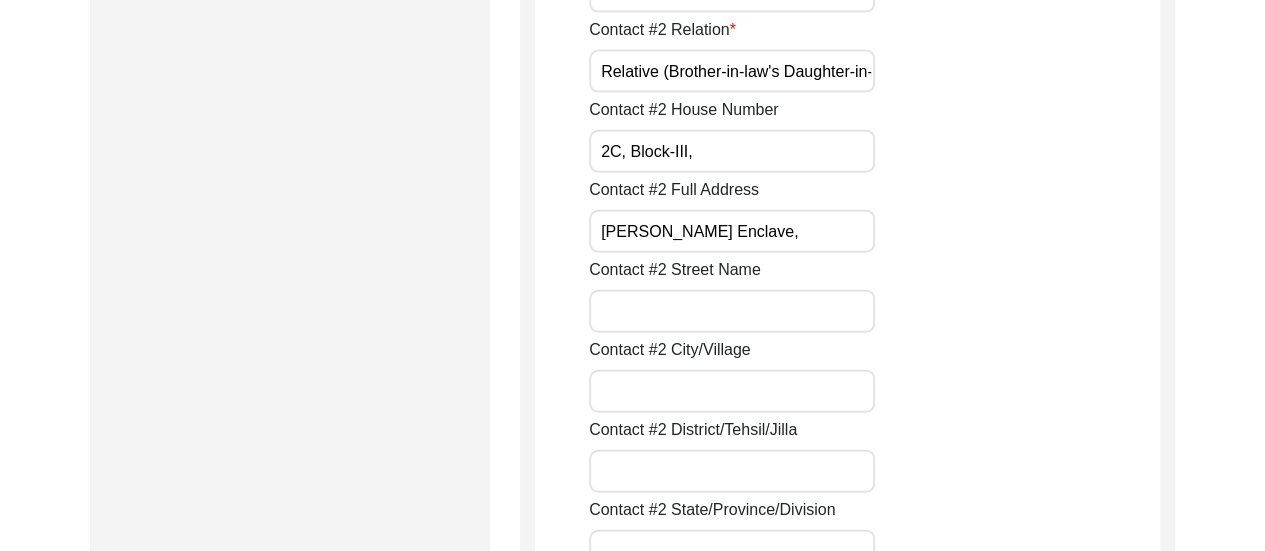 type on "2C, Block-III," 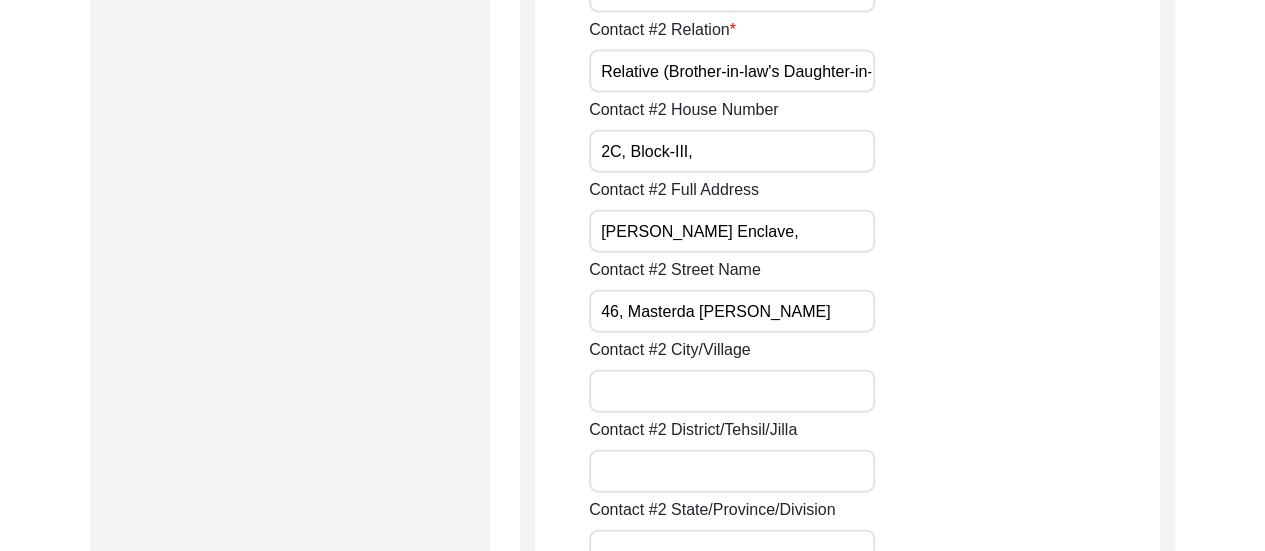 type on "46, Masterda [PERSON_NAME]," 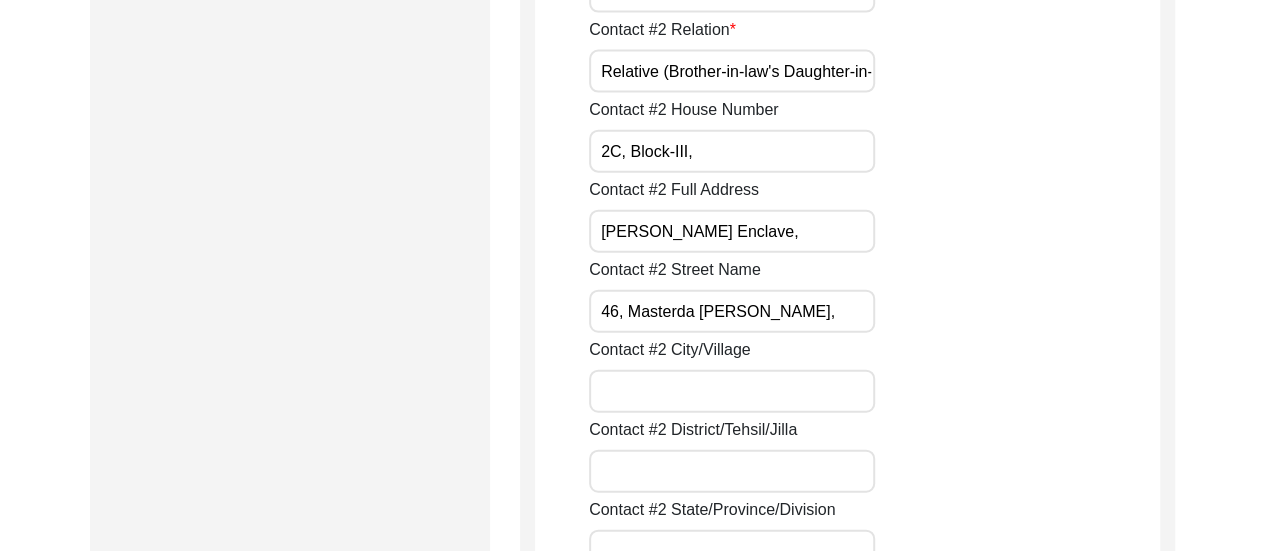 click on "Contact #2 City/Village" at bounding box center [732, 391] 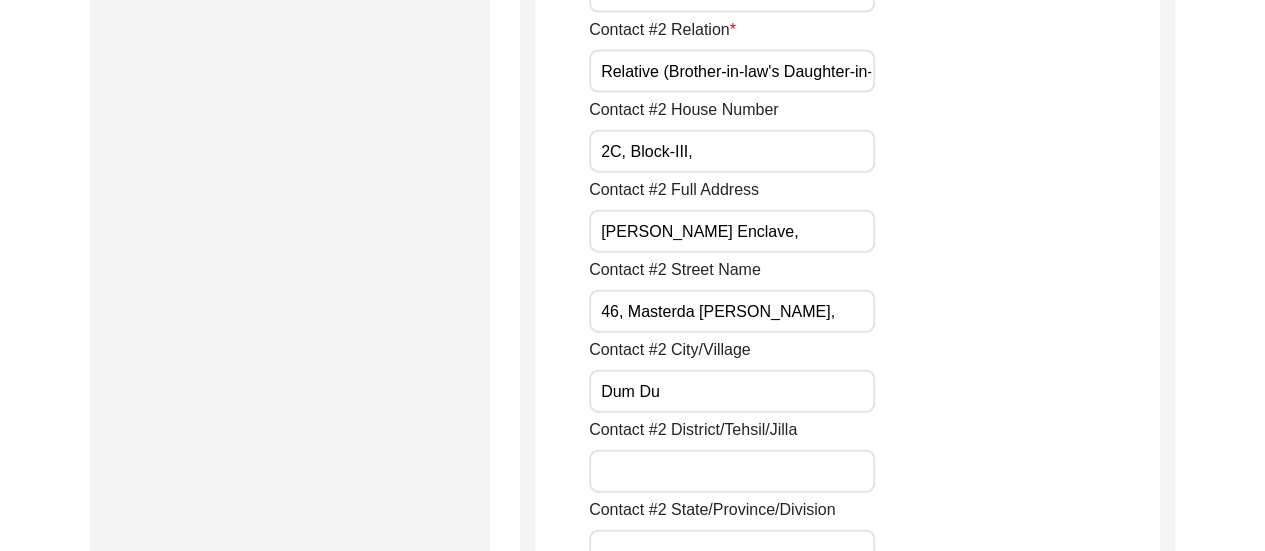 type on "Dum Dum" 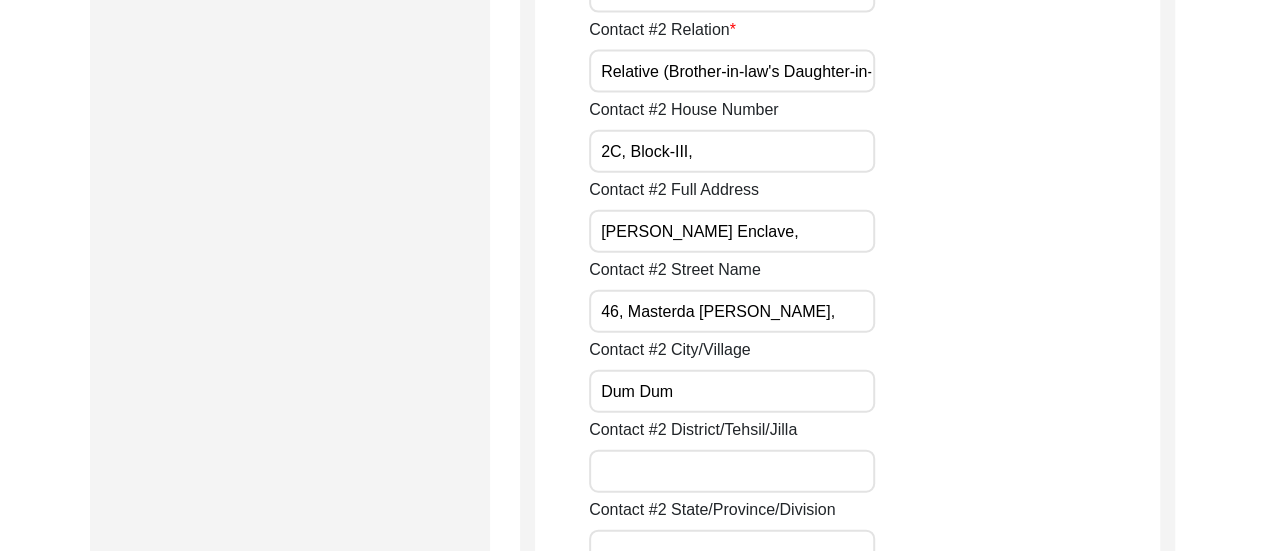 click on "Contact #2 District/Tehsil/Jilla" 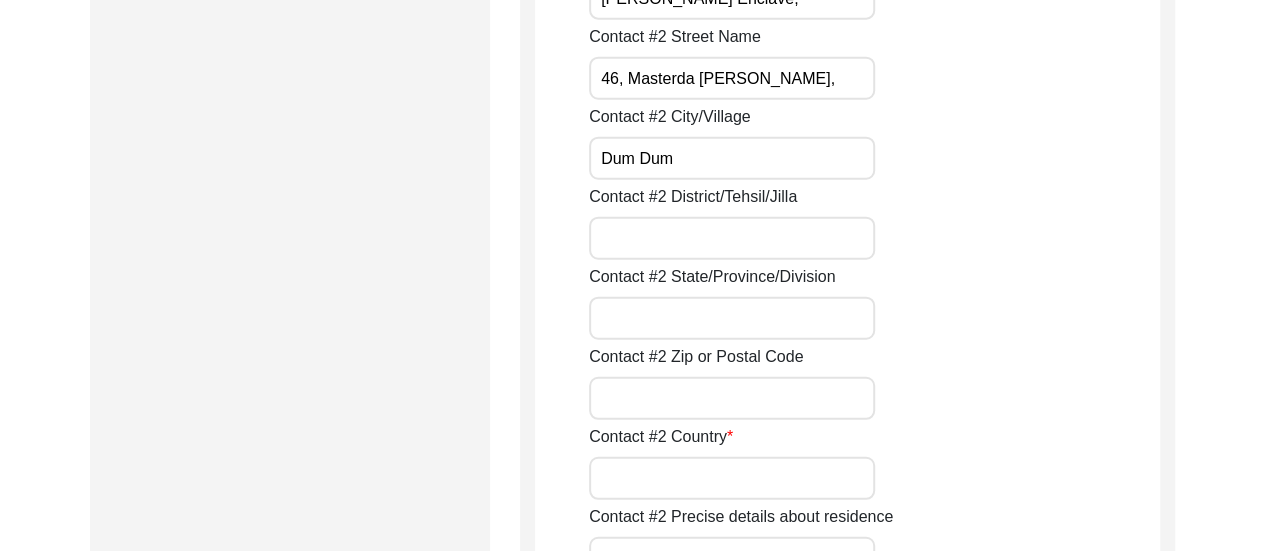 scroll, scrollTop: 2494, scrollLeft: 0, axis: vertical 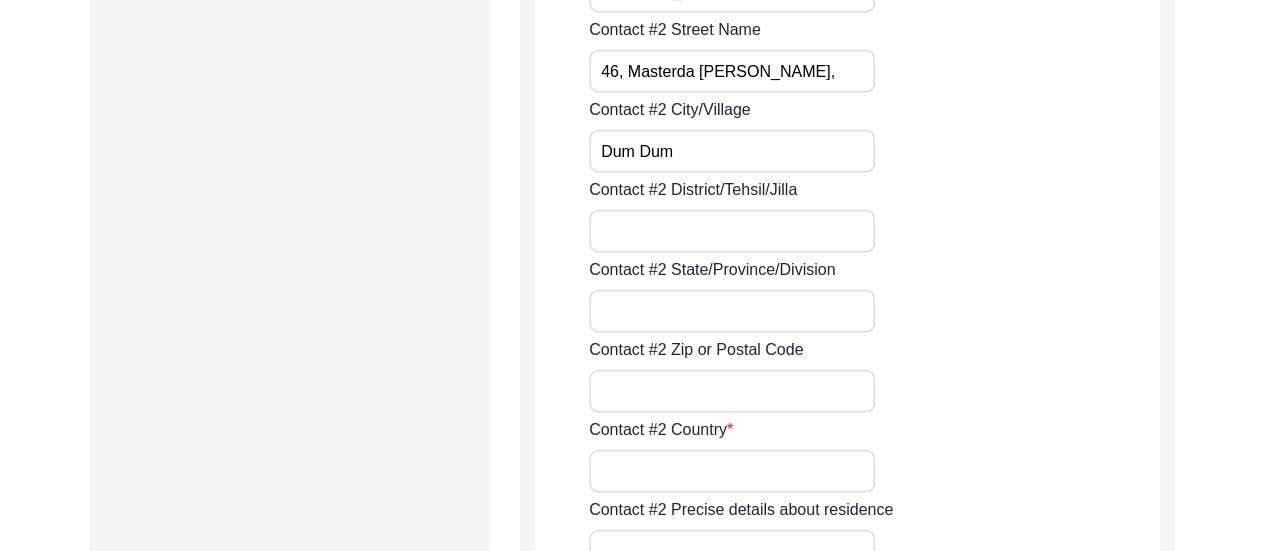 click on "Contact #2 District/Tehsil/Jilla" at bounding box center [732, 231] 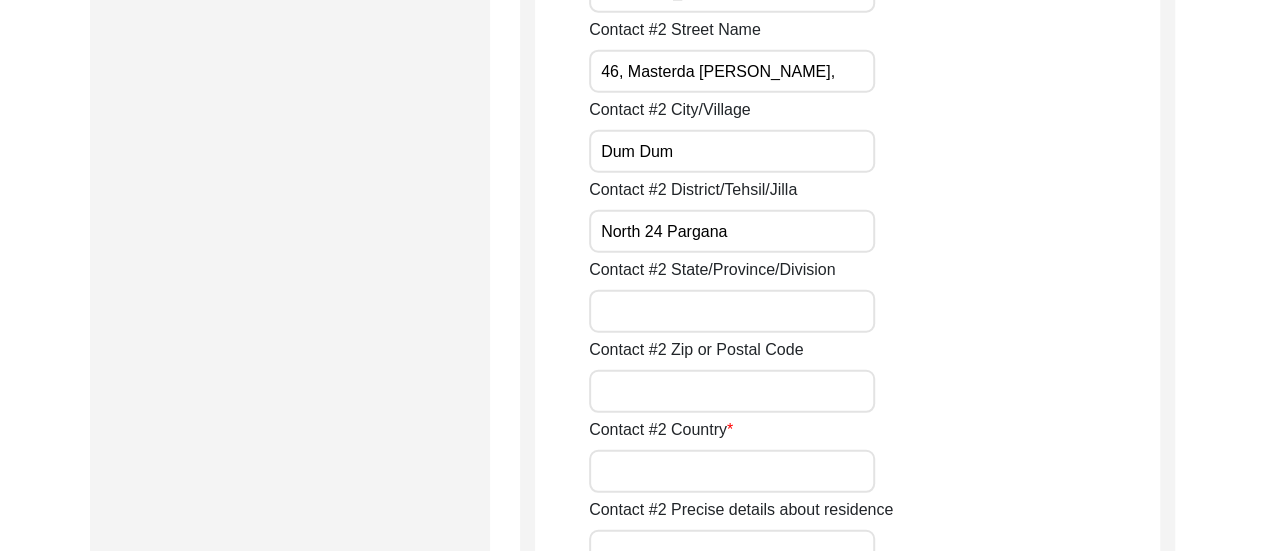 type on "North 24 Parganas" 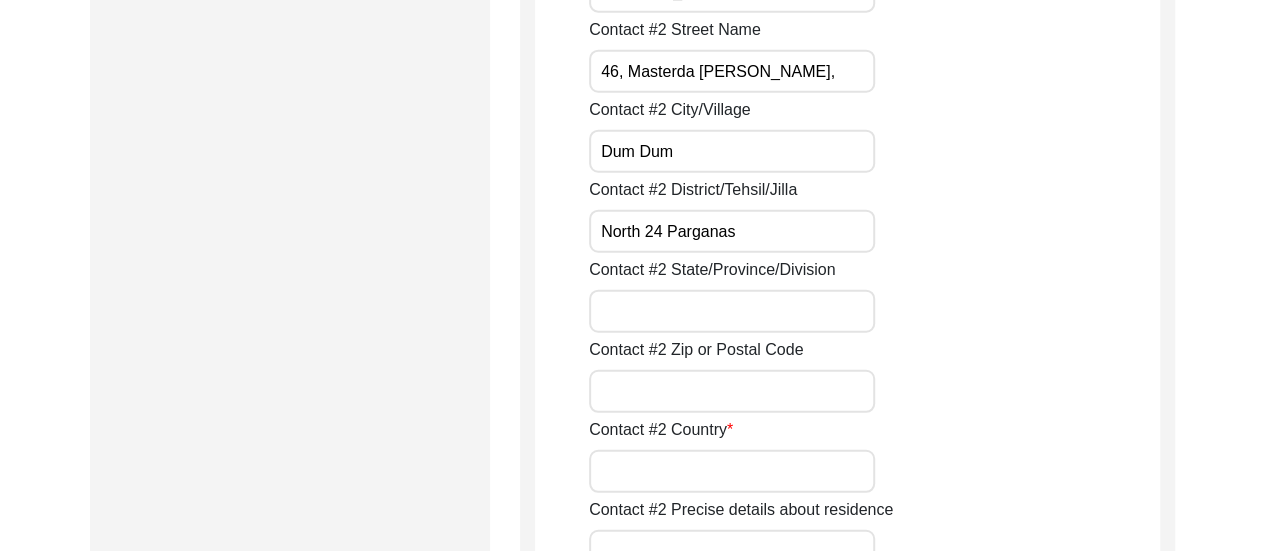 click on "Contact #2 State/Province/Division" at bounding box center [732, 311] 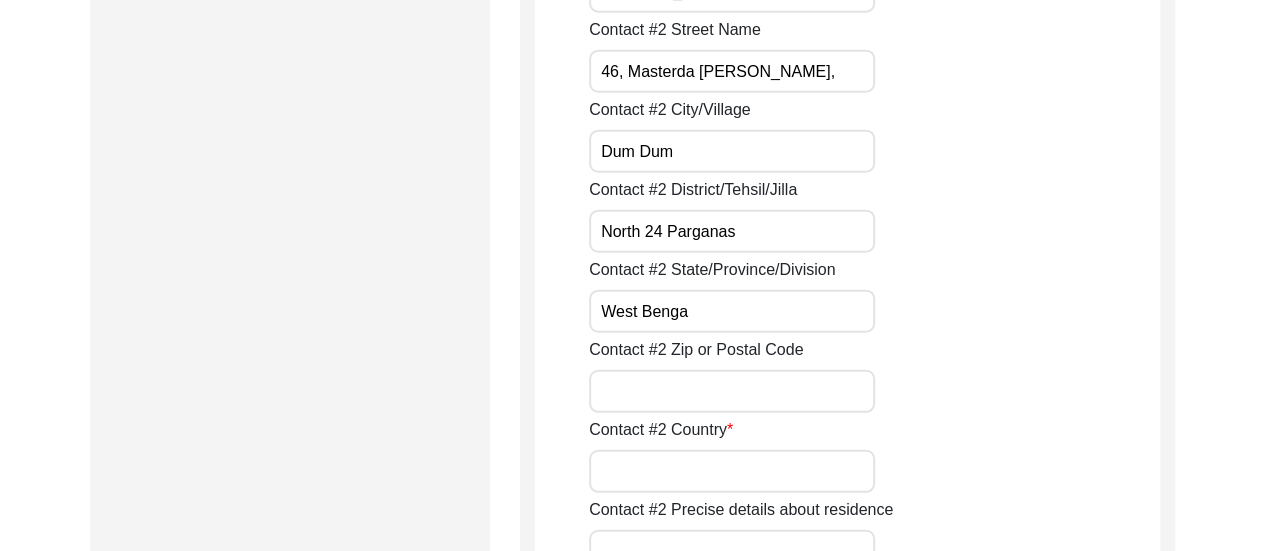 type on "[GEOGRAPHIC_DATA]" 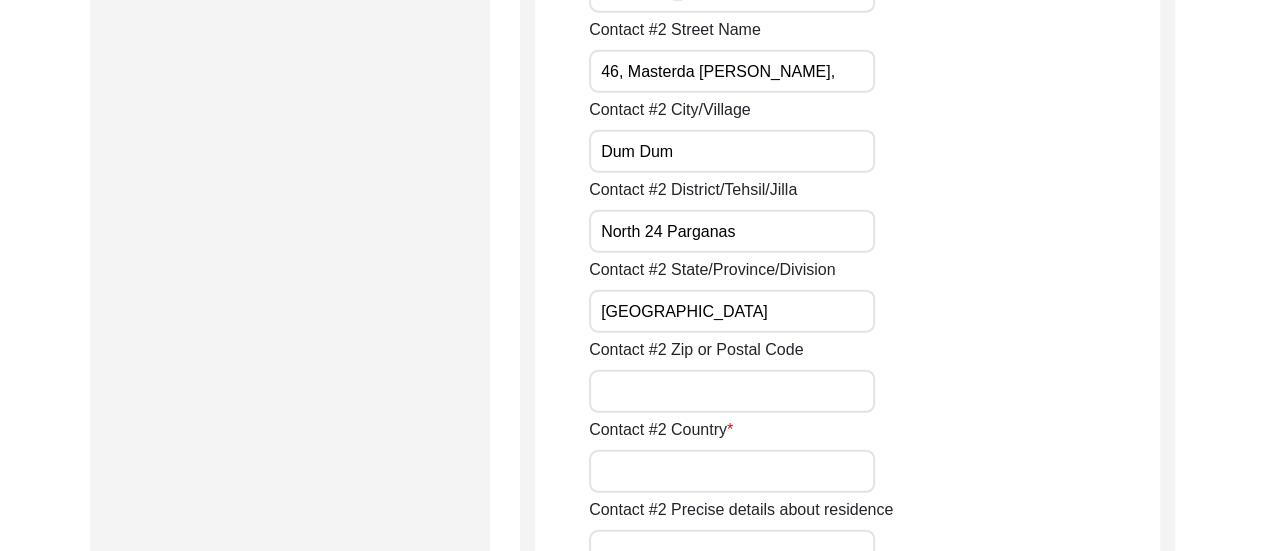 click on "Contact #2 Zip or Postal Code" at bounding box center (732, 391) 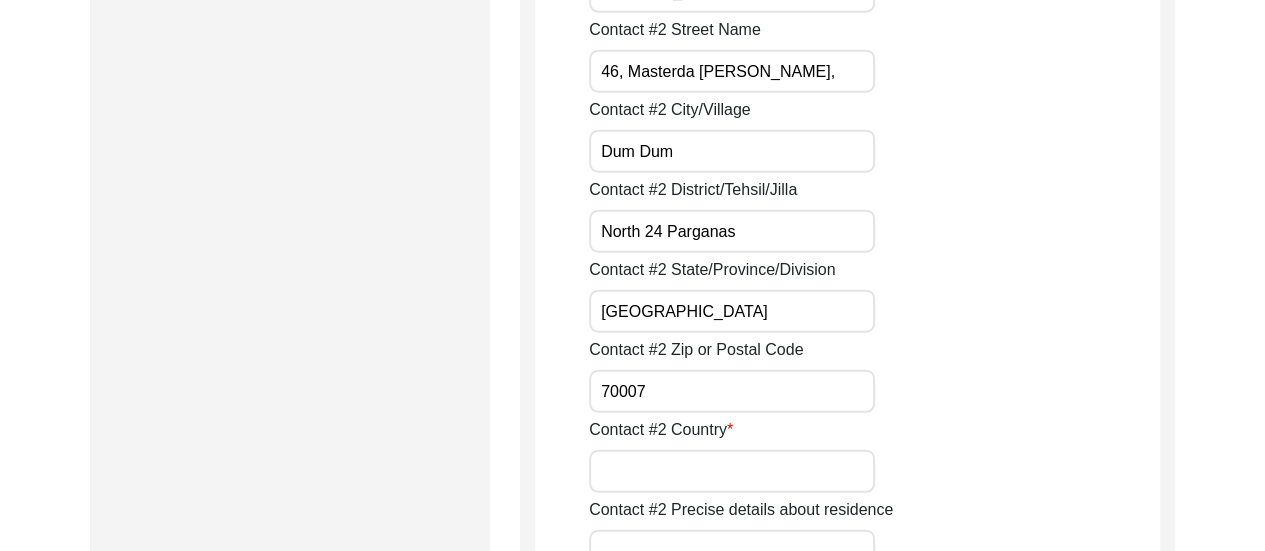 type on "700079" 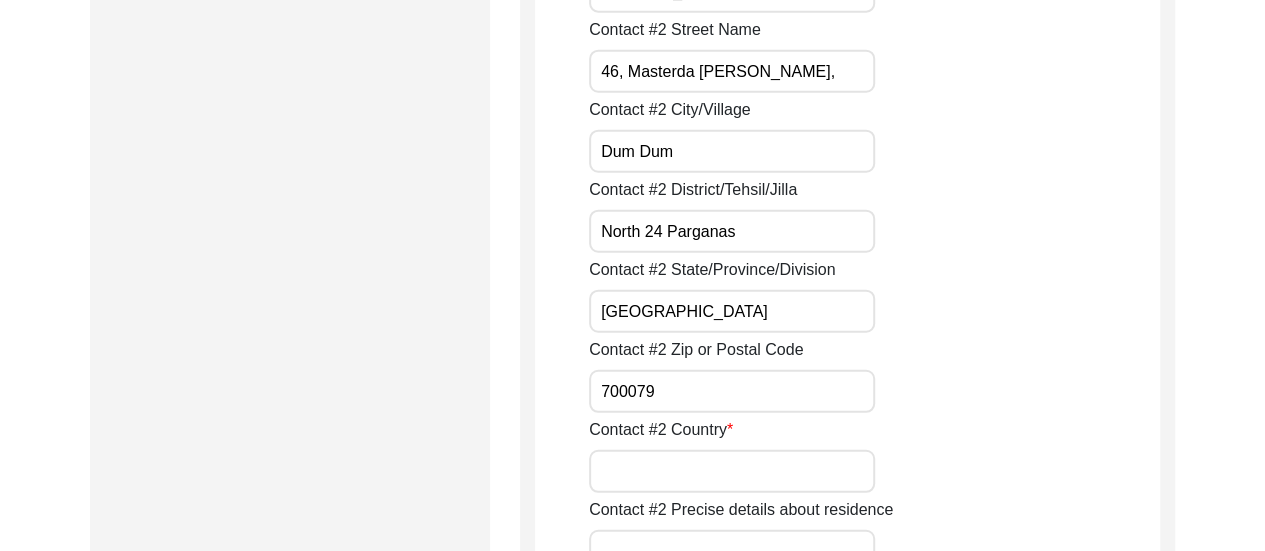 click on "Contact #2 Country" at bounding box center [732, 471] 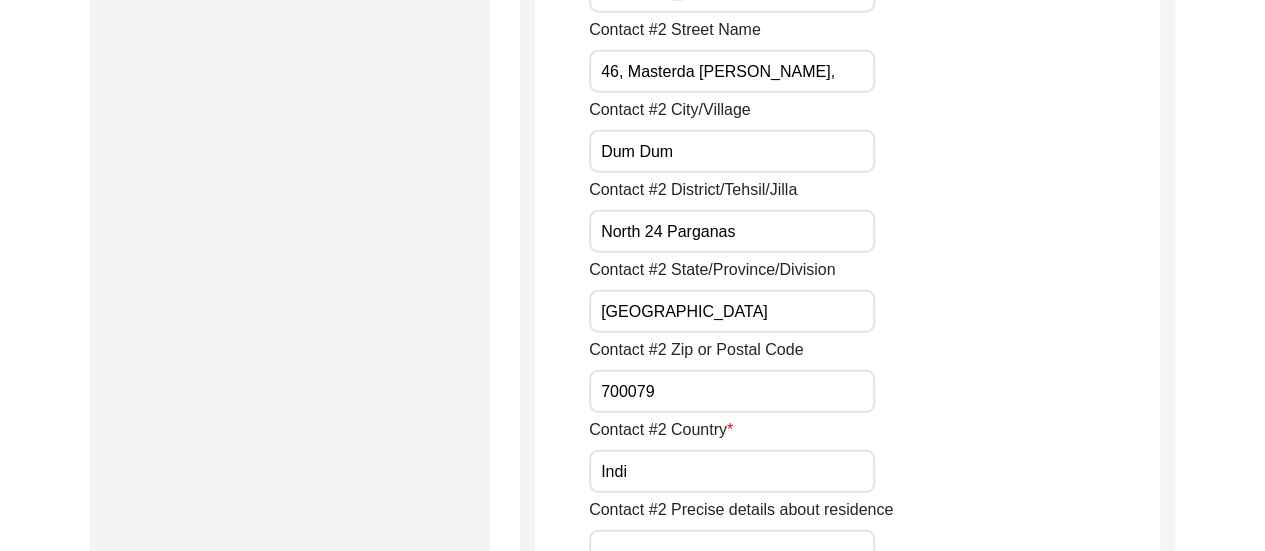 type on "[GEOGRAPHIC_DATA]" 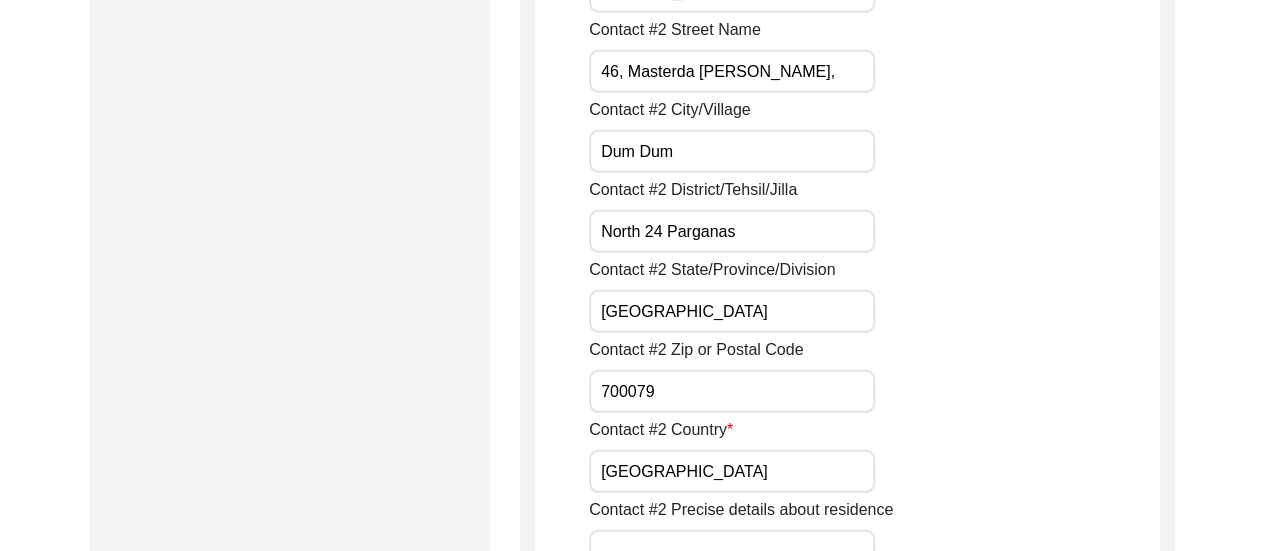 click on "Contact #2 Country [GEOGRAPHIC_DATA]" 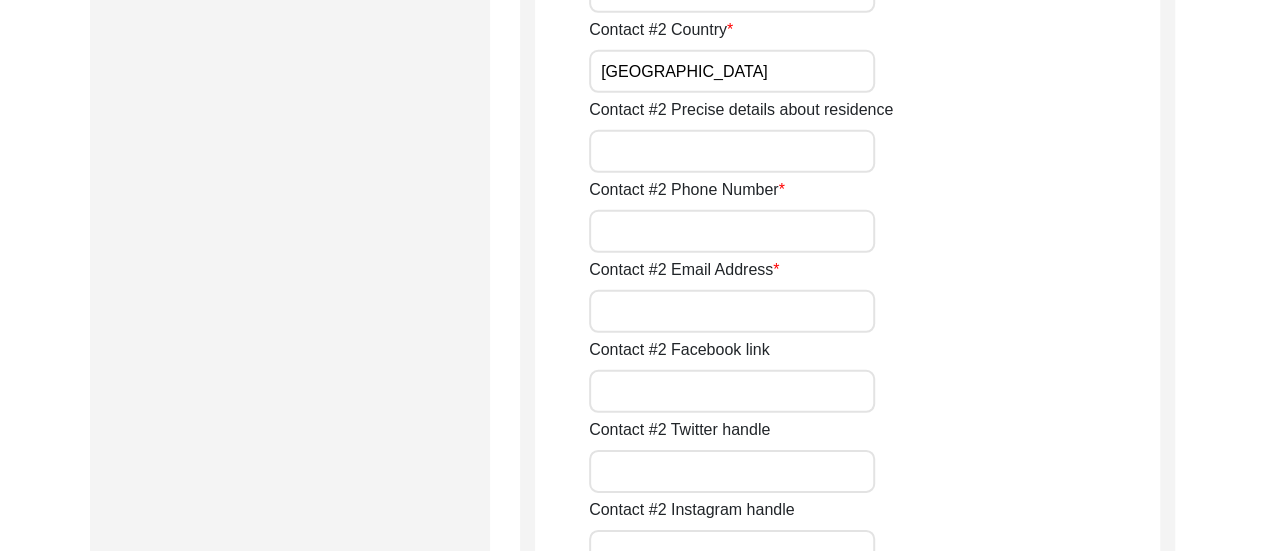 scroll, scrollTop: 2934, scrollLeft: 0, axis: vertical 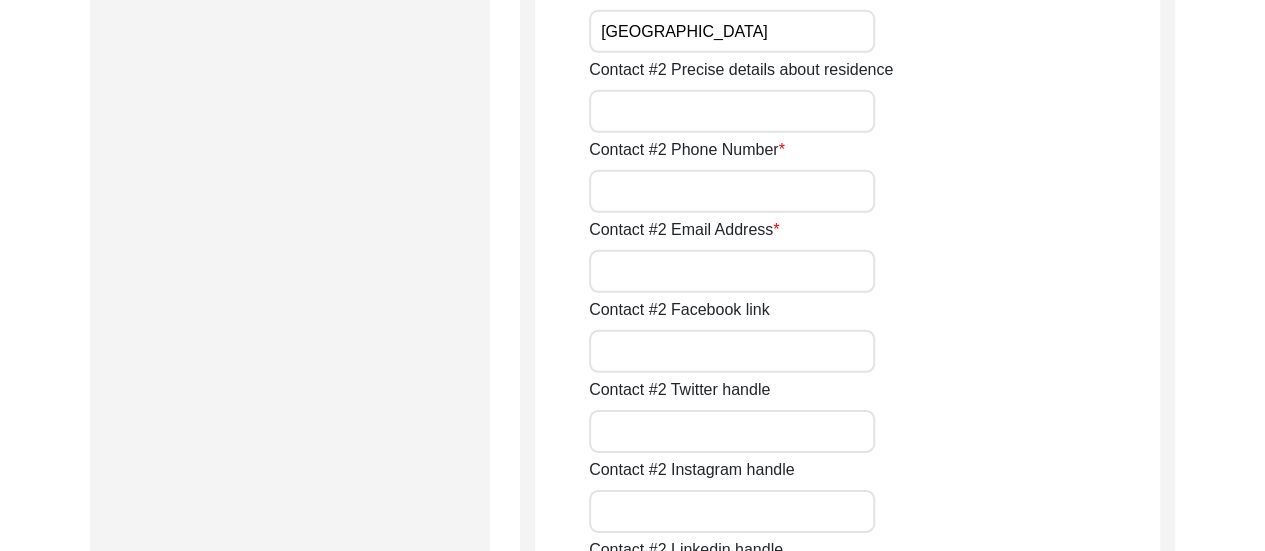 click on "Contact #2 Email Address" at bounding box center [732, 271] 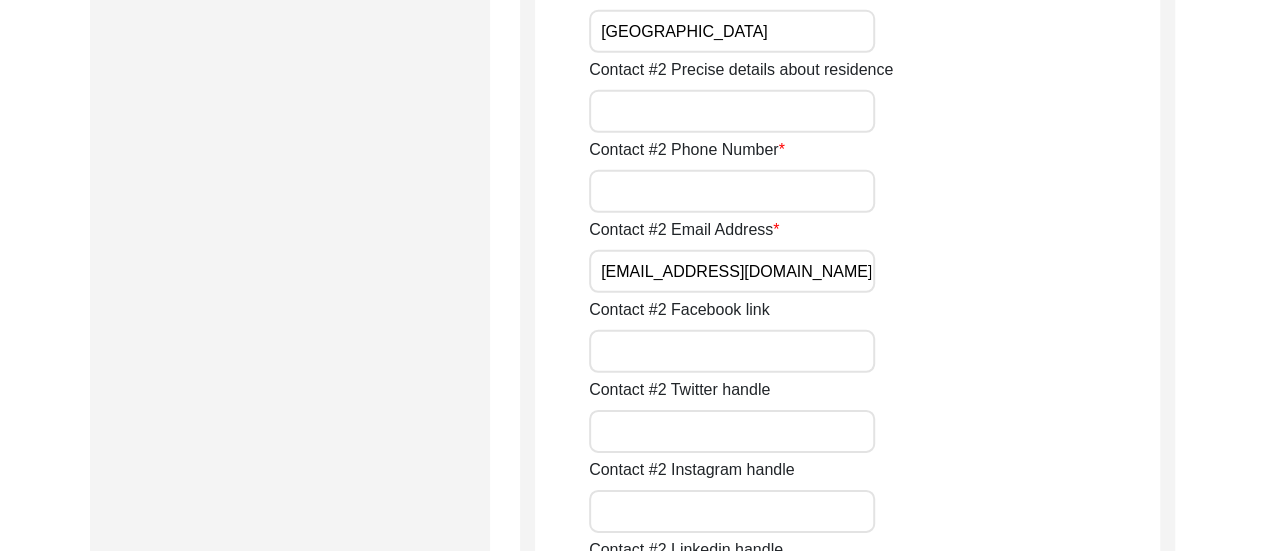 type on "[EMAIL_ADDRESS][DOMAIN_NAME]" 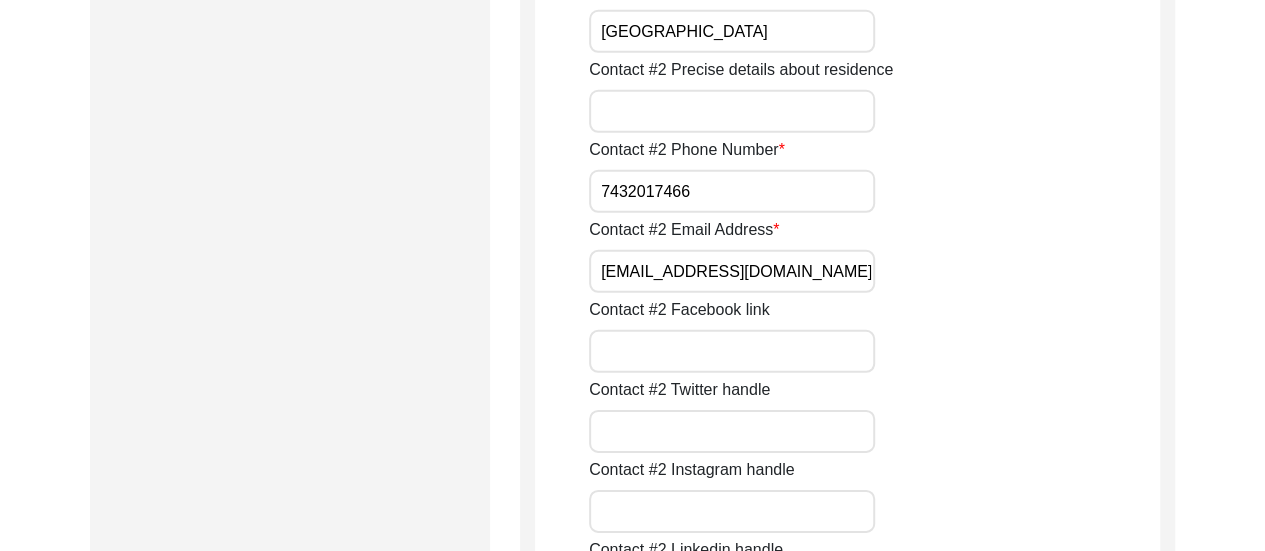 type on "7432017466" 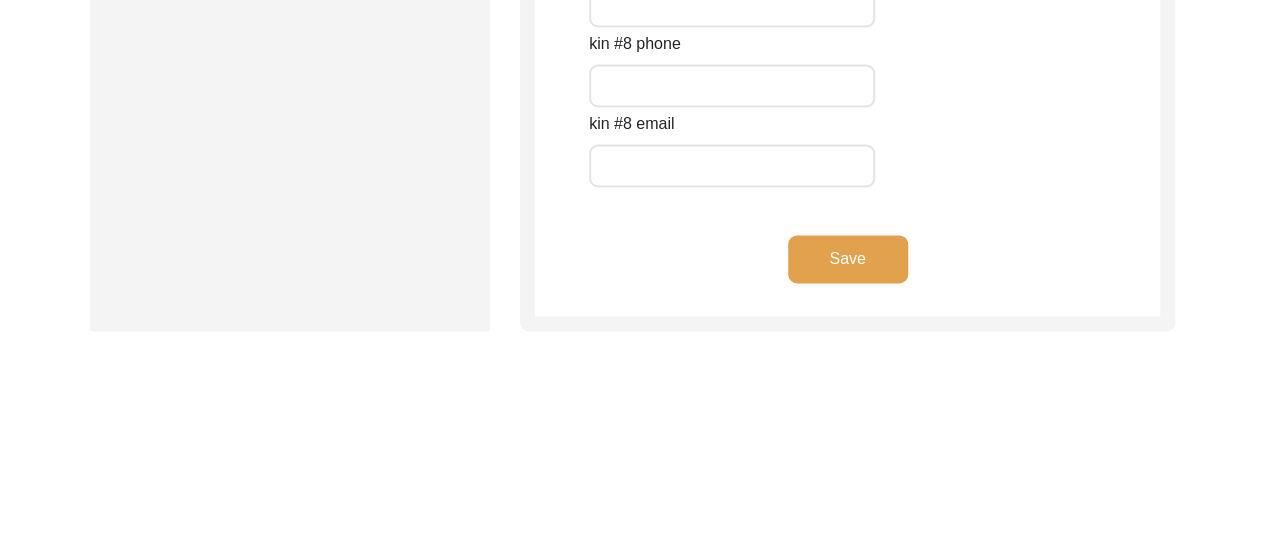 scroll, scrollTop: 9254, scrollLeft: 0, axis: vertical 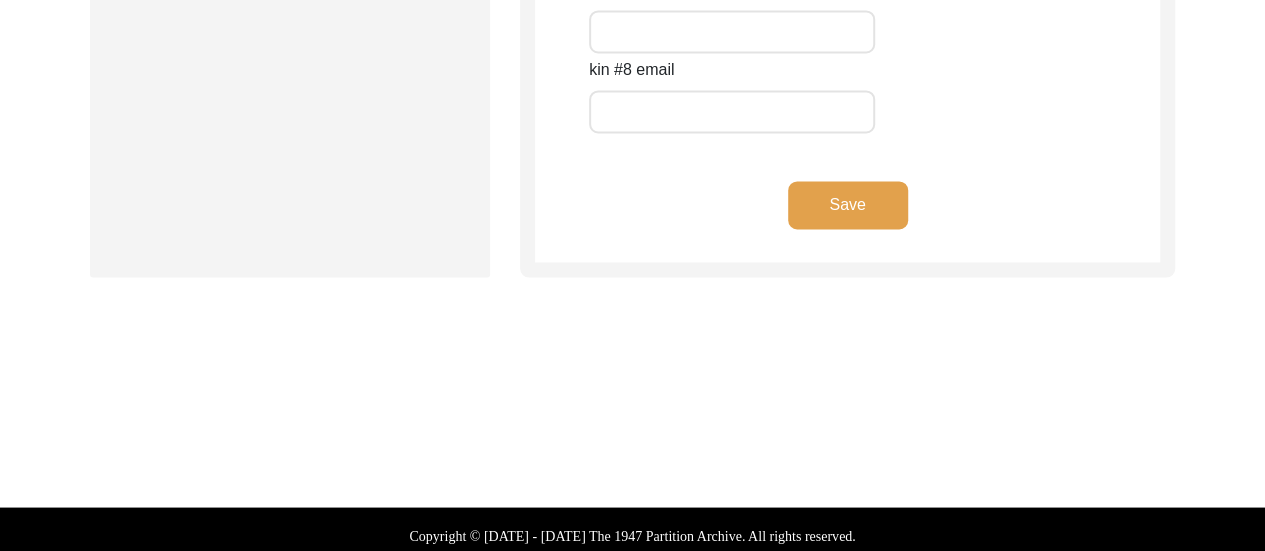 click on "Save" 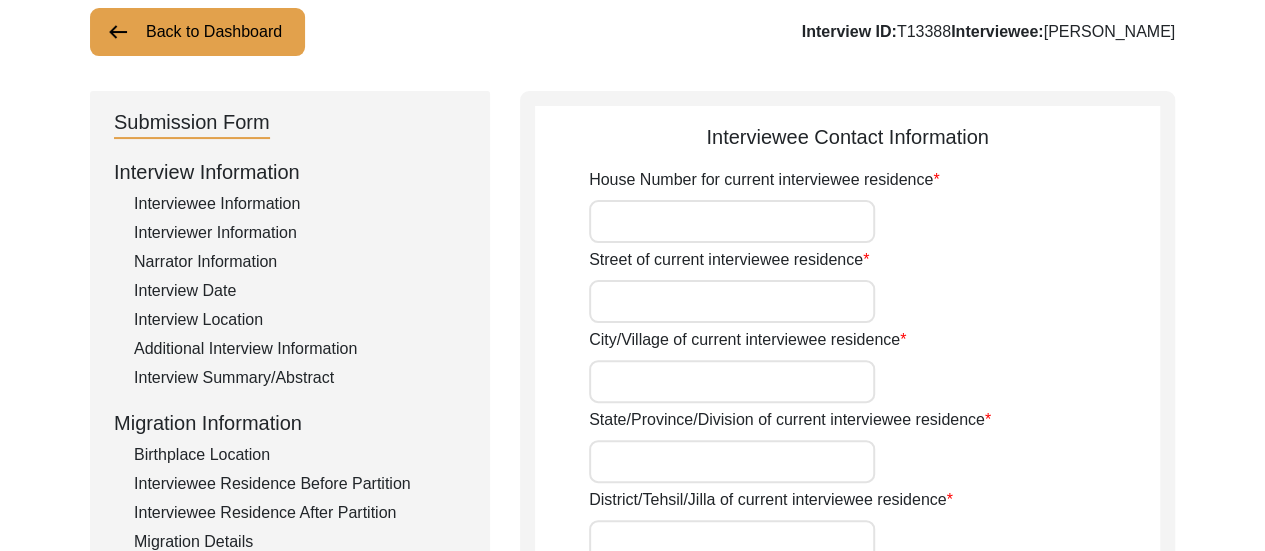 scroll, scrollTop: 172, scrollLeft: 0, axis: vertical 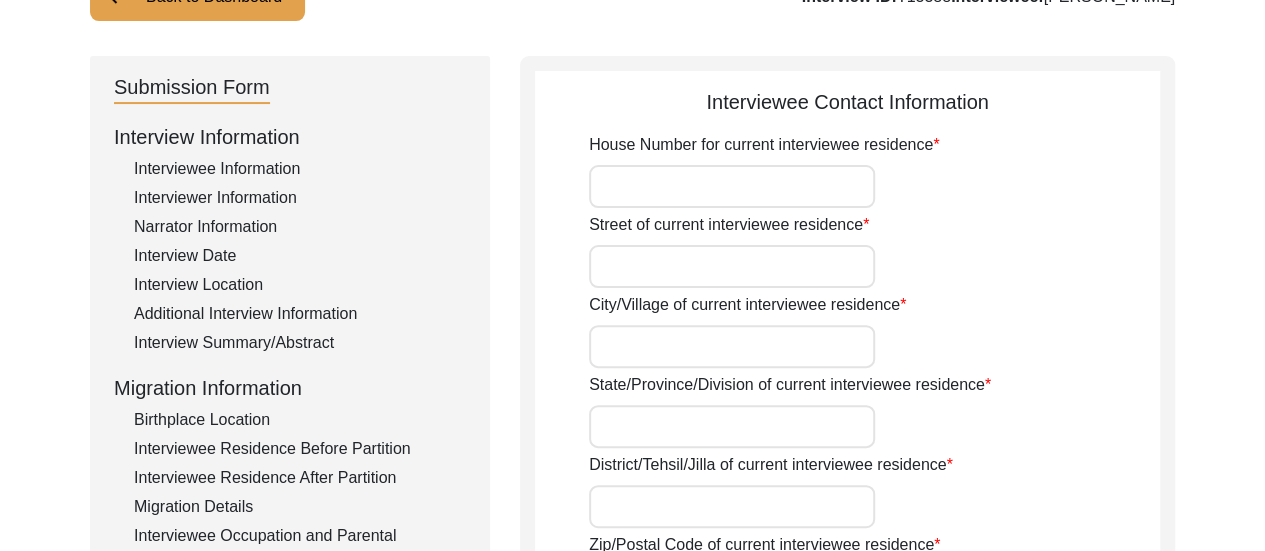 click on "House Number for current interviewee residence" at bounding box center (732, 186) 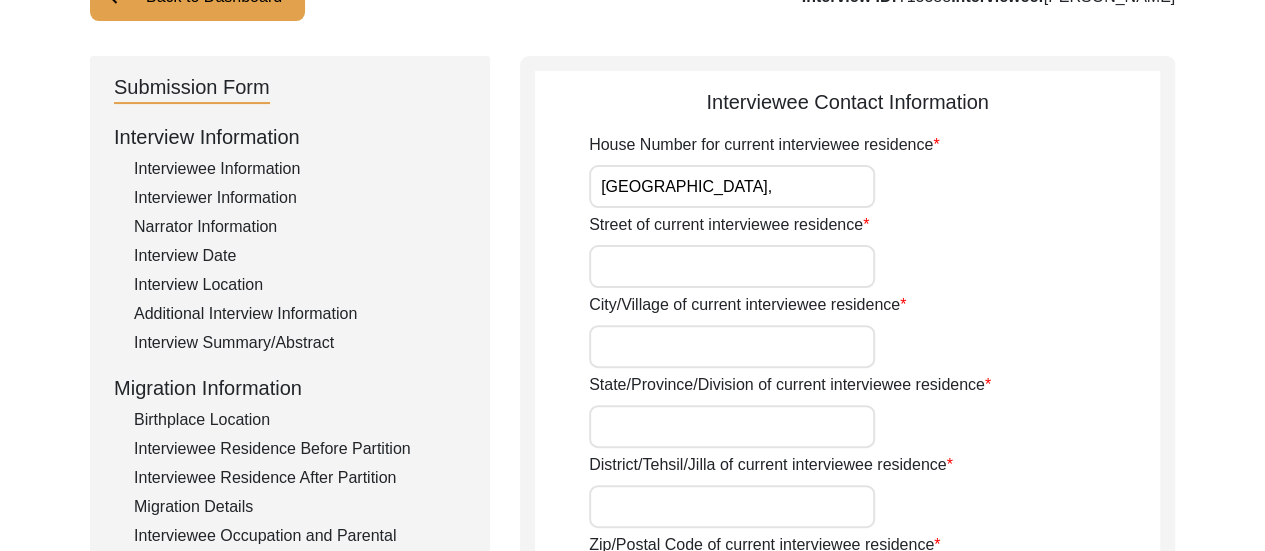 type on "[GEOGRAPHIC_DATA]," 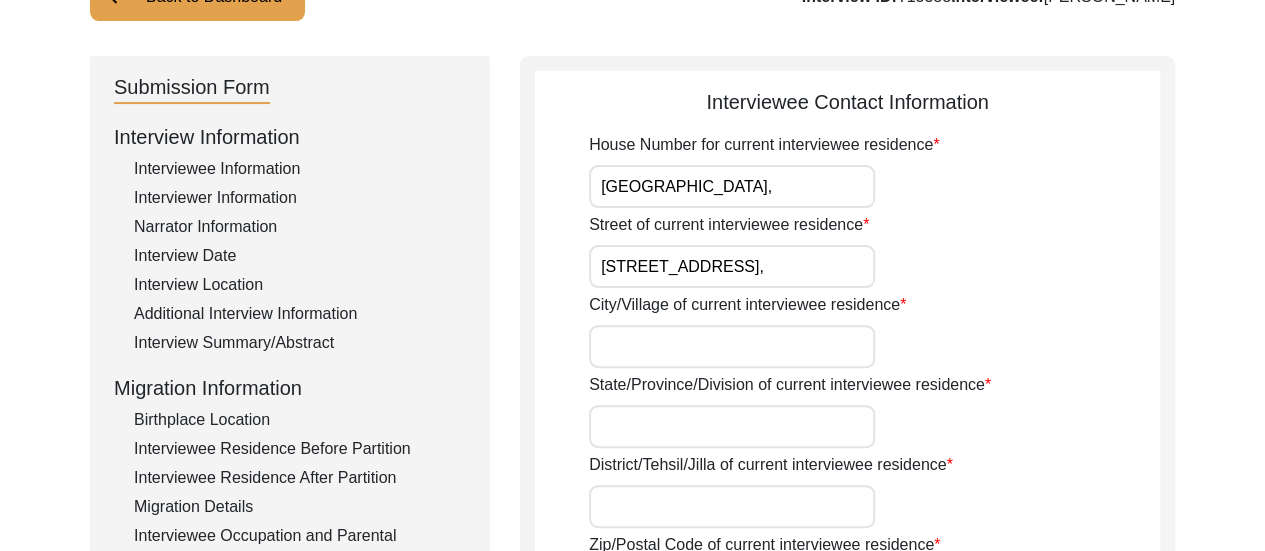 type on "[STREET_ADDRESS]," 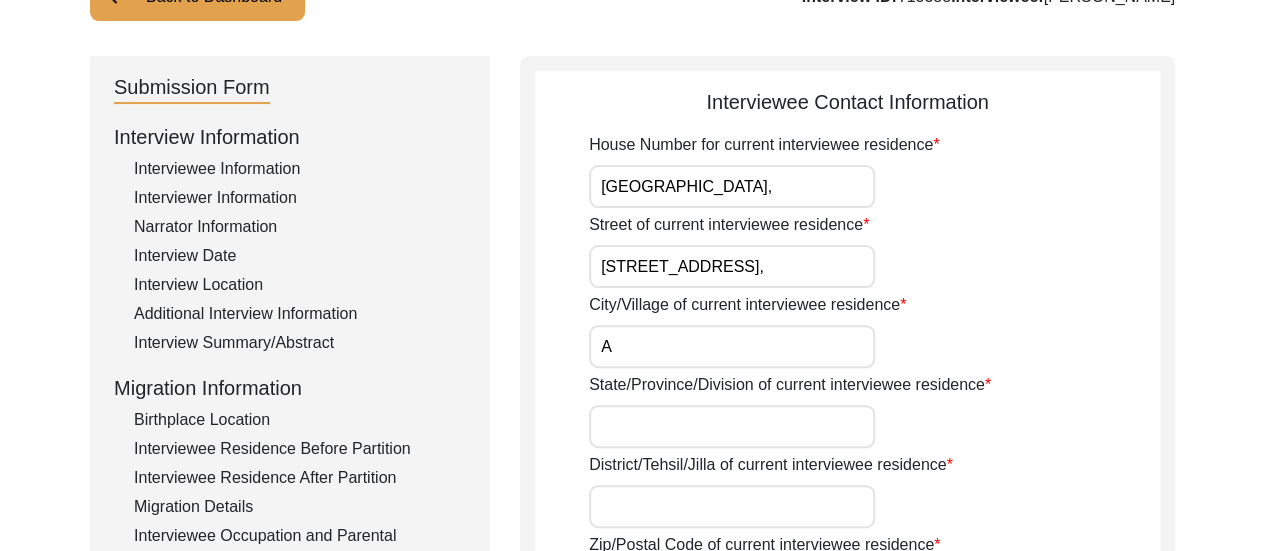 type 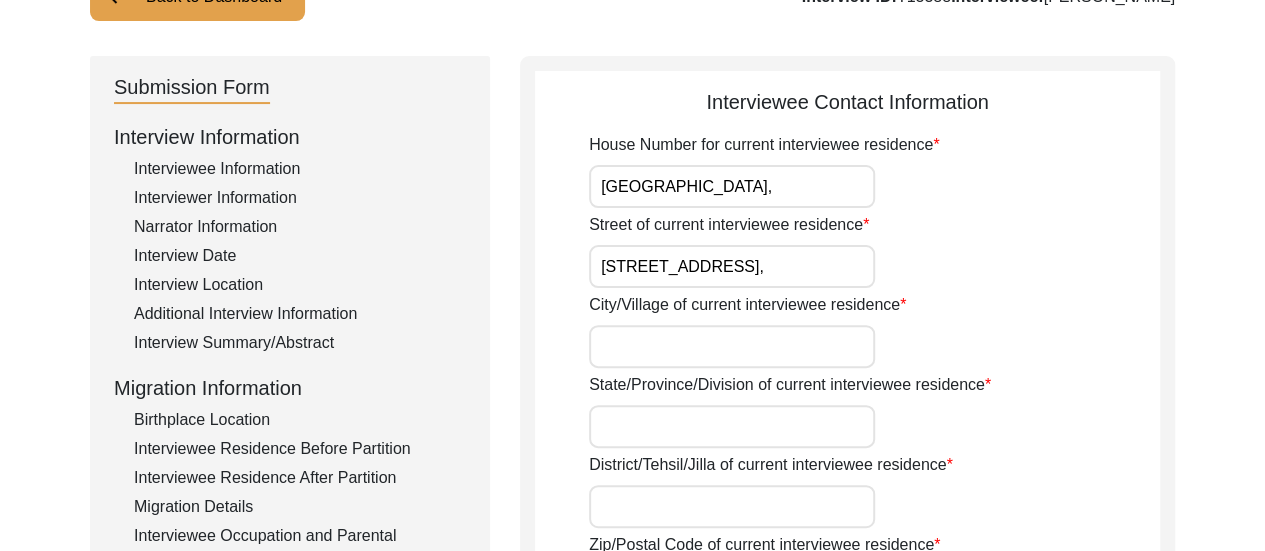 click on "[STREET_ADDRESS]," at bounding box center [732, 266] 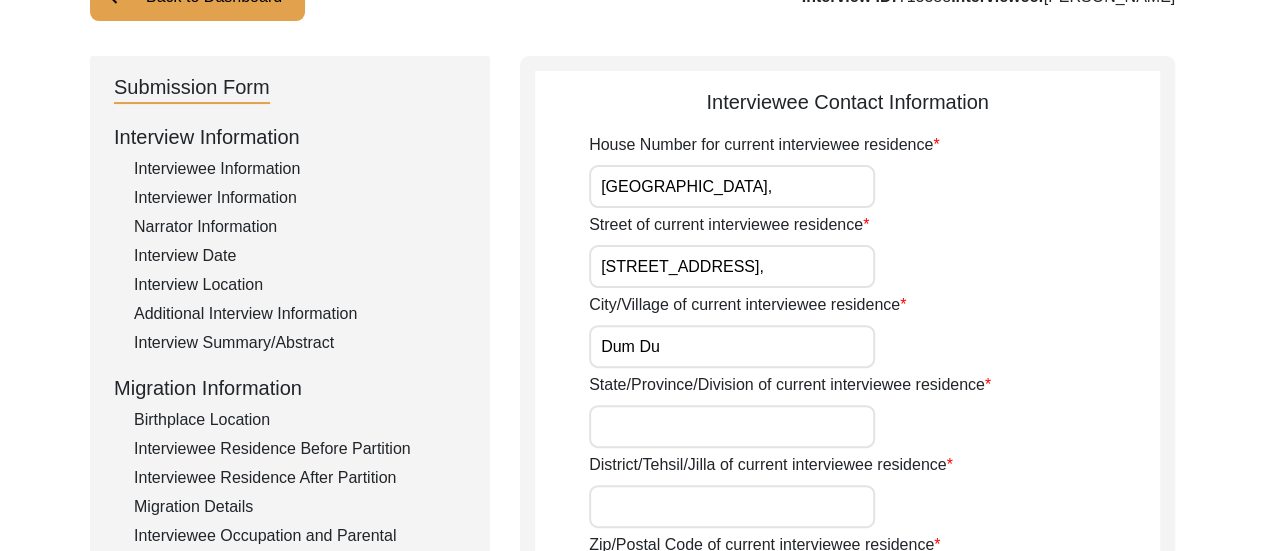 type on "Dum Dum" 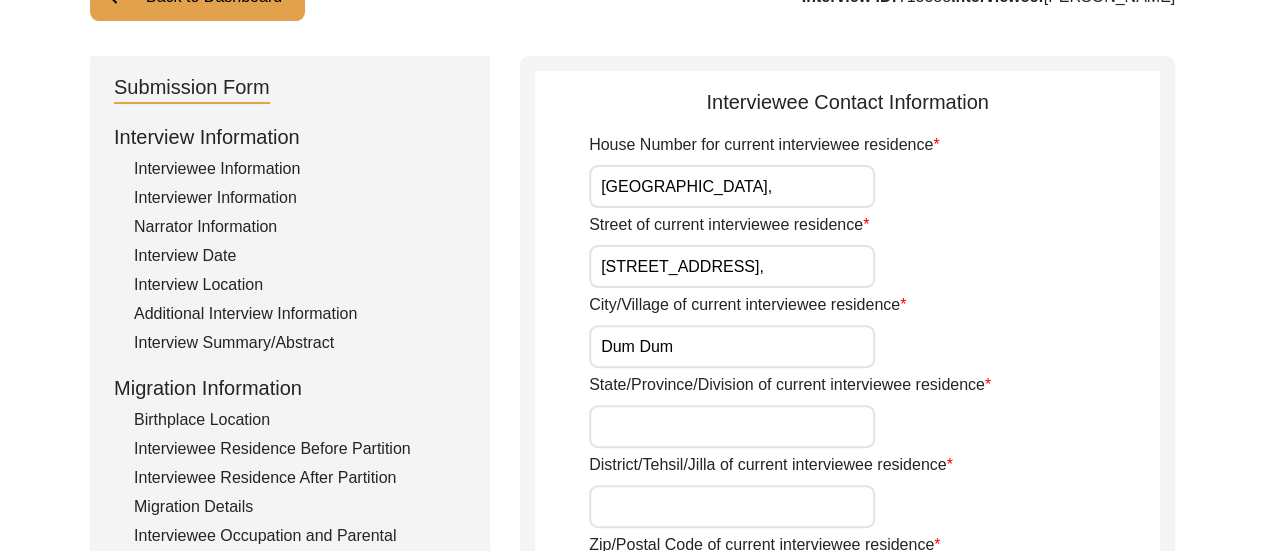 click on "State/Province/Division of current interviewee residence" at bounding box center (732, 426) 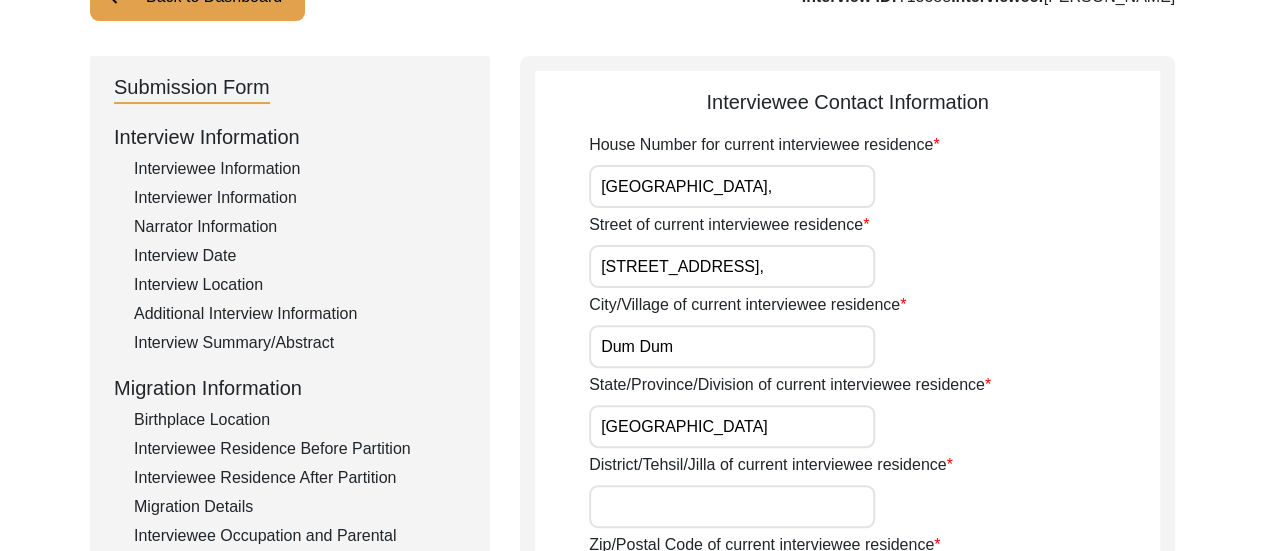 type on "[GEOGRAPHIC_DATA]," 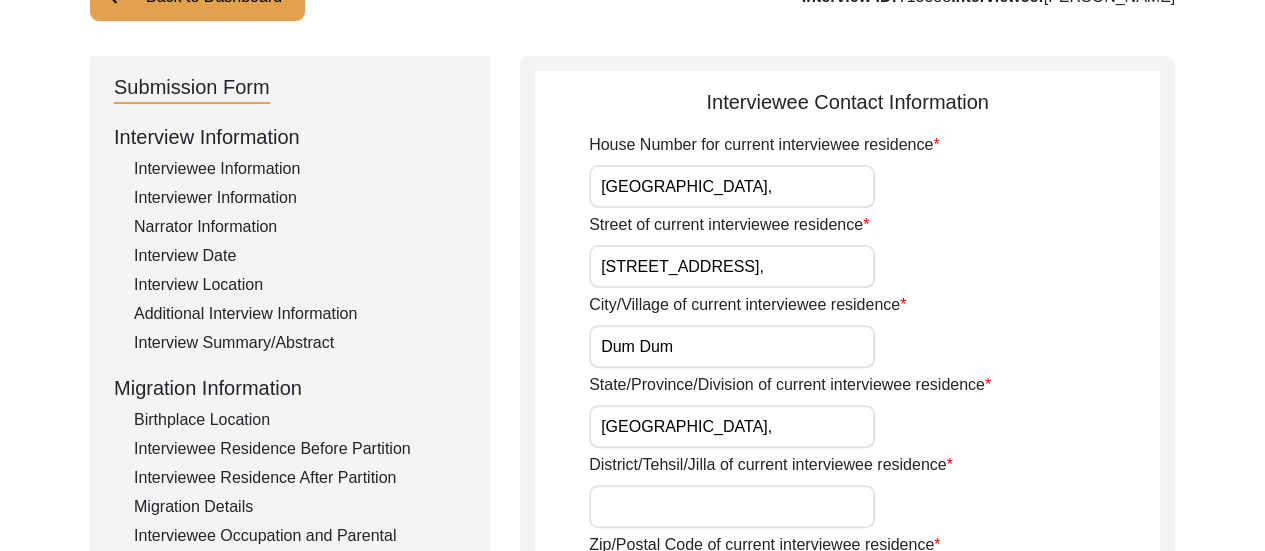 click on "State/Province/Division of current interviewee residence [GEOGRAPHIC_DATA]," 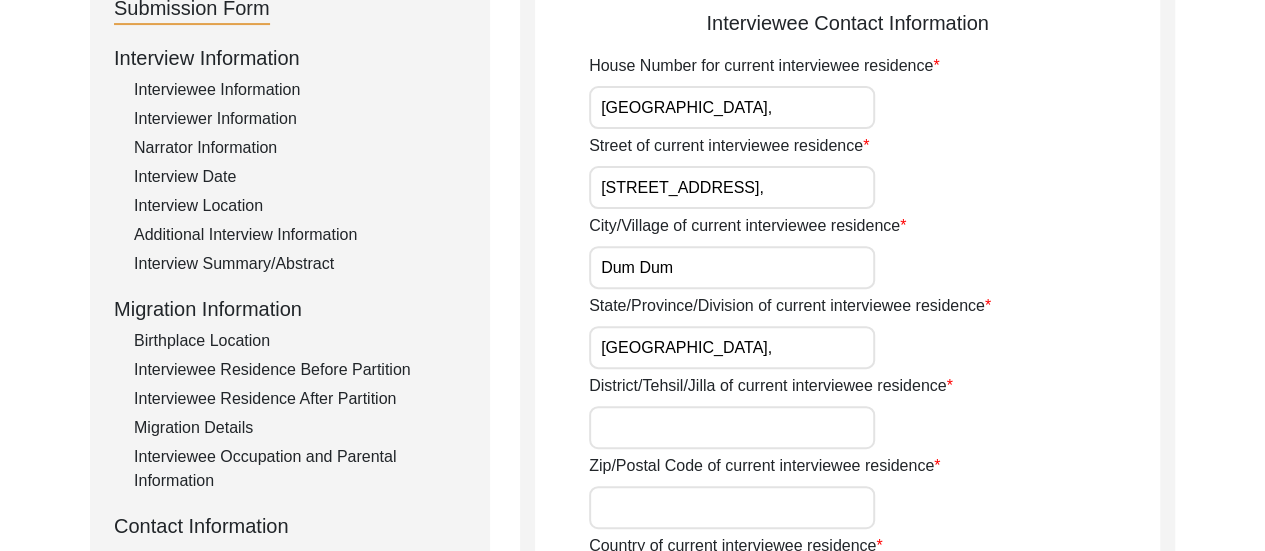 scroll, scrollTop: 247, scrollLeft: 0, axis: vertical 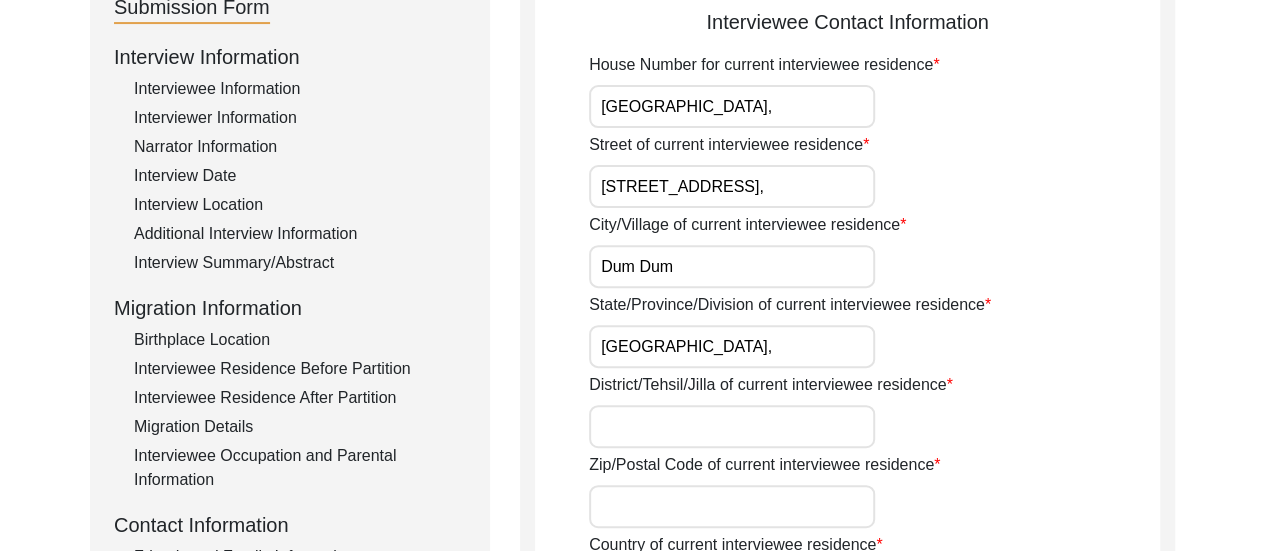 click on "Dum Dum" at bounding box center [732, 266] 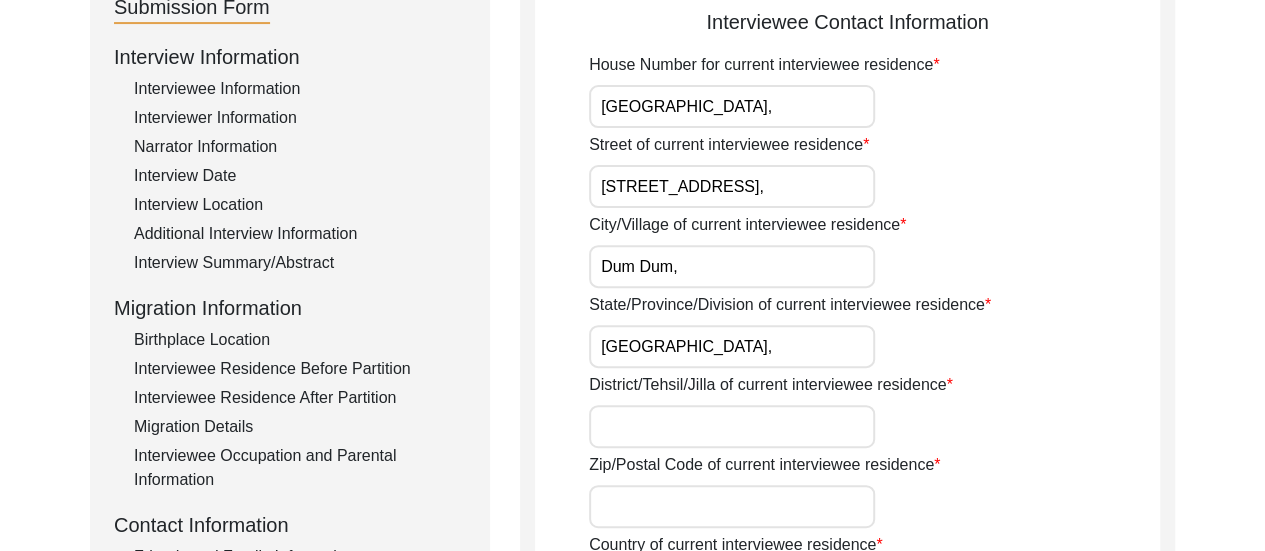 type on "Dum Dum," 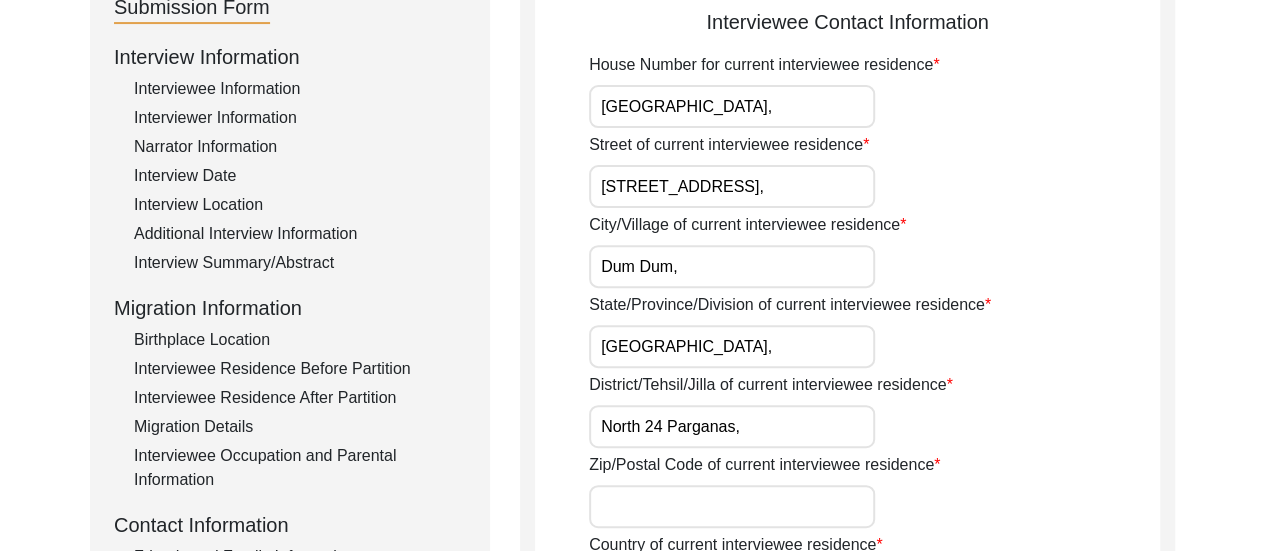 type on "North 24 Parganas," 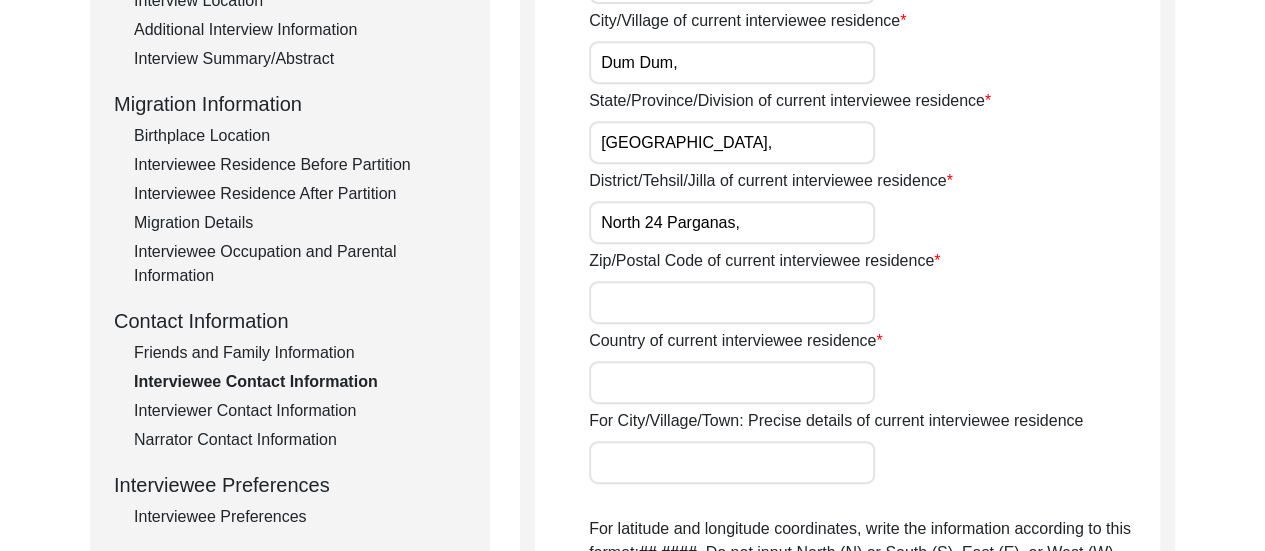 scroll, scrollTop: 487, scrollLeft: 0, axis: vertical 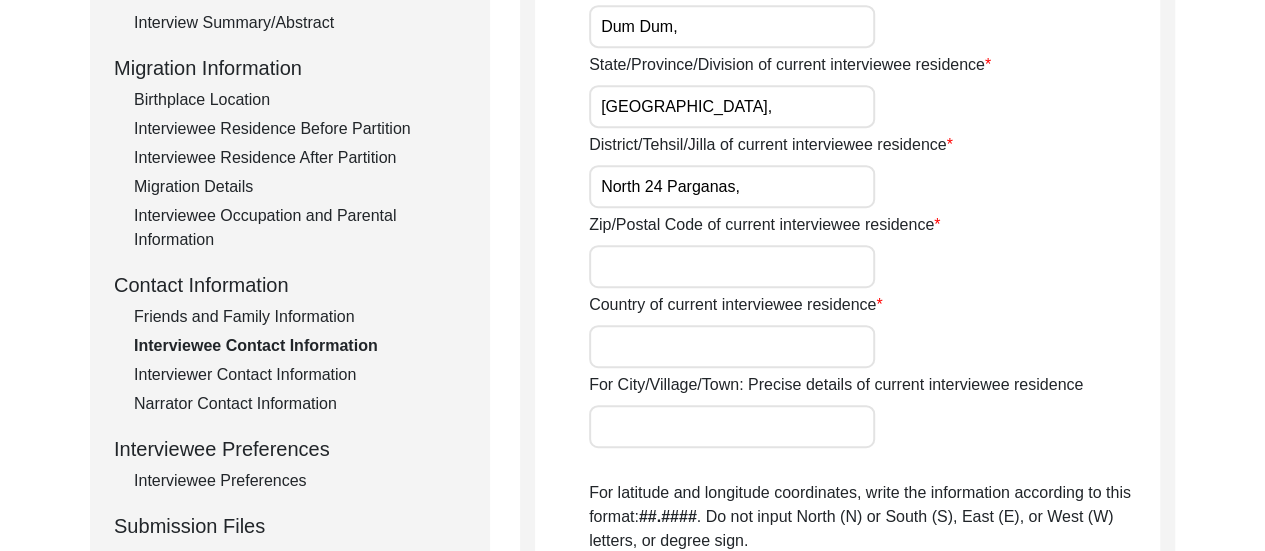 click on "Zip/Postal Code of current interviewee residence" at bounding box center [732, 266] 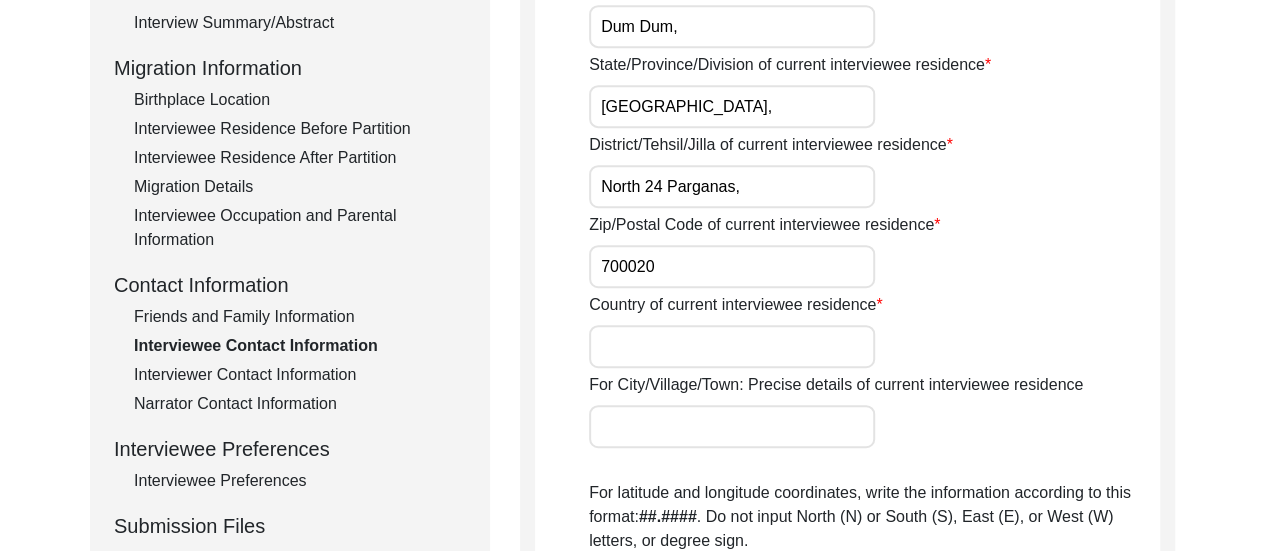 type on "700020" 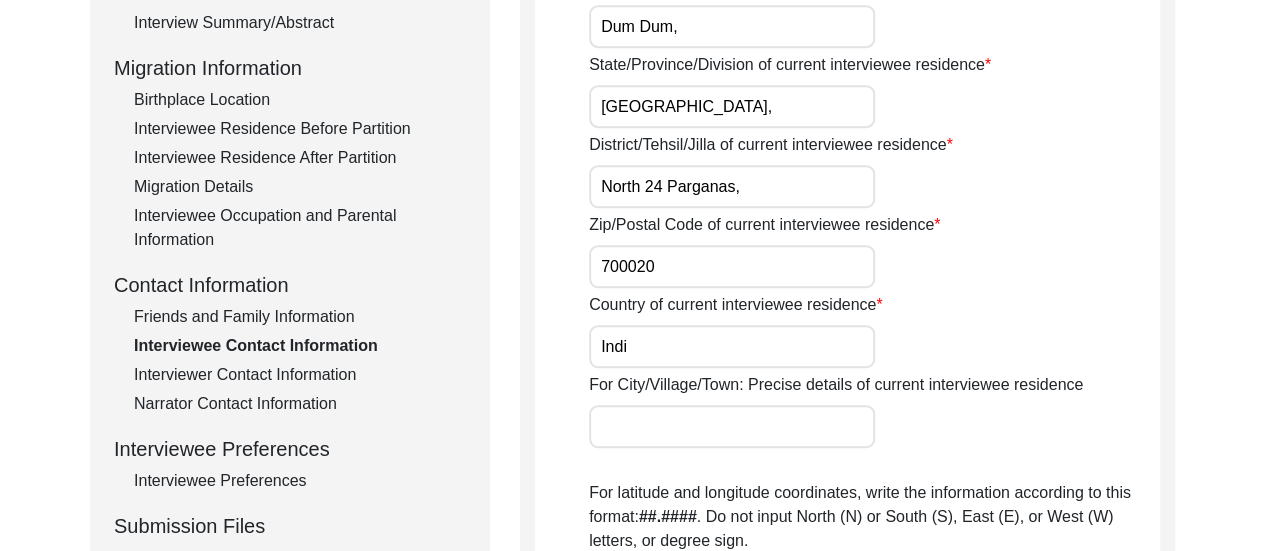 type on "[GEOGRAPHIC_DATA]" 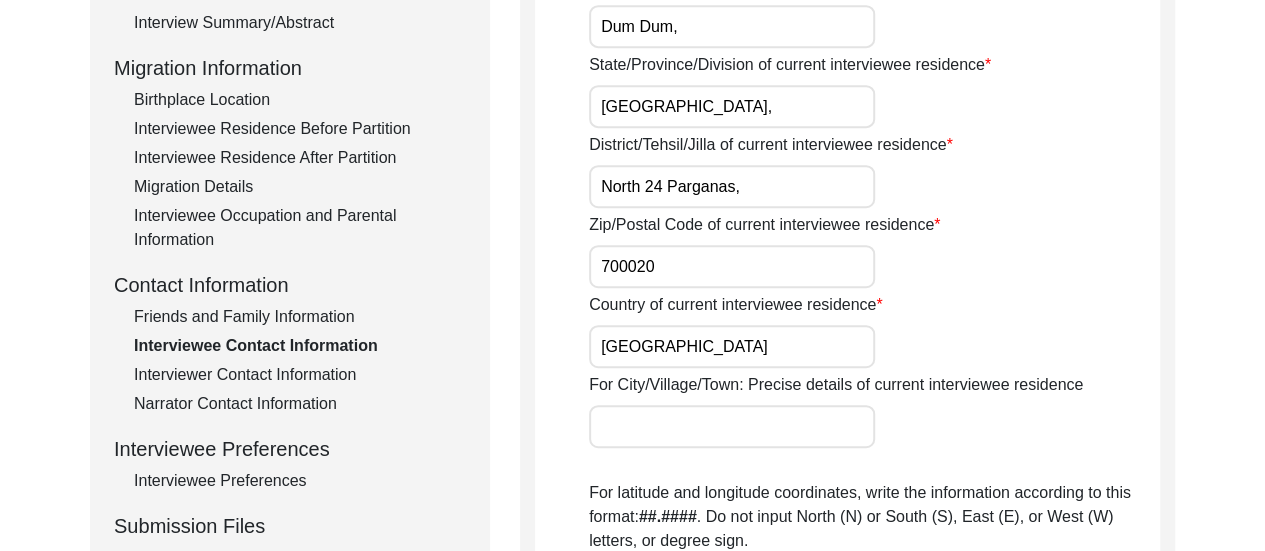 click on "Country of current interviewee residence [DEMOGRAPHIC_DATA]" 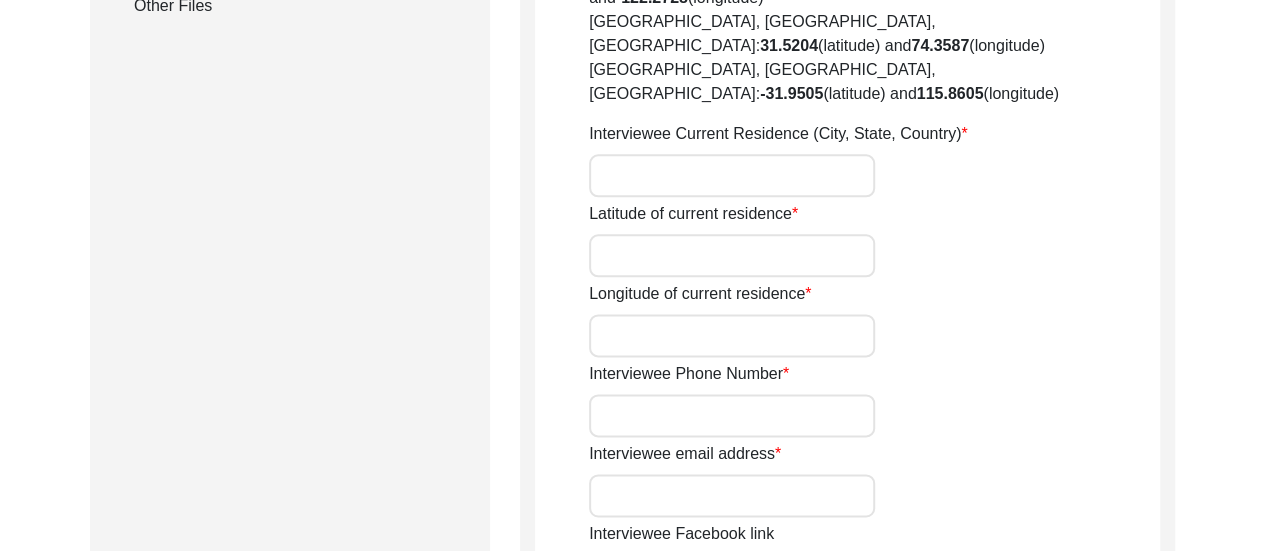 scroll, scrollTop: 1127, scrollLeft: 0, axis: vertical 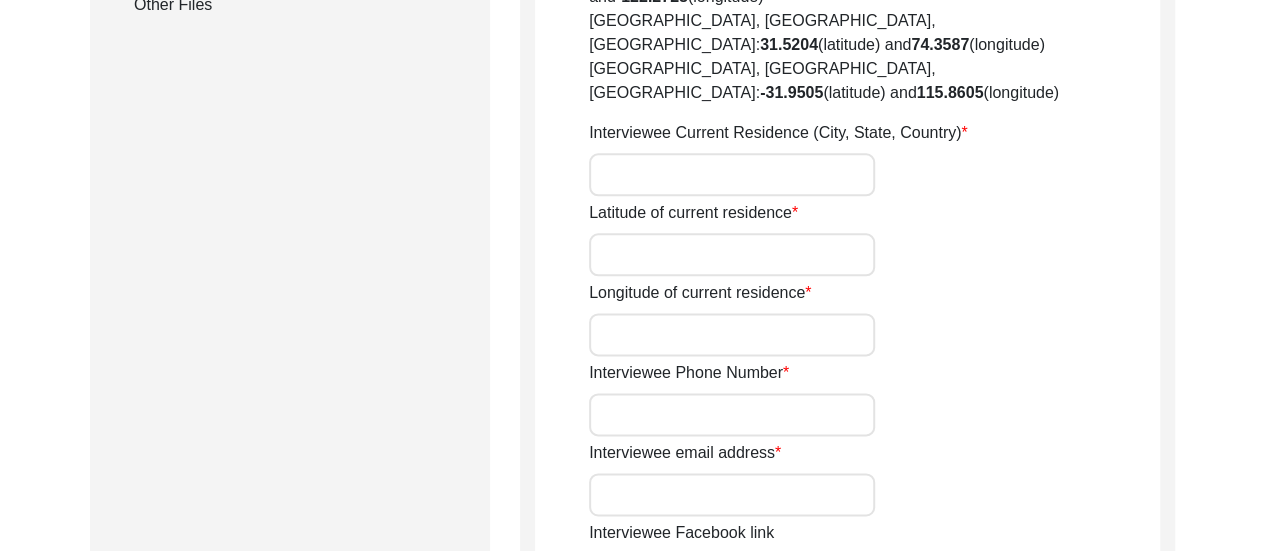 click on "Interviewee Current Residence (City, State, Country)" at bounding box center (732, 174) 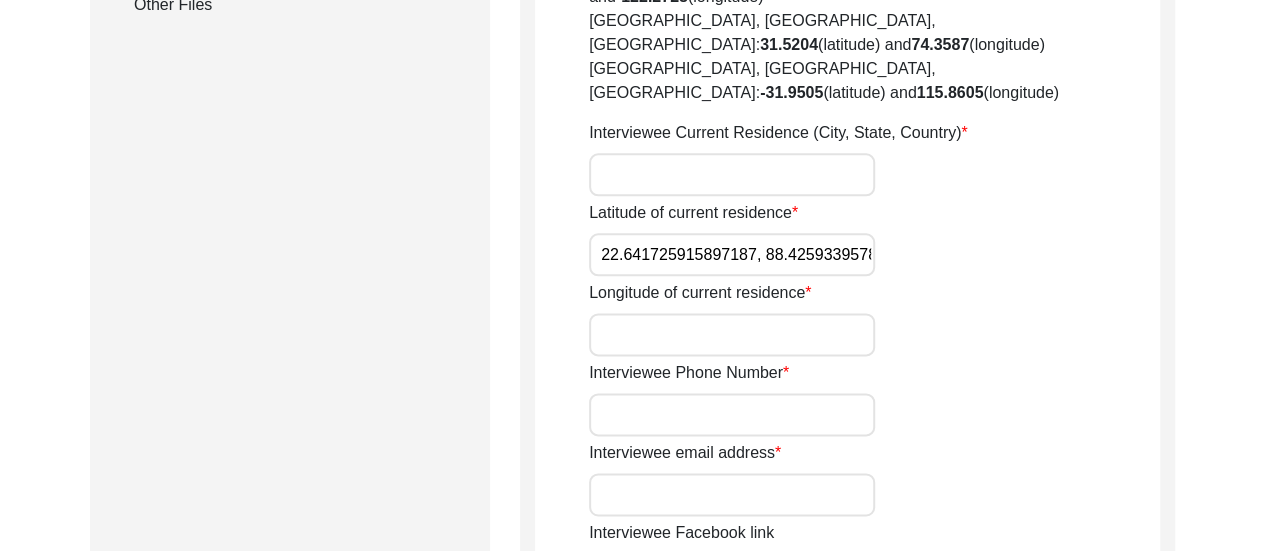 scroll, scrollTop: 0, scrollLeft: 41, axis: horizontal 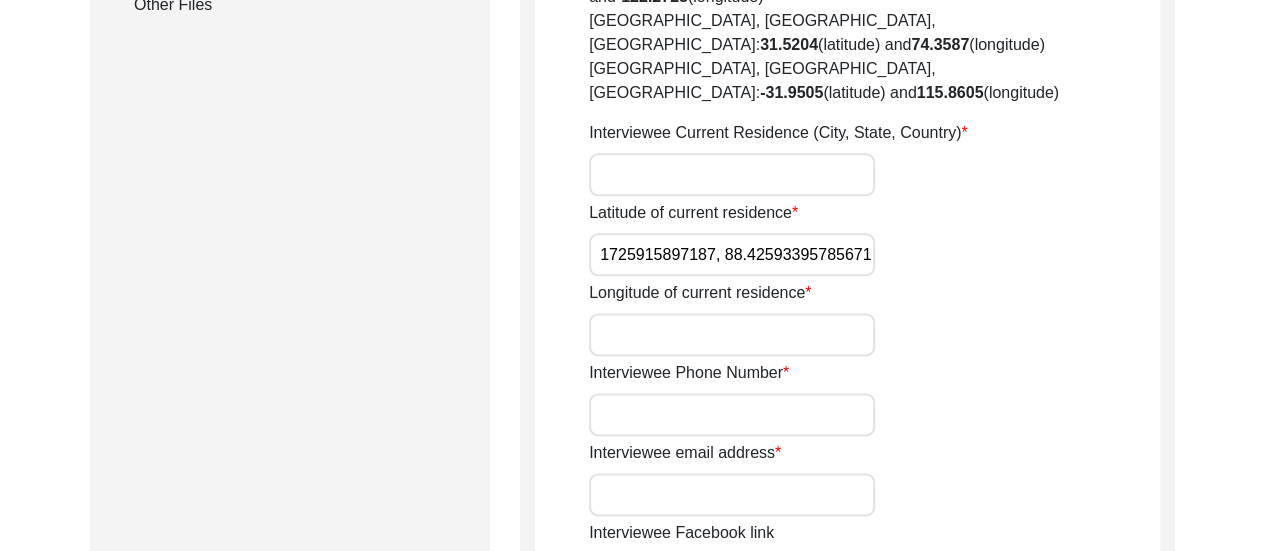 drag, startPoint x: 724, startPoint y: 183, endPoint x: 916, endPoint y: 201, distance: 192.8419 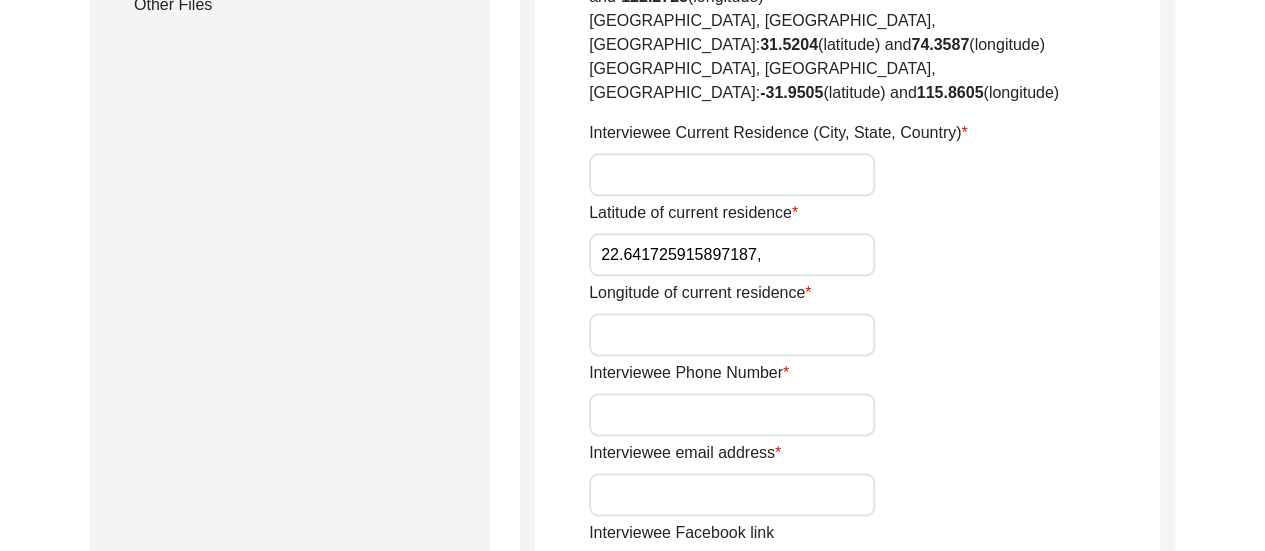 scroll, scrollTop: 0, scrollLeft: 0, axis: both 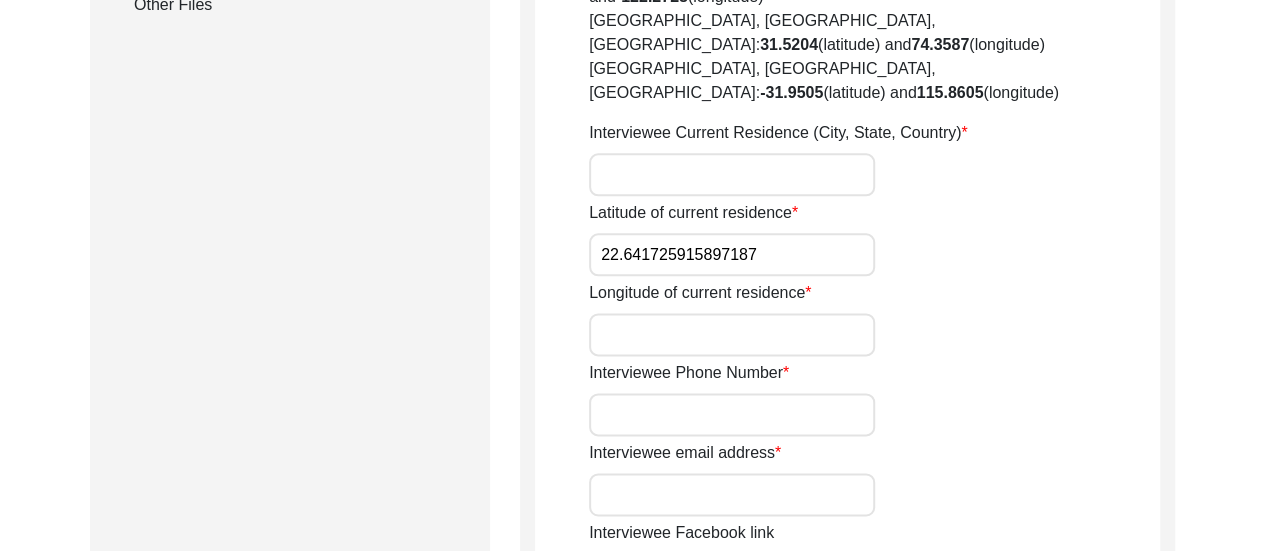 type on "22.641725915897187" 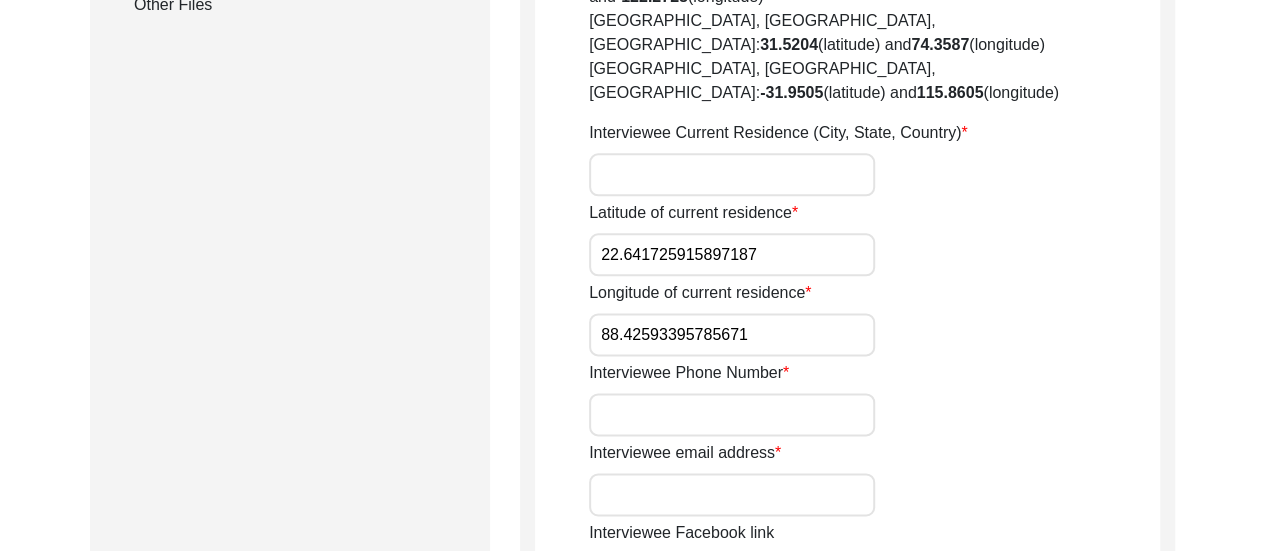 type on "88.42593395785671" 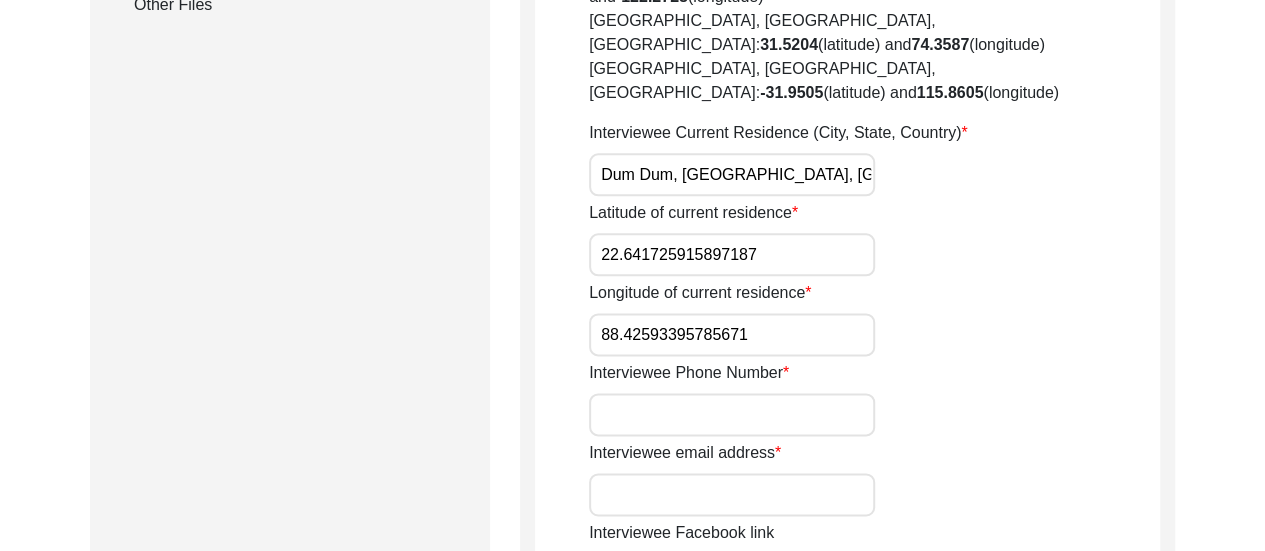 type on "Dum Dum, [GEOGRAPHIC_DATA], [GEOGRAPHIC_DATA]" 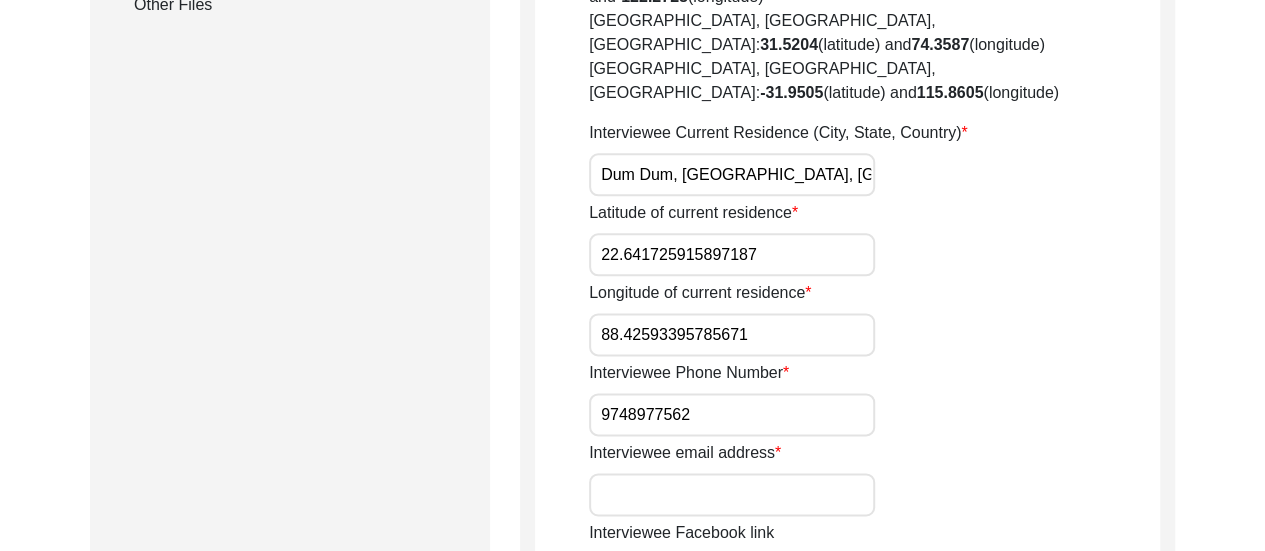type on "9748977562" 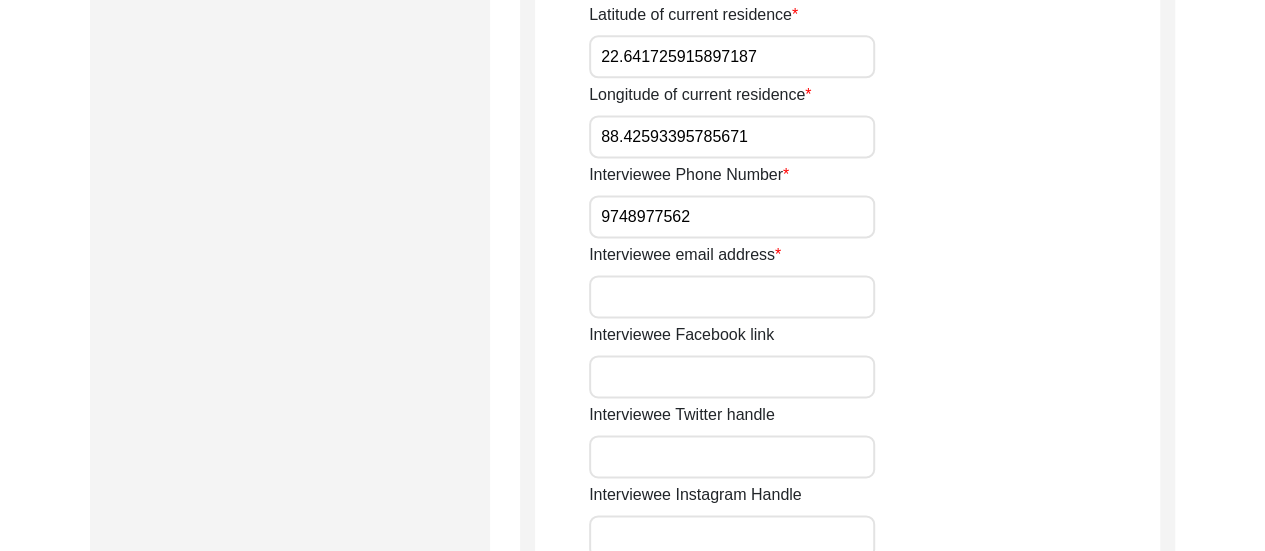 scroll, scrollTop: 1327, scrollLeft: 0, axis: vertical 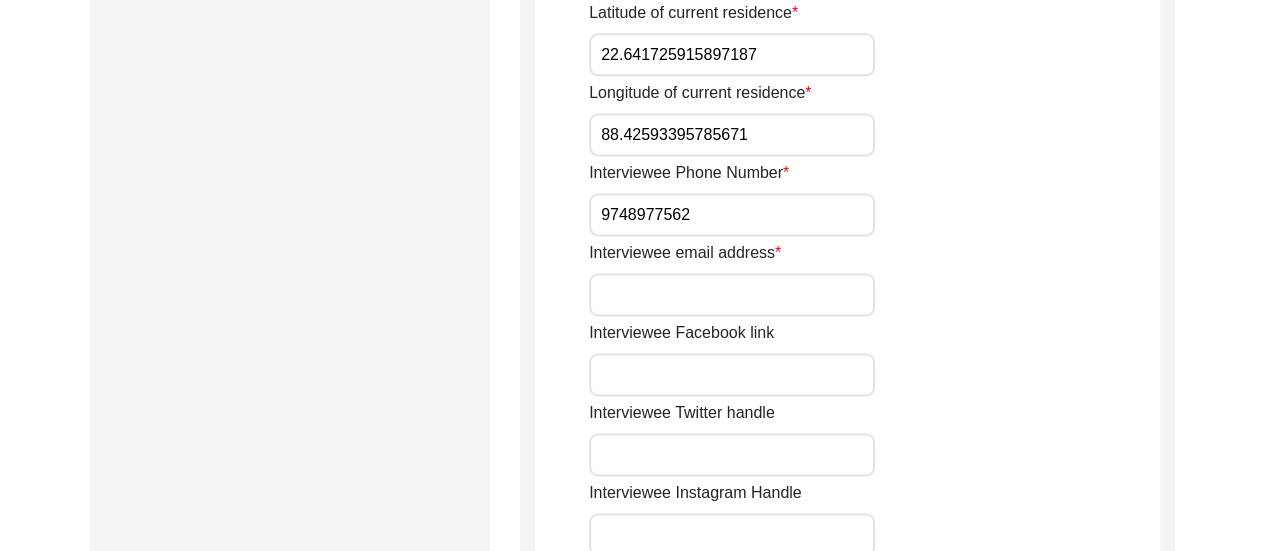 click on "Interviewee email address" at bounding box center [732, 294] 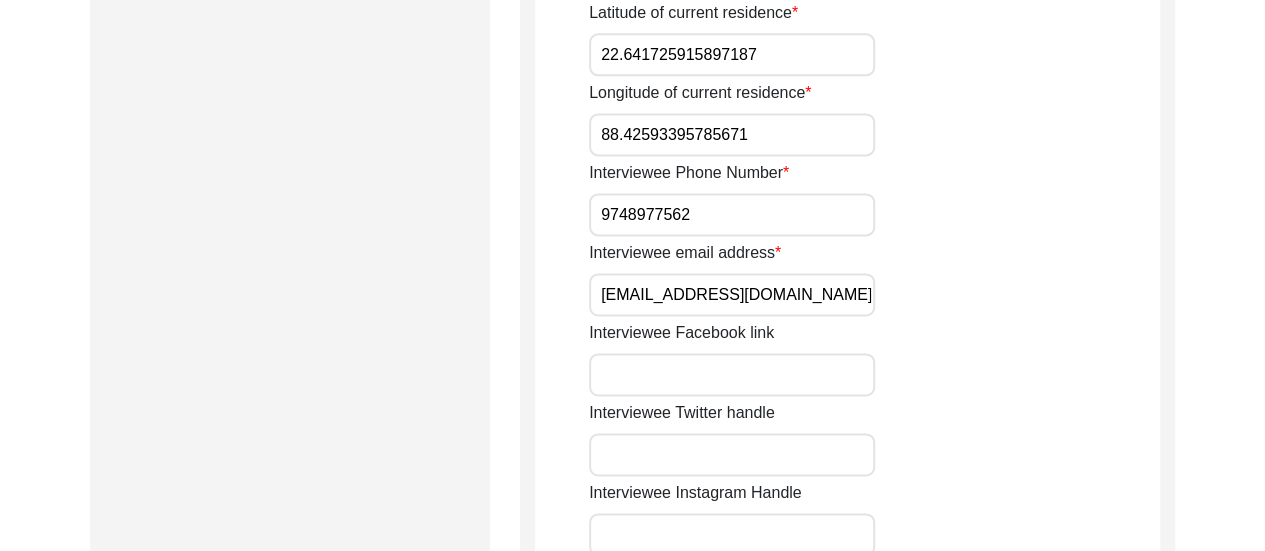 type on "[EMAIL_ADDRESS][DOMAIN_NAME]" 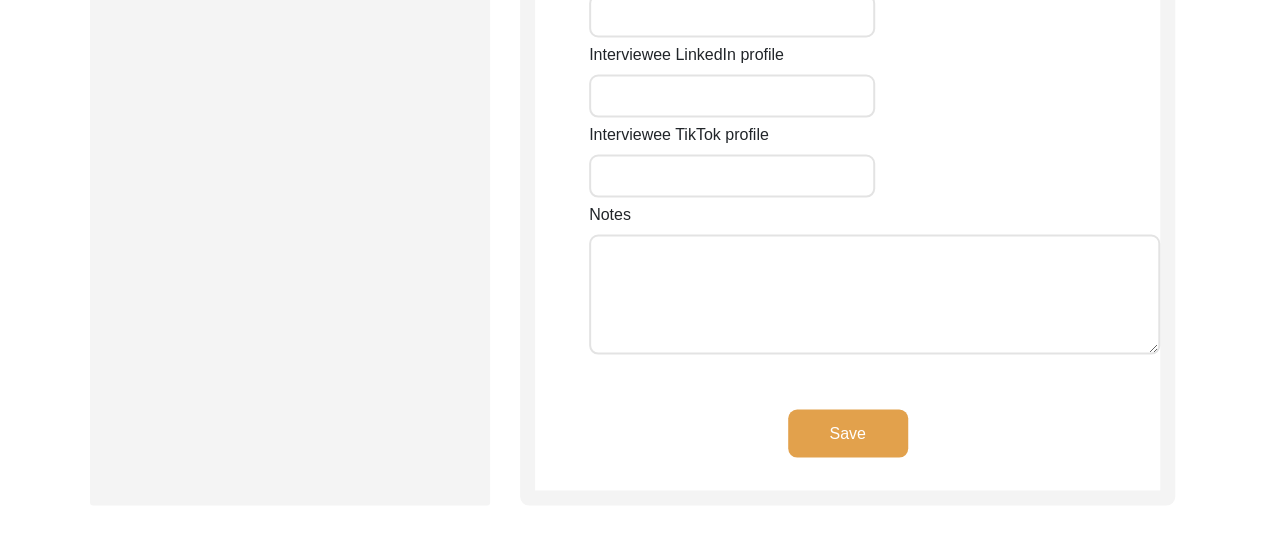 scroll, scrollTop: 1847, scrollLeft: 0, axis: vertical 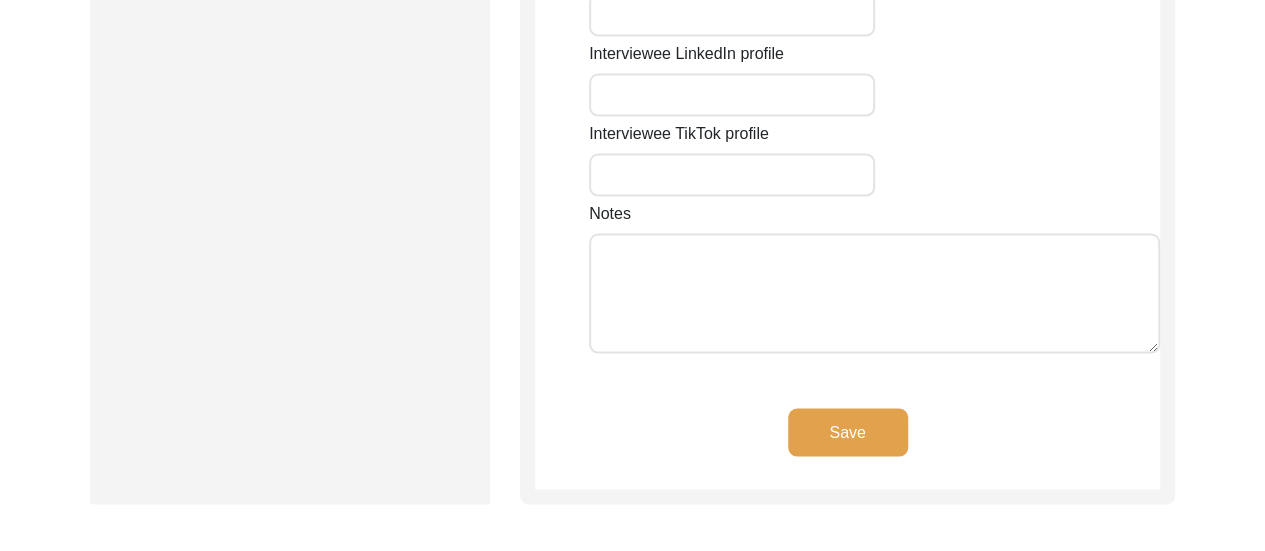 click on "Save" 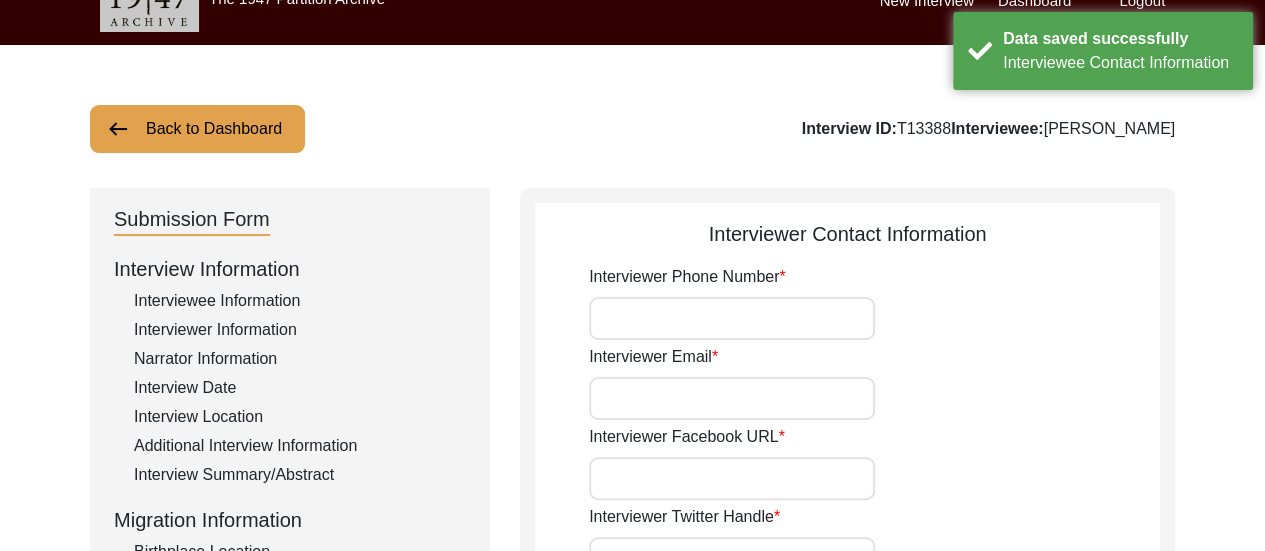 scroll, scrollTop: 40, scrollLeft: 0, axis: vertical 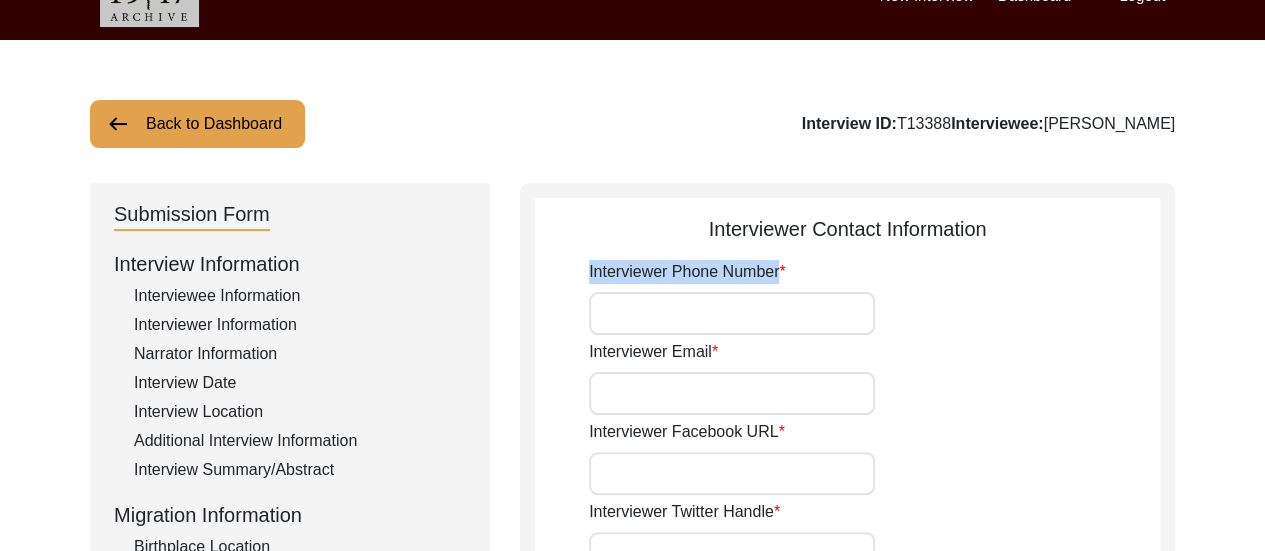 drag, startPoint x: 732, startPoint y: 288, endPoint x: 708, endPoint y: 307, distance: 30.610456 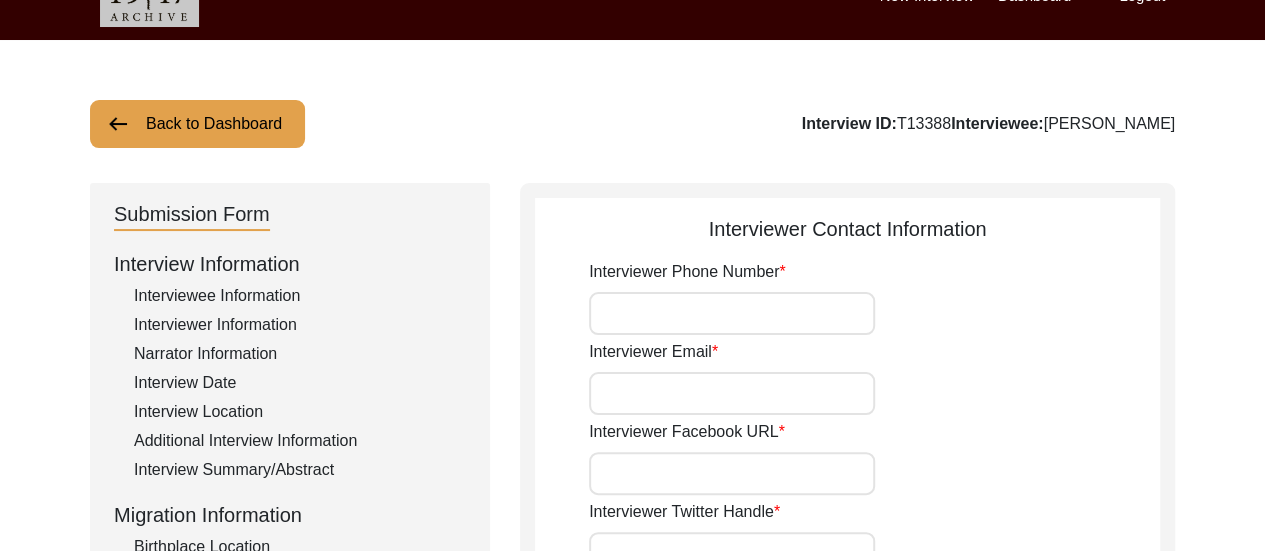 click on "Interviewer Phone Number" at bounding box center [732, 313] 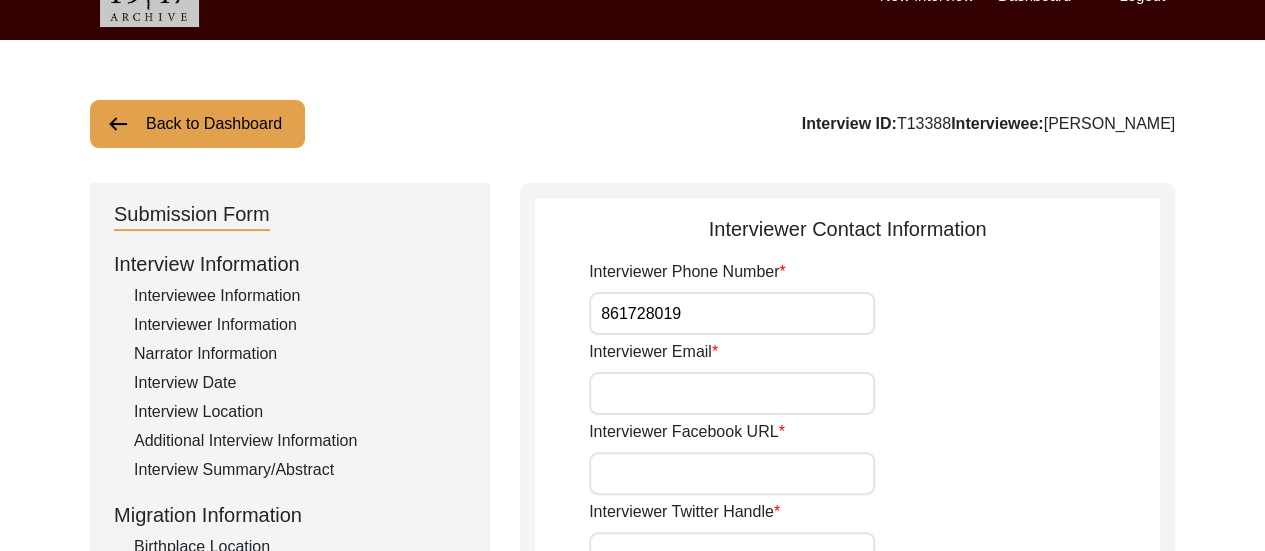 type on "8617280196" 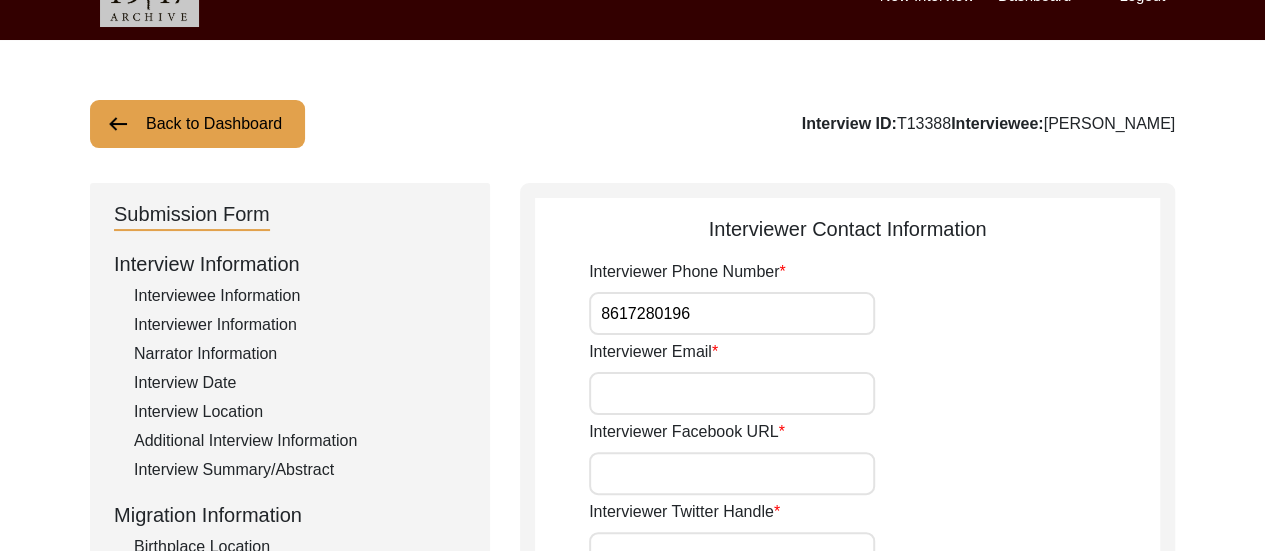 click on "Interviewer Email" at bounding box center (732, 393) 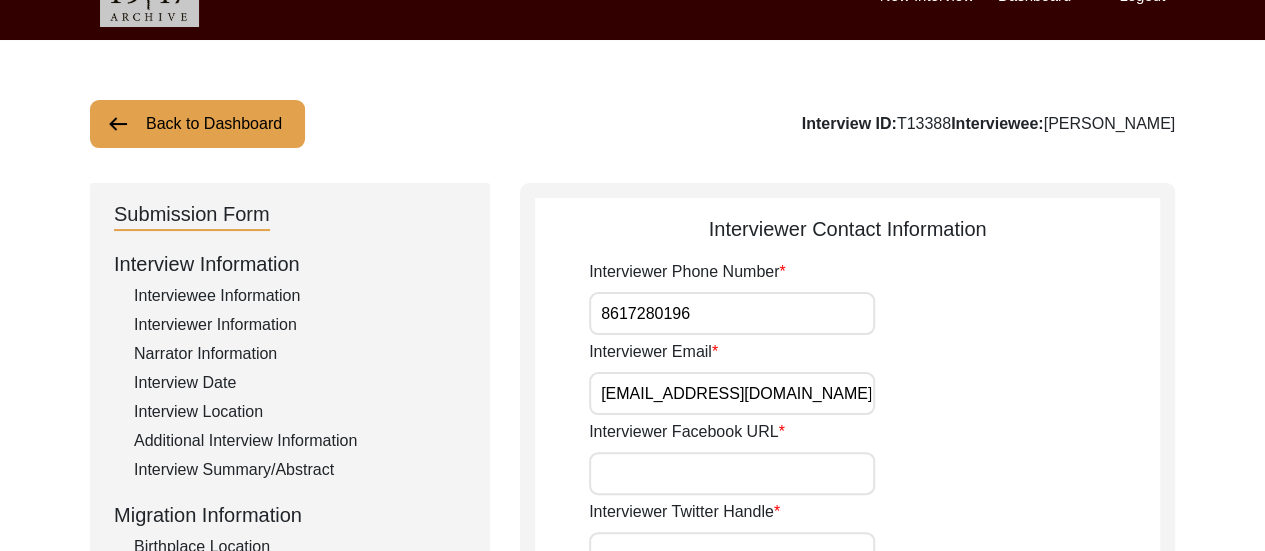 type on "[EMAIL_ADDRESS][DOMAIN_NAME]" 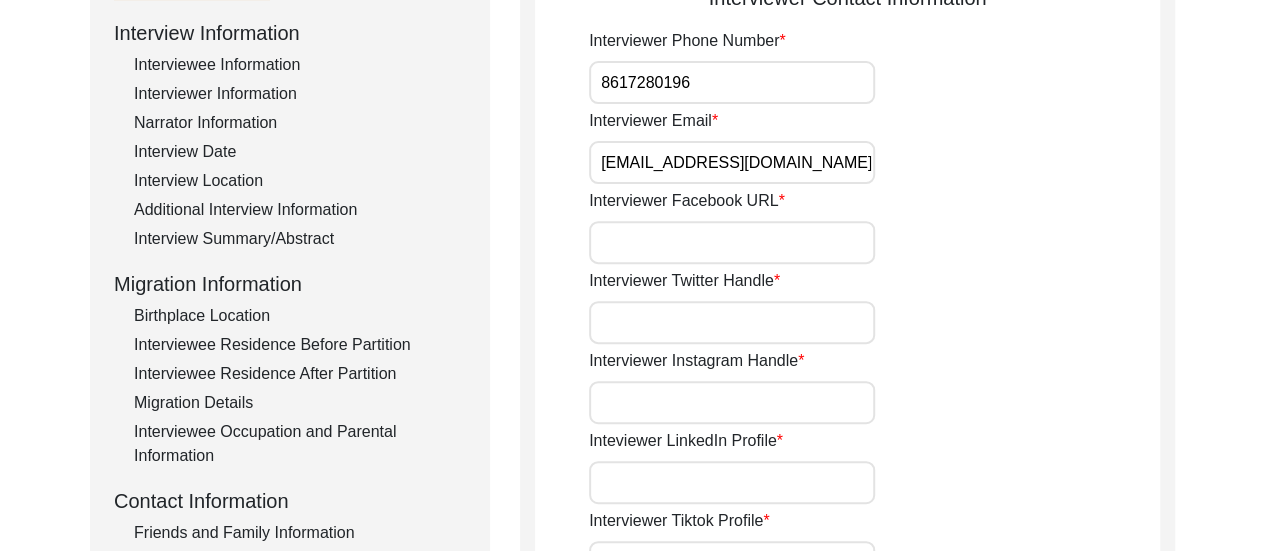 scroll, scrollTop: 280, scrollLeft: 0, axis: vertical 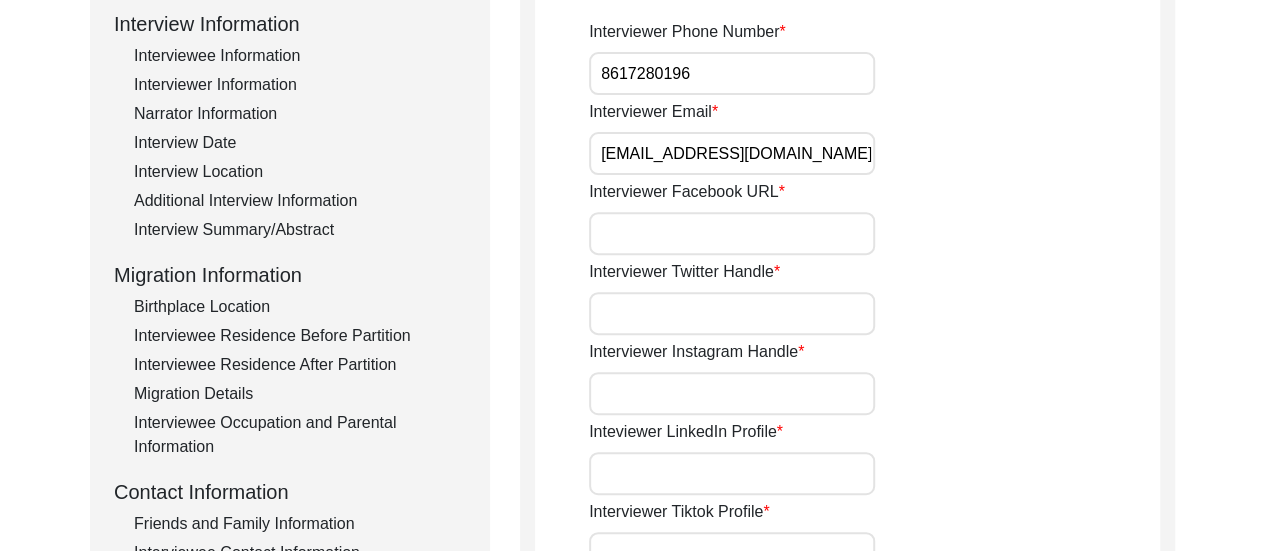 click on "Interviewer Facebook URL" at bounding box center [732, 233] 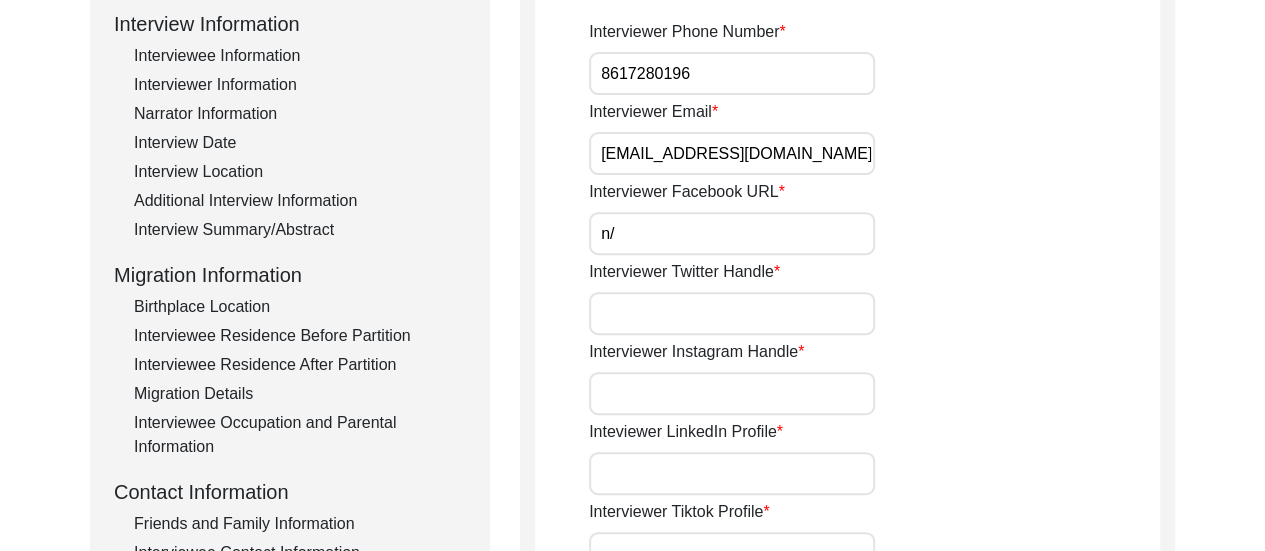 type on "n/a" 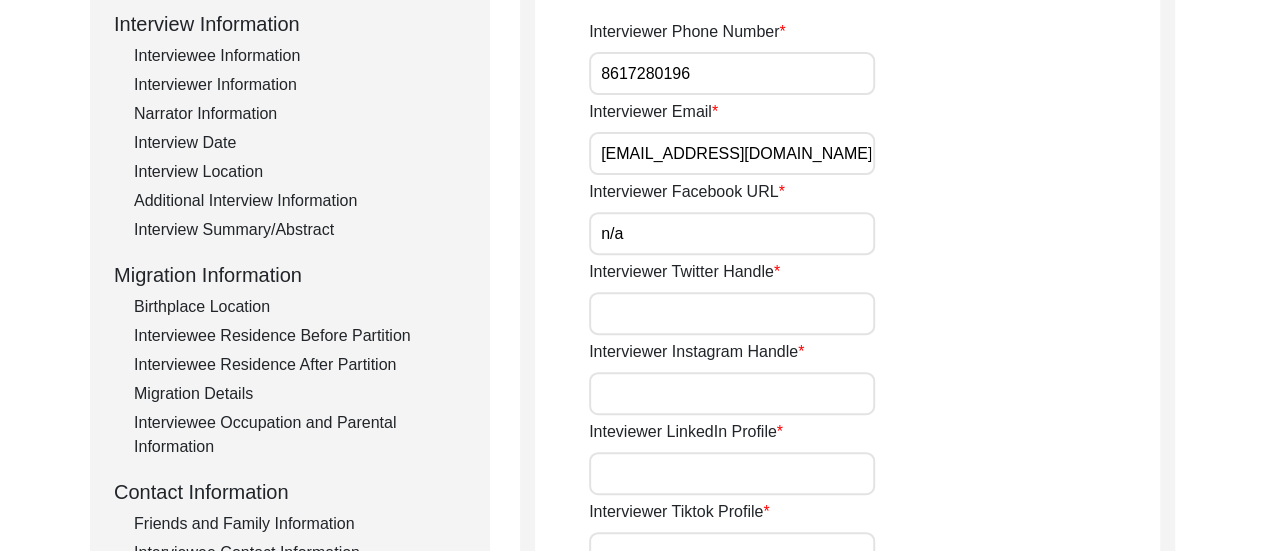 click on "Interviewer Twitter Handle" at bounding box center [732, 313] 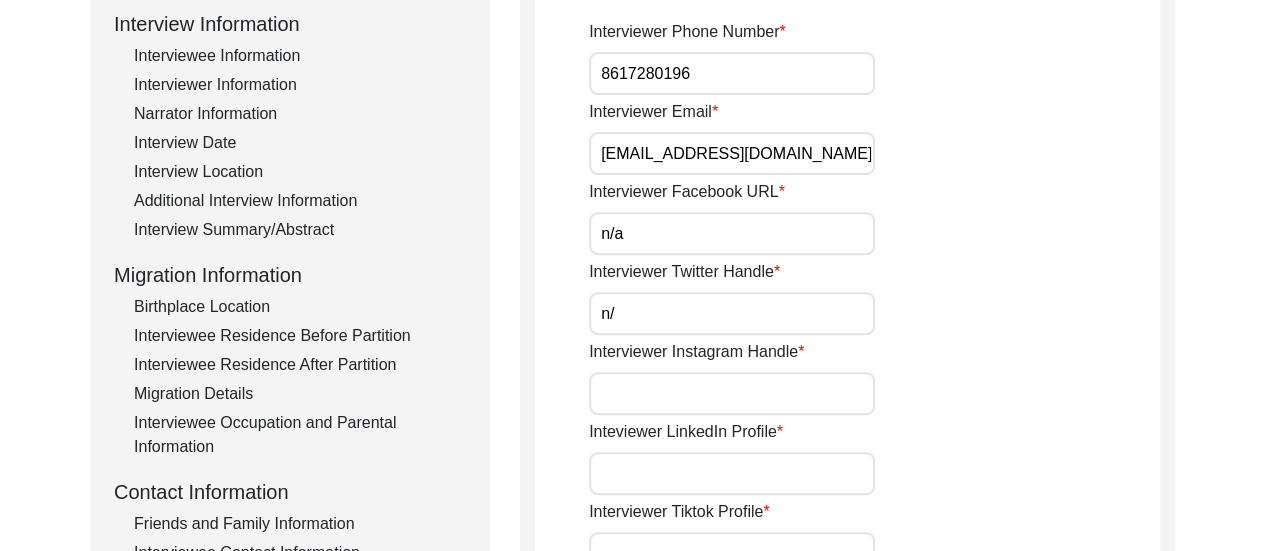 type on "n/a" 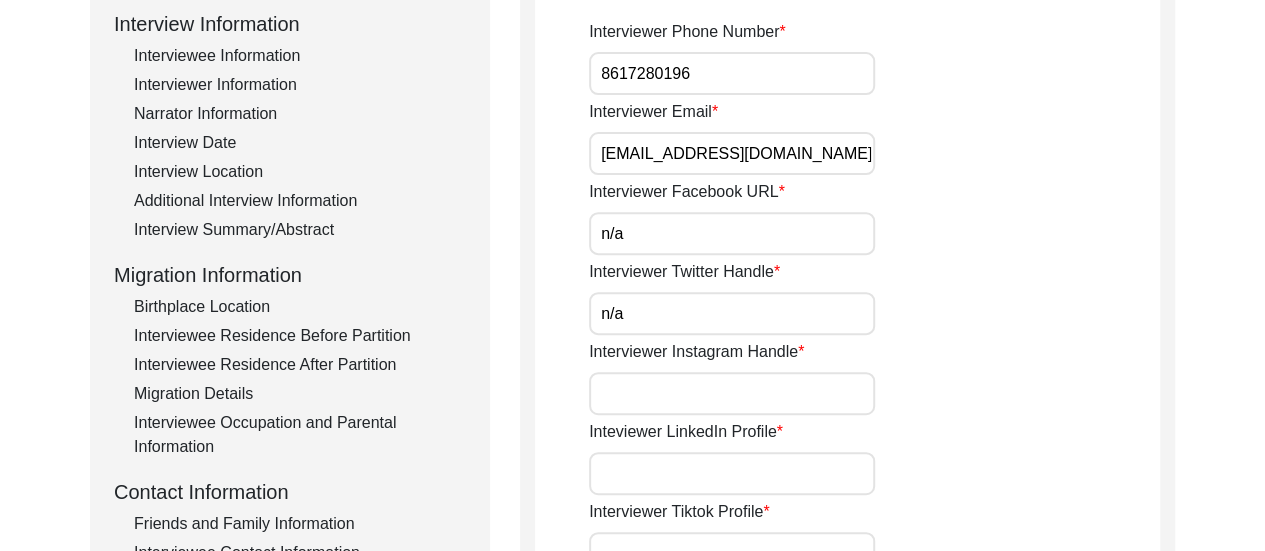 click on "Interviewer Instagram Handle" at bounding box center (732, 393) 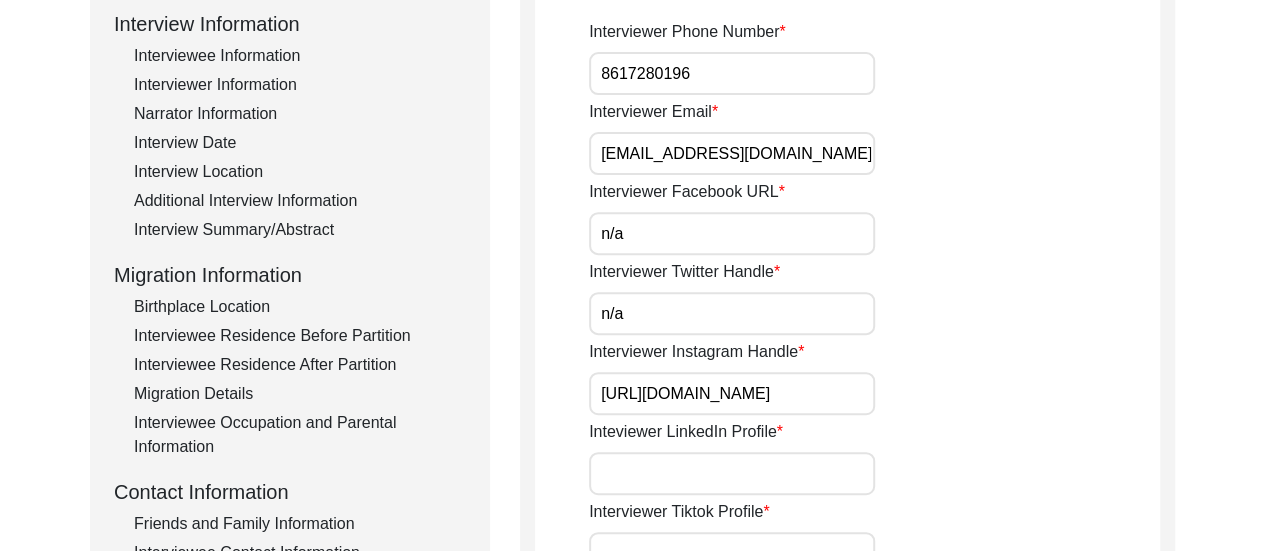 click on "Inteviewer LinkedIn Profile" at bounding box center [732, 473] 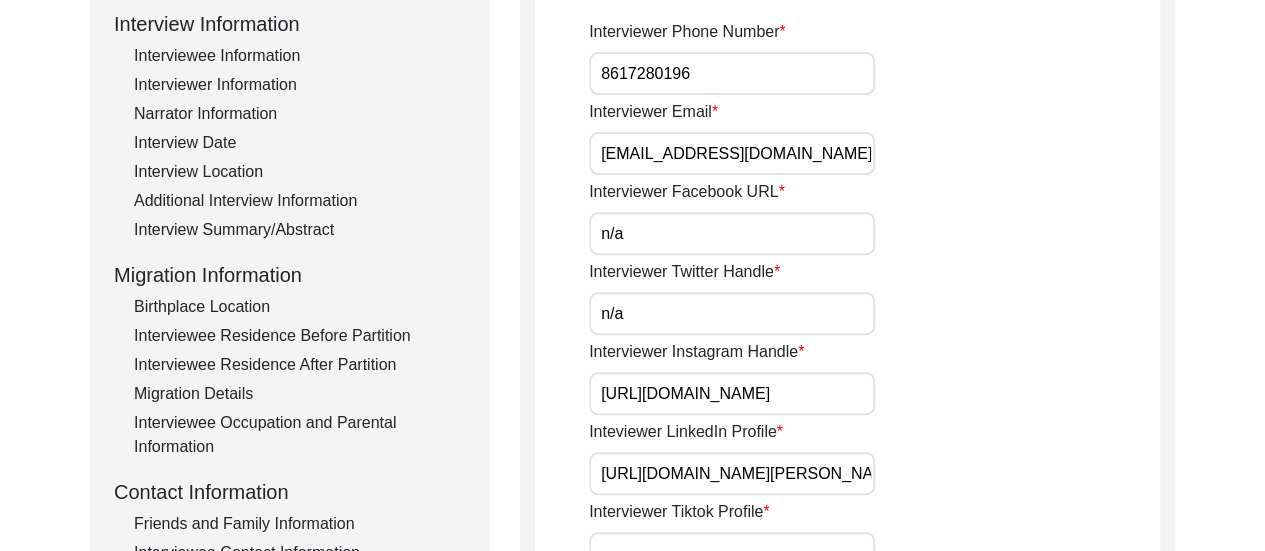 click on "Interviewer Instagram Handle [URL][DOMAIN_NAME]" 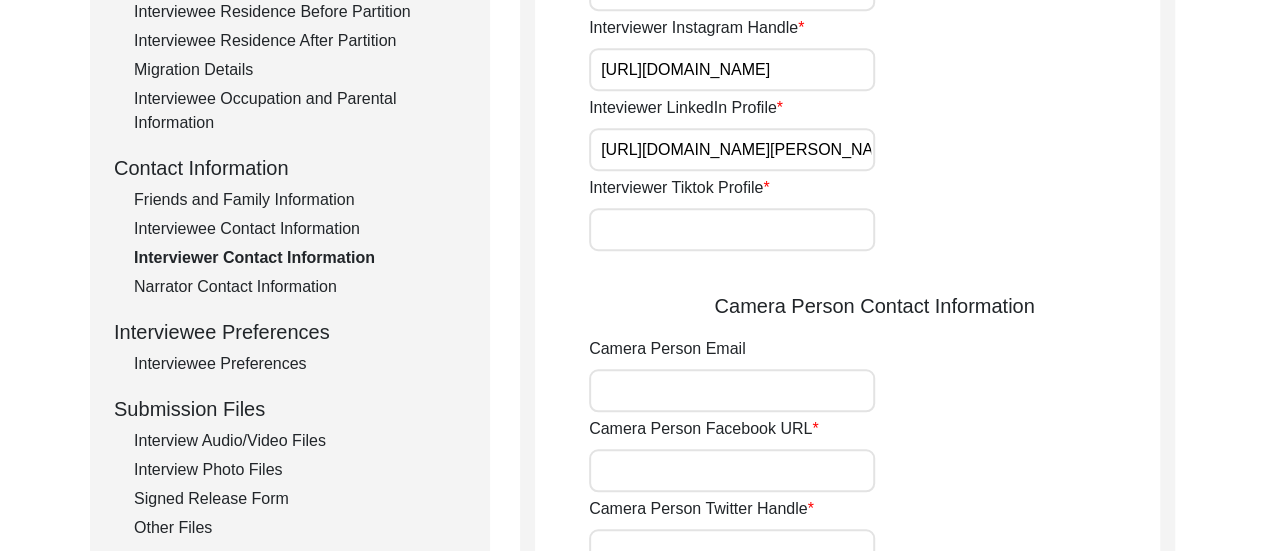 scroll, scrollTop: 640, scrollLeft: 0, axis: vertical 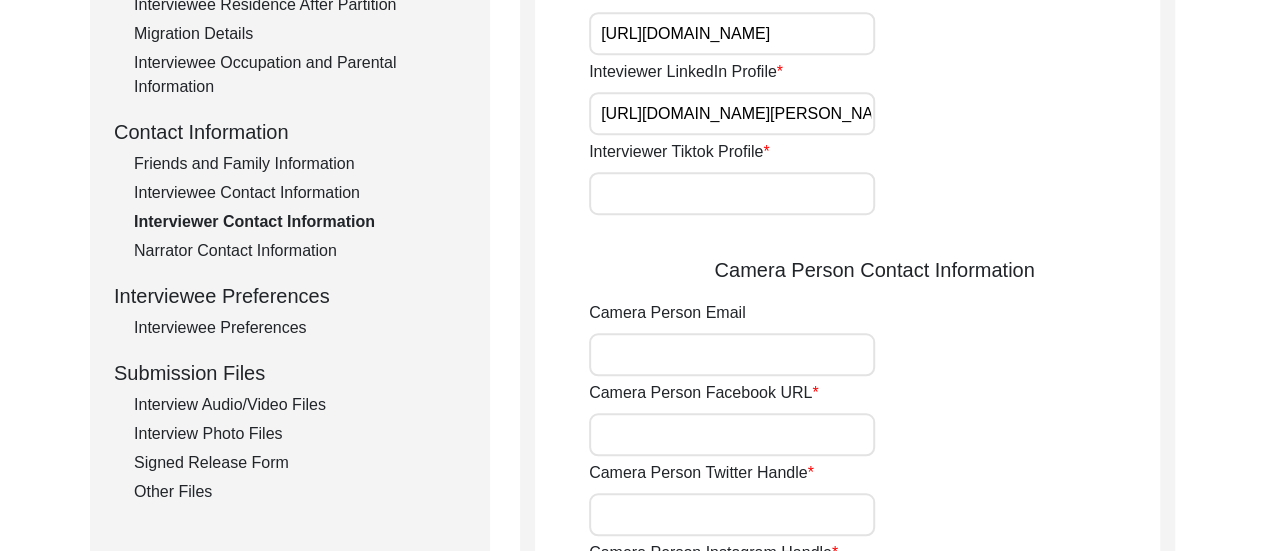 click on "Interviewer Tiktok Profile" at bounding box center [732, 193] 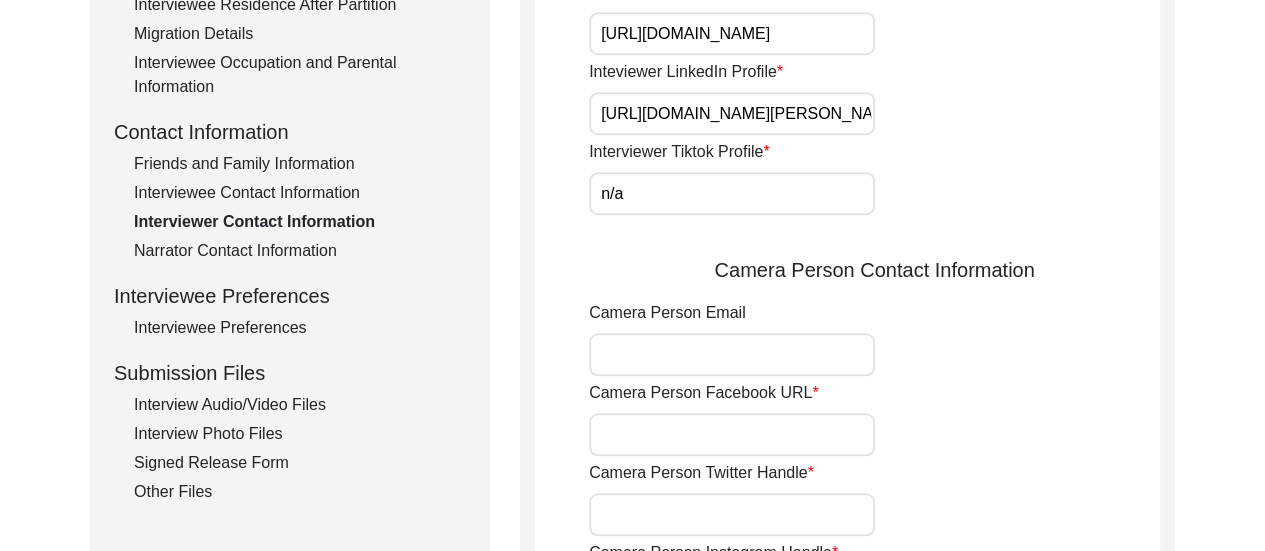 click on "Camera Person Email" 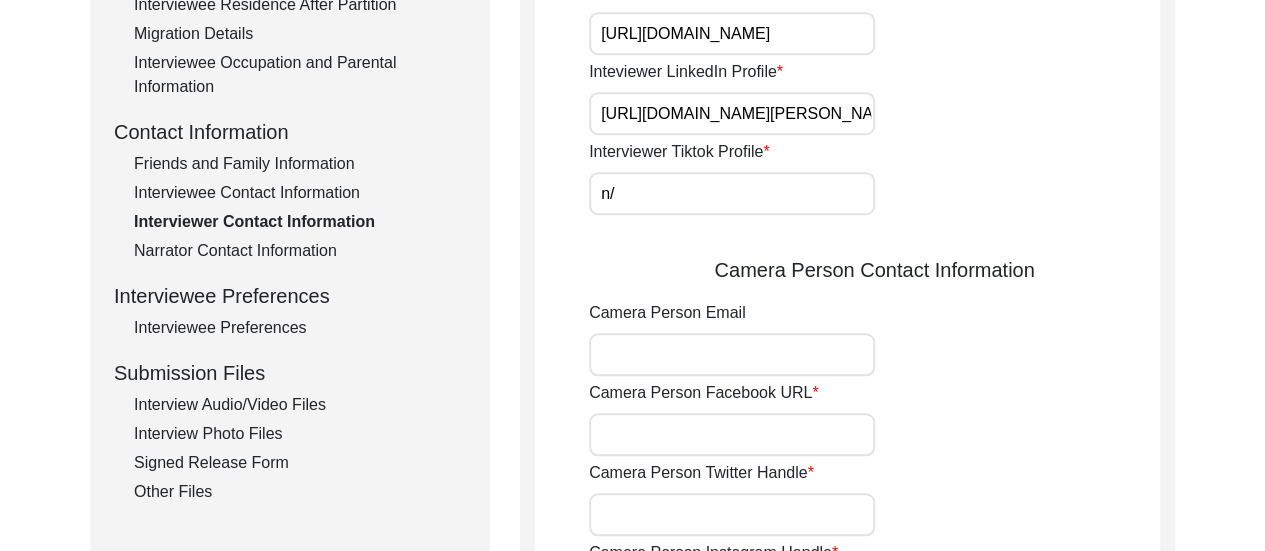 type on "n/a" 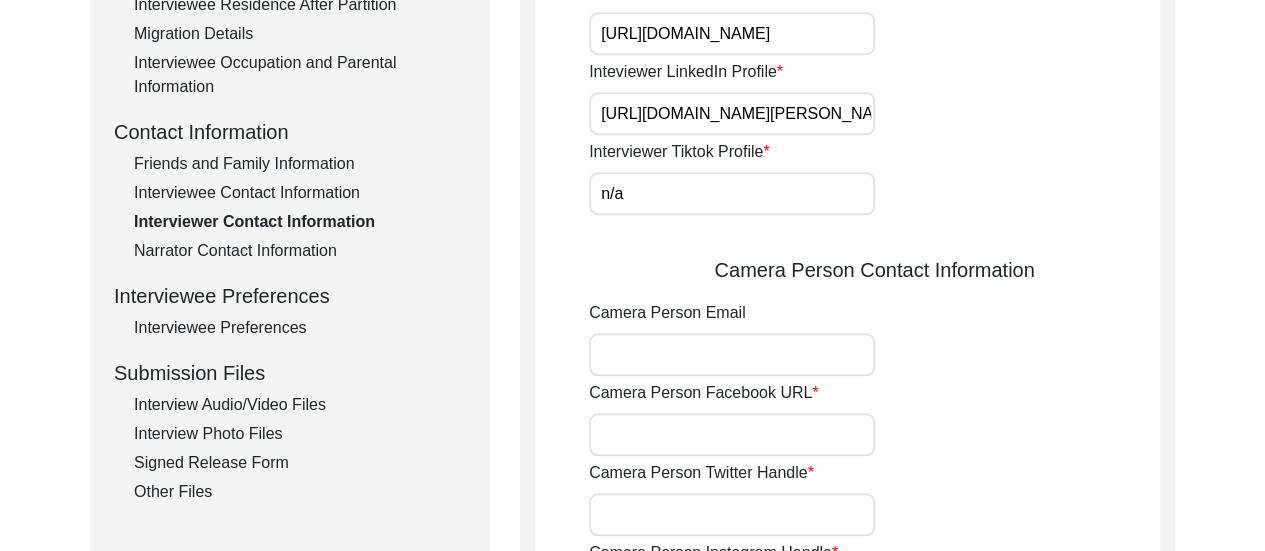 click on "Camera Person Facebook URL" at bounding box center [732, 434] 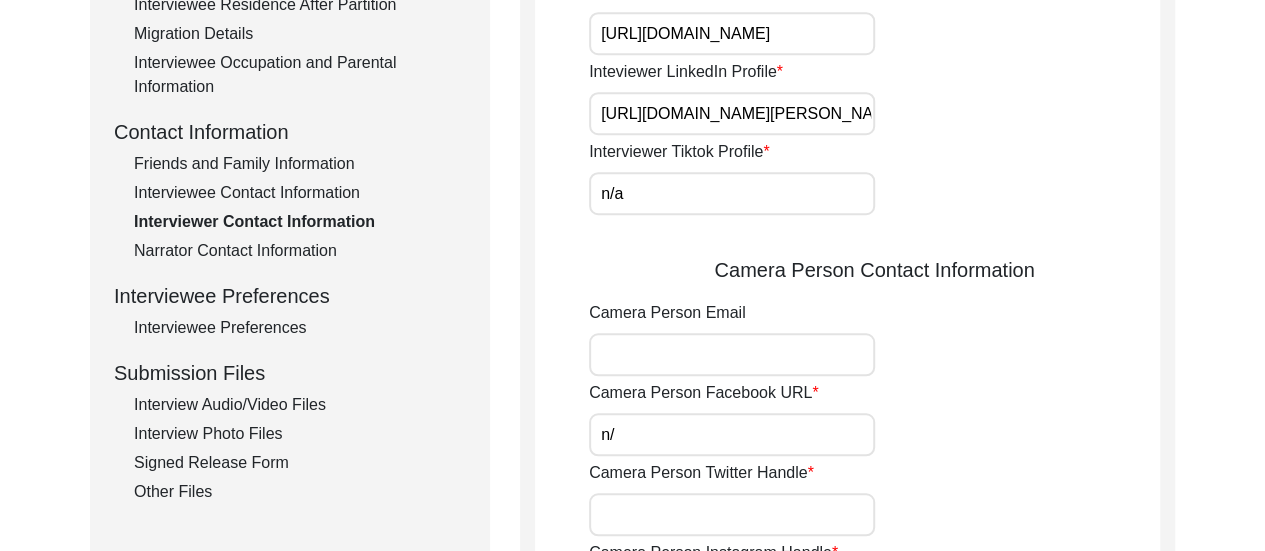 type on "n/a" 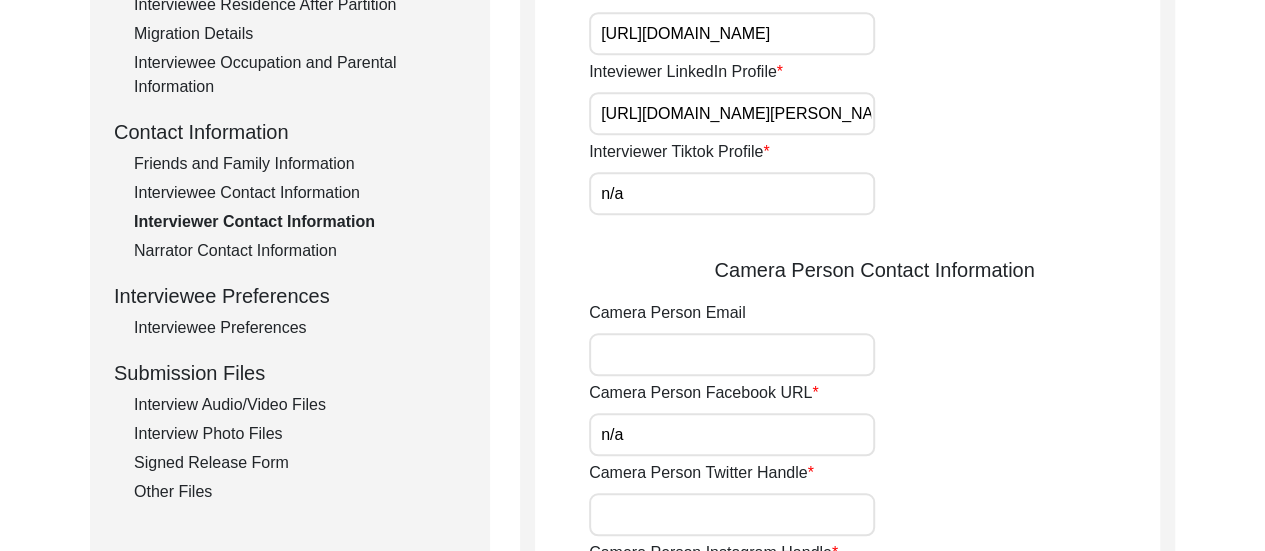 click on "Camera Person Twitter Handle" 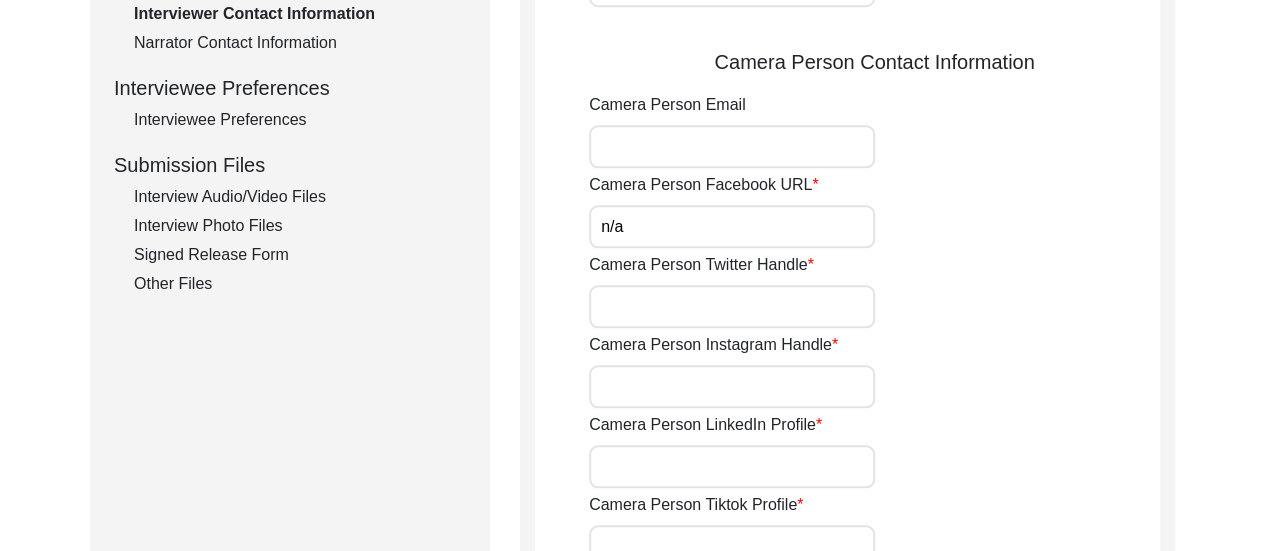 scroll, scrollTop: 920, scrollLeft: 0, axis: vertical 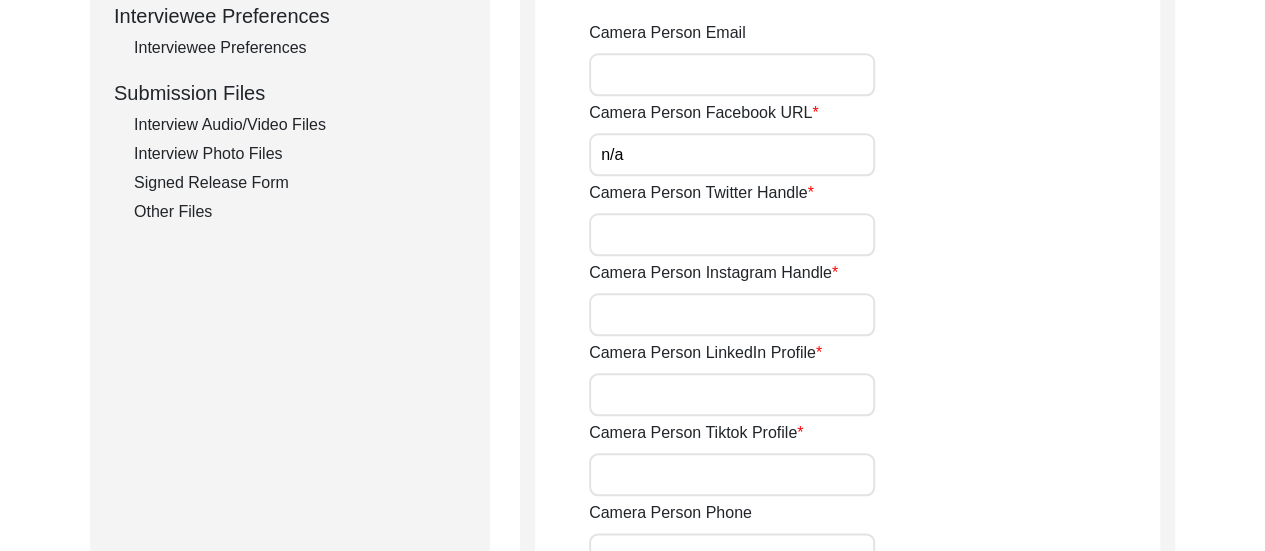 click on "Camera Person Twitter Handle" at bounding box center [732, 234] 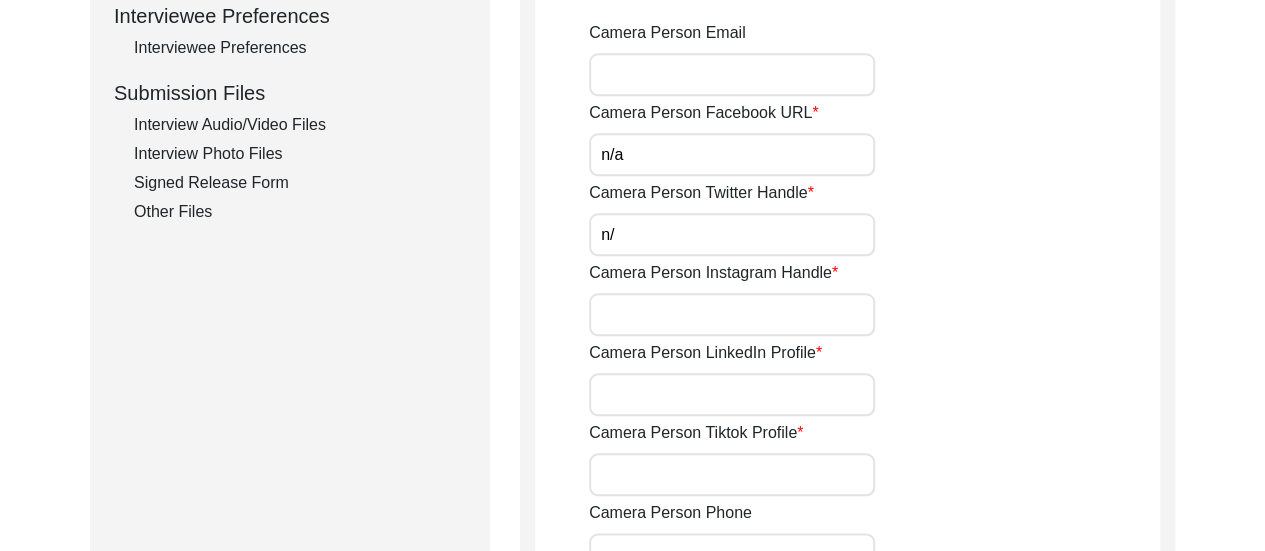 type on "n/a" 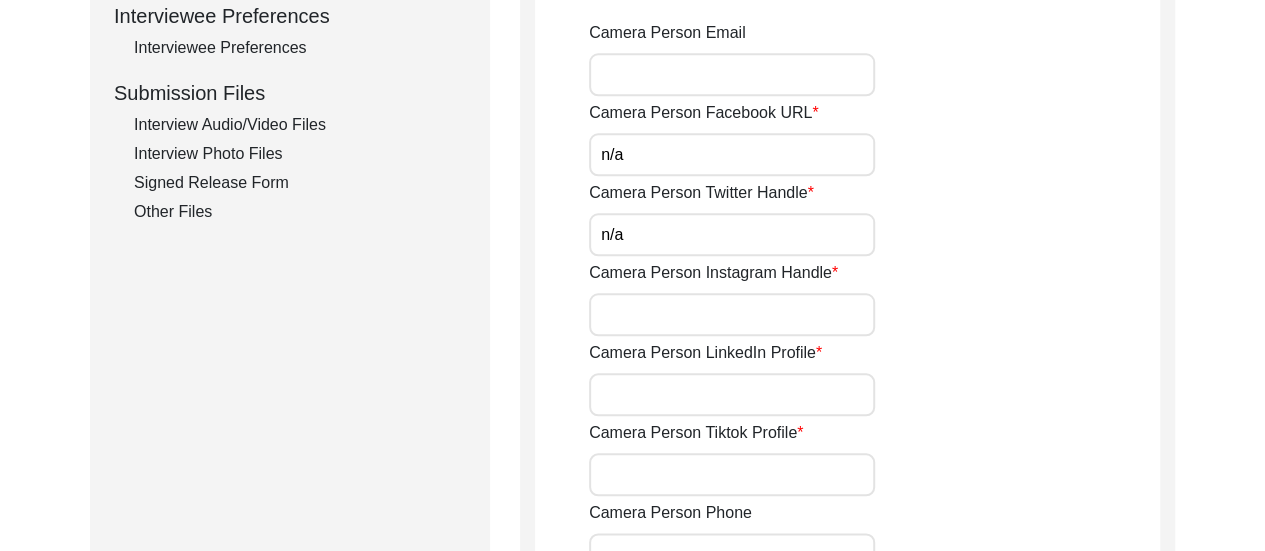 click on "Camera Person Instagram Handle" at bounding box center [732, 314] 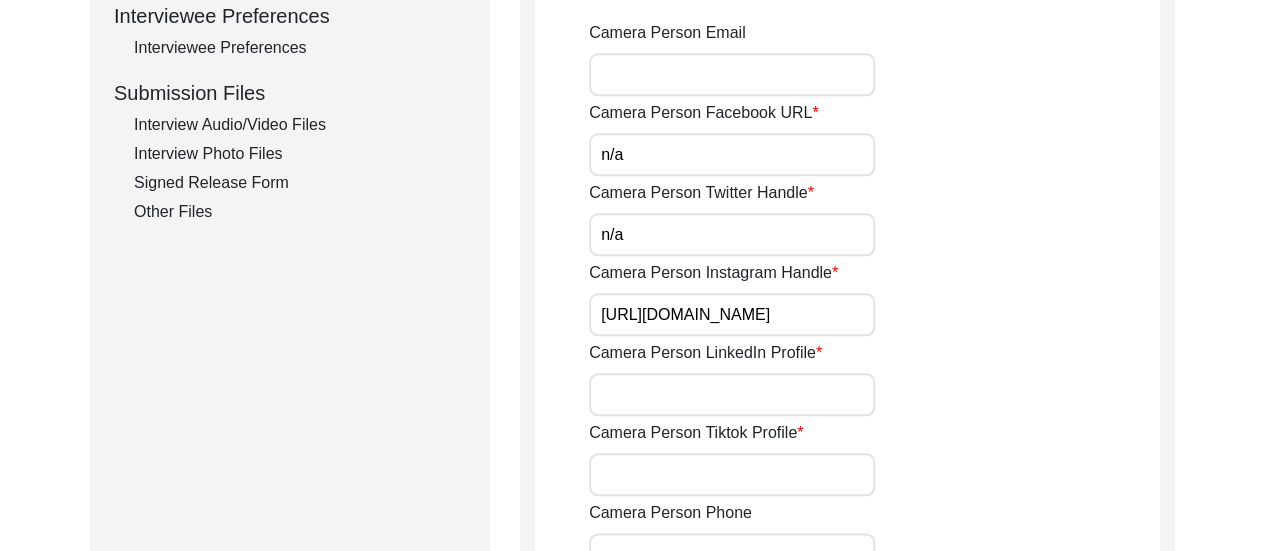 click on "Camera Person LinkedIn Profile" at bounding box center [732, 394] 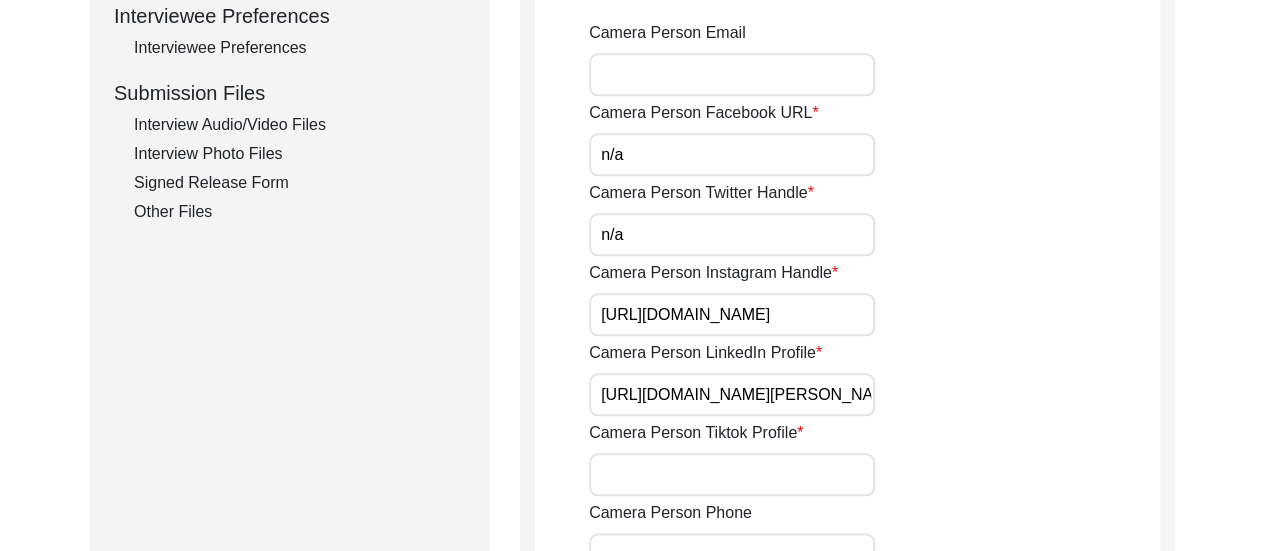 click on "Camera Person Tiktok Profile" at bounding box center [732, 474] 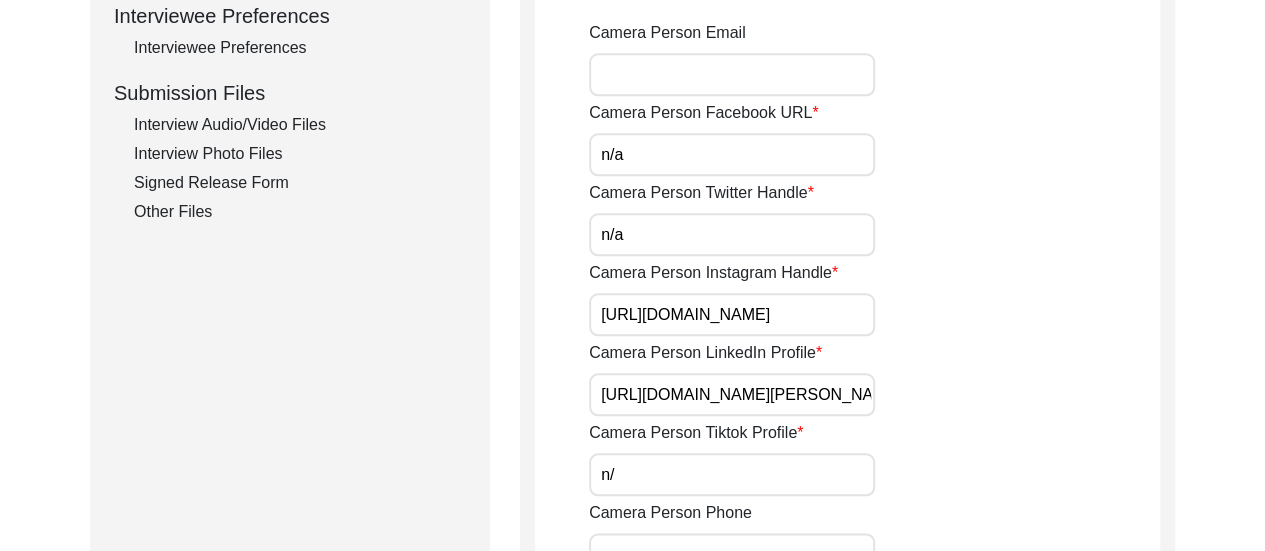 type on "n/a" 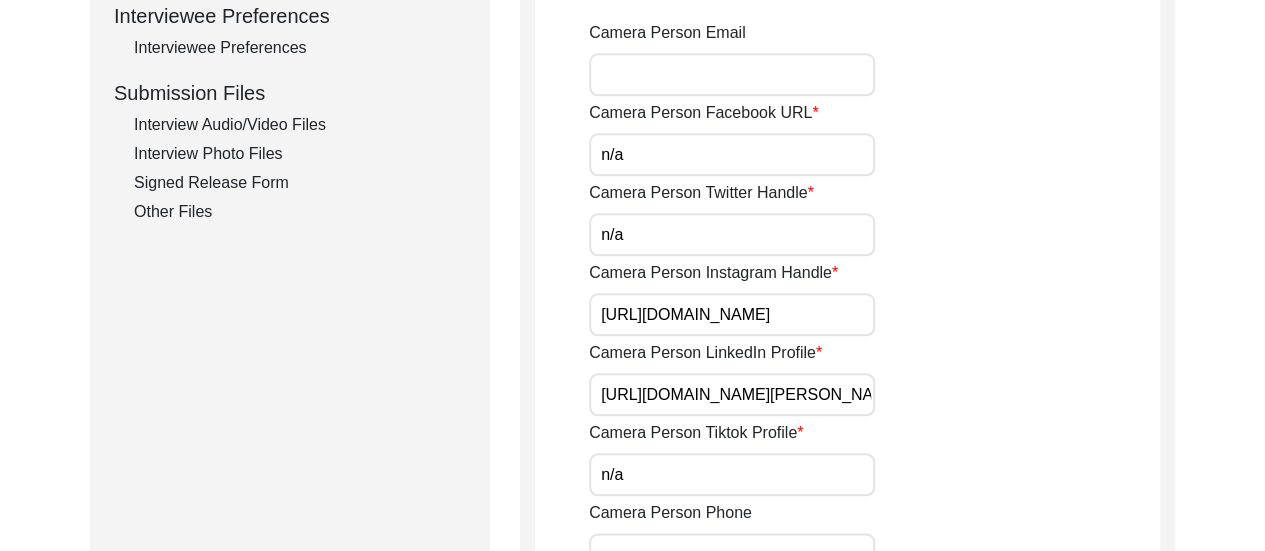 click on "Camera Person Tiktok Profile n/a" 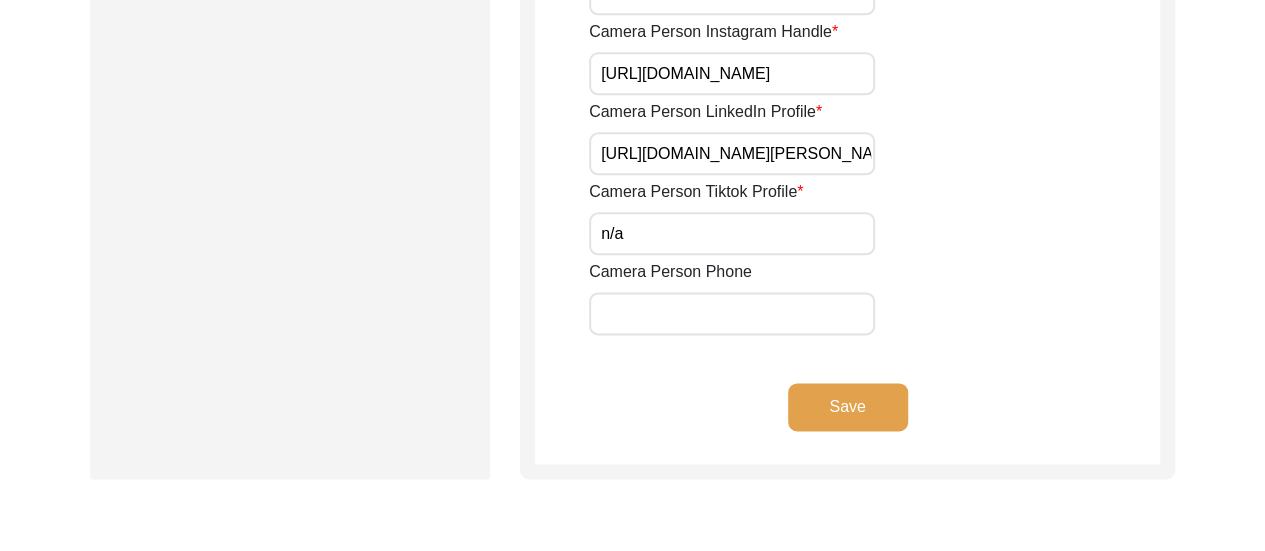 scroll, scrollTop: 1320, scrollLeft: 0, axis: vertical 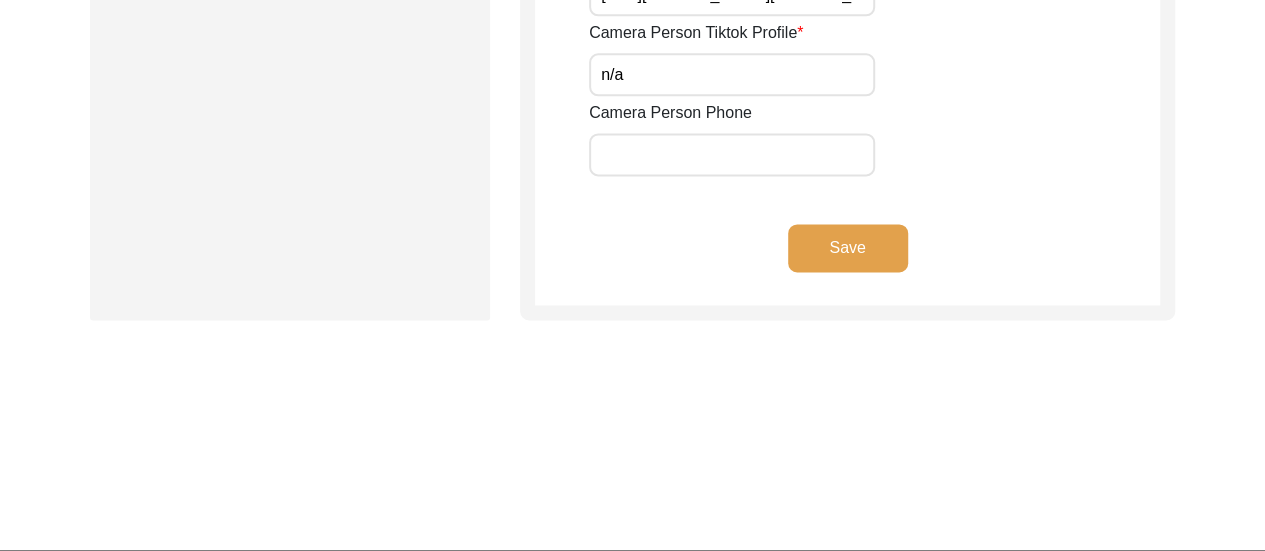click on "Save" 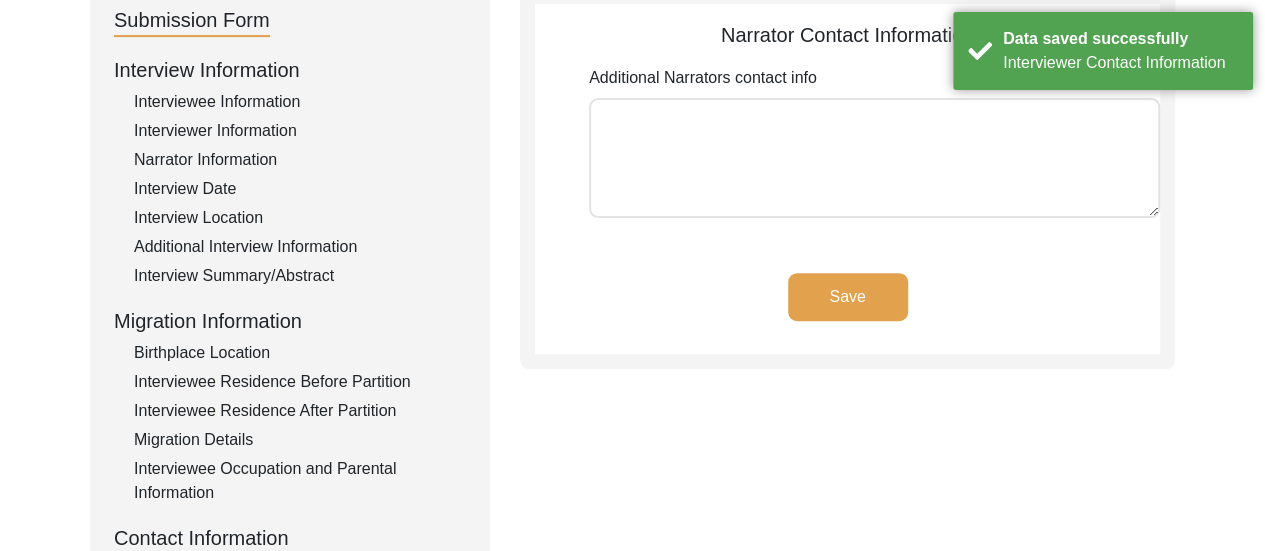 scroll, scrollTop: 174, scrollLeft: 0, axis: vertical 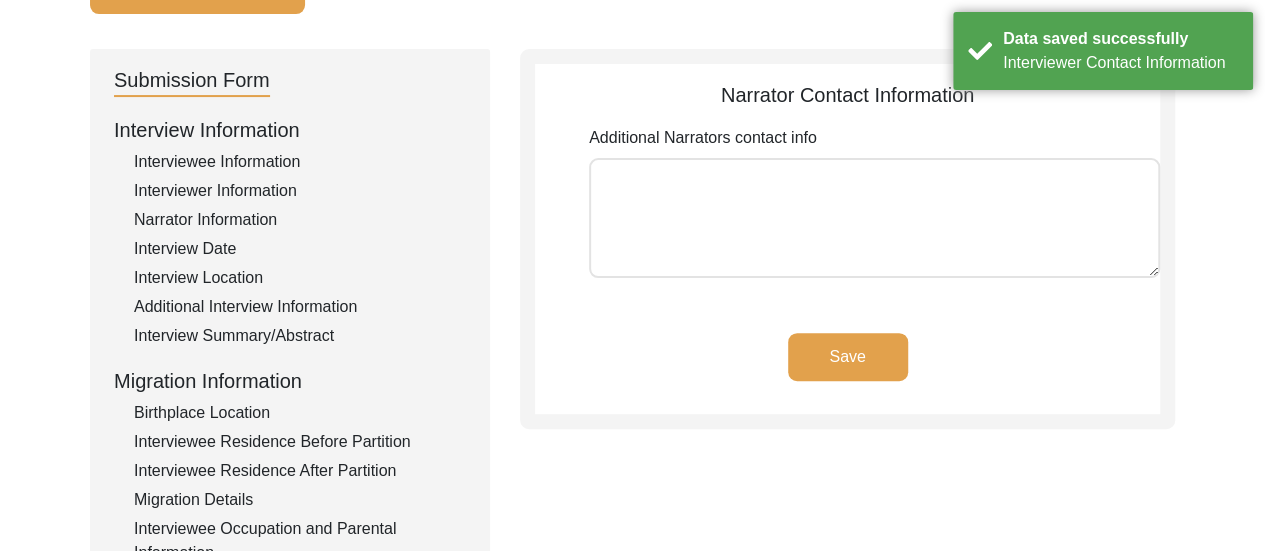 click on "Save" 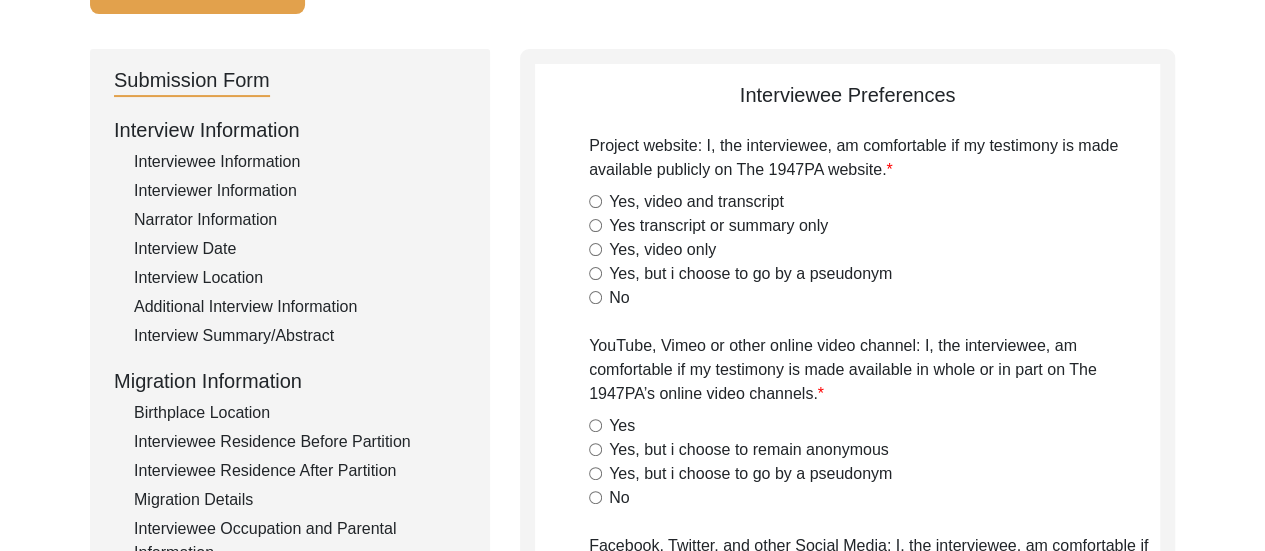 click on "Yes, but i choose to go by a pseudonym" at bounding box center [595, 273] 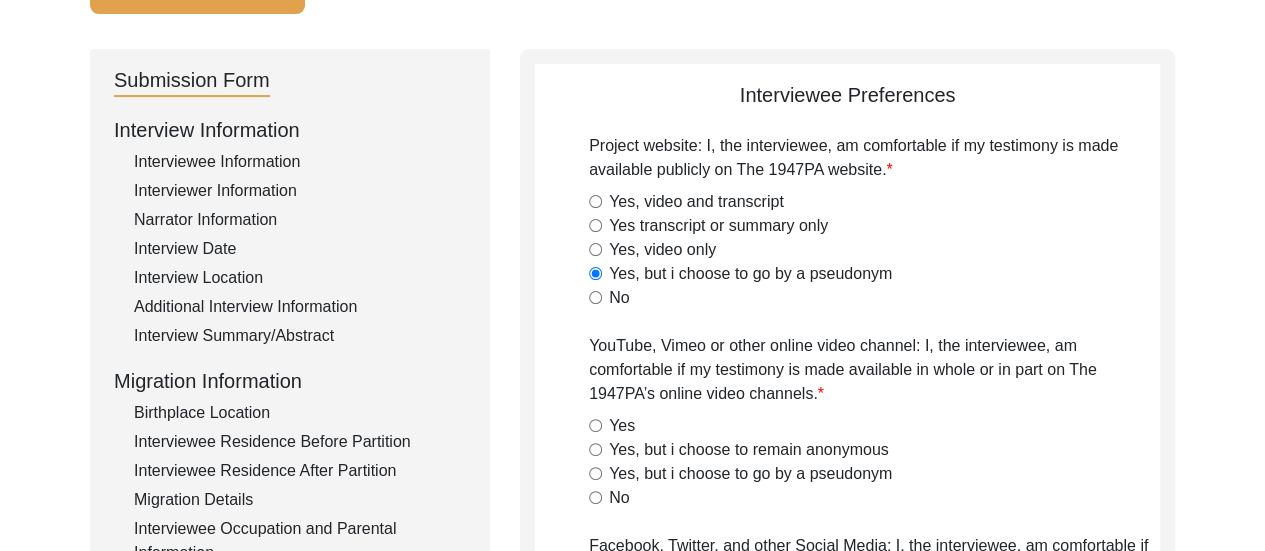 click on "Yes transcript or summary only" at bounding box center (595, 225) 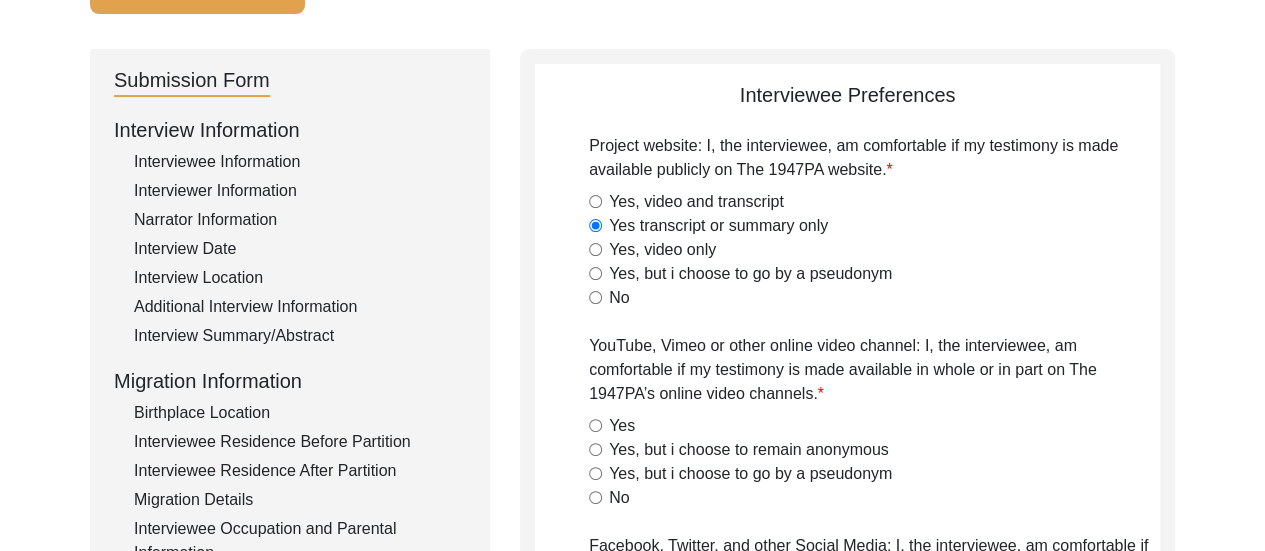 click on "Yes transcript or summary only" 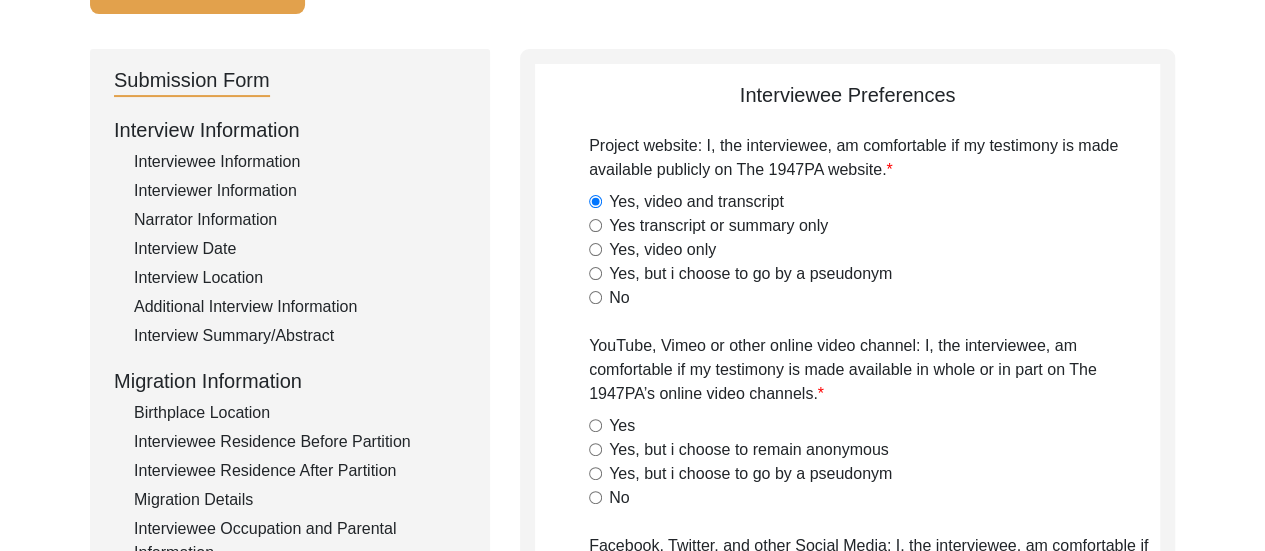 click on "Yes, but i choose to remain anonymous" at bounding box center (595, 449) 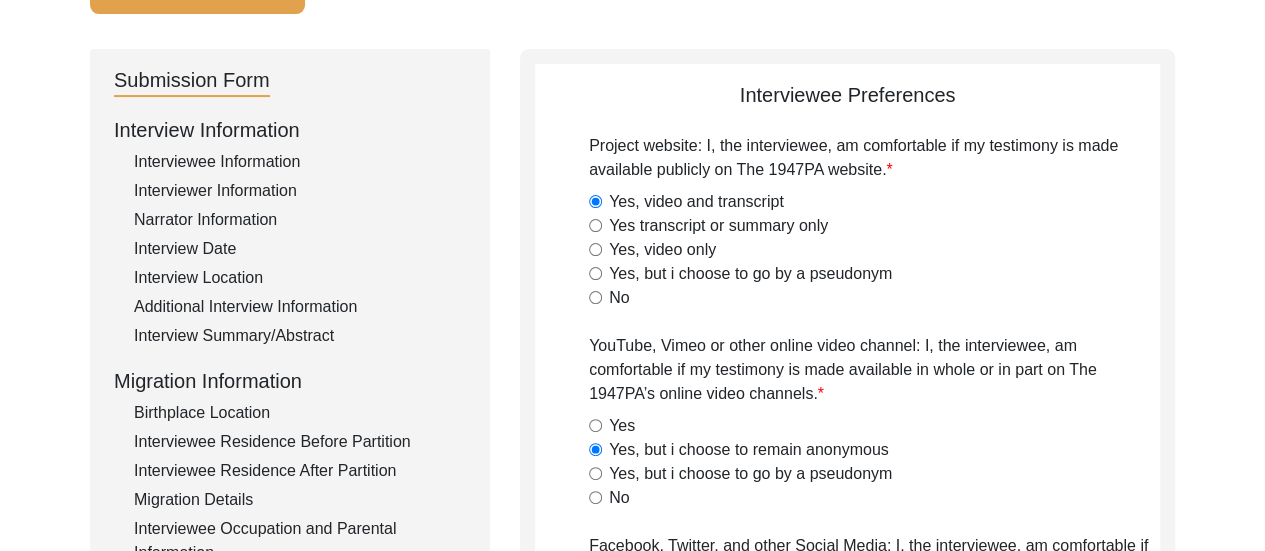 click on "Back to Dashboard  Interview ID:  T13388  Interviewee:  [PERSON_NAME]   Submission Form   Interview Information   Interviewee Information   Interviewer Information   Narrator Information   Interview Date   Interview Location   Additional Interview Information   Interview Summary/Abstract   Migration Information   Birthplace Location   Interviewee Residence Before Partition   Interviewee Residence After Partition   Migration Details   Interviewee Occupation and Parental Information   Contact Information   Friends and Family Information   Interviewee Contact Information   Interviewer Contact Information   Narrator Contact Information   Interviewee Preferences   Interviewee Preferences   Submission Files   Interview Audio/Video Files   Interview Photo Files   Signed Release Form   Other Files   Interviewee Preferences
Project website: I, the interviewee, am comfortable if my testimony is made available publicly on The 1947PA website.  Yes, video and transcript   Yes transcript or summary only   No   Yes" 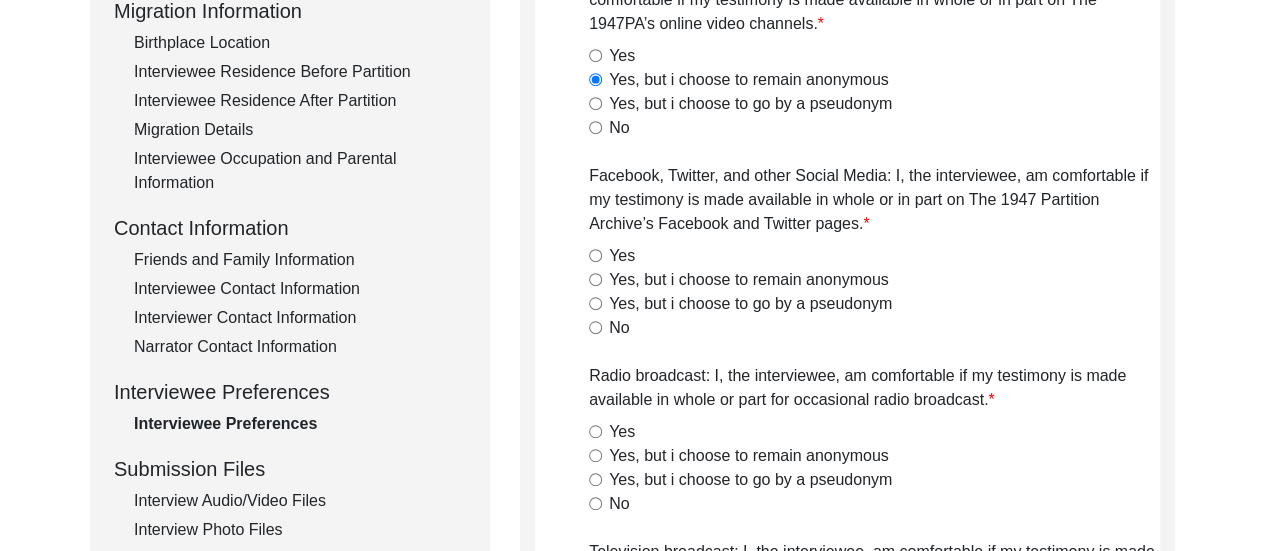 scroll, scrollTop: 574, scrollLeft: 0, axis: vertical 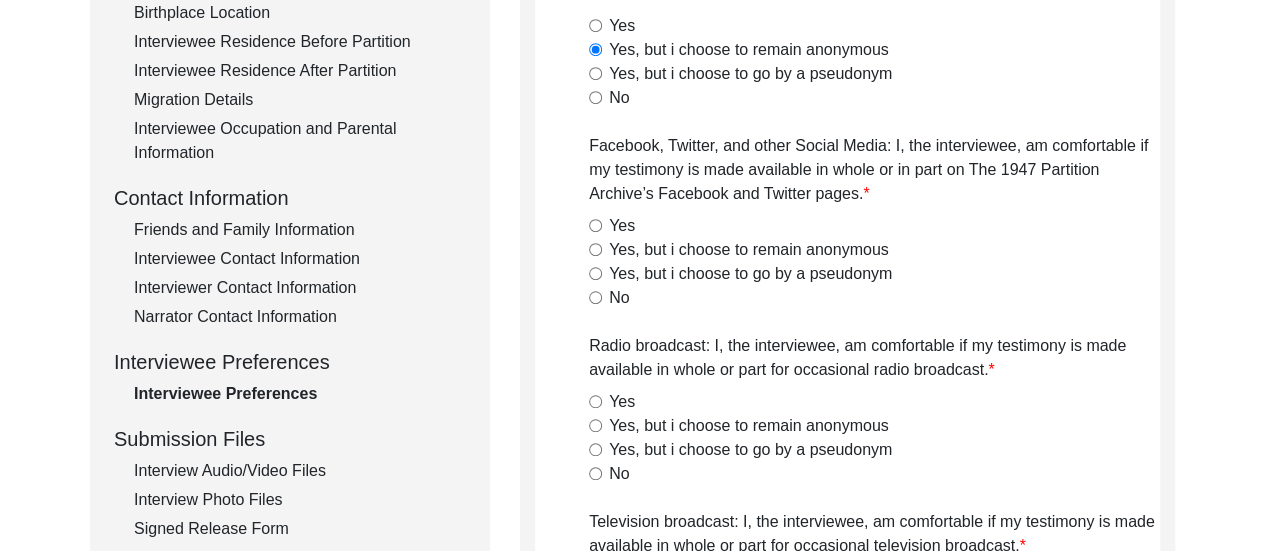 click on "Yes, but i choose to remain anonymous" at bounding box center [595, 249] 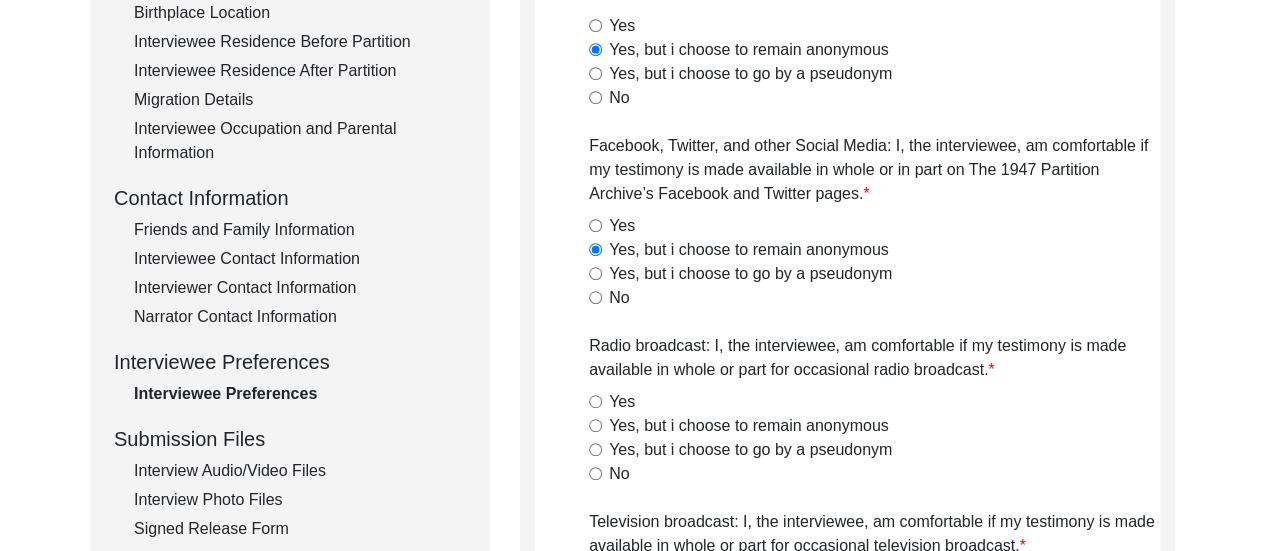 click on "Yes, but i choose to remain anonymous" at bounding box center (595, 425) 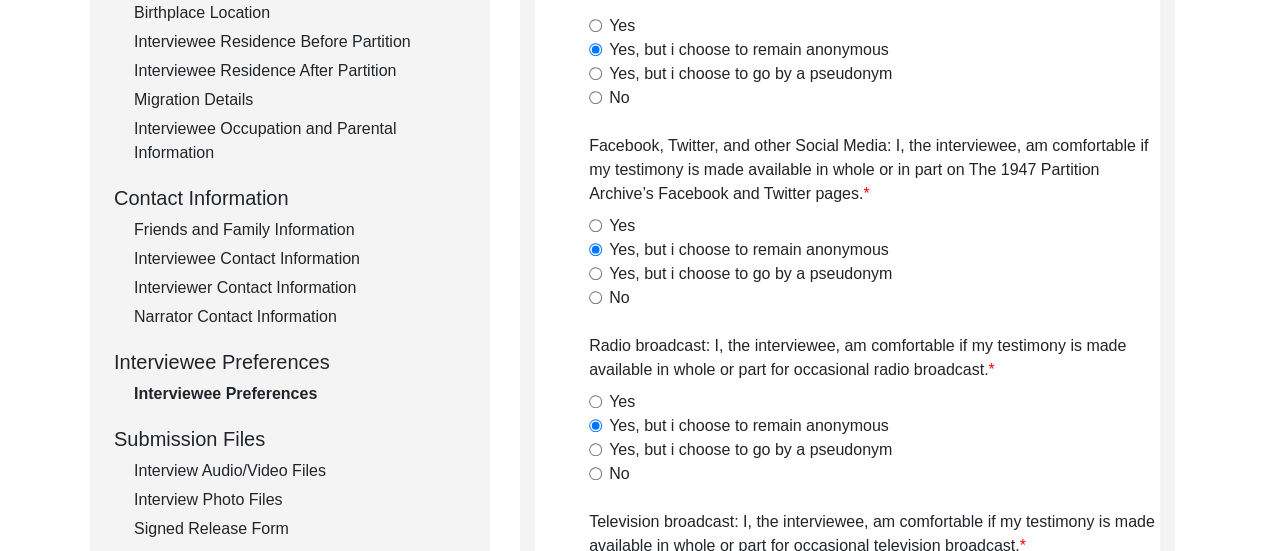 click on "Back to Dashboard  Interview ID:  T13388  Interviewee:  [PERSON_NAME]   Submission Form   Interview Information   Interviewee Information   Interviewer Information   Narrator Information   Interview Date   Interview Location   Additional Interview Information   Interview Summary/Abstract   Migration Information   Birthplace Location   Interviewee Residence Before Partition   Interviewee Residence After Partition   Migration Details   Interviewee Occupation and Parental Information   Contact Information   Friends and Family Information   Interviewee Contact Information   Interviewer Contact Information   Narrator Contact Information   Interviewee Preferences   Interviewee Preferences   Submission Files   Interview Audio/Video Files   Interview Photo Files   Signed Release Form   Other Files   Interviewee Preferences
Project website: I, the interviewee, am comfortable if my testimony is made available publicly on The 1947PA website.  Yes, video and transcript   Yes transcript or summary only   No   Yes" 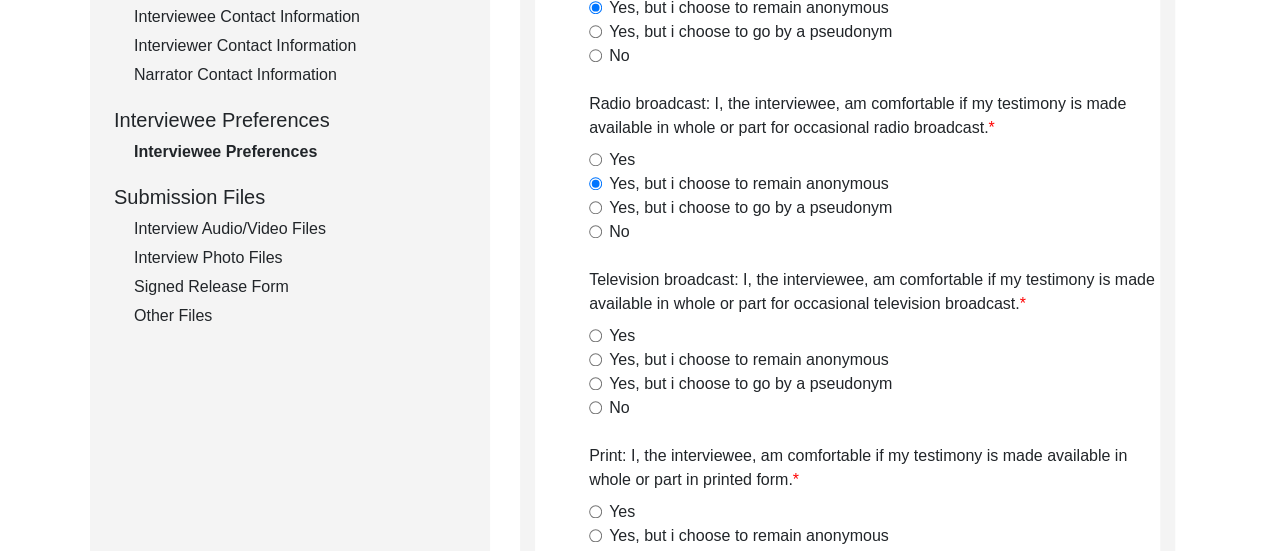scroll, scrollTop: 894, scrollLeft: 0, axis: vertical 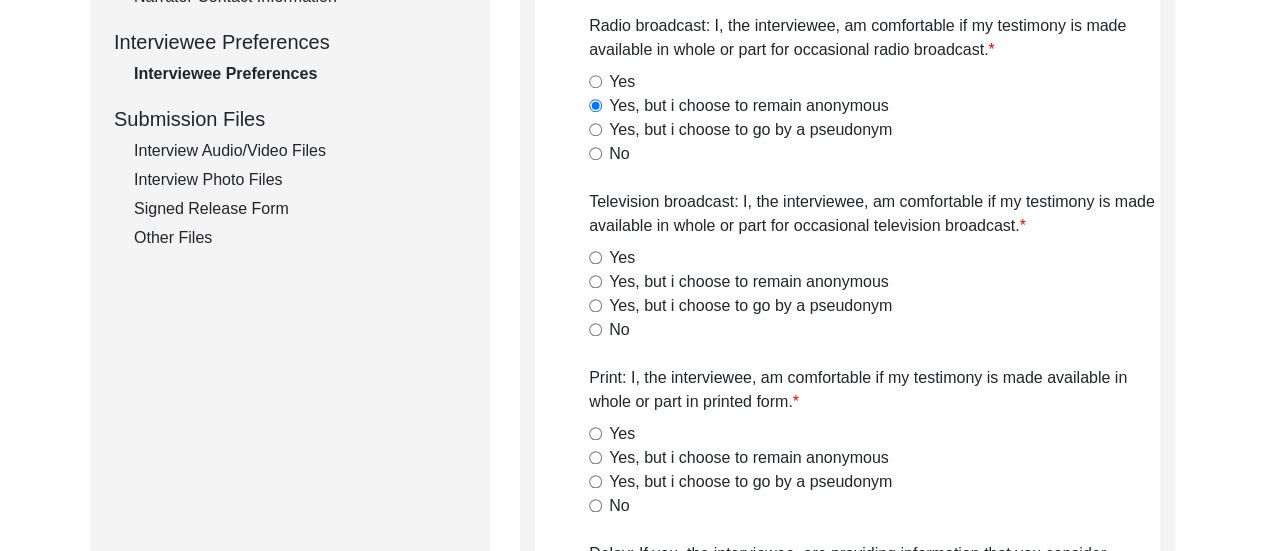 click on "Yes, but i choose to remain anonymous" at bounding box center [595, 281] 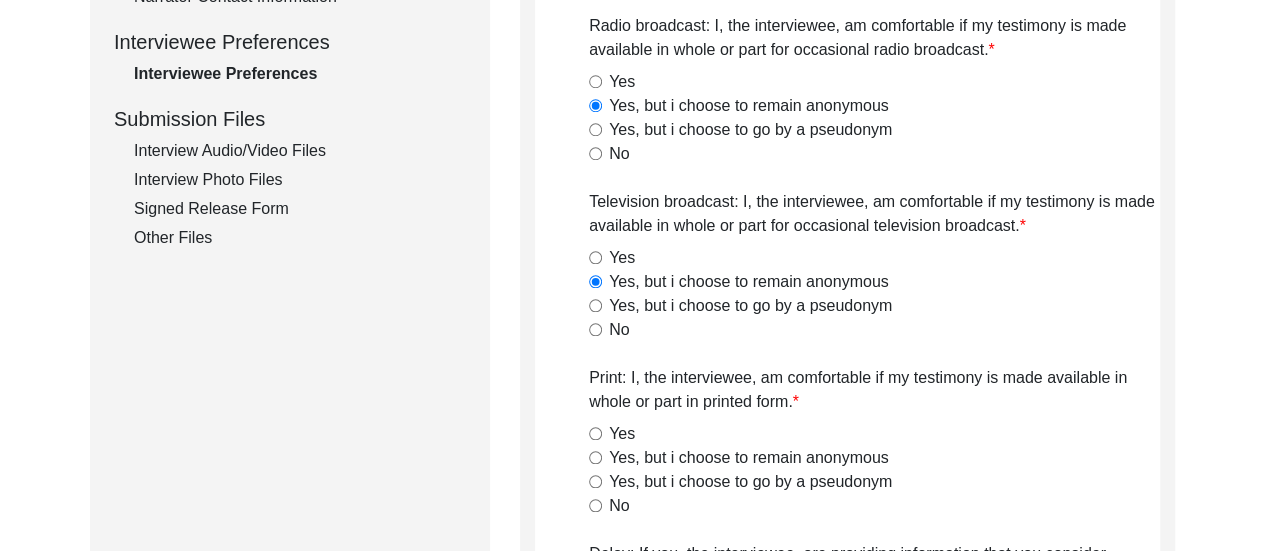 click on "Yes, but i choose to remain anonymous" at bounding box center [595, 457] 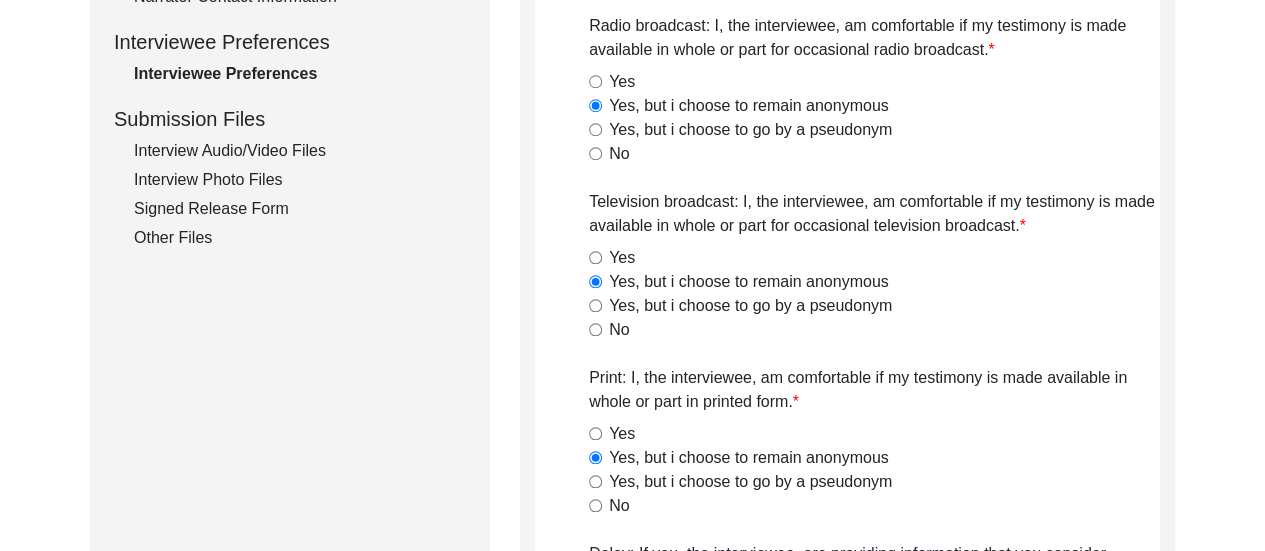 click on "Back to Dashboard  Interview ID:  T13388  Interviewee:  [PERSON_NAME]   Submission Form   Interview Information   Interviewee Information   Interviewer Information   Narrator Information   Interview Date   Interview Location   Additional Interview Information   Interview Summary/Abstract   Migration Information   Birthplace Location   Interviewee Residence Before Partition   Interviewee Residence After Partition   Migration Details   Interviewee Occupation and Parental Information   Contact Information   Friends and Family Information   Interviewee Contact Information   Interviewer Contact Information   Narrator Contact Information   Interviewee Preferences   Interviewee Preferences   Submission Files   Interview Audio/Video Files   Interview Photo Files   Signed Release Form   Other Files   Interviewee Preferences
Project website: I, the interviewee, am comfortable if my testimony is made available publicly on The 1947PA website.  Yes, video and transcript   Yes transcript or summary only   No   Yes" 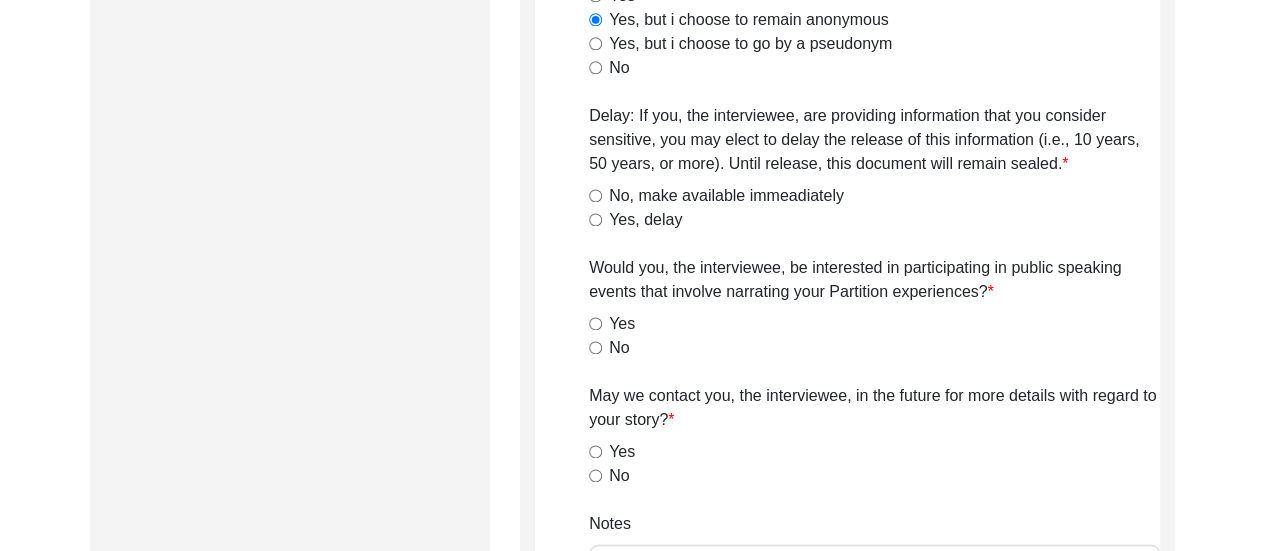 scroll, scrollTop: 1334, scrollLeft: 0, axis: vertical 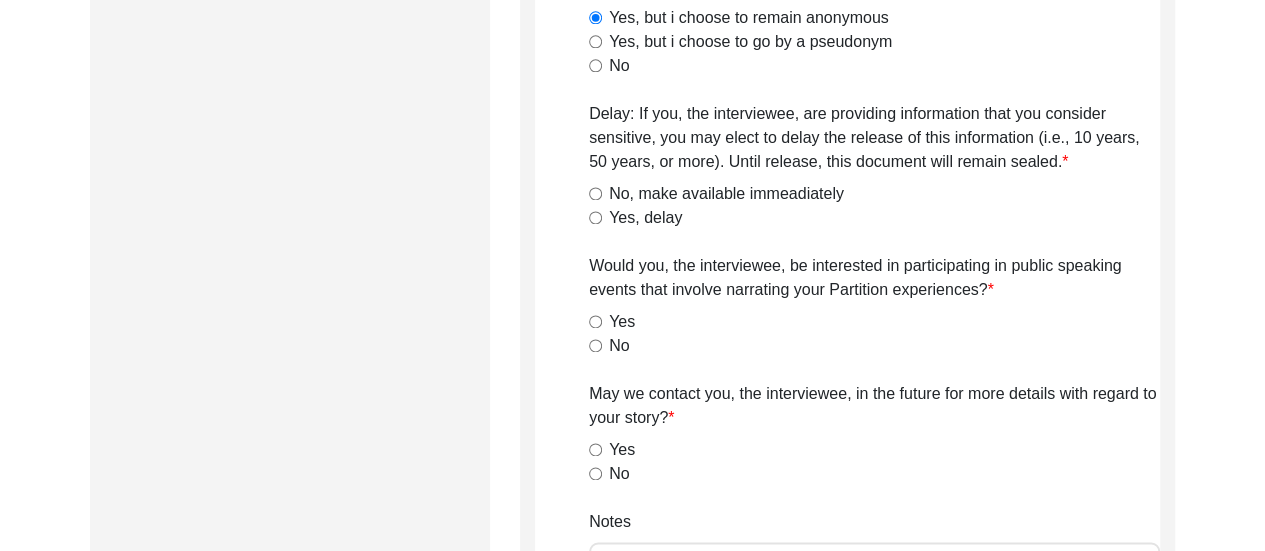 click on "No, make available immeadiately" at bounding box center (595, 193) 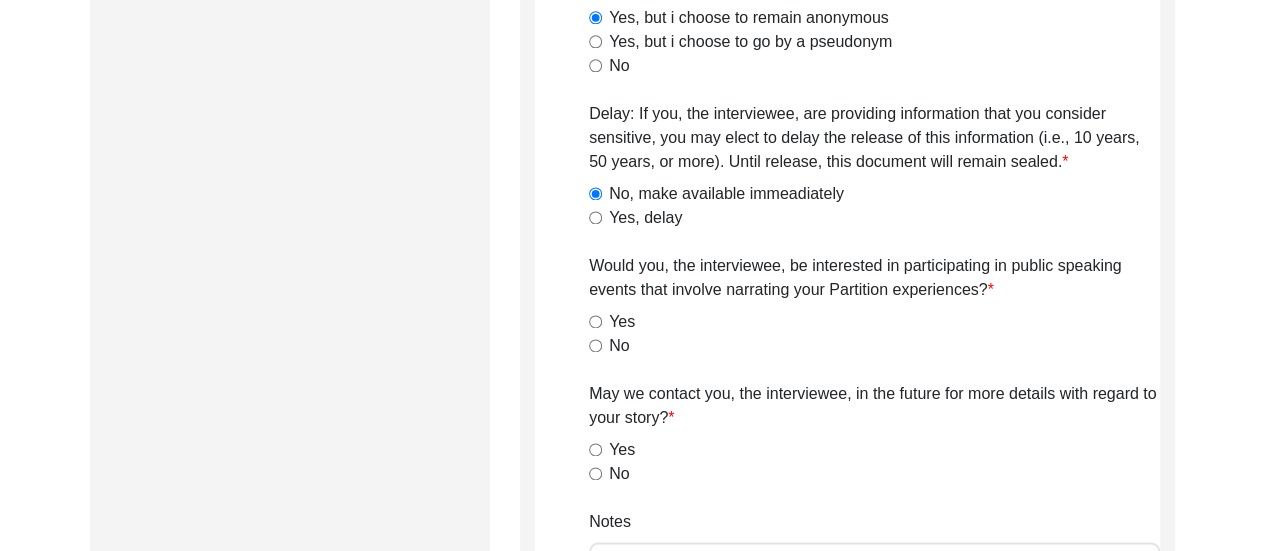 click on "No" at bounding box center [595, 345] 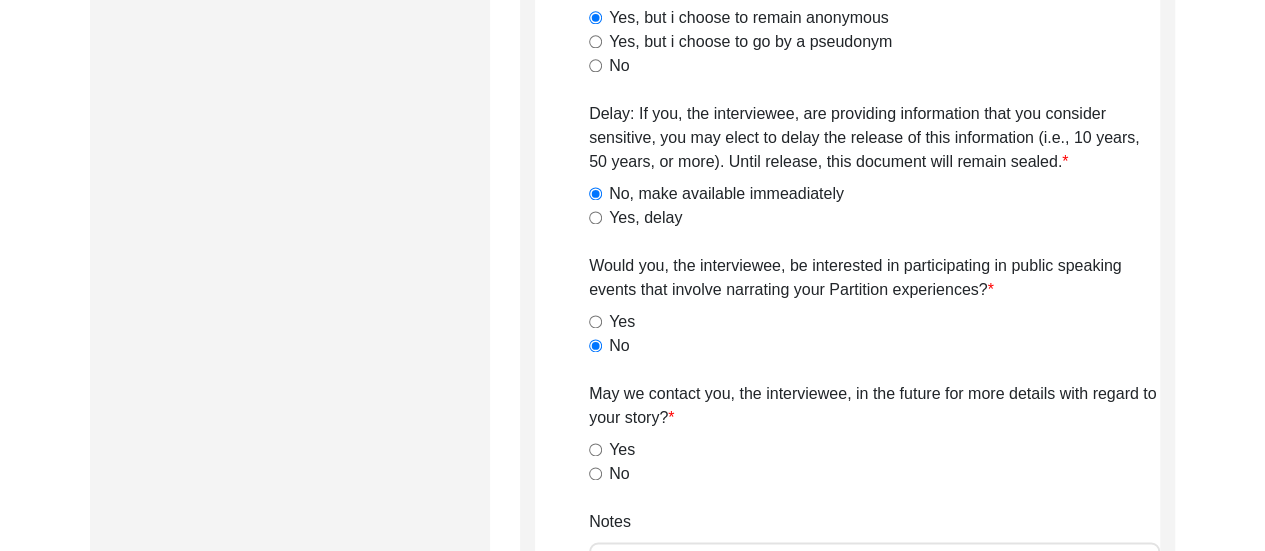 click on "No" at bounding box center [595, 473] 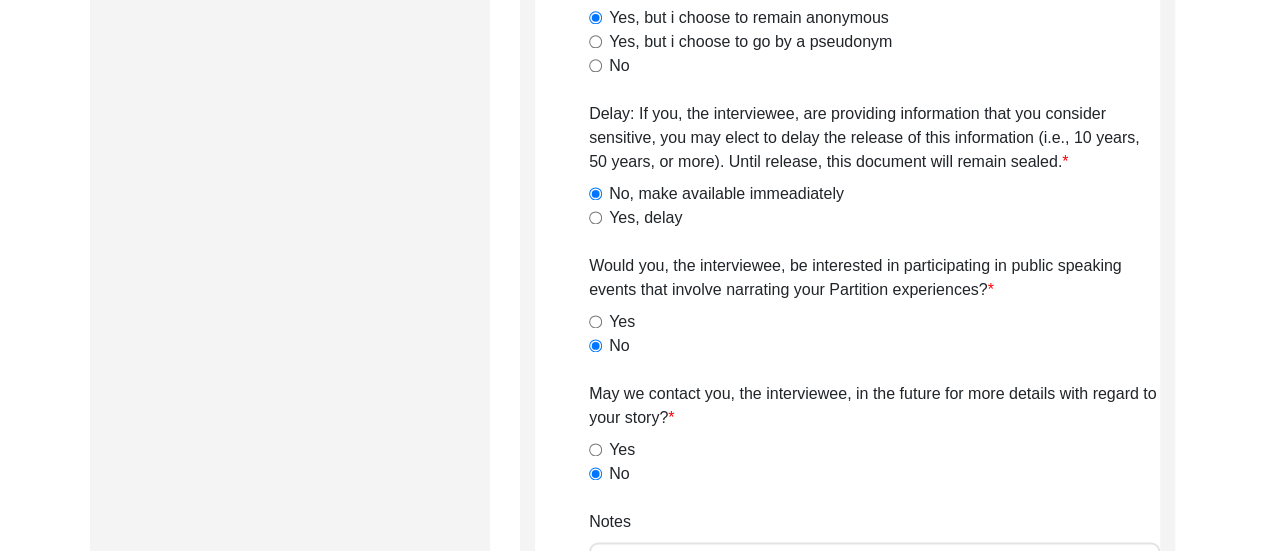 click on "Back to Dashboard  Interview ID:  T13388  Interviewee:  [PERSON_NAME]   Submission Form   Interview Information   Interviewee Information   Interviewer Information   Narrator Information   Interview Date   Interview Location   Additional Interview Information   Interview Summary/Abstract   Migration Information   Birthplace Location   Interviewee Residence Before Partition   Interviewee Residence After Partition   Migration Details   Interviewee Occupation and Parental Information   Contact Information   Friends and Family Information   Interviewee Contact Information   Interviewer Contact Information   Narrator Contact Information   Interviewee Preferences   Interviewee Preferences   Submission Files   Interview Audio/Video Files   Interview Photo Files   Signed Release Form   Other Files   Interviewee Preferences
Project website: I, the interviewee, am comfortable if my testimony is made available publicly on The 1947PA website.  Yes, video and transcript   Yes transcript or summary only   No   Yes" 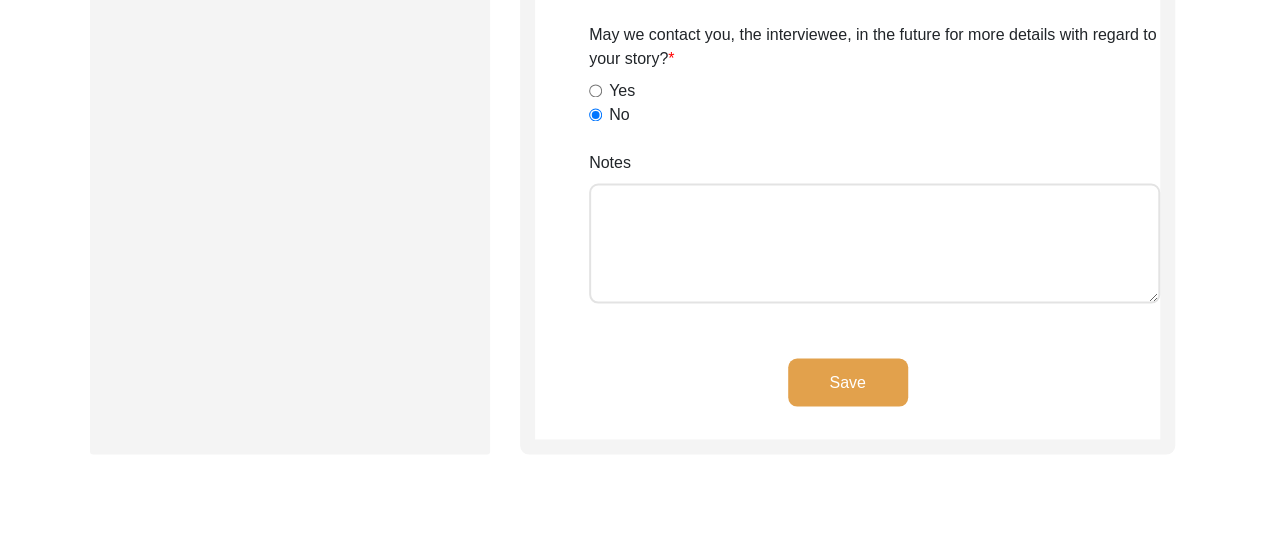 scroll, scrollTop: 1694, scrollLeft: 0, axis: vertical 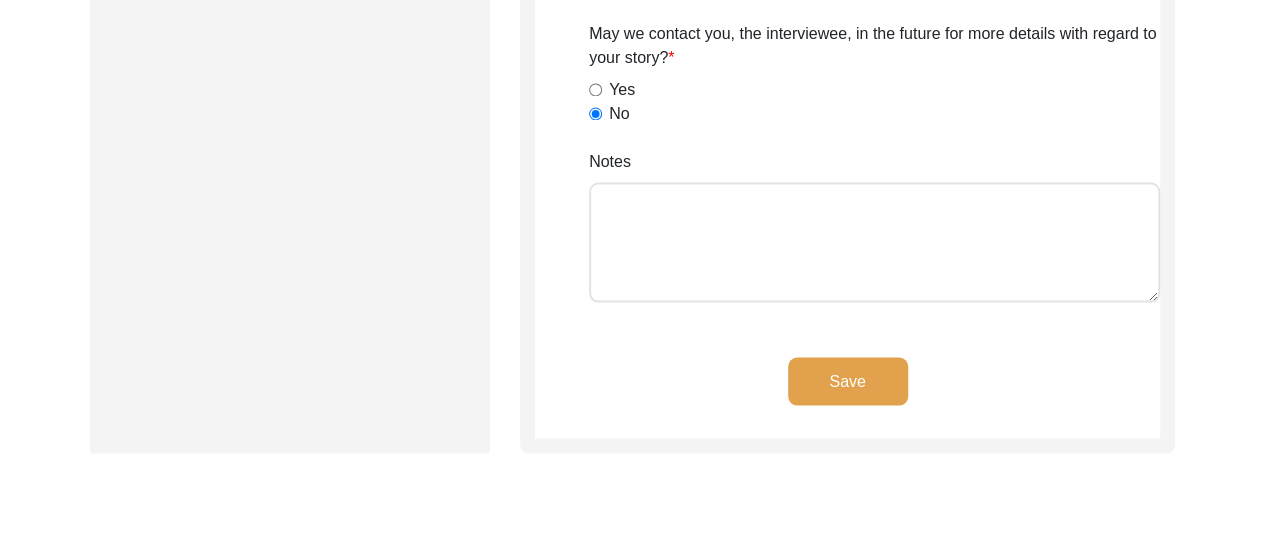 click on "Save" 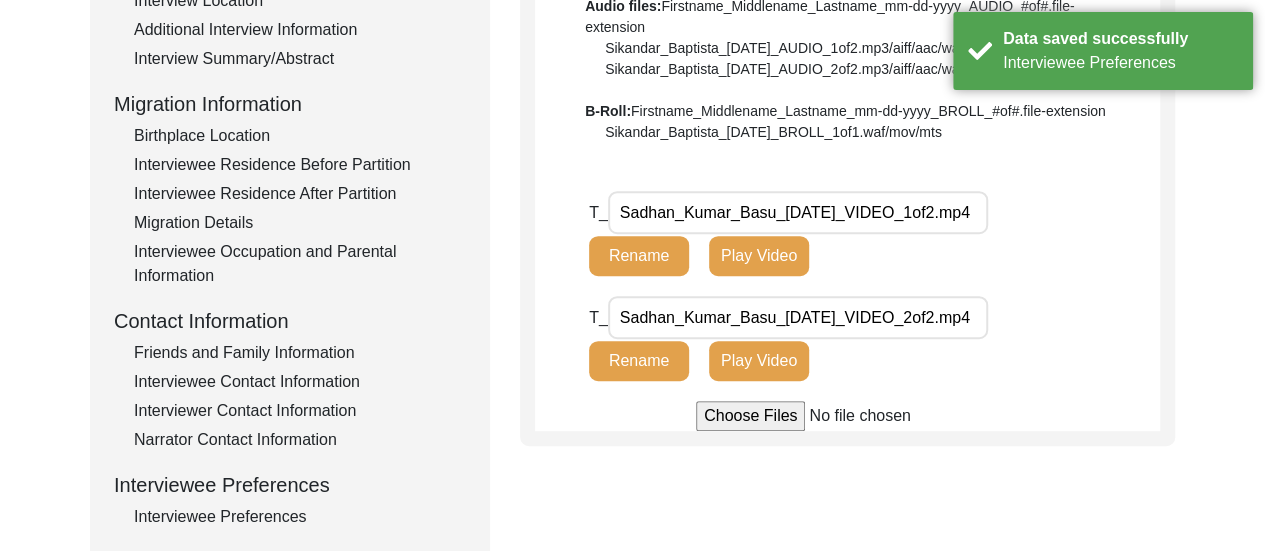 scroll, scrollTop: 454, scrollLeft: 0, axis: vertical 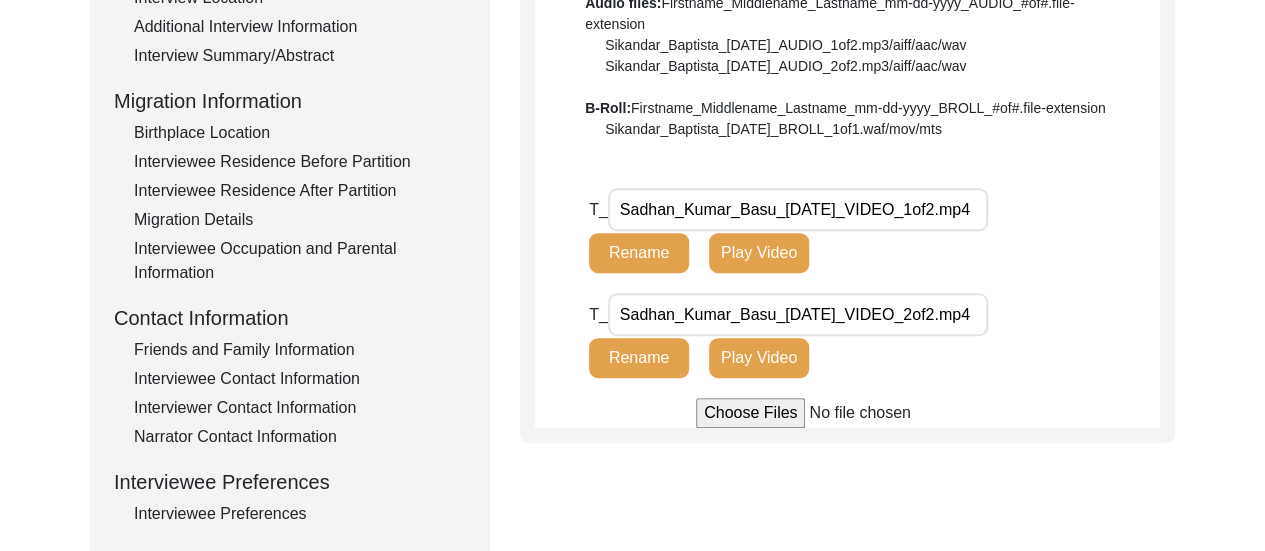 click on "Back to Dashboard  Interview ID:  T13388  Interviewee:  [PERSON_NAME]   Submission Form   Interview Information   Interviewee Information   Interviewer Information   Narrator Information   Interview Date   Interview Location   Additional Interview Information   Interview Summary/Abstract   Migration Information   Birthplace Location   Interviewee Residence Before Partition   Interviewee Residence After Partition   Migration Details   Interviewee Occupation and Parental Information   Contact Information   Friends and Family Information   Interviewee Contact Information   Interviewer Contact Information   Narrator Contact Information   Interviewee Preferences   Interviewee Preferences   Submission Files   Interview Audio/Video Files   Interview Photo Files   Signed Release Form   Other Files   Interview Audio/Video Files  File Naming Convention: Video files:  Firstname_Middlename_Lastname_mm-dd-yyyy_VIDEO_#of#.file-extension  Sikandar_Baptista_[DATE]_VIDEO_1of2.mp4/mov/mts  Audio files: B-Roll: T_ T_" 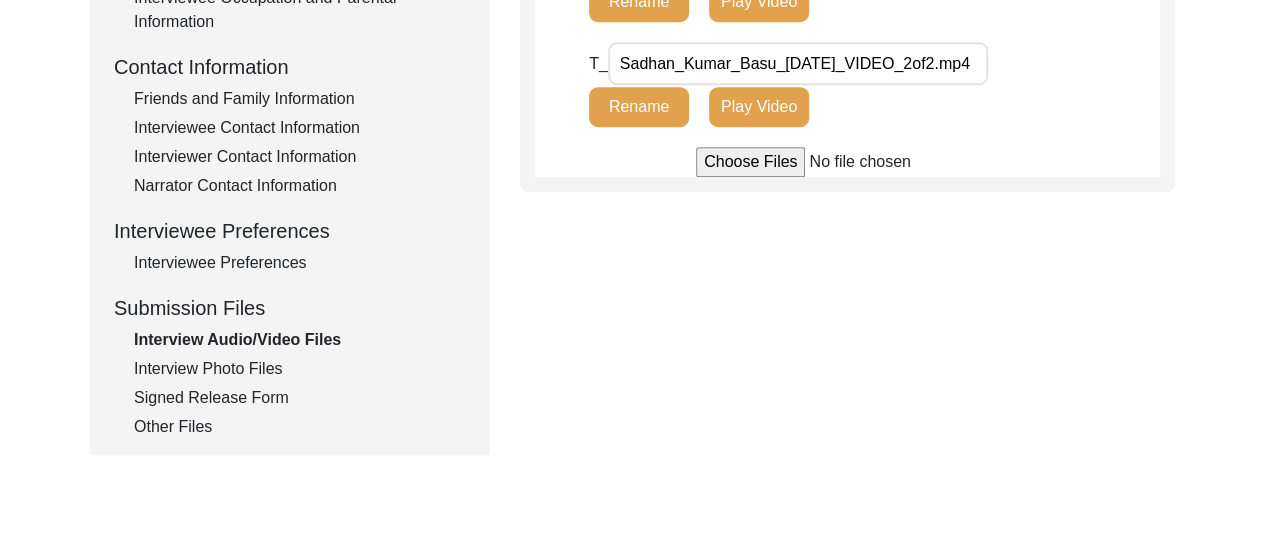 scroll, scrollTop: 734, scrollLeft: 0, axis: vertical 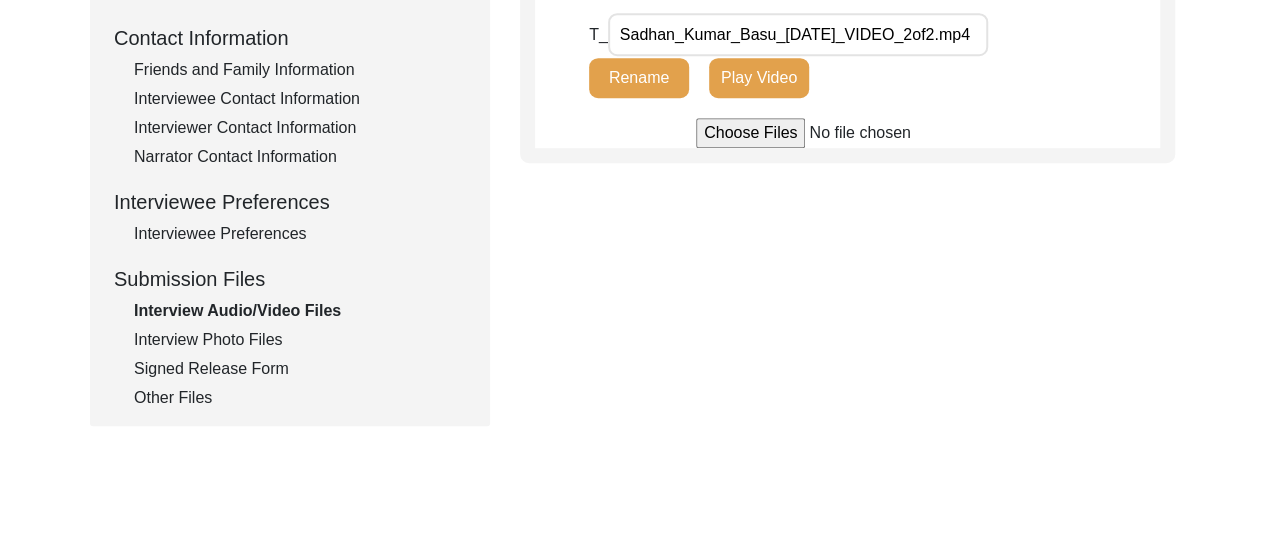 click on "Interview Photo Files" 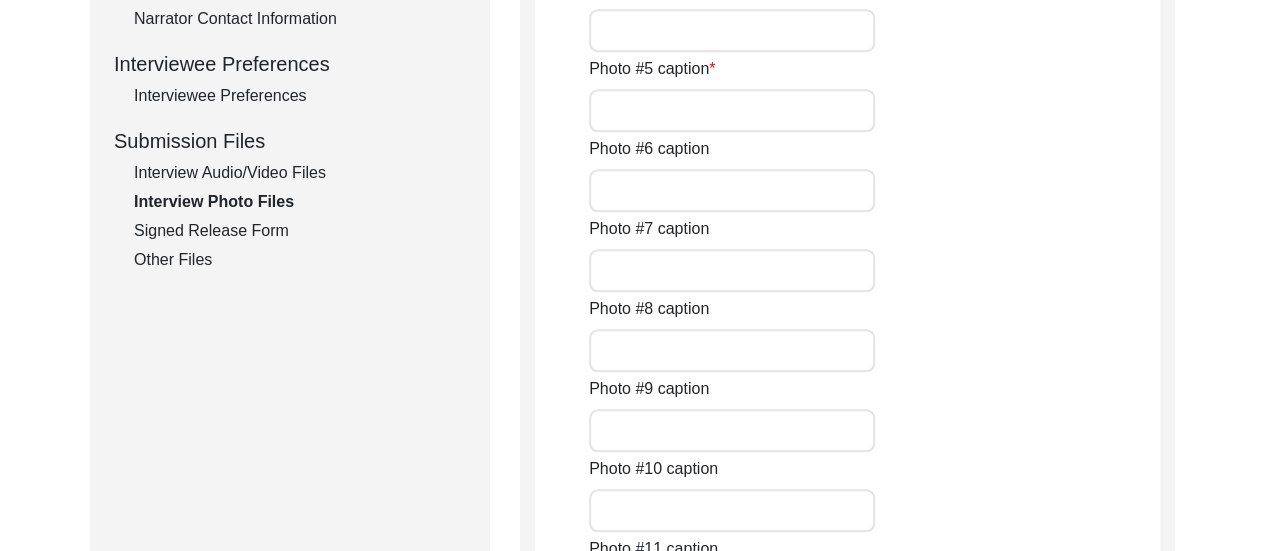 scroll, scrollTop: 934, scrollLeft: 0, axis: vertical 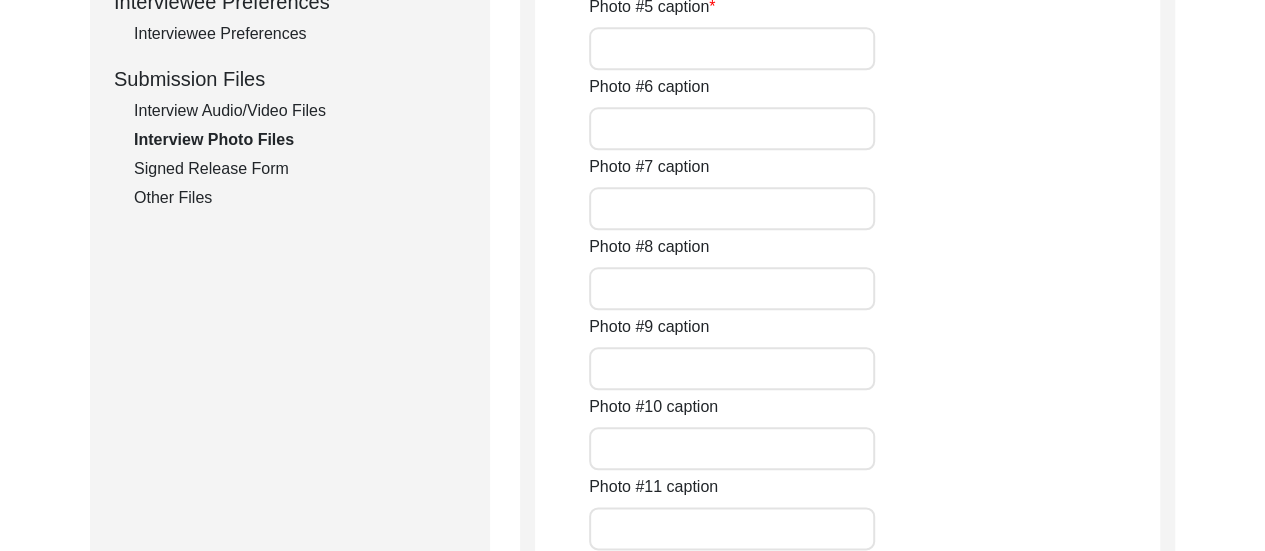 click on "Signed Release Form" 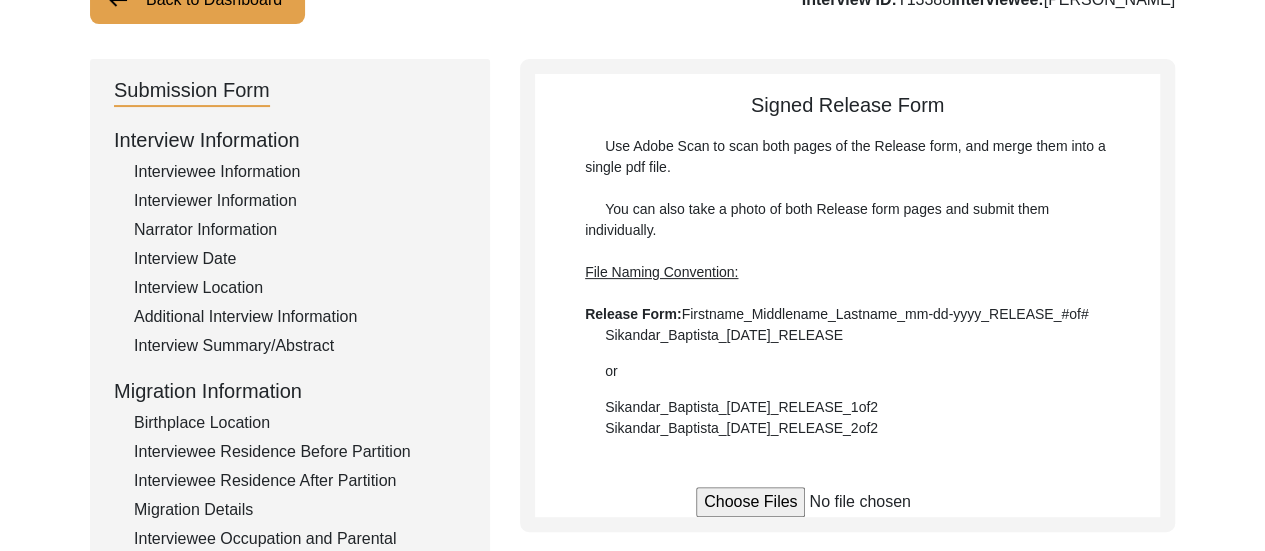 scroll, scrollTop: 54, scrollLeft: 0, axis: vertical 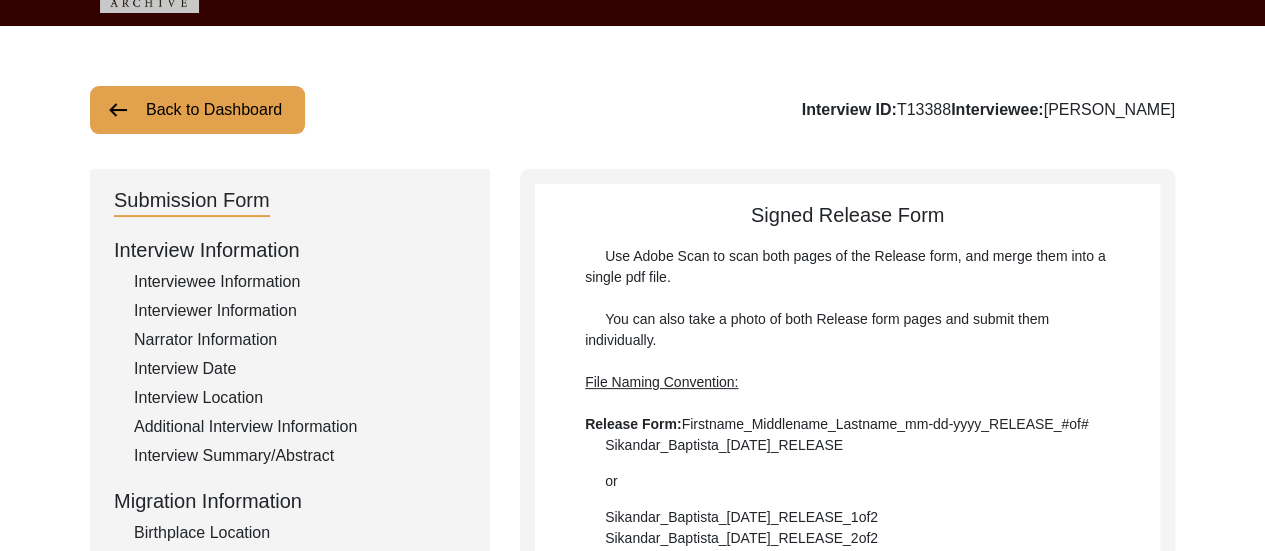 click on "Back to Dashboard" 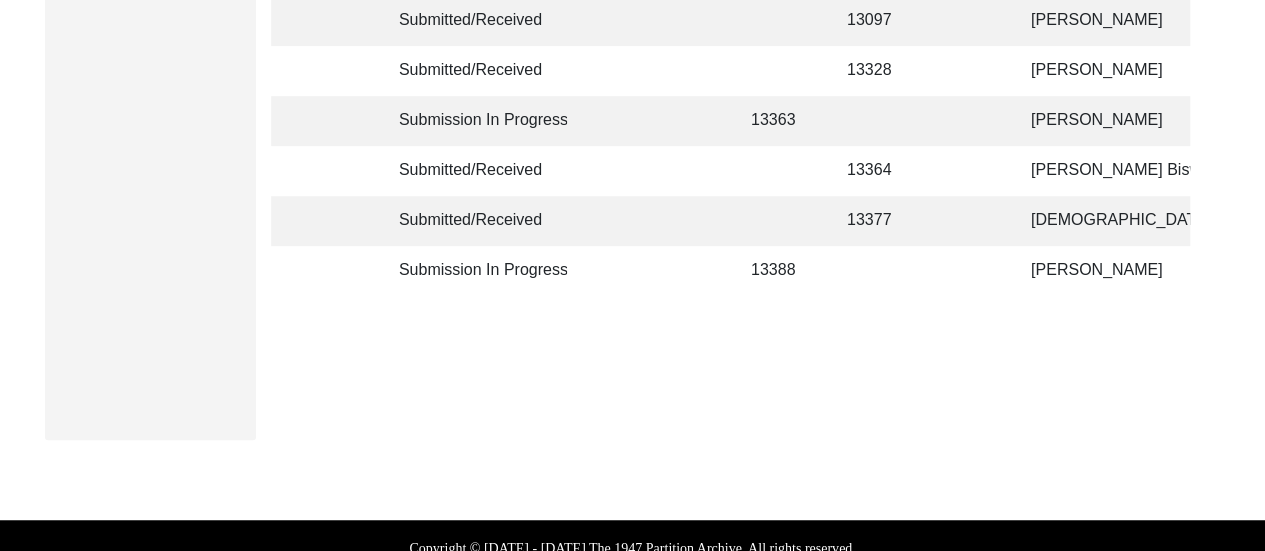 scroll, scrollTop: 454, scrollLeft: 0, axis: vertical 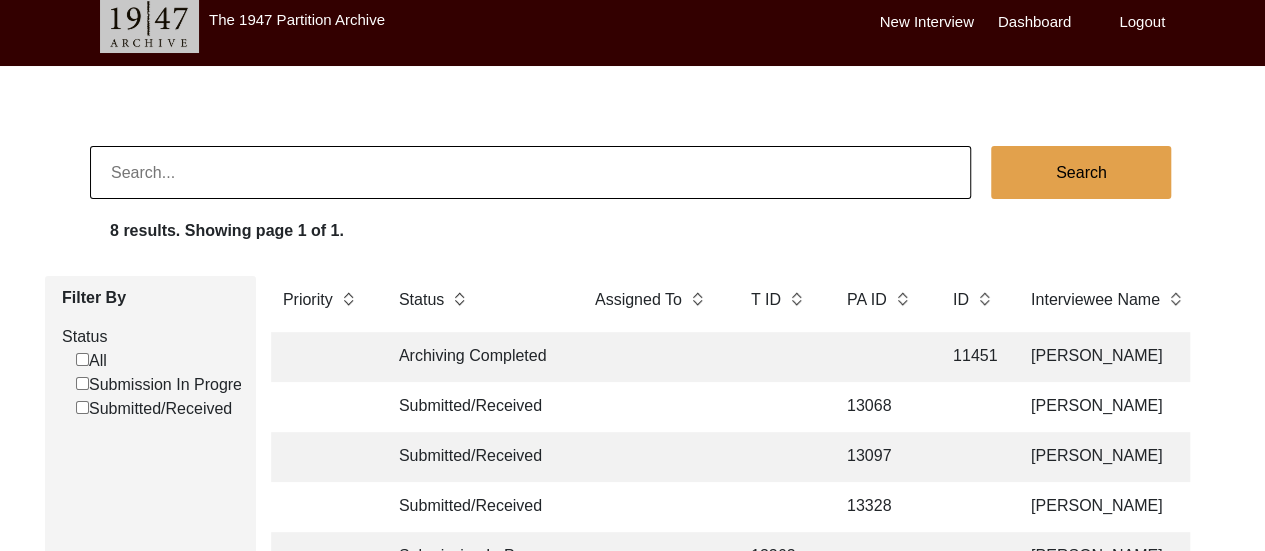 click on "New Interview" at bounding box center (927, 22) 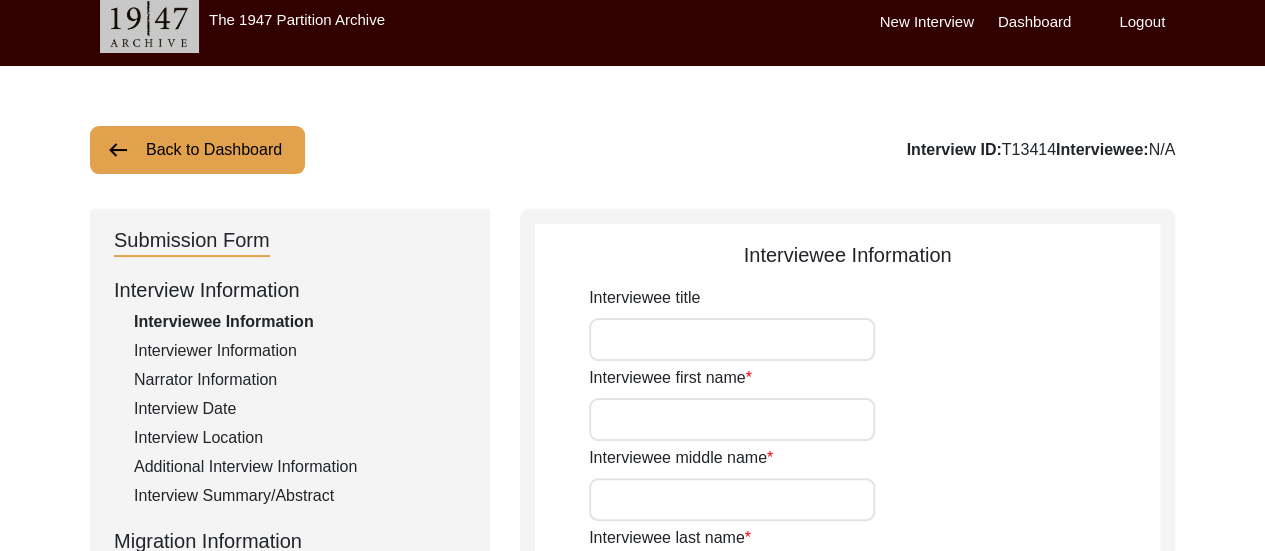click on "Interviewee first name" at bounding box center (732, 419) 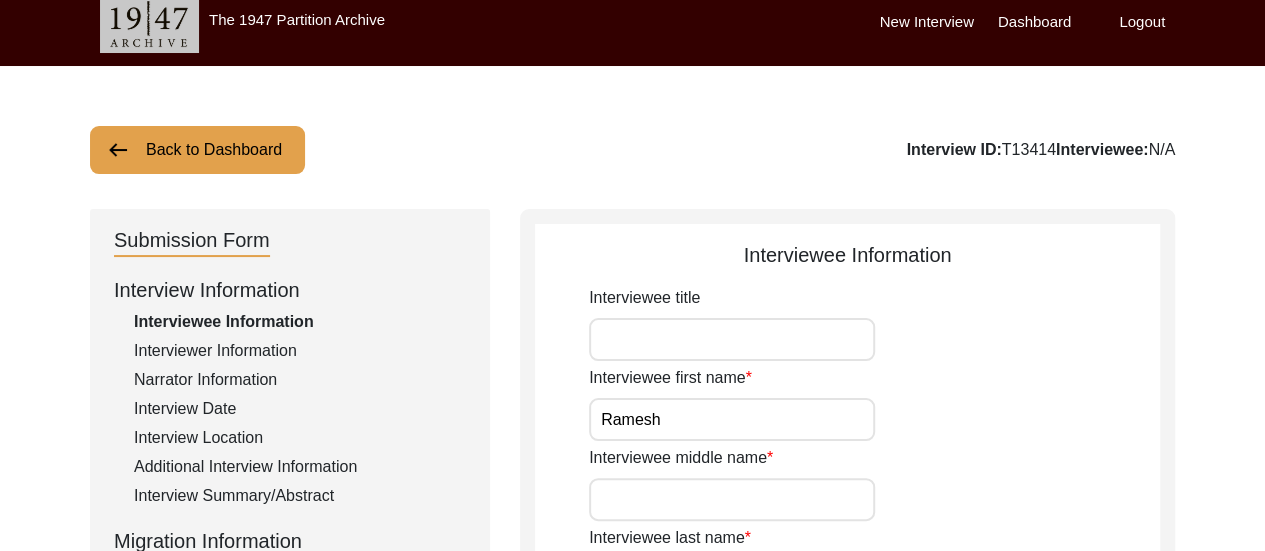 type on "Ramesh" 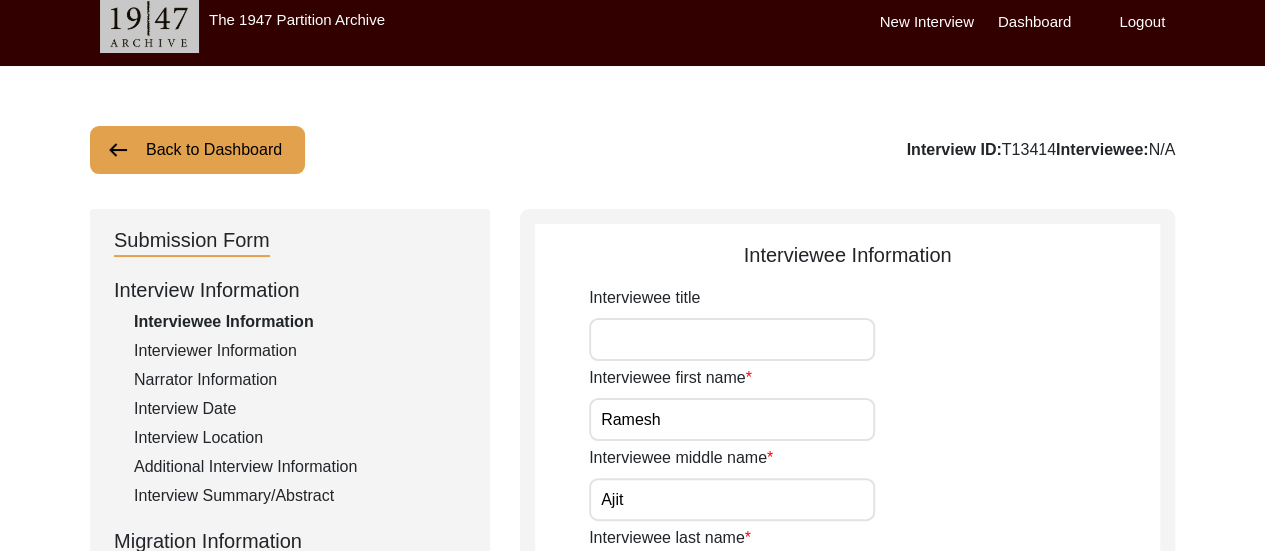 type on "Ajit" 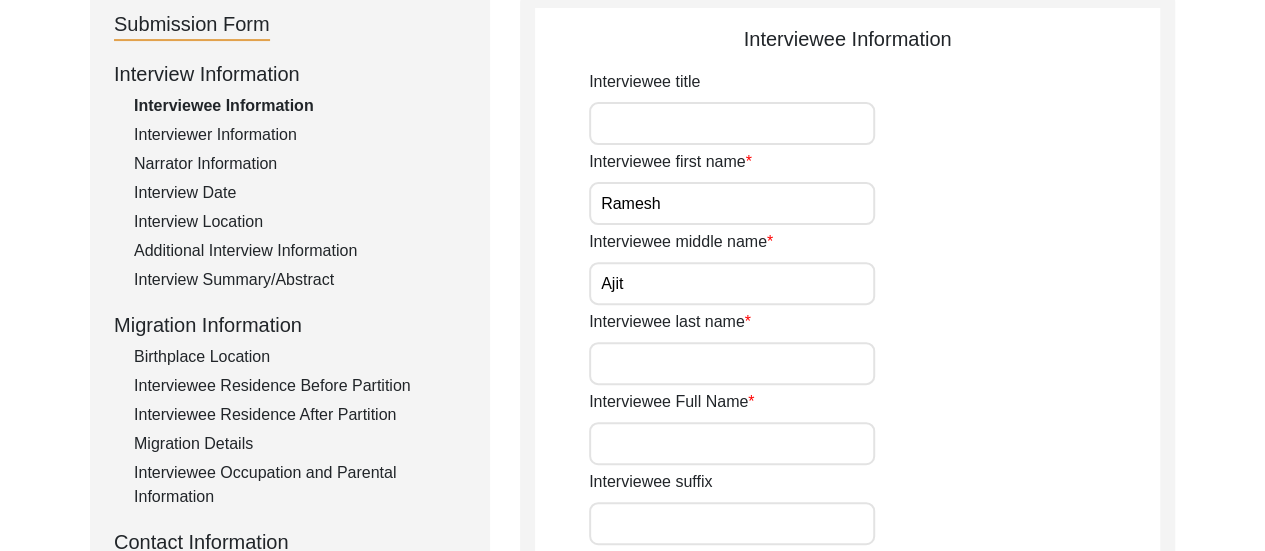 scroll, scrollTop: 254, scrollLeft: 0, axis: vertical 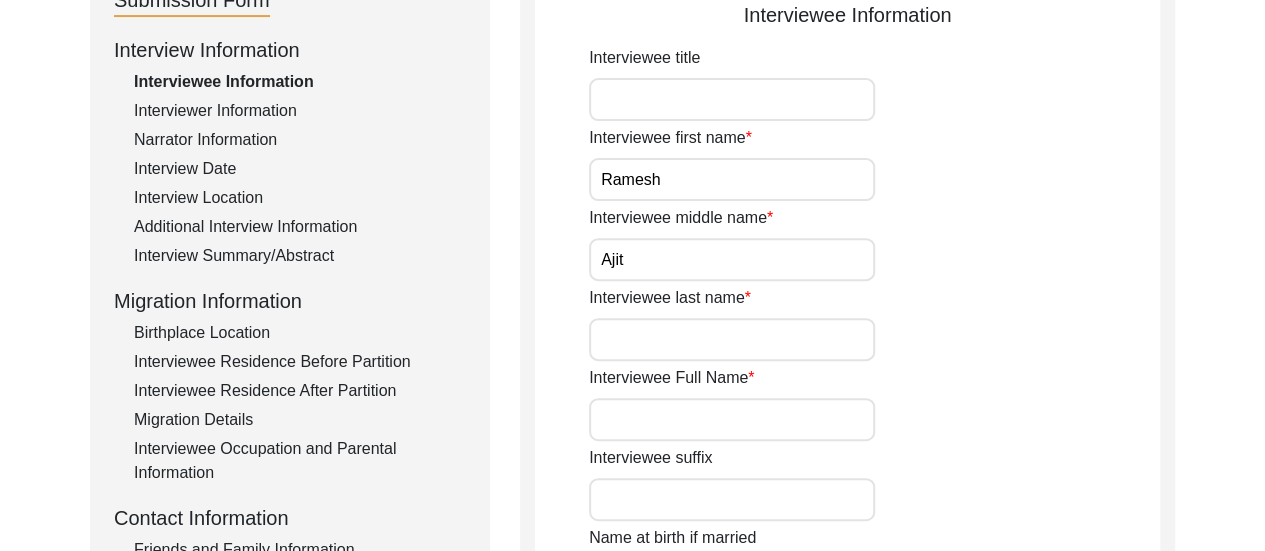 click on "Interviewee last name" at bounding box center (732, 339) 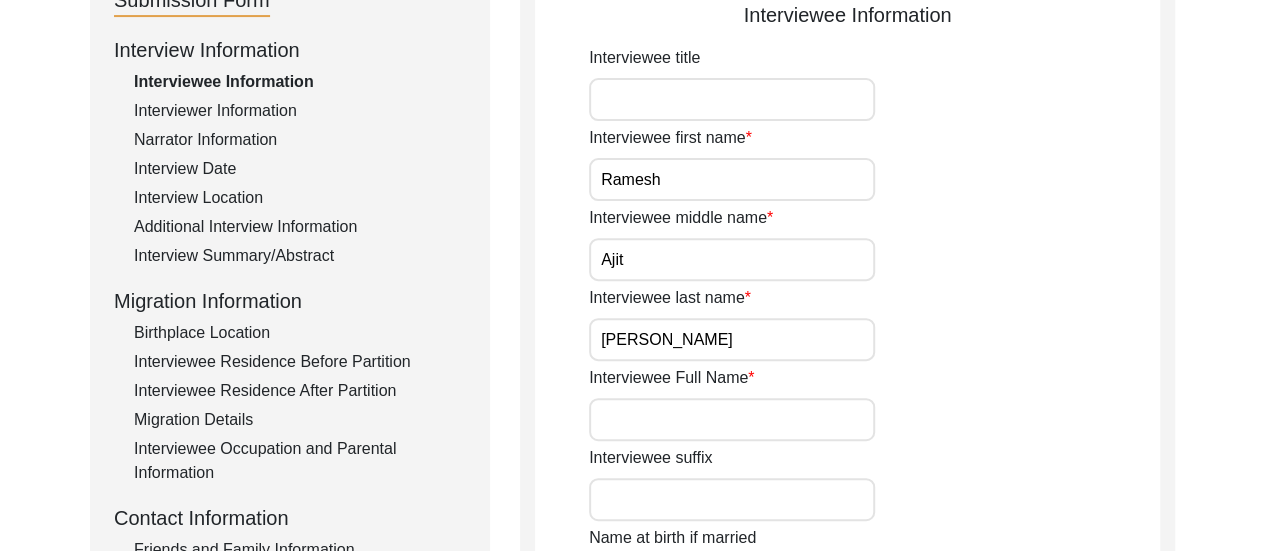 type on "[PERSON_NAME]" 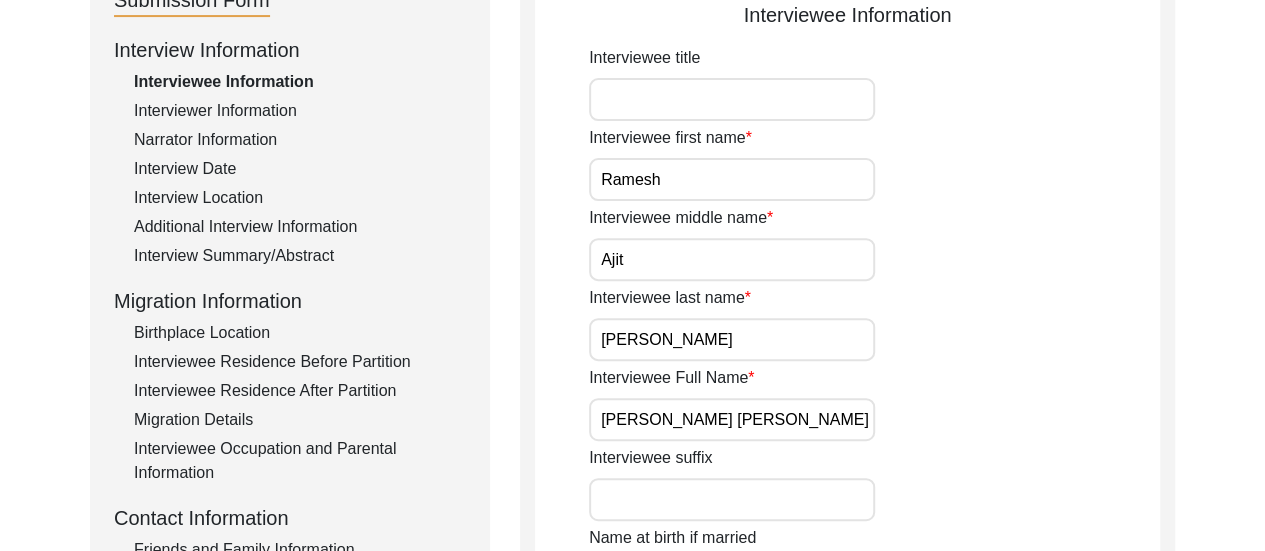 type on "[PERSON_NAME] [PERSON_NAME]" 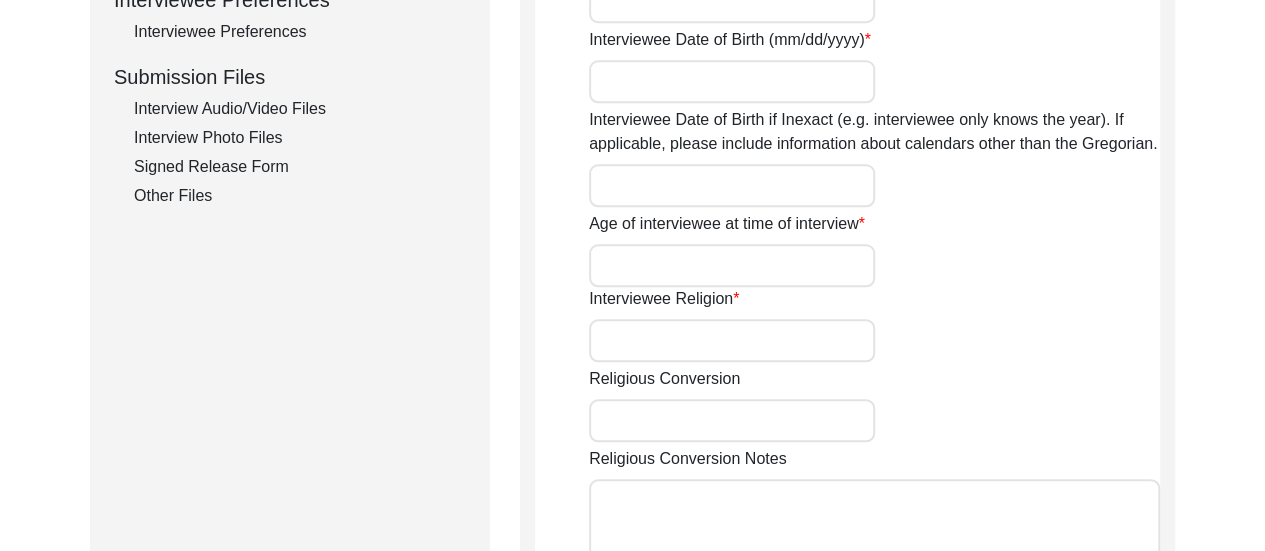 scroll, scrollTop: 934, scrollLeft: 0, axis: vertical 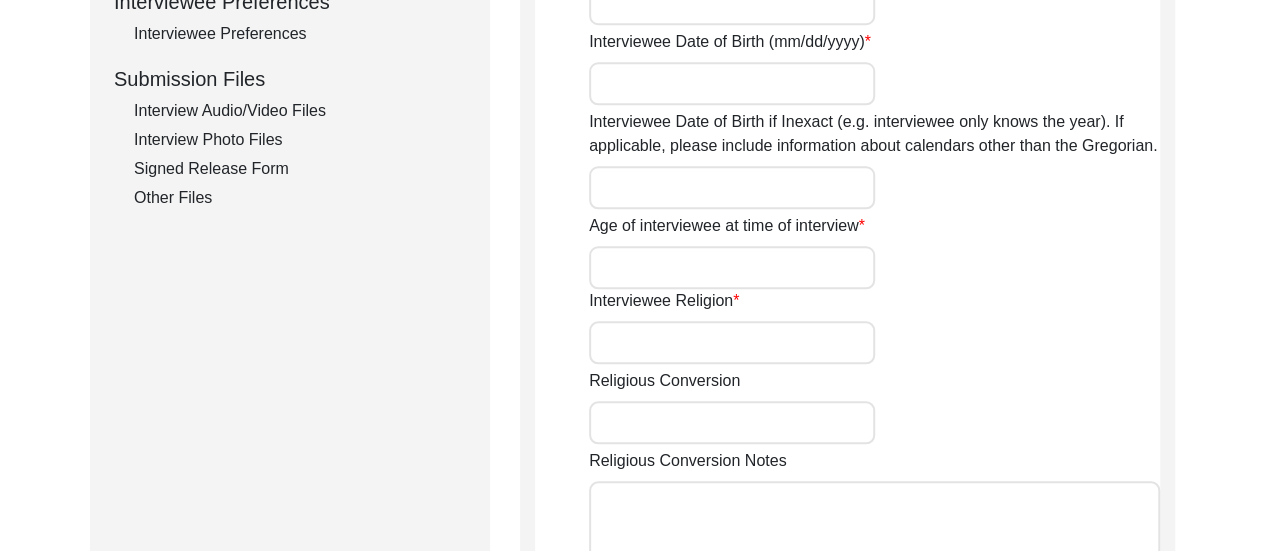 click on "Interviewee Religion" at bounding box center (732, 342) 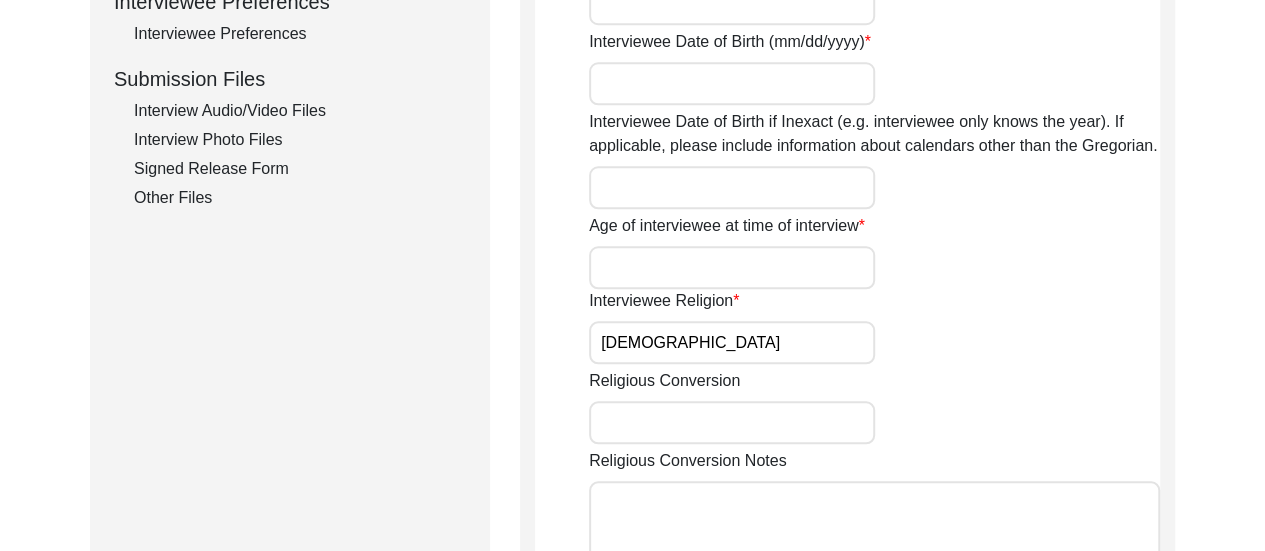 type on "[DEMOGRAPHIC_DATA]" 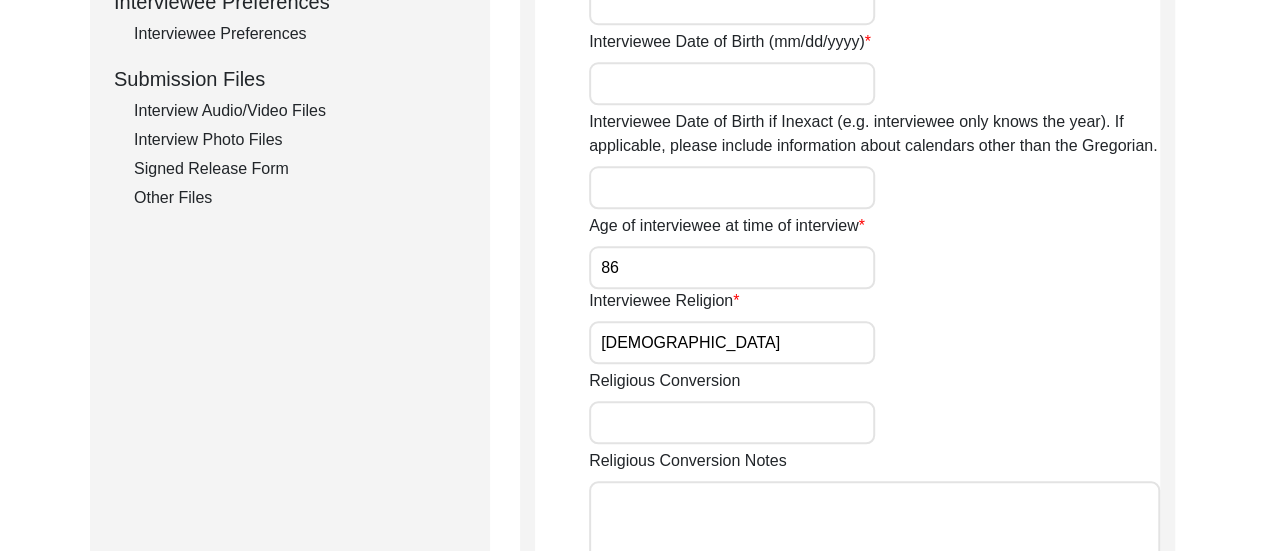 type on "86" 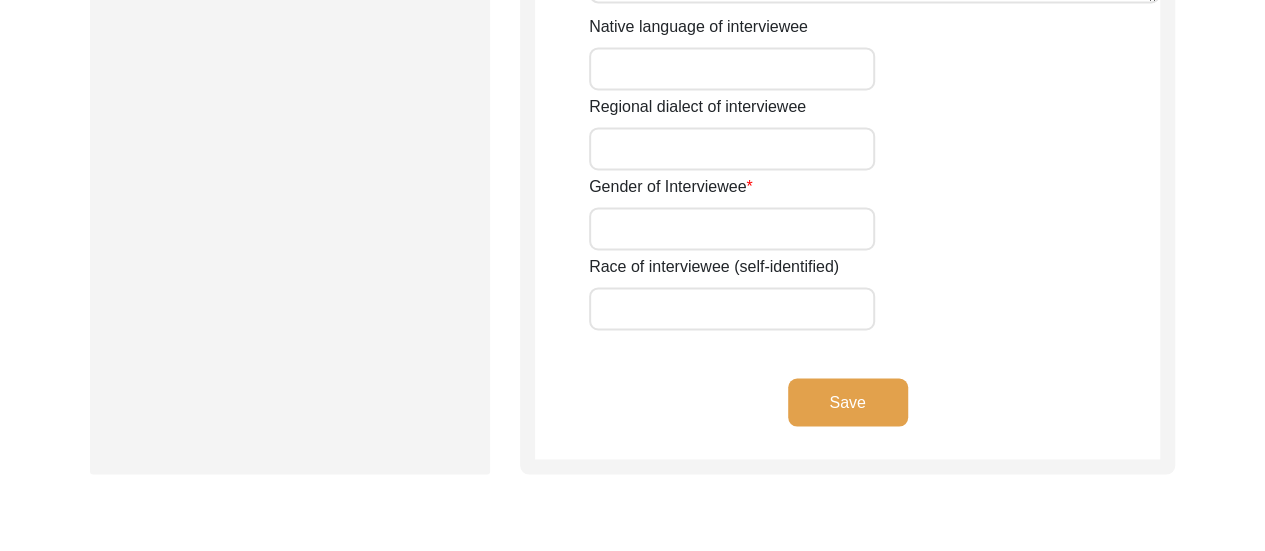 scroll, scrollTop: 1534, scrollLeft: 0, axis: vertical 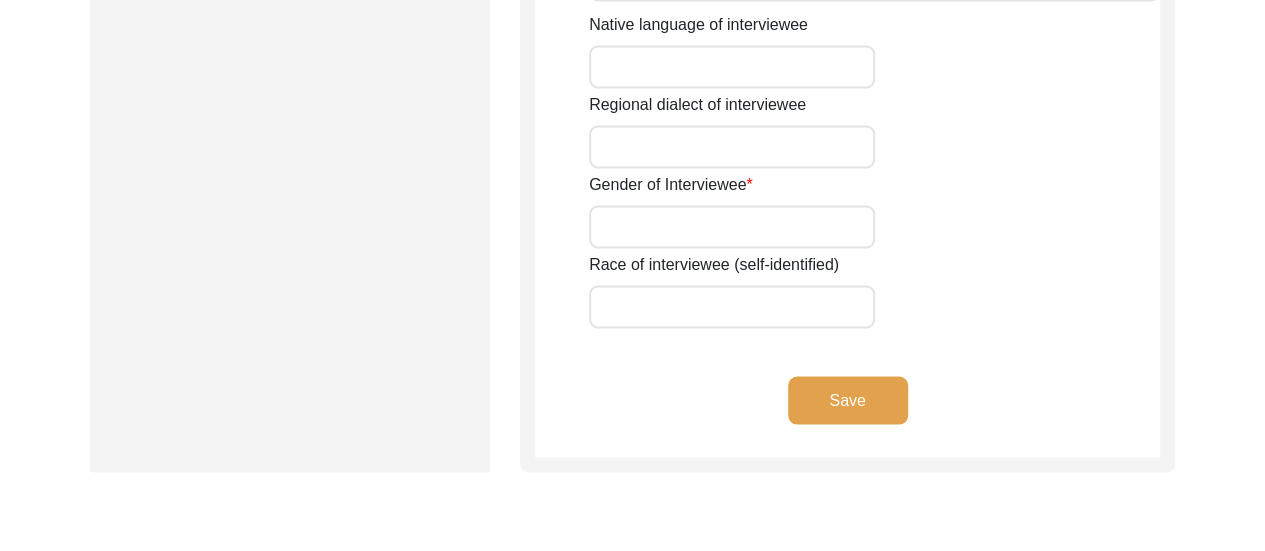 click on "Gender of Interviewee" at bounding box center (732, 226) 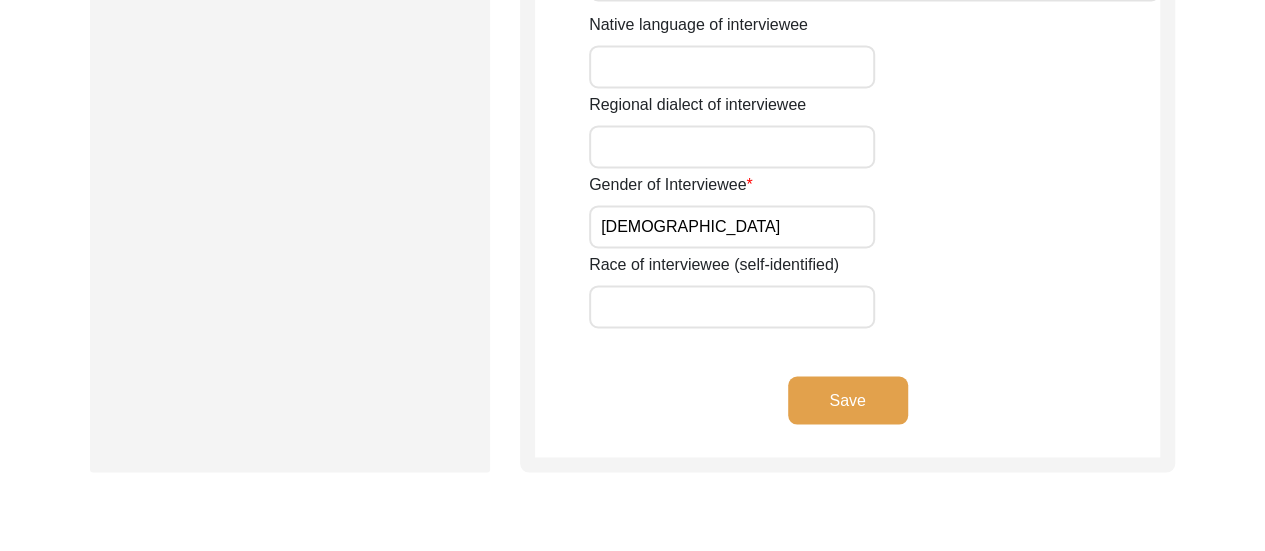 type on "[DEMOGRAPHIC_DATA]" 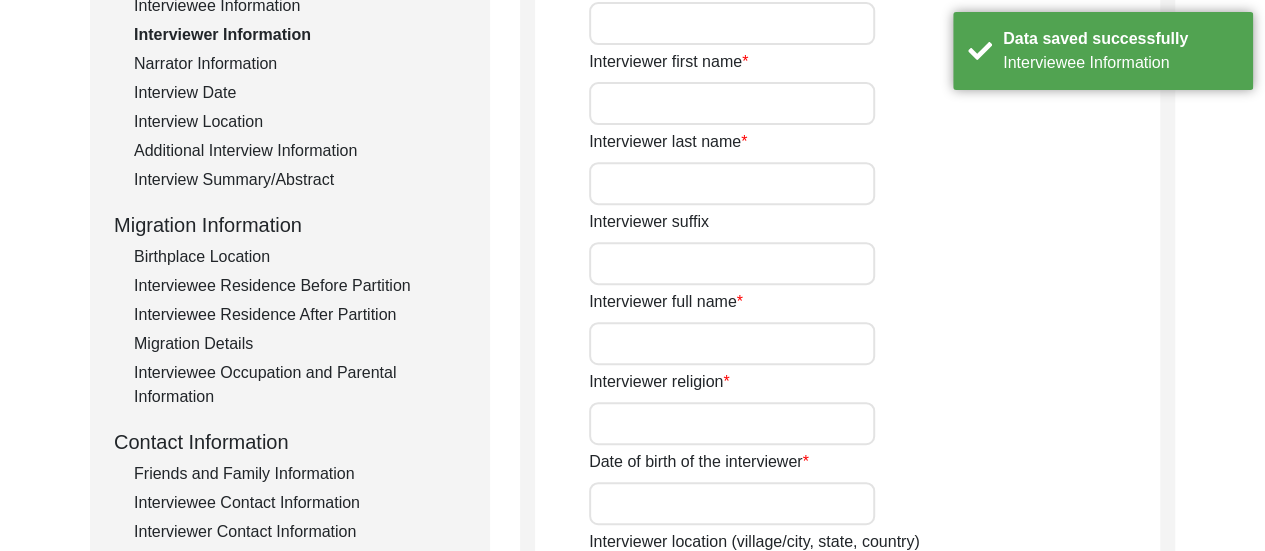 scroll, scrollTop: 294, scrollLeft: 0, axis: vertical 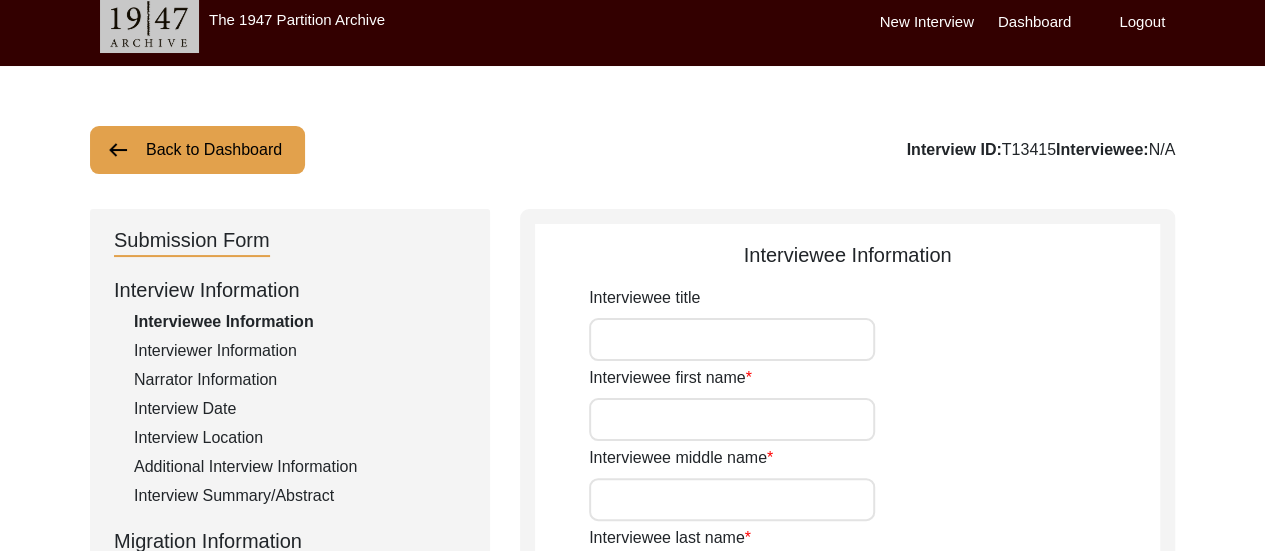 click on "Dashboard" at bounding box center [1034, 22] 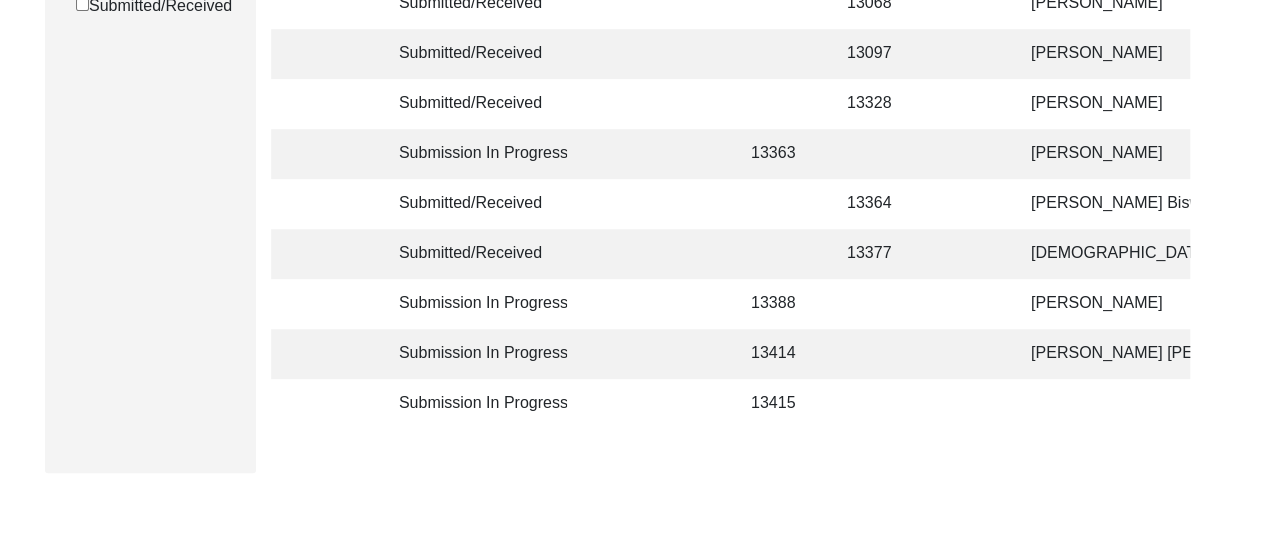 scroll, scrollTop: 478, scrollLeft: 0, axis: vertical 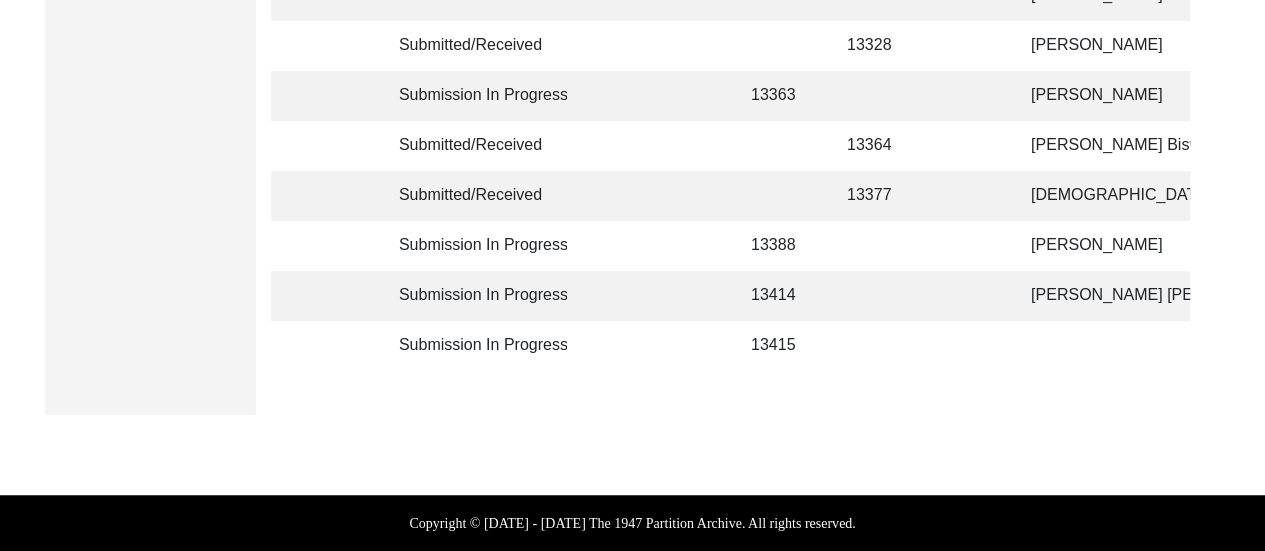 click 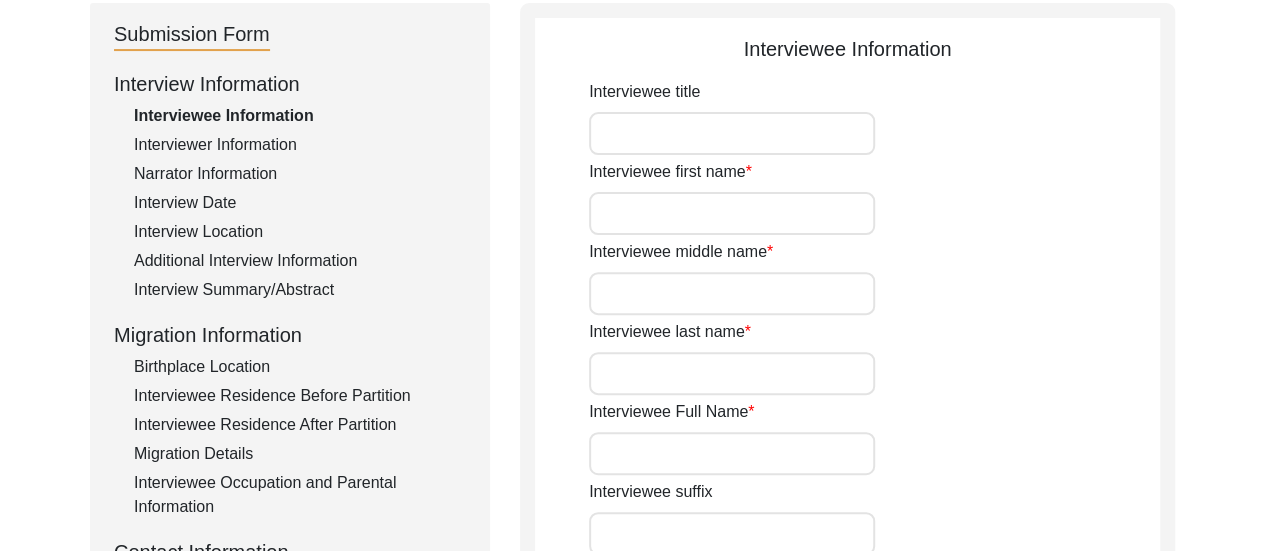 scroll, scrollTop: 220, scrollLeft: 0, axis: vertical 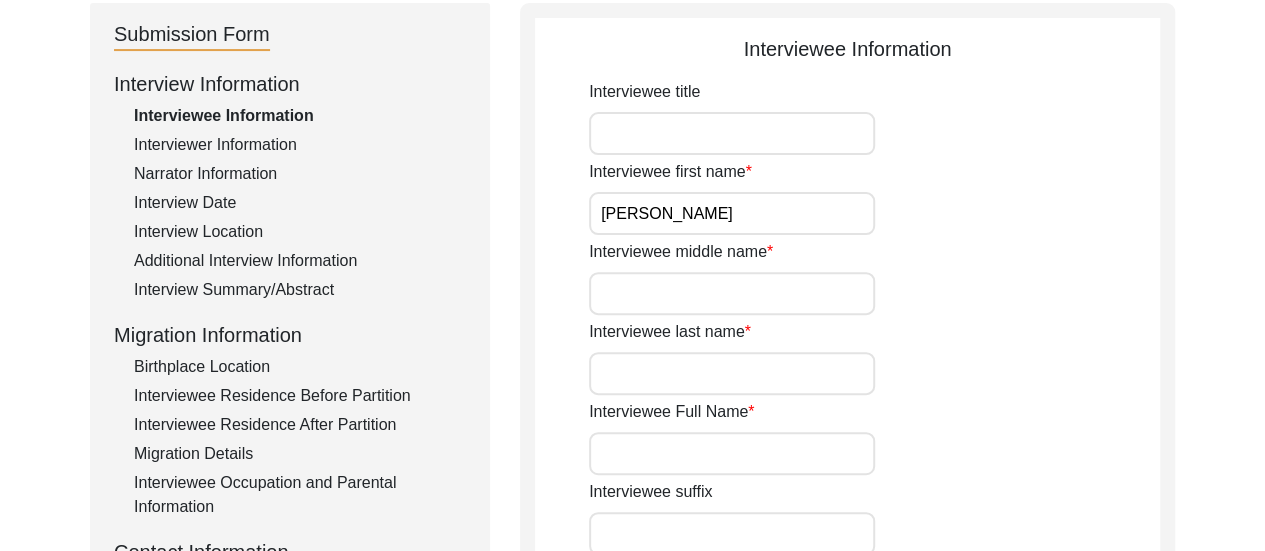 type on "[PERSON_NAME]" 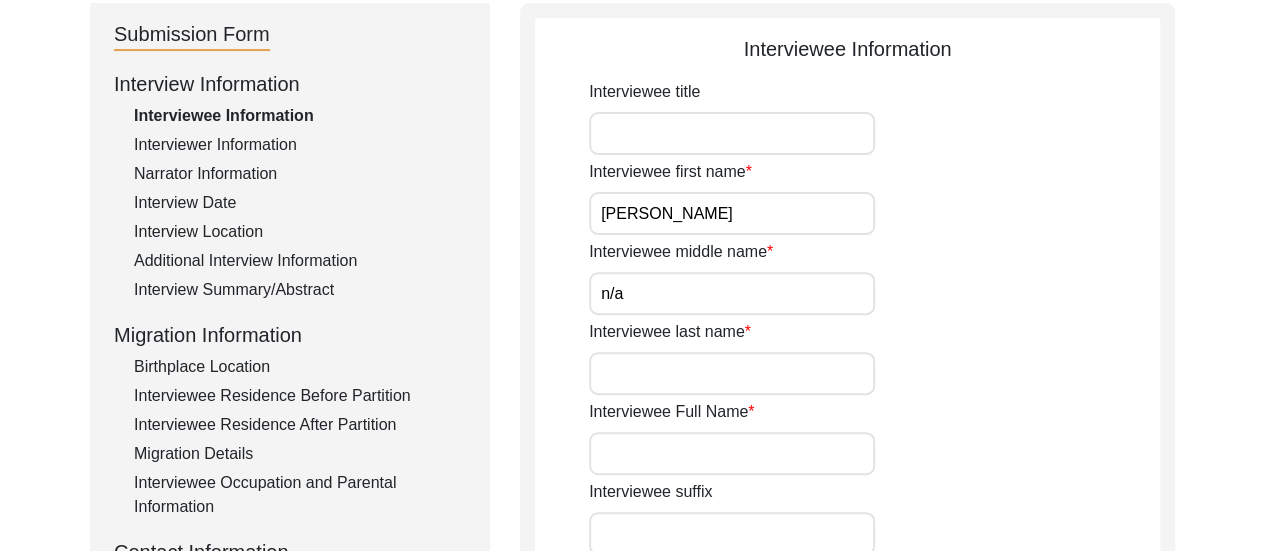 click on "Interviewee last name" at bounding box center [732, 373] 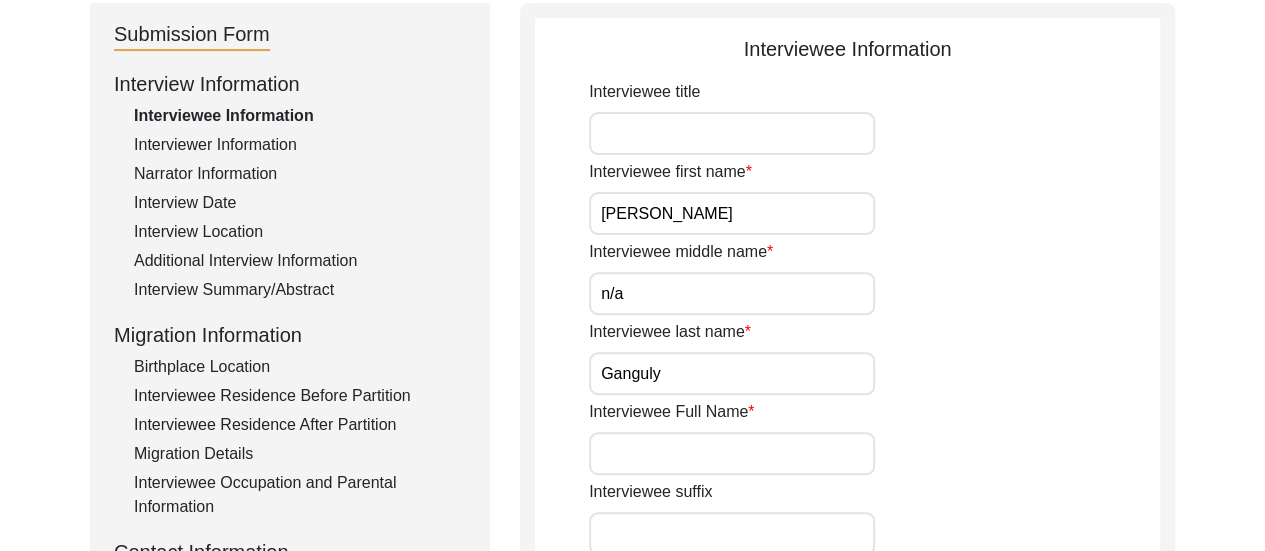 type on "Ganguly" 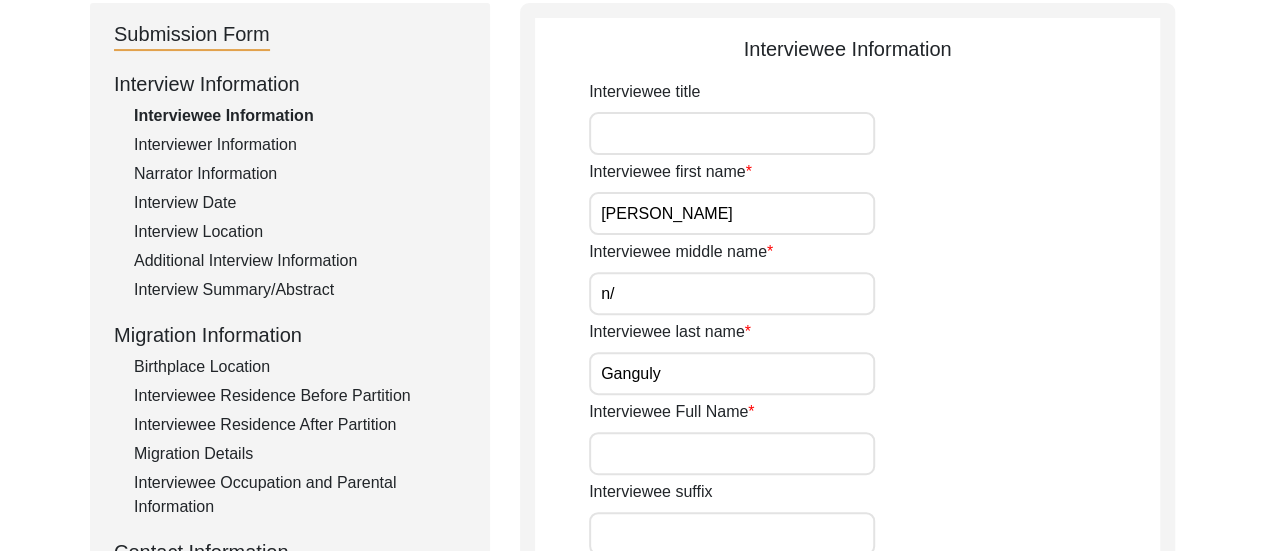 type on "n/a" 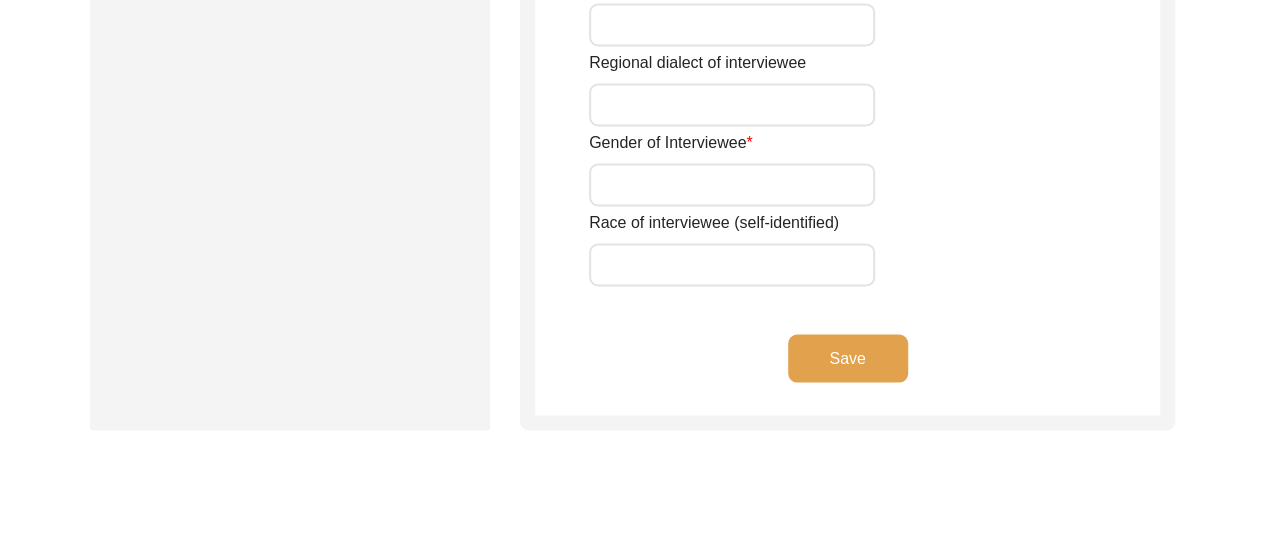 scroll, scrollTop: 1641, scrollLeft: 0, axis: vertical 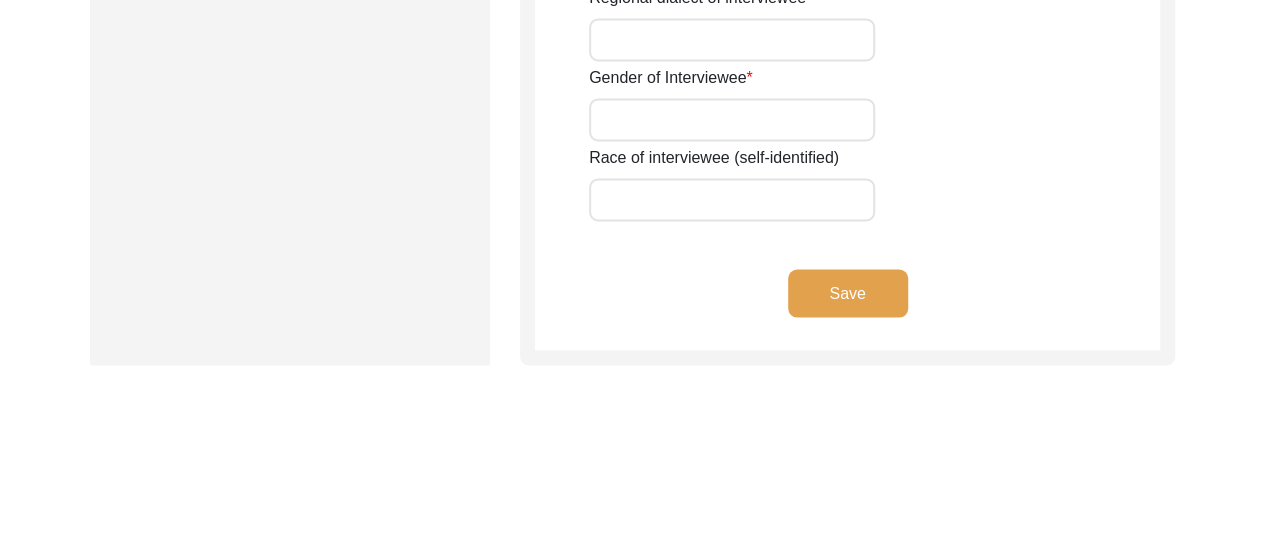 click on "Save" 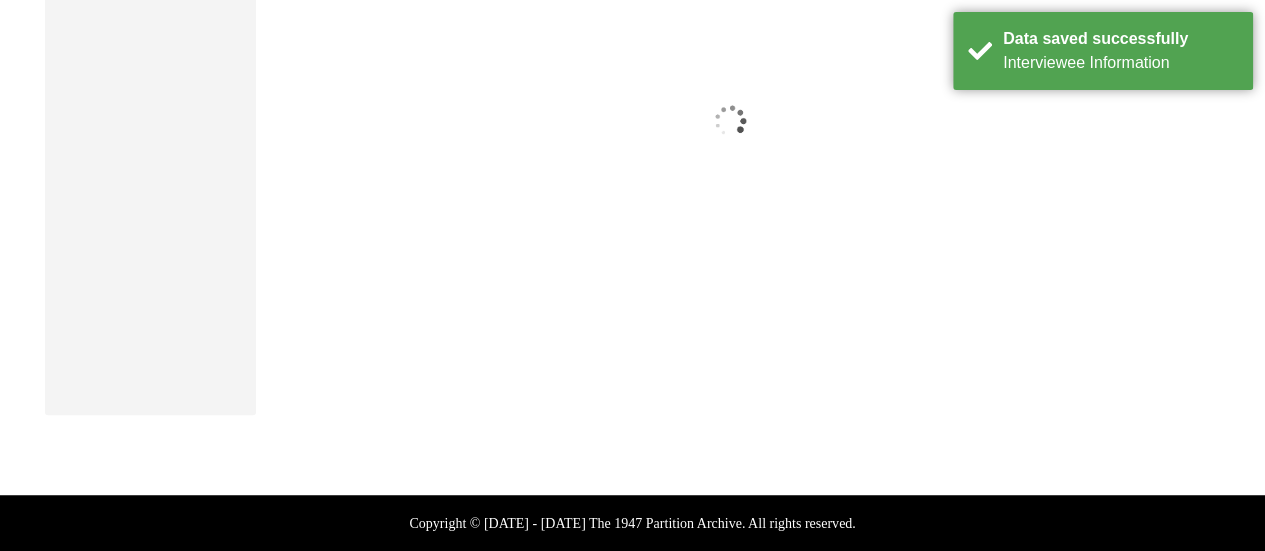 scroll, scrollTop: 14, scrollLeft: 0, axis: vertical 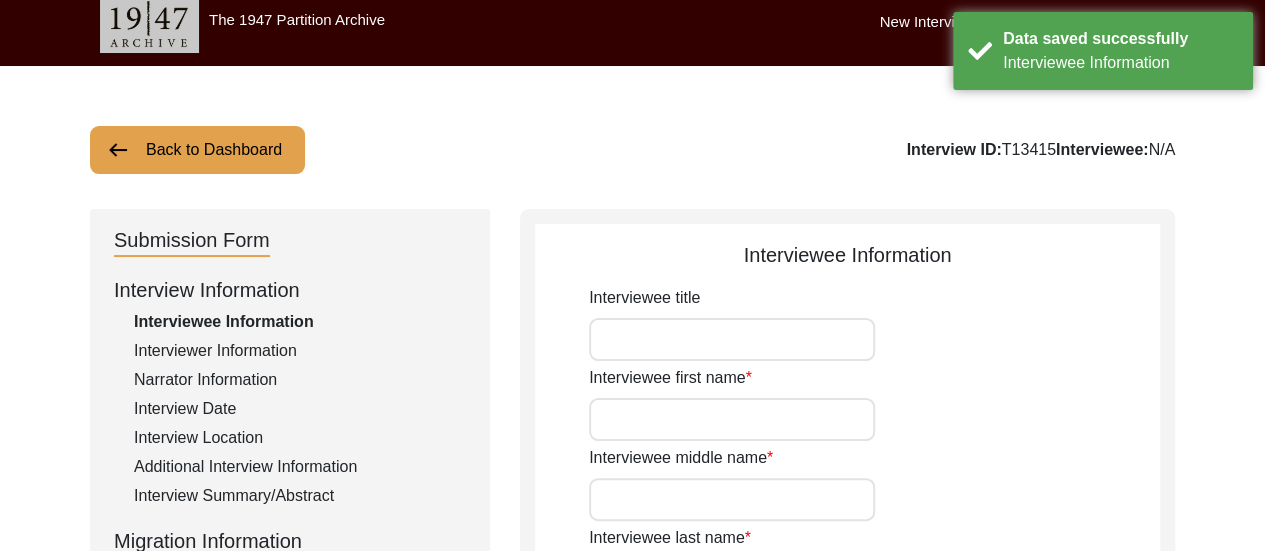 type on "[PERSON_NAME]" 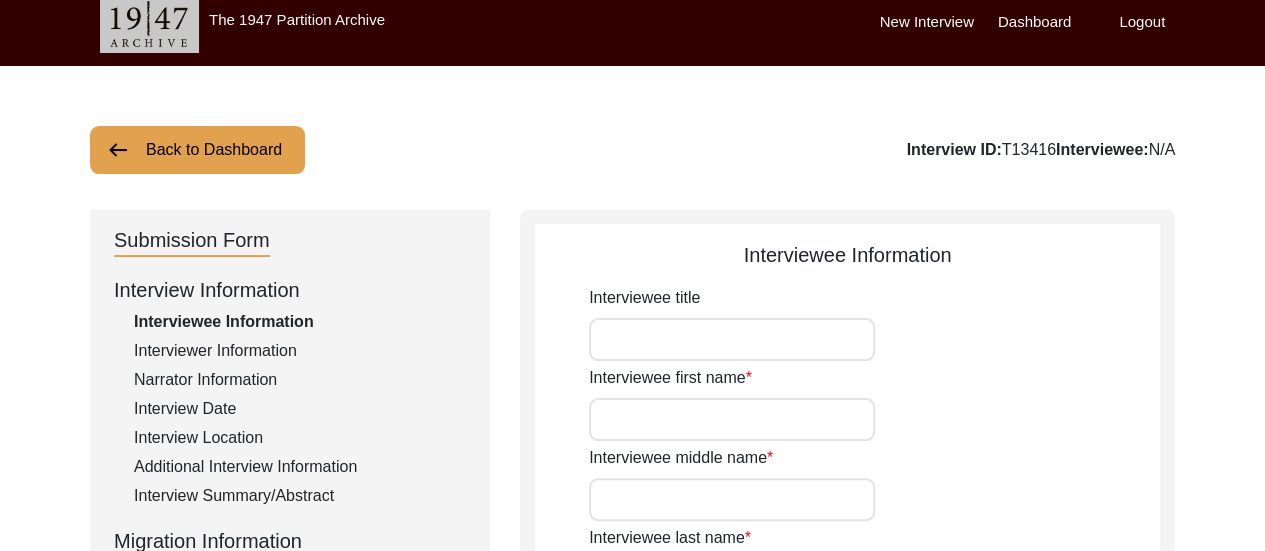 click on "Dashboard" at bounding box center (1034, 22) 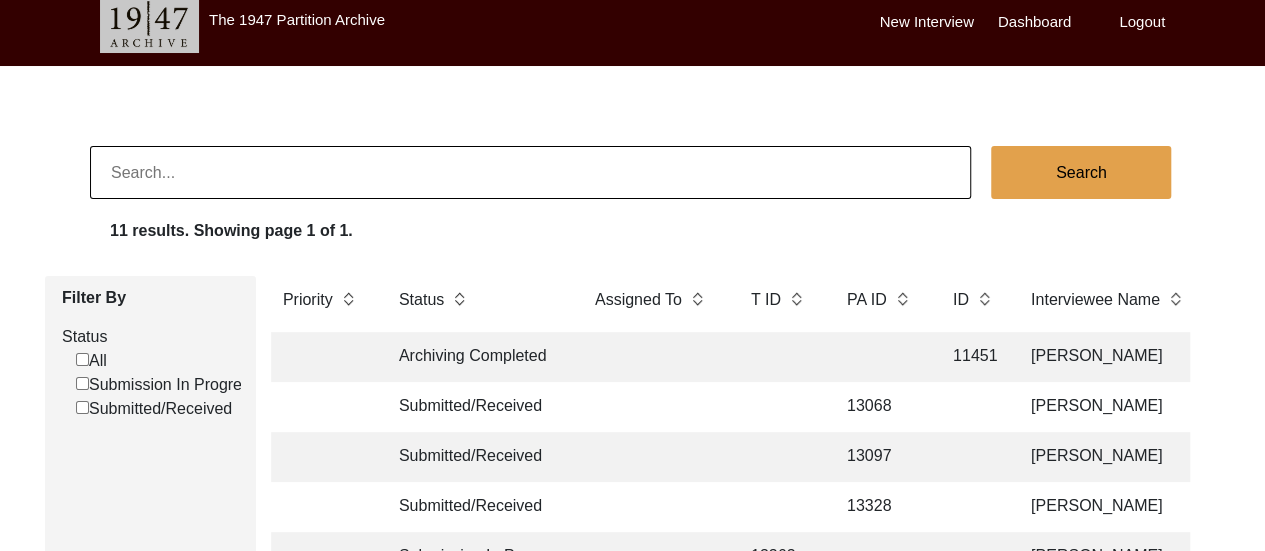 scroll, scrollTop: 54, scrollLeft: 0, axis: vertical 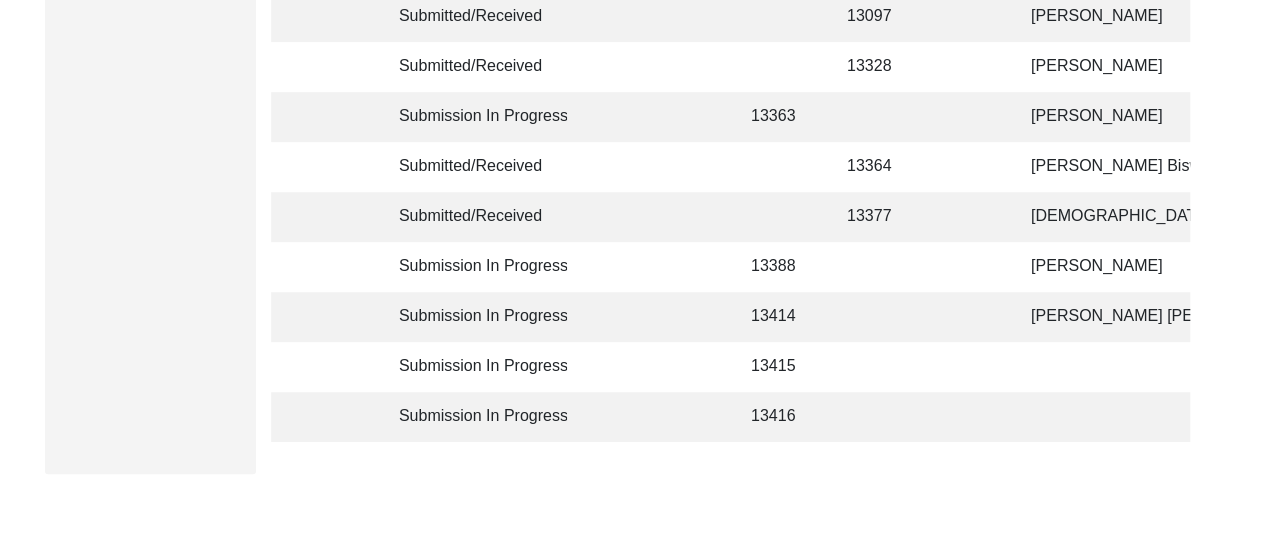 click on "Filter By Status  All   Submission In Progress   Submitted/Received  Priority Status Assigned To T ID PA ID ID Interviewee Name Interviewer Interview location (City, State/Province, Country) Interview Date Gender of interviewee Interviewee Date of Birth Interviewee Religion Interview Languages "Migrated From (Village/City, State, Country)" "Migrated To (Village/City, State, Country)" POST Form Summary RELEASE Form # Photos of interview Video/Audio Received B-Roll Received Doc & Video confirm email sent Archiving Completed 11451 [PERSON_NAME] [PERSON_NAME] [GEOGRAPHIC_DATA], [GEOGRAPHIC_DATA], [GEOGRAPHIC_DATA] [DATE] [DEMOGRAPHIC_DATA] n/a [DEMOGRAPHIC_DATA] [DEMOGRAPHIC_DATA] Munshiganj, [GEOGRAPHIC_DATA], [GEOGRAPHIC_DATA] [GEOGRAPHIC_DATA], [GEOGRAPHIC_DATA], [GEOGRAPHIC_DATA] yes Submitted/Received 13068 [PERSON_NAME] [PERSON_NAME] [GEOGRAPHIC_DATA], [GEOGRAPHIC_DATA], [GEOGRAPHIC_DATA] [DATE] [DEMOGRAPHIC_DATA] [DATE] [DEMOGRAPHIC_DATA] Bengali n/a n/a Submitted/Received 13097 [PERSON_NAME] [PERSON_NAME] Dum Dum, [GEOGRAPHIC_DATA], [GEOGRAPHIC_DATA] [DATE] [DEMOGRAPHIC_DATA] n/a [DEMOGRAPHIC_DATA] [DEMOGRAPHIC_DATA] n/a n/a Submitted/Received 13328 [PERSON_NAME] [PERSON_NAME]" 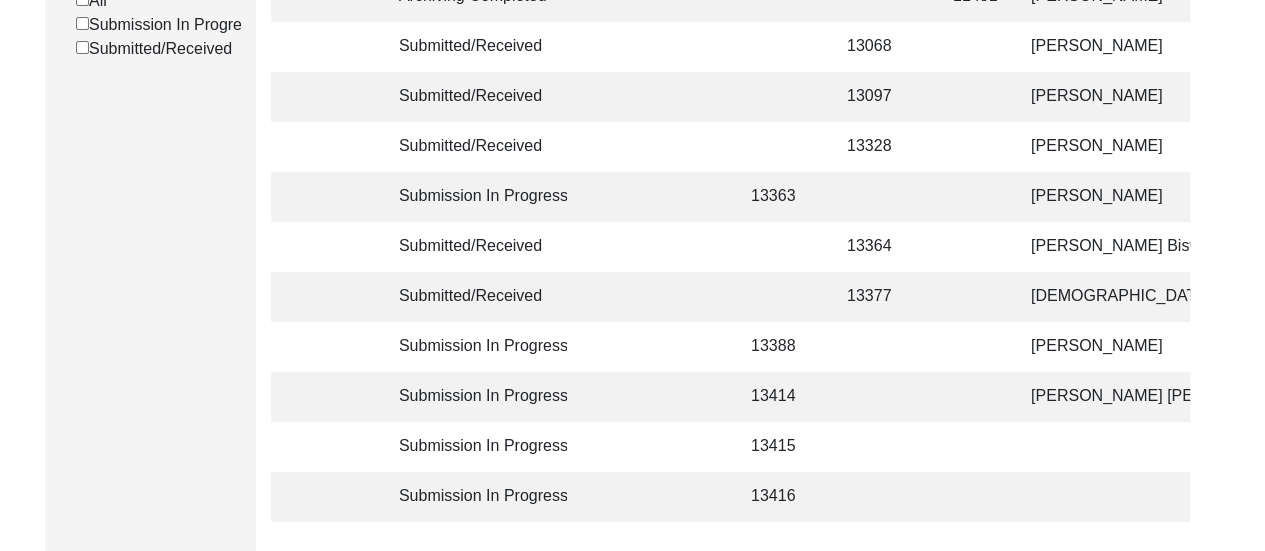 scroll, scrollTop: 414, scrollLeft: 0, axis: vertical 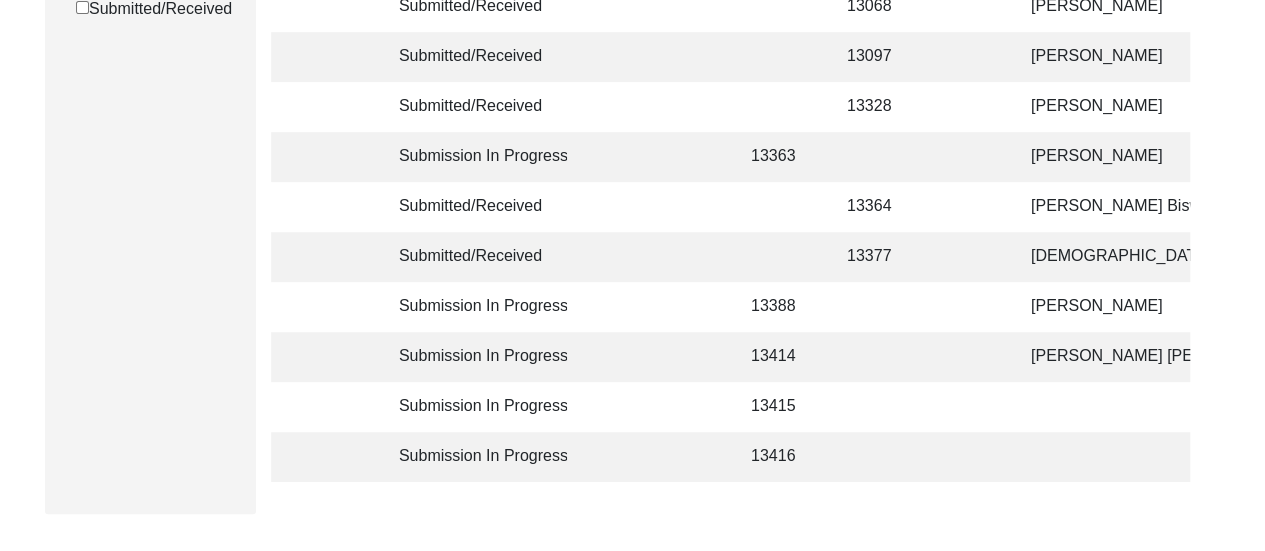 click 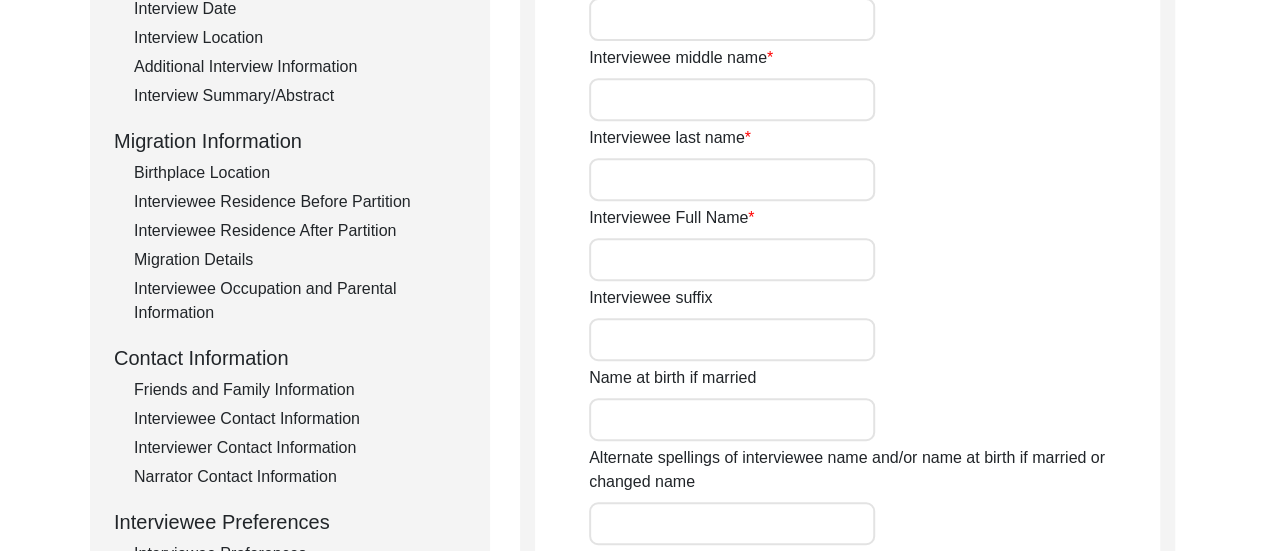 type on "[PERSON_NAME]" 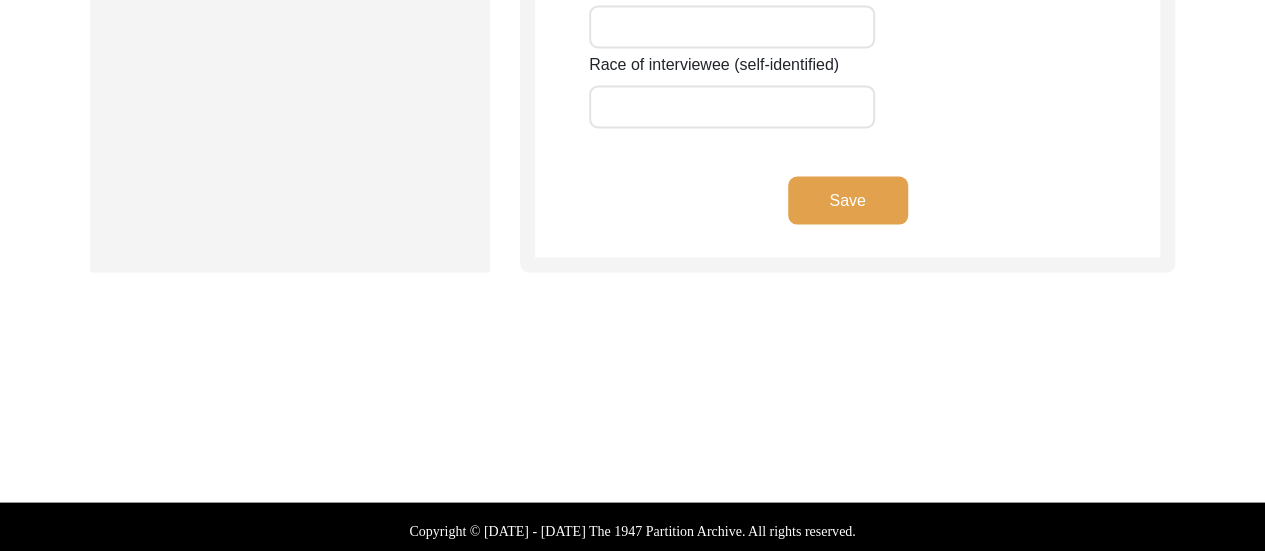scroll, scrollTop: 1740, scrollLeft: 0, axis: vertical 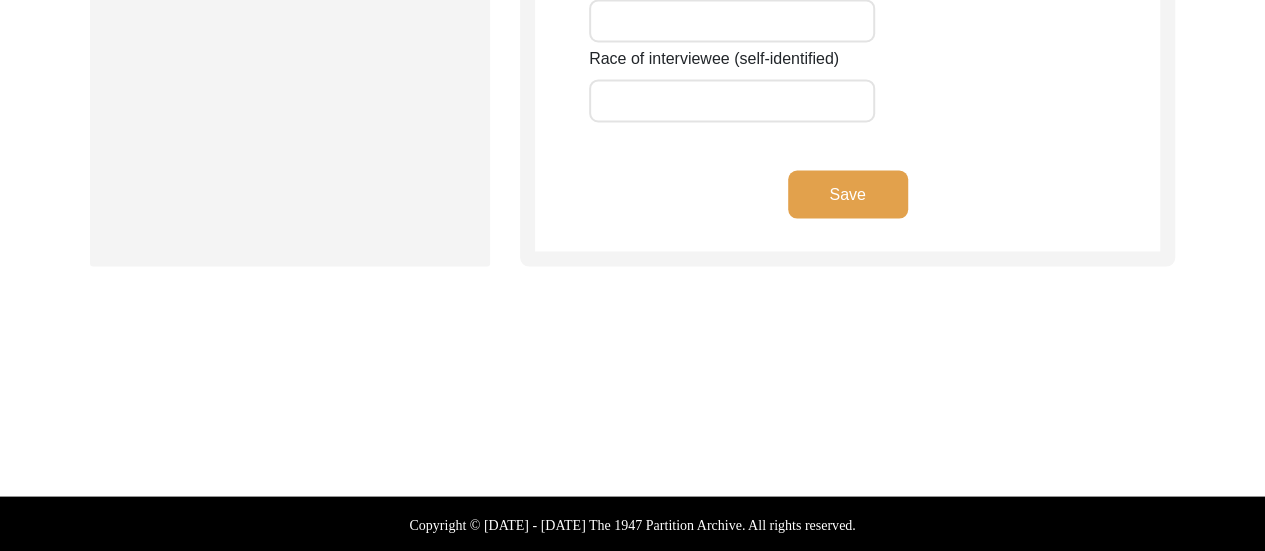 click on "Save" 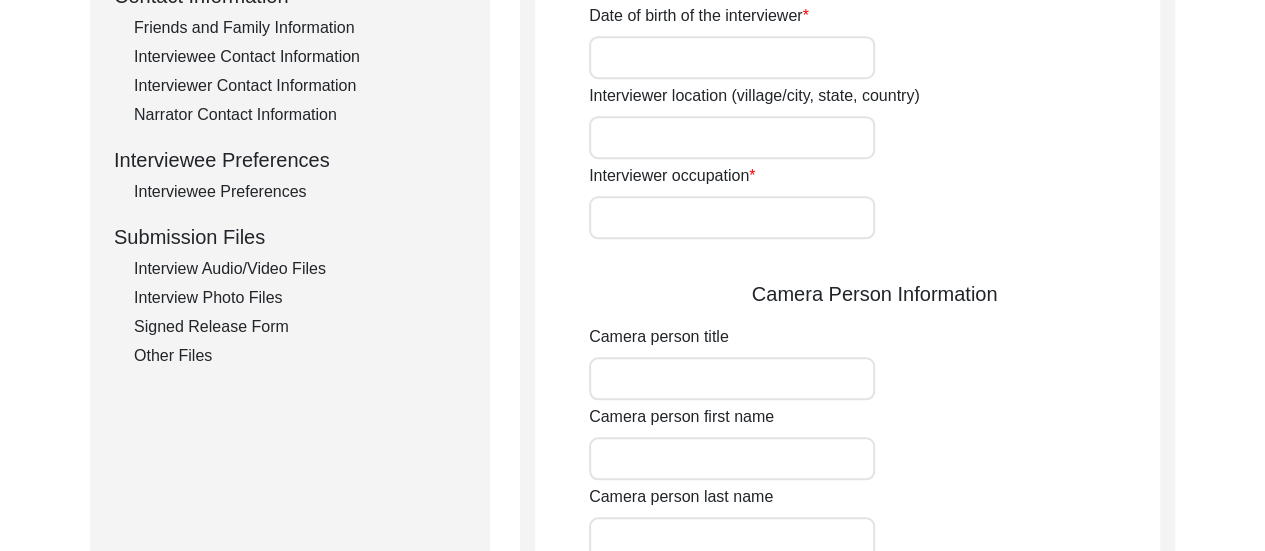 scroll, scrollTop: 0, scrollLeft: 0, axis: both 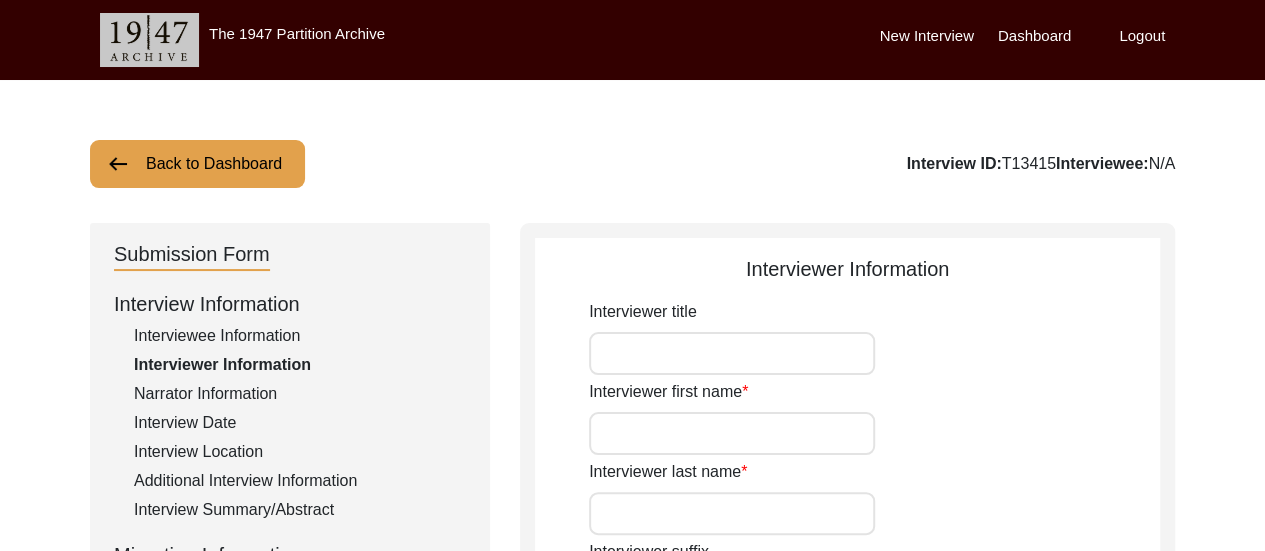 click on "Dashboard" at bounding box center (1034, 36) 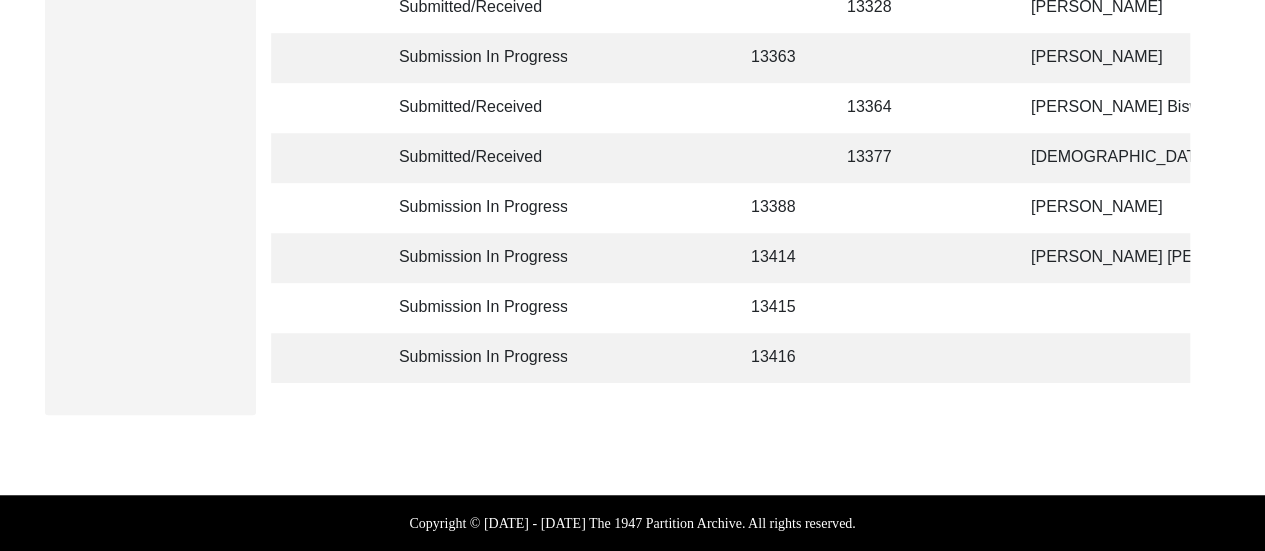 scroll, scrollTop: 528, scrollLeft: 0, axis: vertical 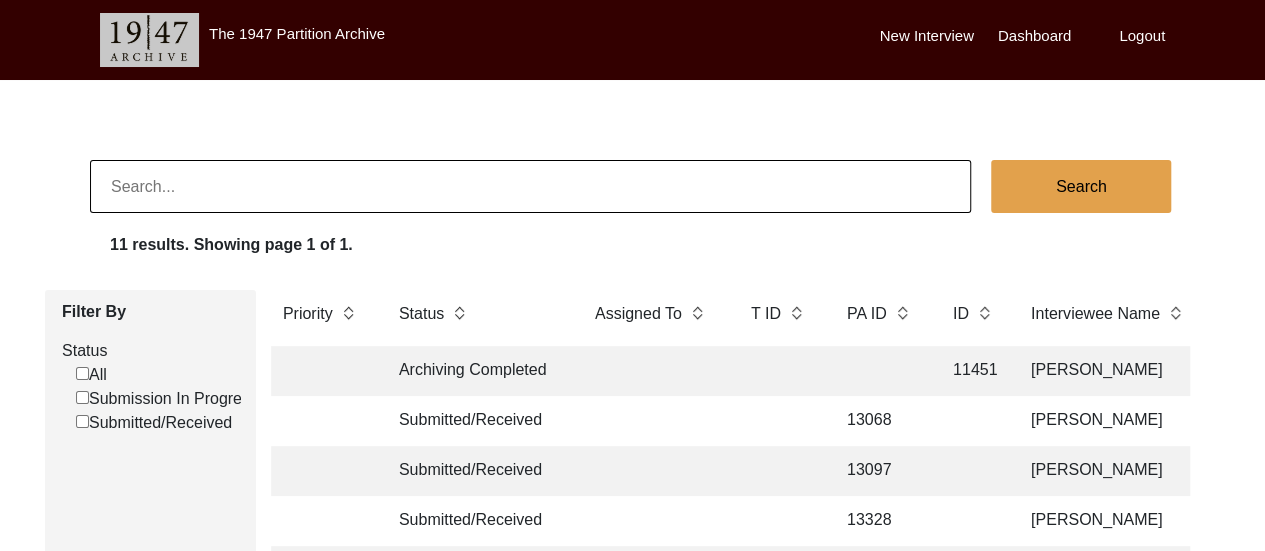 click on "The 1947 Partition Archive New Interview Dashboard Logout Search 11 results. Showing page 1 of 1. Filter By Status  All   Submission In Progress   Submitted/Received  Priority Status Assigned To T ID PA ID ID Interviewee Name Interviewer Interview location (City, State/Province, Country) Interview Date Gender of interviewee Interviewee Date of Birth Interviewee Religion Interview Languages "Migrated From (Village/City, State, Country)" "Migrated To (Village/City, State, Country)" POST Form Summary RELEASE Form # Photos of interview Video/Audio Received B-Roll Received Doc & Video confirm email sent Archiving Completed 11451 [PERSON_NAME] [PERSON_NAME] [GEOGRAPHIC_DATA], [GEOGRAPHIC_DATA], [GEOGRAPHIC_DATA] [DATE] [DEMOGRAPHIC_DATA] n/a [DEMOGRAPHIC_DATA] Bengali Munshiganj, [GEOGRAPHIC_DATA], [GEOGRAPHIC_DATA] [GEOGRAPHIC_DATA], [GEOGRAPHIC_DATA], [GEOGRAPHIC_DATA] yes Submitted/Received 13068 [PERSON_NAME] [GEOGRAPHIC_DATA][PERSON_NAME] [GEOGRAPHIC_DATA], [GEOGRAPHIC_DATA], [GEOGRAPHIC_DATA] [DATE] [DEMOGRAPHIC_DATA] [DATE] [DEMOGRAPHIC_DATA] Bengali n/a n/a Submitted/Received 13097 [PERSON_NAME] [PERSON_NAME] [DATE] [DEMOGRAPHIC_DATA] n/a [DEMOGRAPHIC_DATA]" at bounding box center [632, 532] 